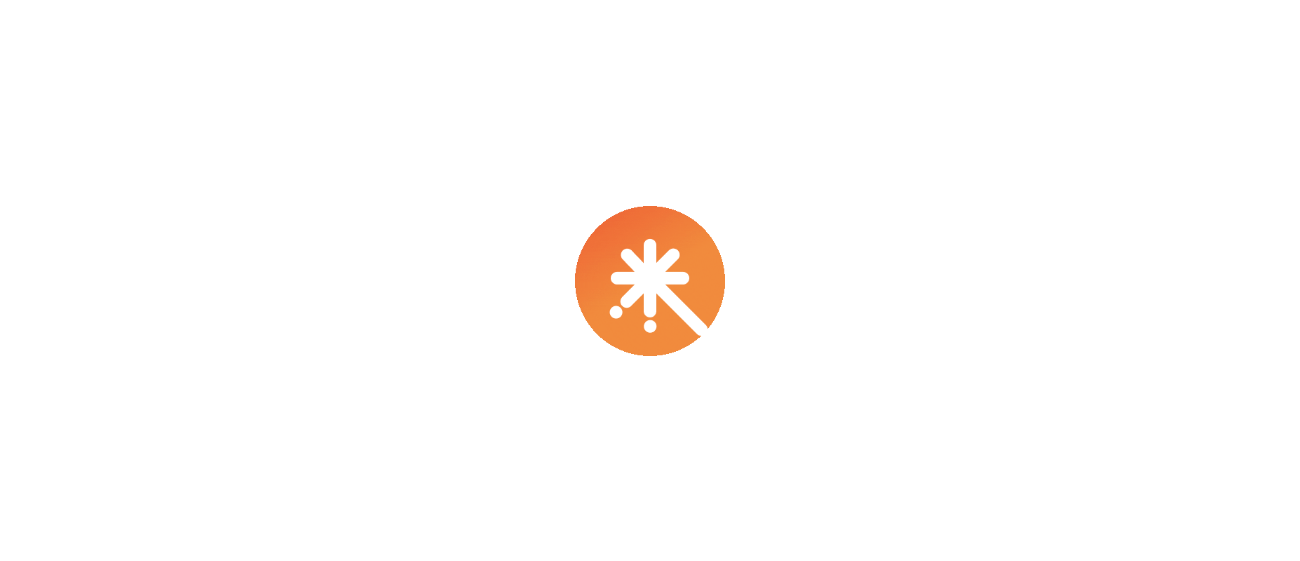 scroll, scrollTop: 0, scrollLeft: 0, axis: both 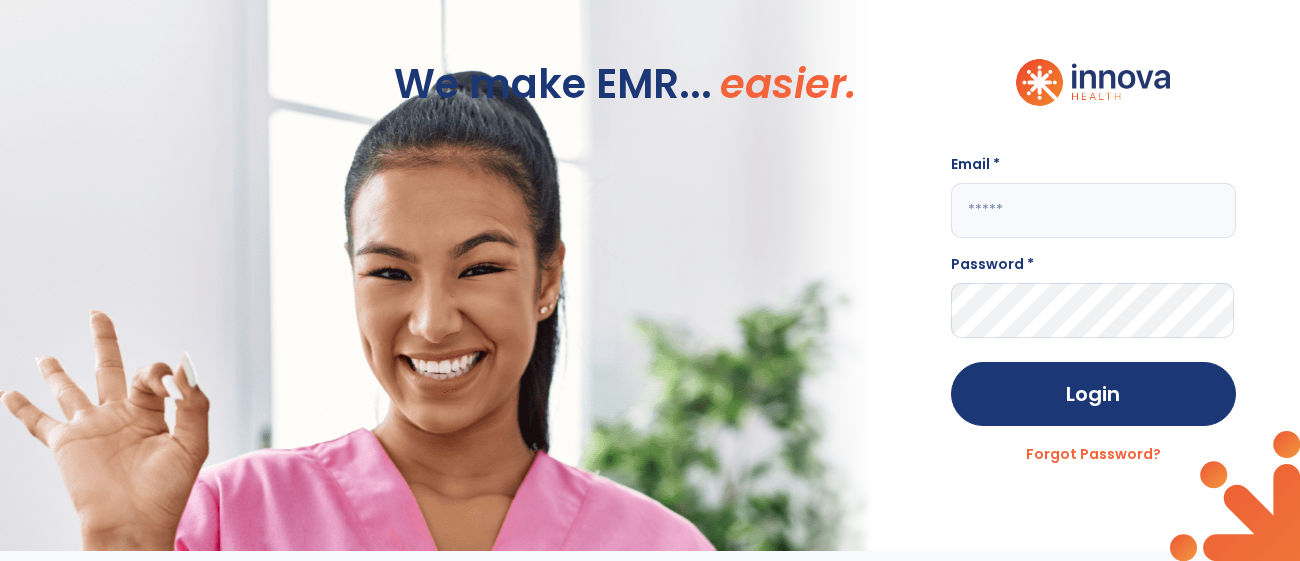 click 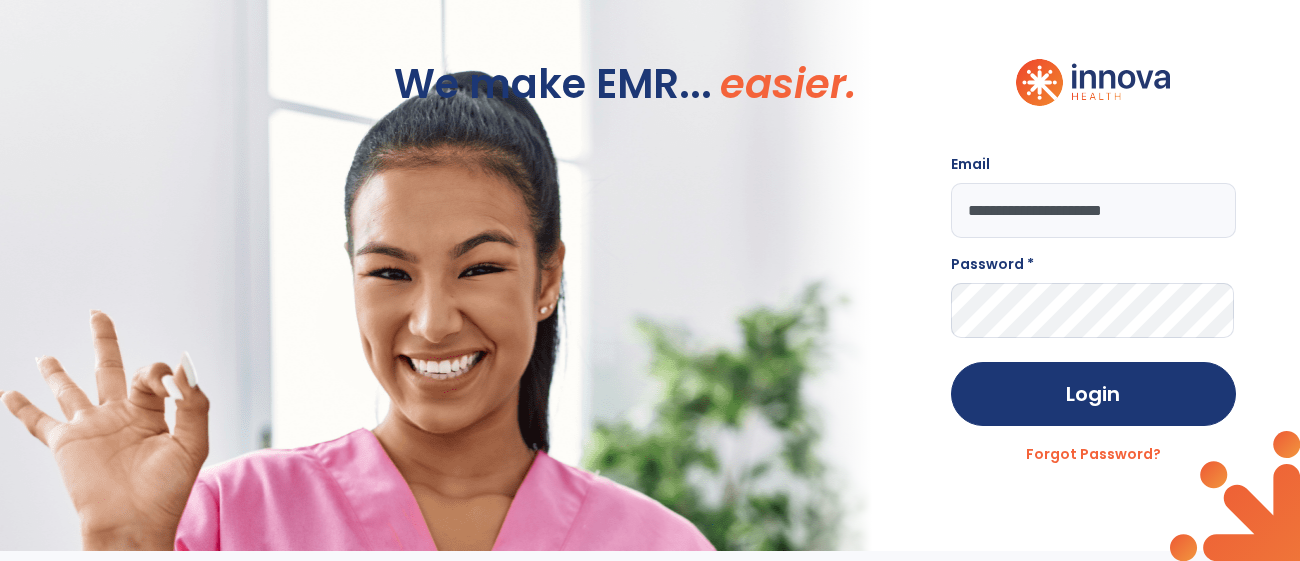 type on "**********" 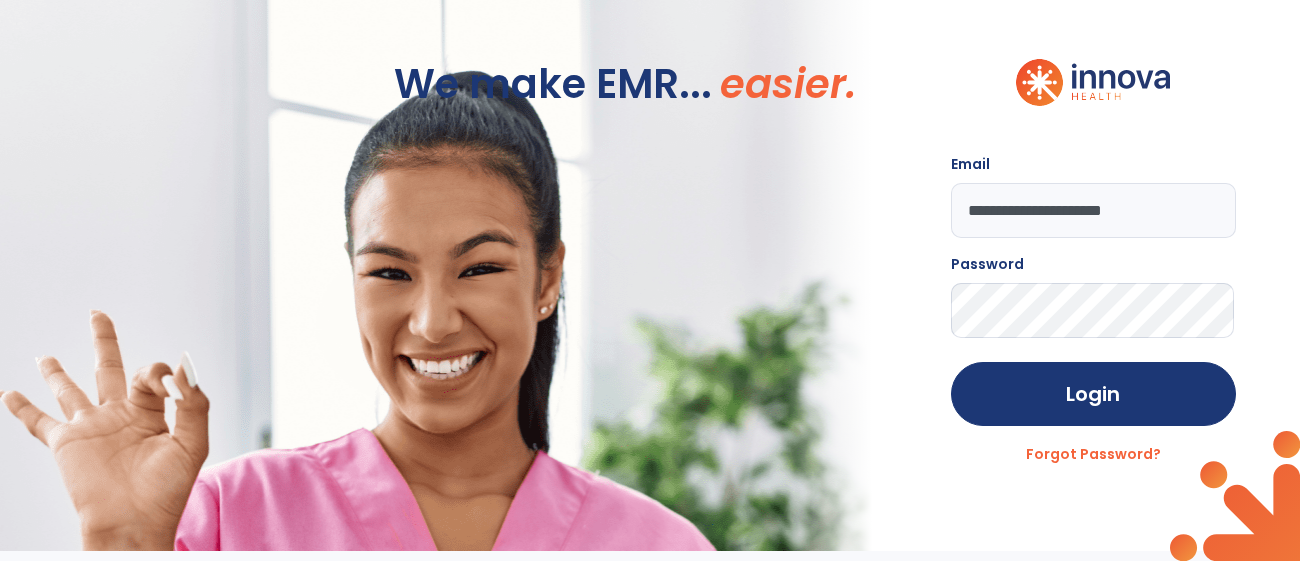 click on "Login" 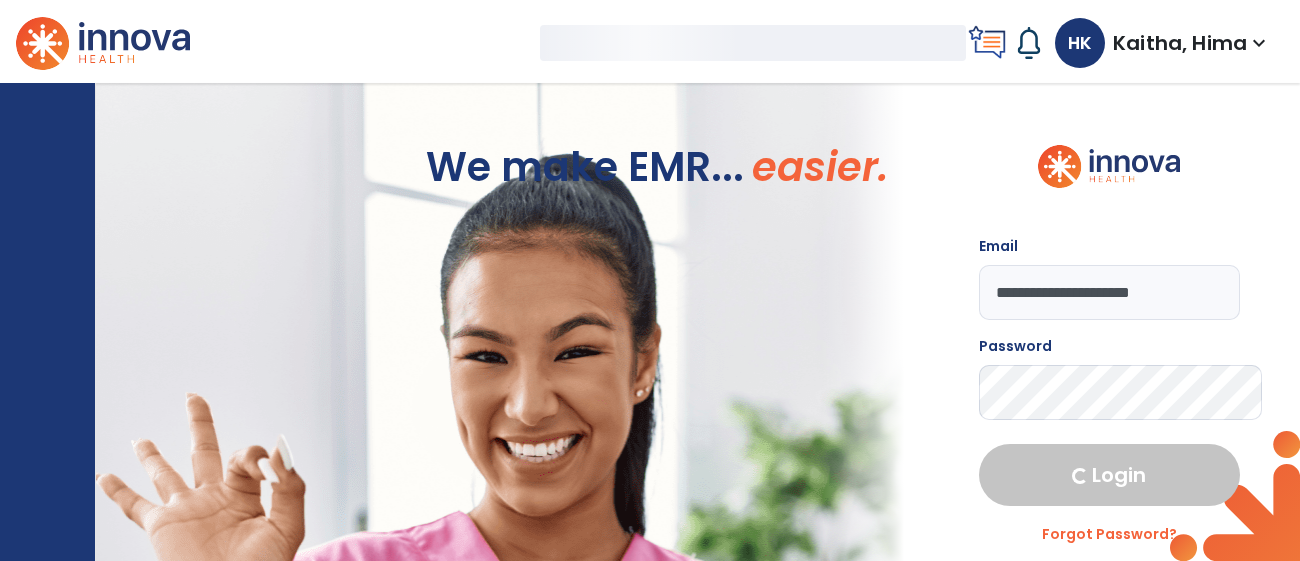 select on "****" 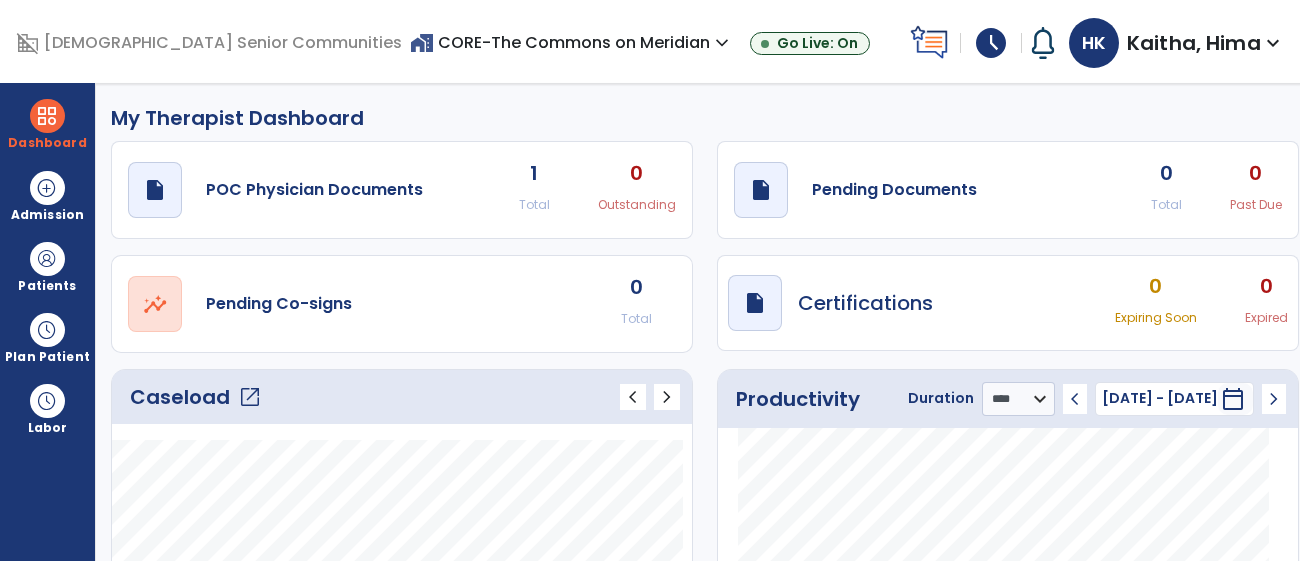 click on "Caseload   open_in_new" 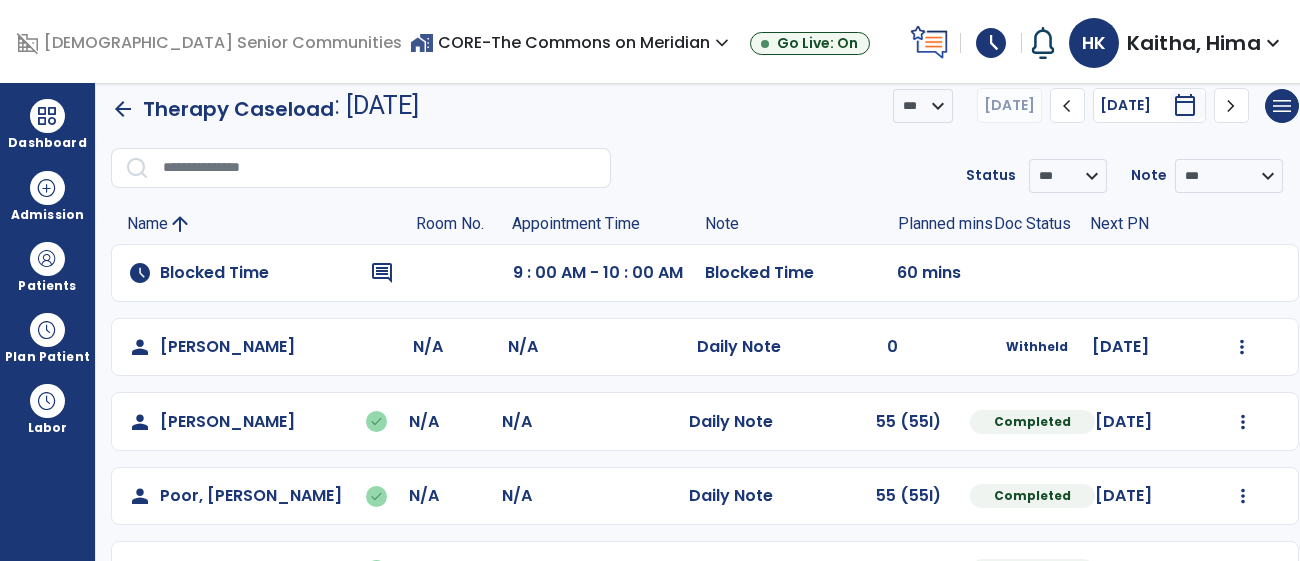 scroll, scrollTop: 0, scrollLeft: 0, axis: both 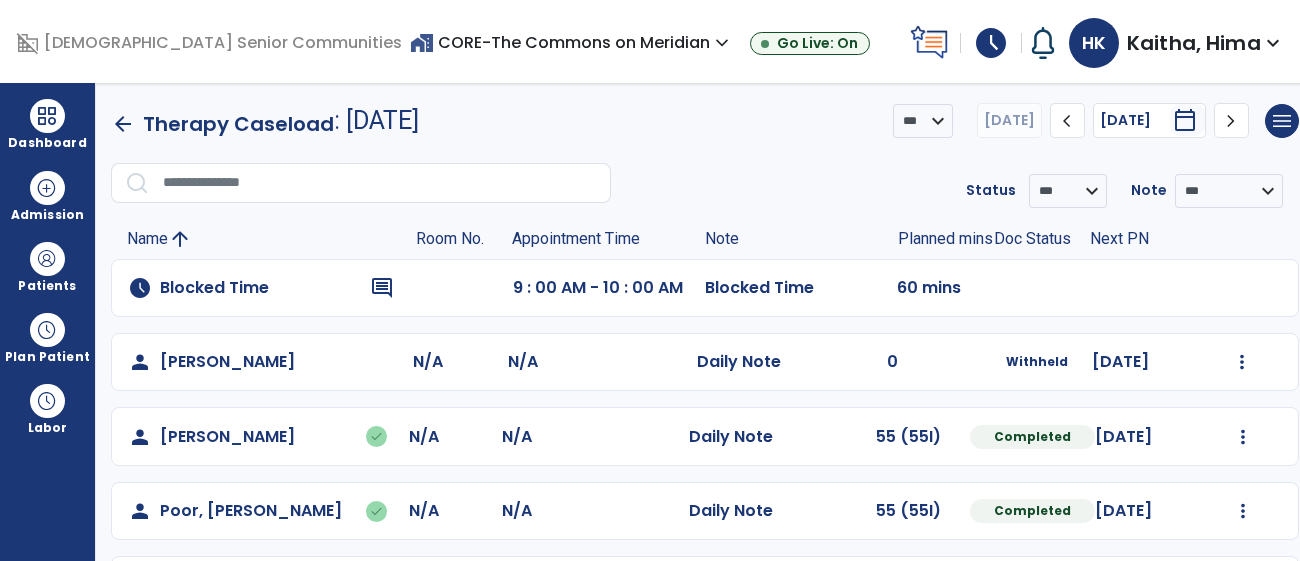 click on "home_work   CORE-The Commons on Meridian   expand_more" at bounding box center [572, 42] 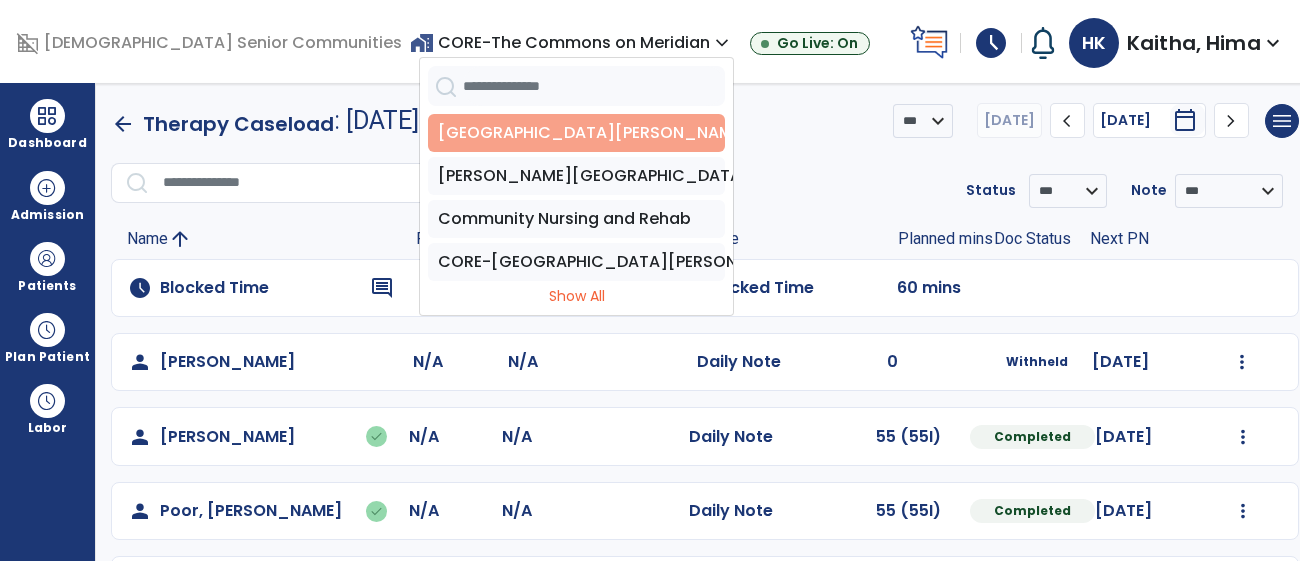 click on "[GEOGRAPHIC_DATA][PERSON_NAME]" at bounding box center (576, 133) 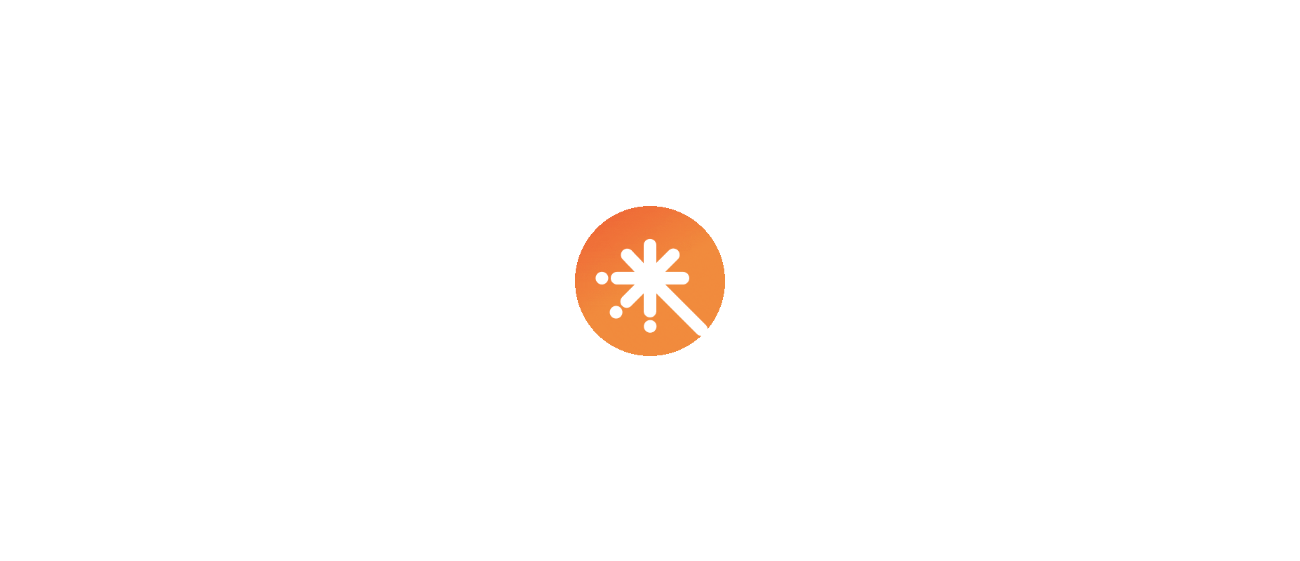 scroll, scrollTop: 0, scrollLeft: 0, axis: both 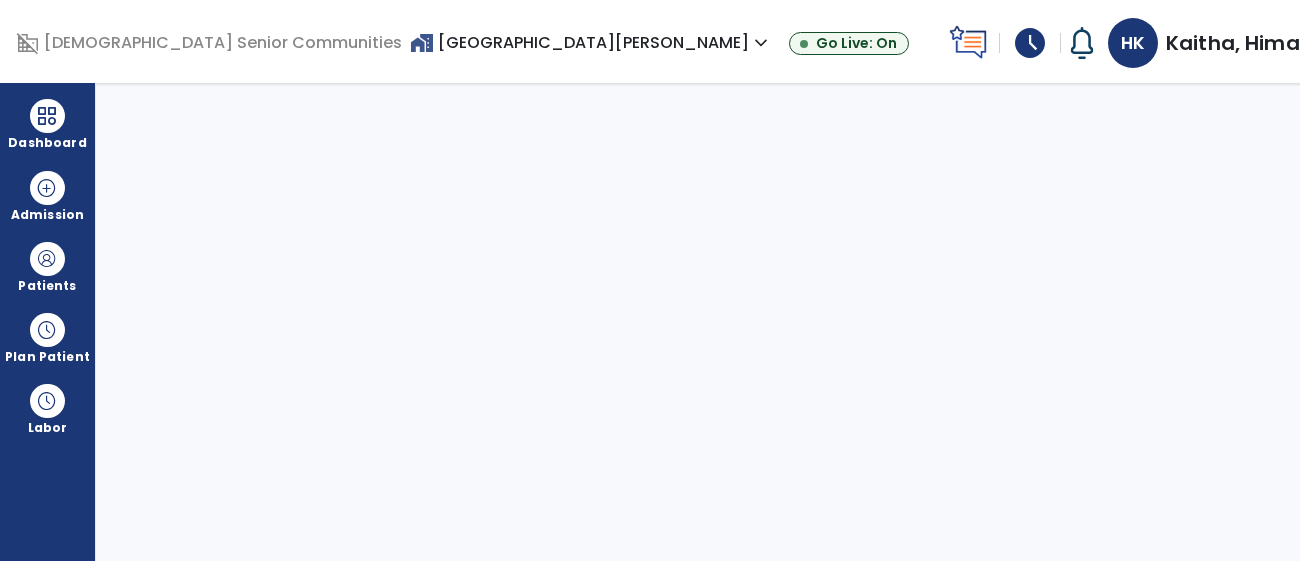 select on "****" 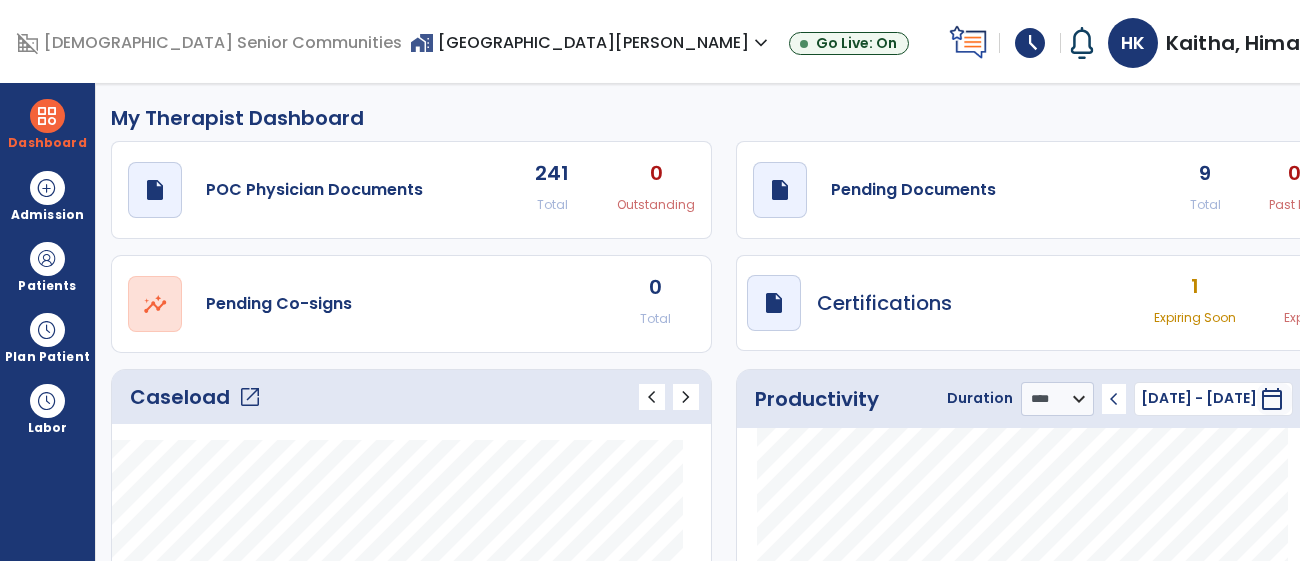 click on "open_in_new" 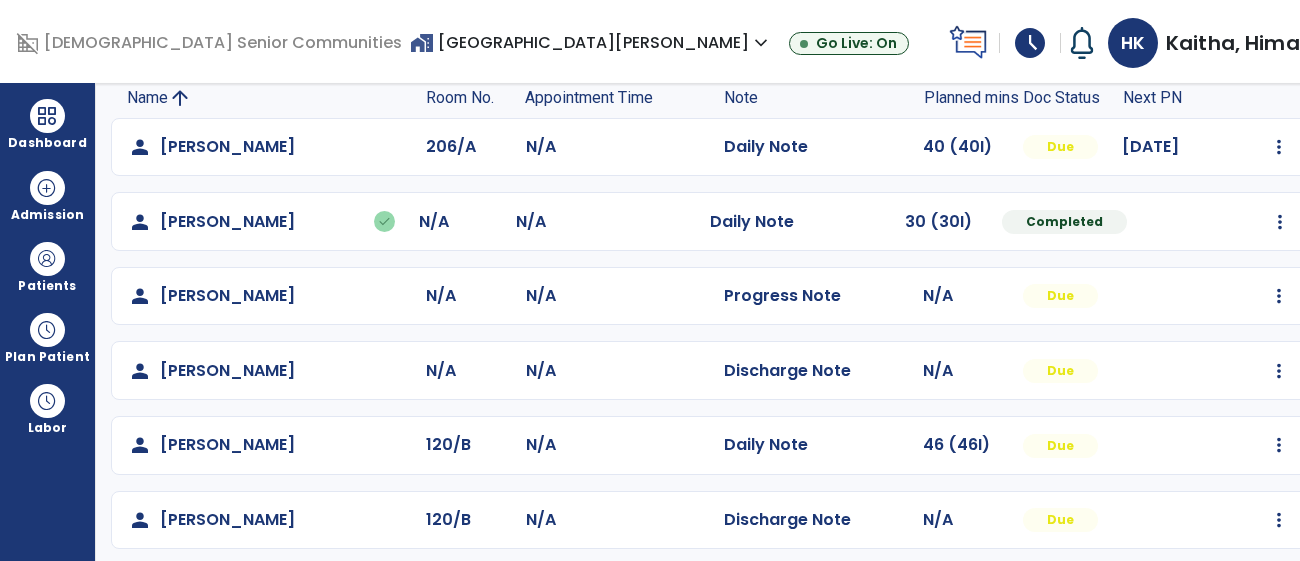 scroll, scrollTop: 143, scrollLeft: 0, axis: vertical 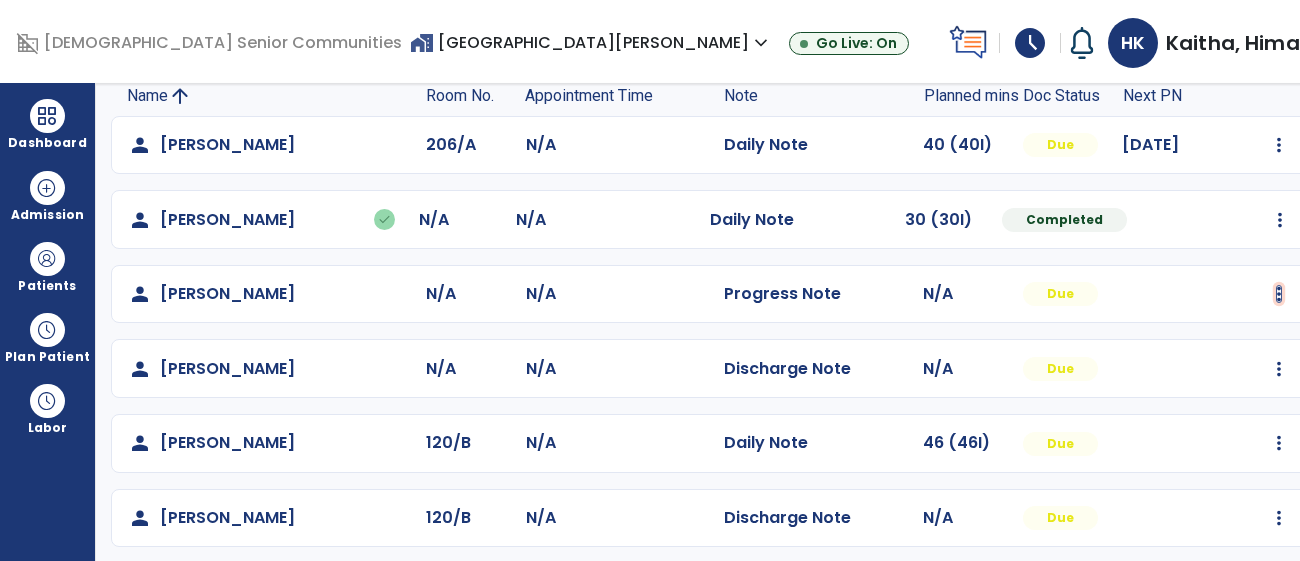 click at bounding box center (1279, 145) 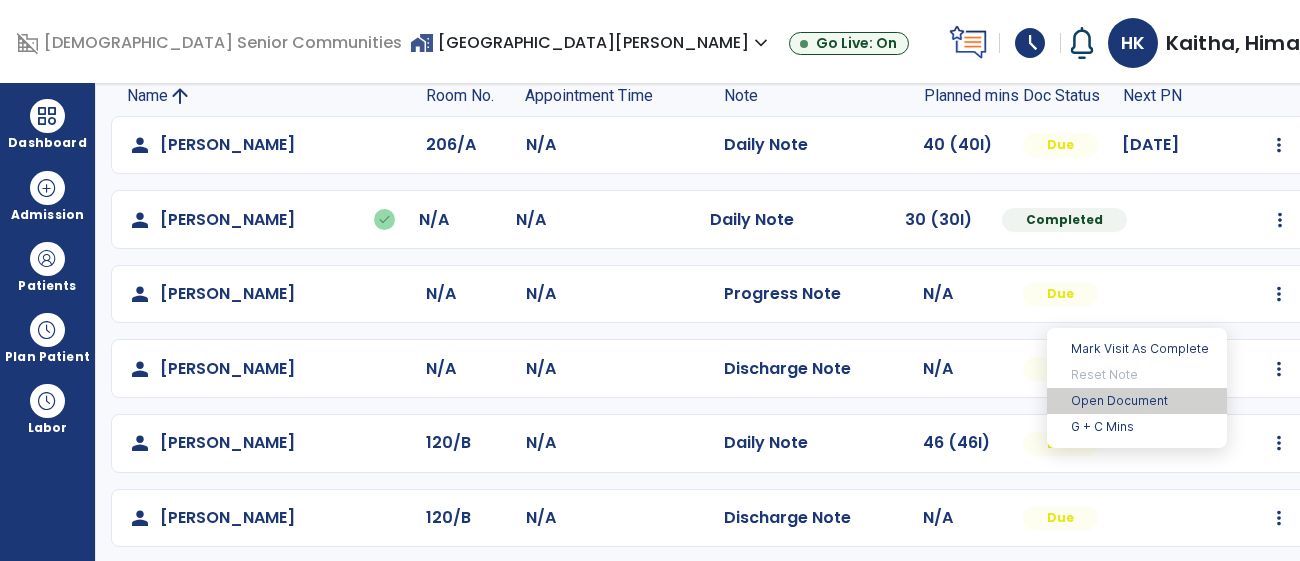 click on "Open Document" at bounding box center [1137, 401] 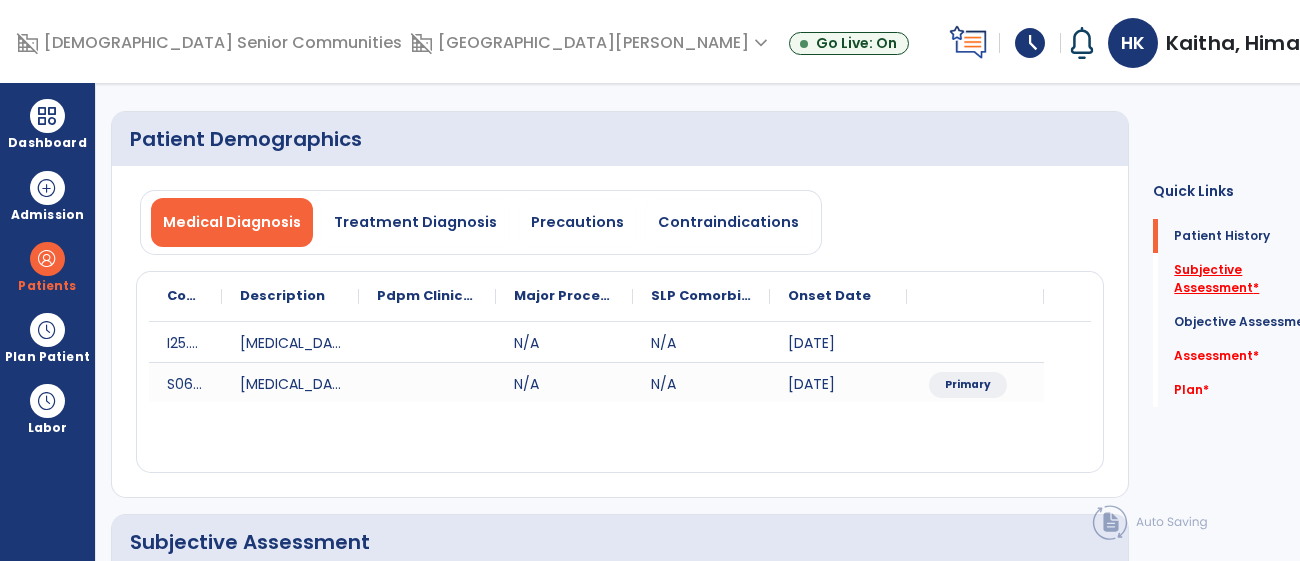 click on "Subjective Assessment   *" 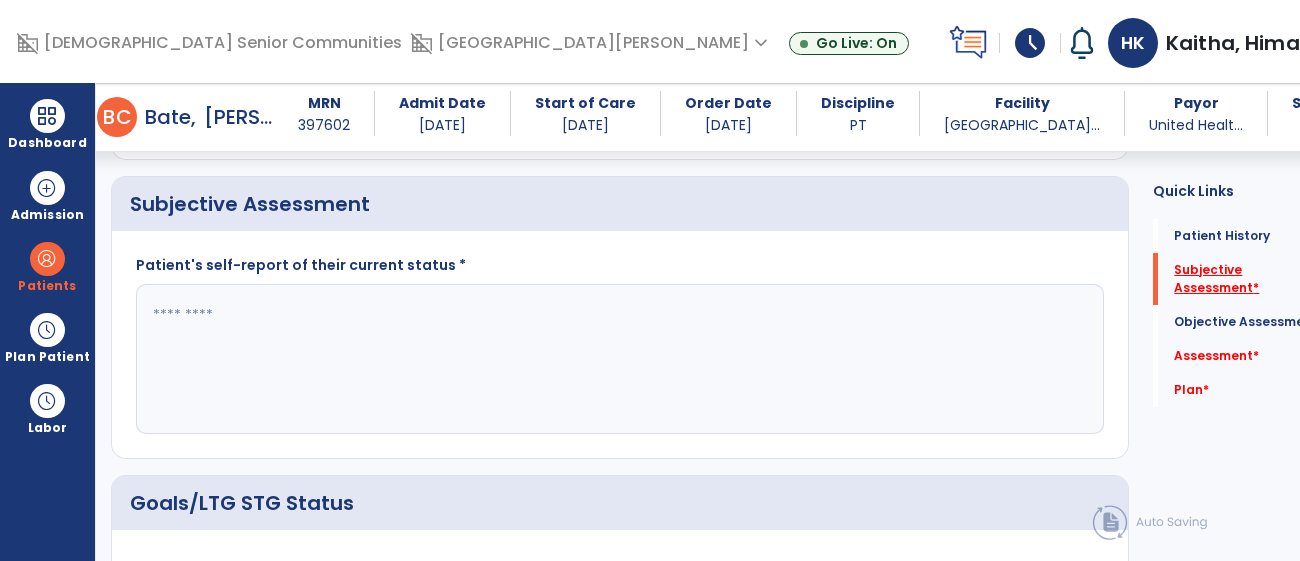 scroll, scrollTop: 475, scrollLeft: 0, axis: vertical 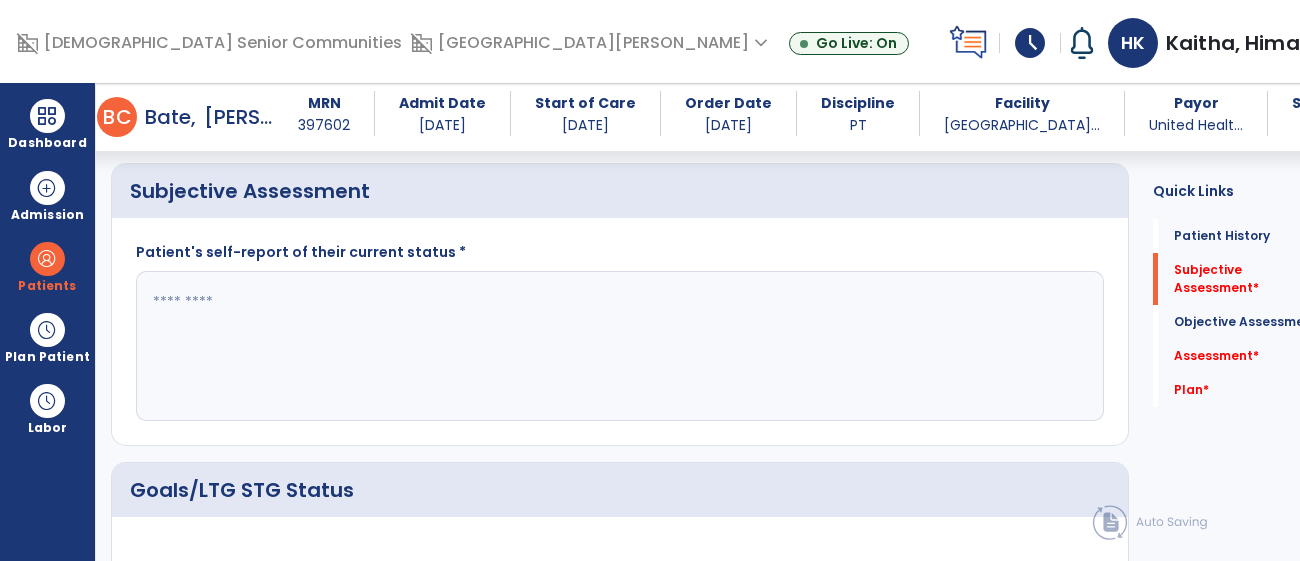 click 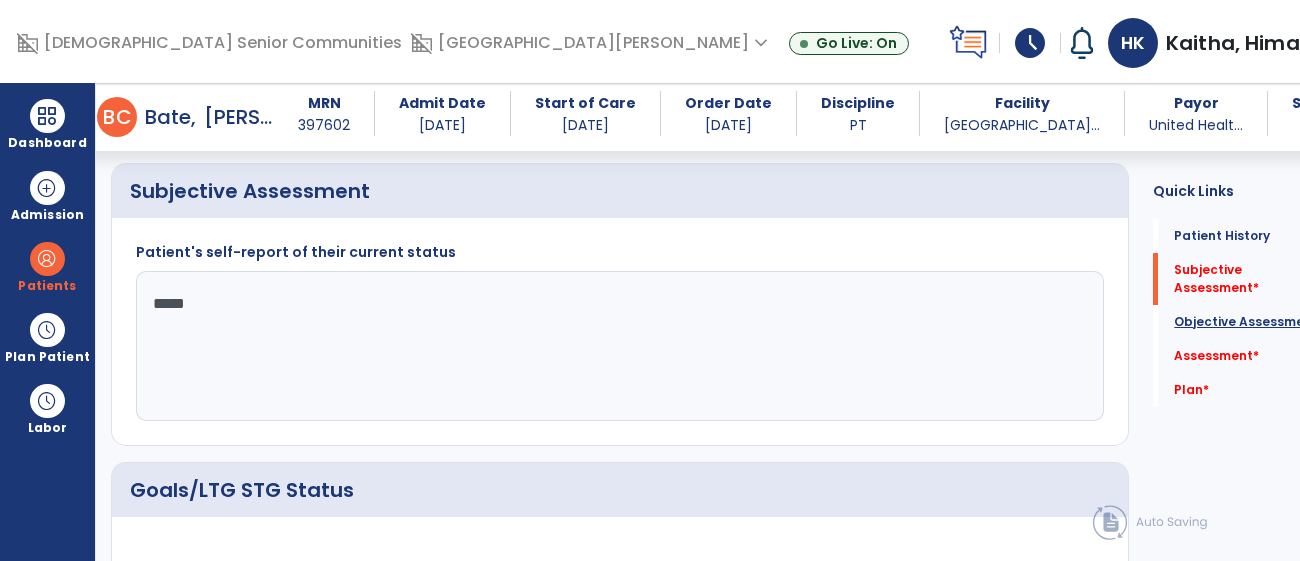type on "****" 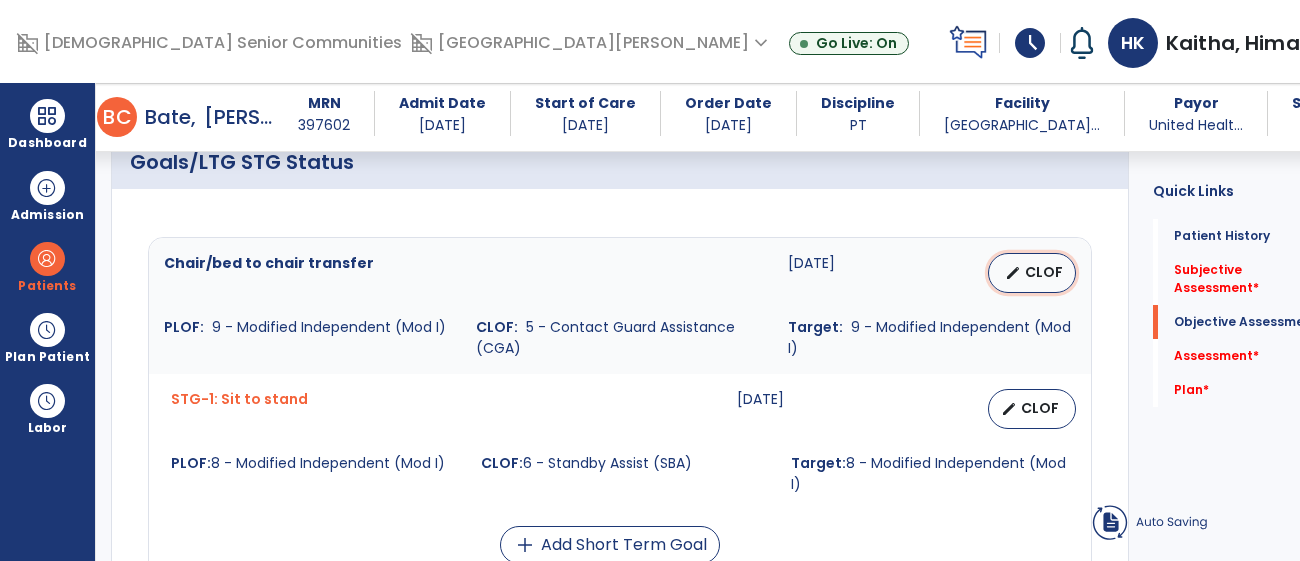 click on "CLOF" at bounding box center (1044, 272) 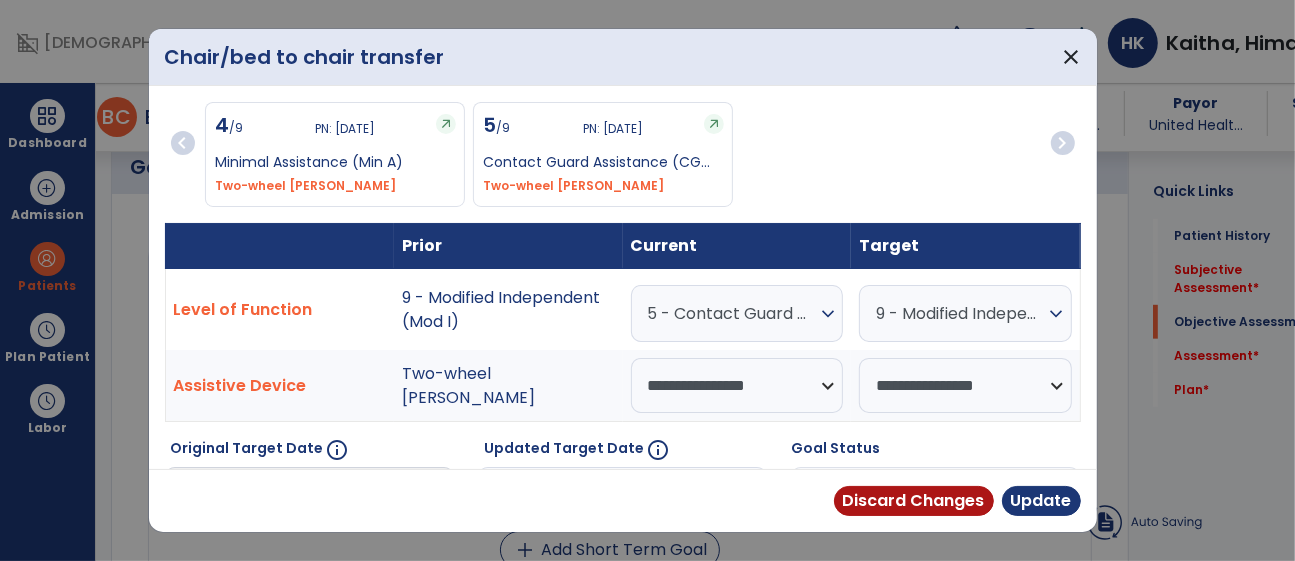 scroll, scrollTop: 803, scrollLeft: 0, axis: vertical 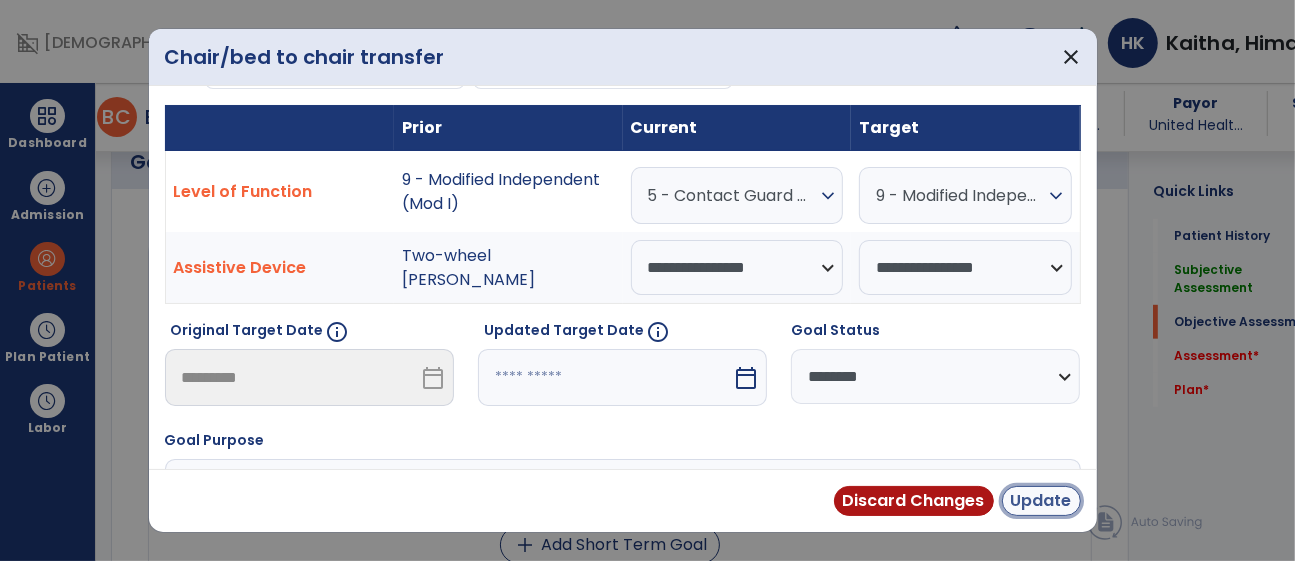 click on "Update" at bounding box center (1041, 501) 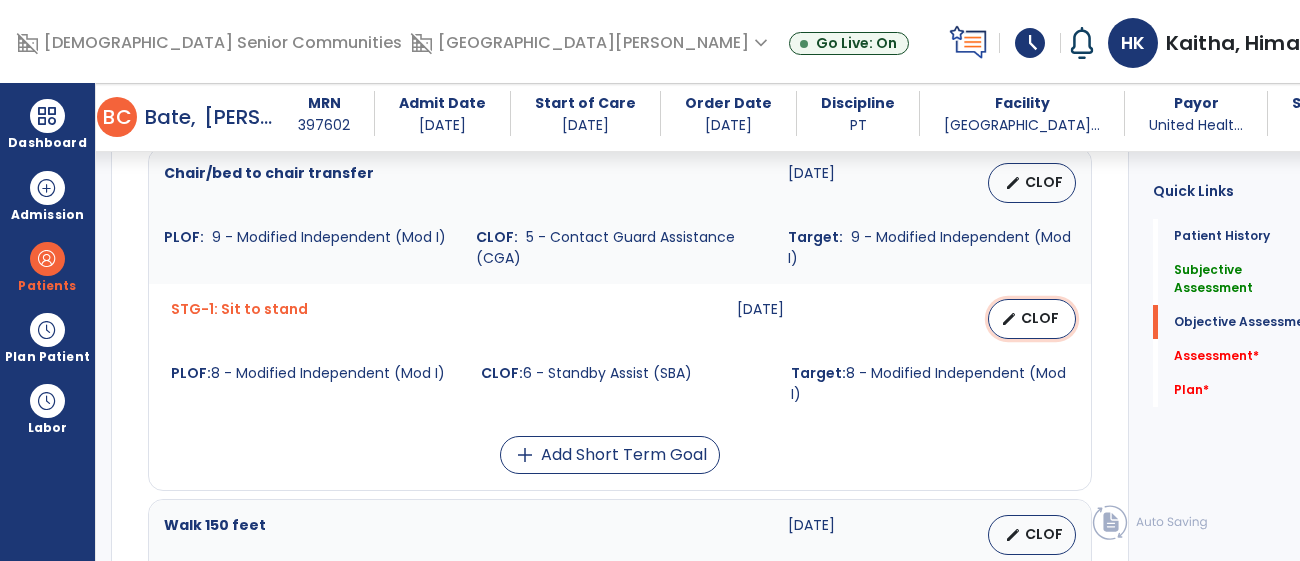 click on "edit   CLOF" at bounding box center [1032, 319] 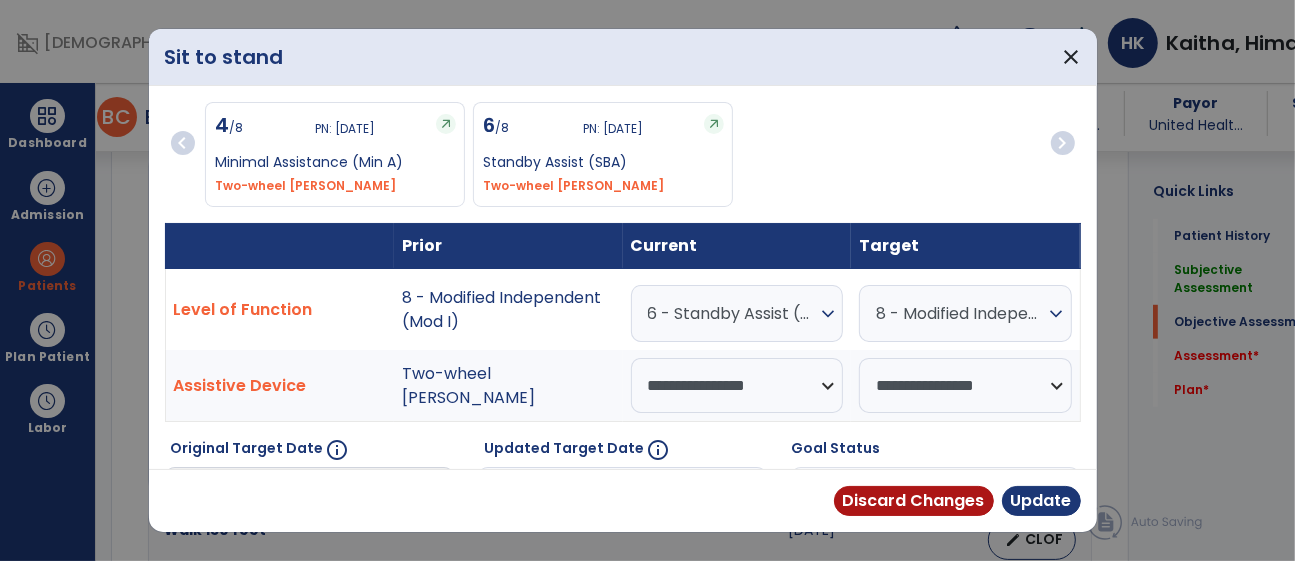 scroll, scrollTop: 893, scrollLeft: 0, axis: vertical 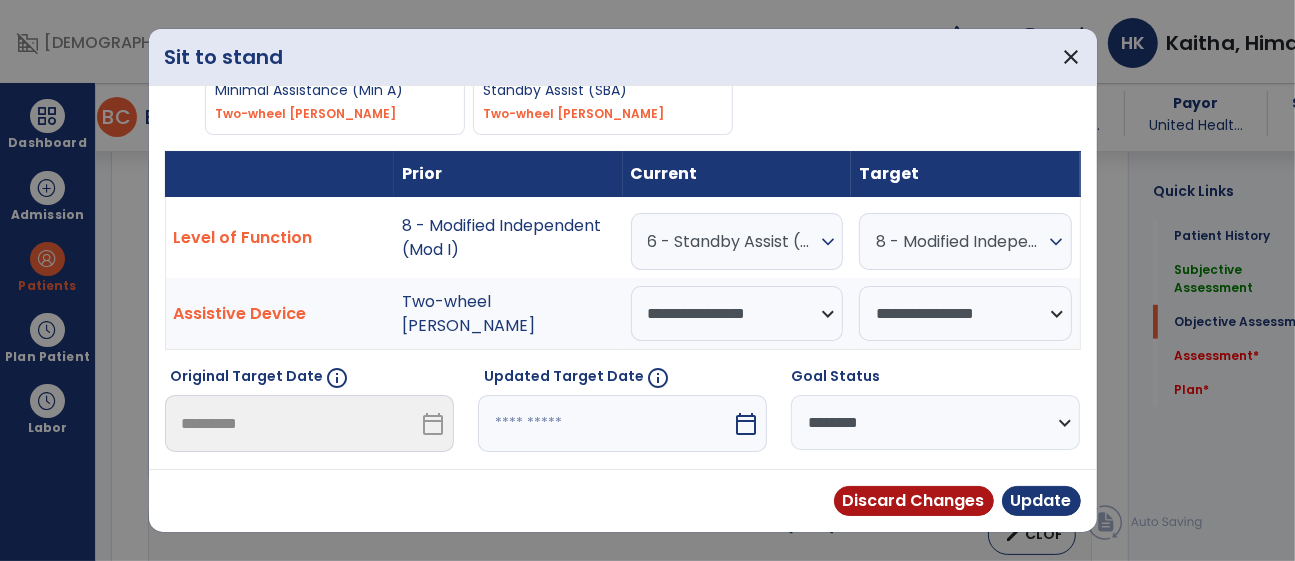 click on "calendar_today" at bounding box center [746, 424] 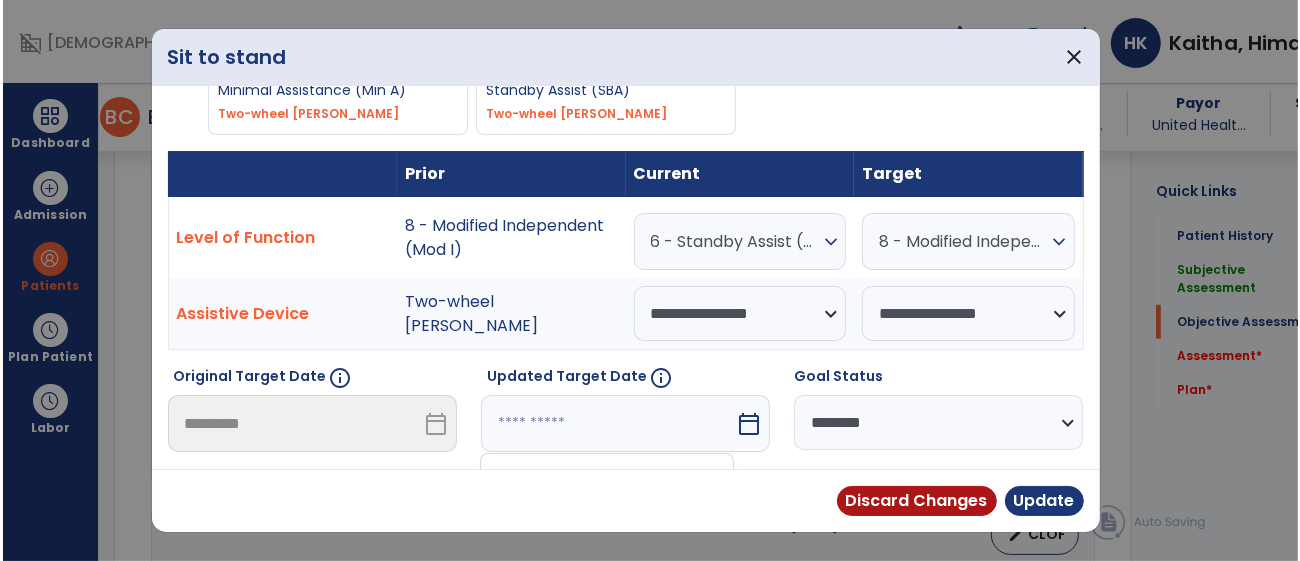 scroll, scrollTop: 351, scrollLeft: 0, axis: vertical 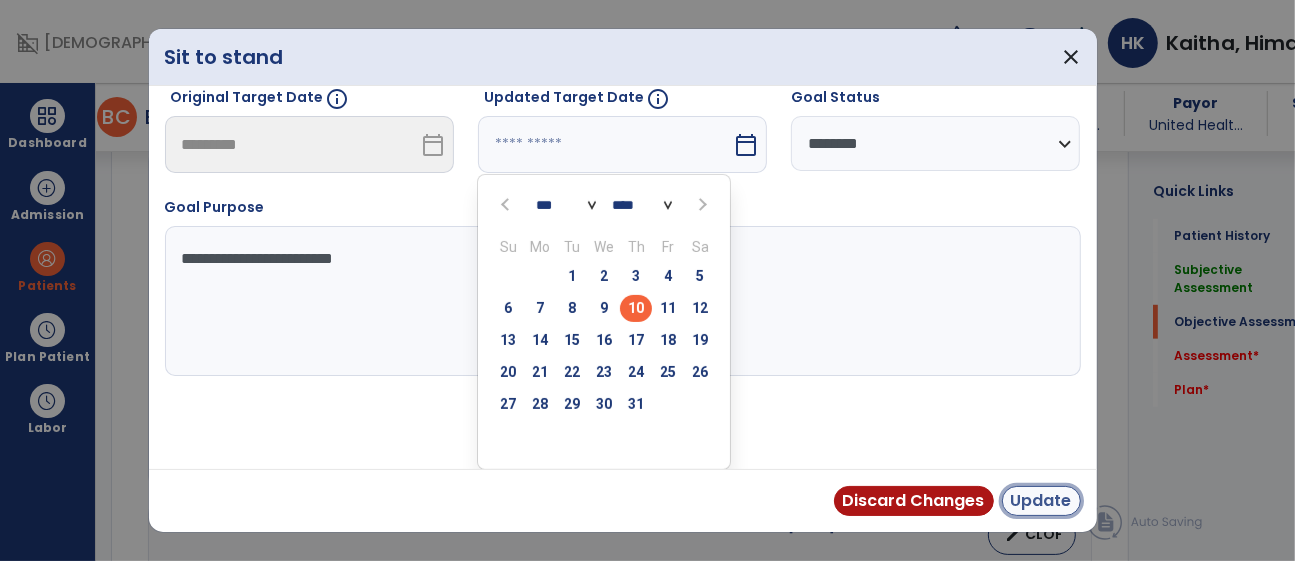 click on "Update" at bounding box center [1041, 501] 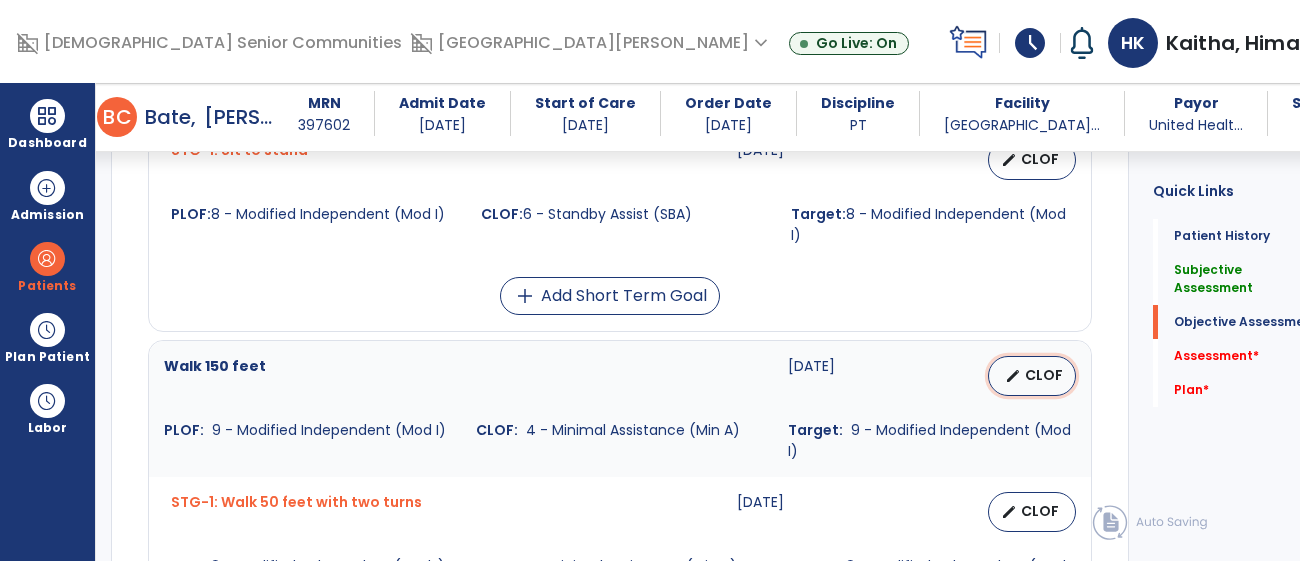 click on "CLOF" at bounding box center (1044, 375) 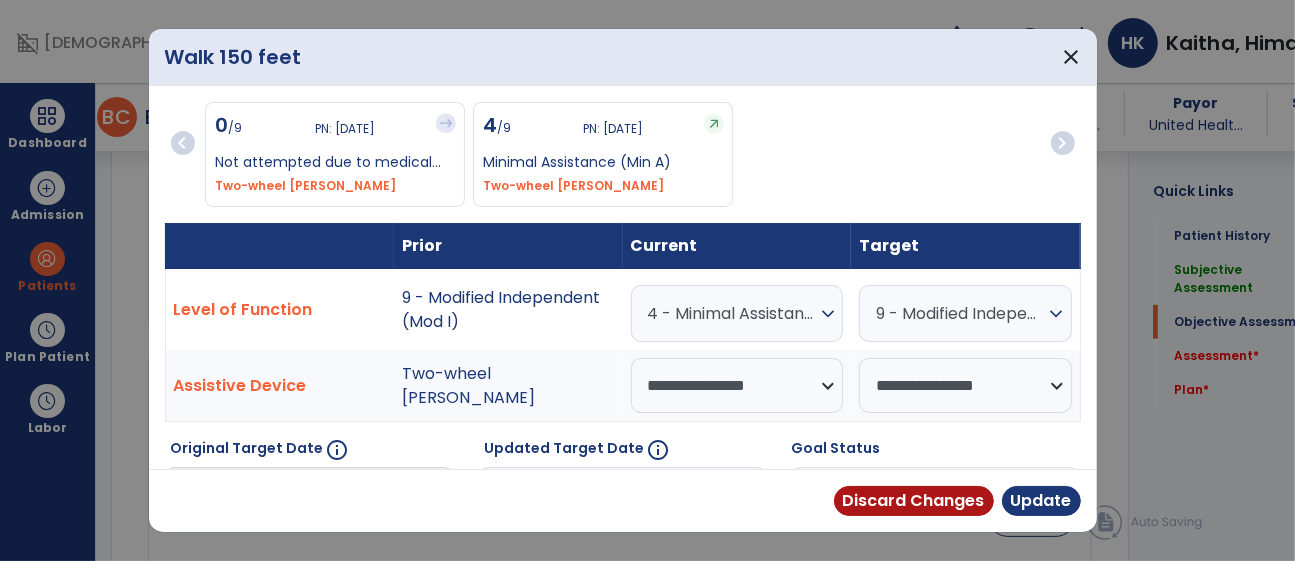 scroll, scrollTop: 1052, scrollLeft: 0, axis: vertical 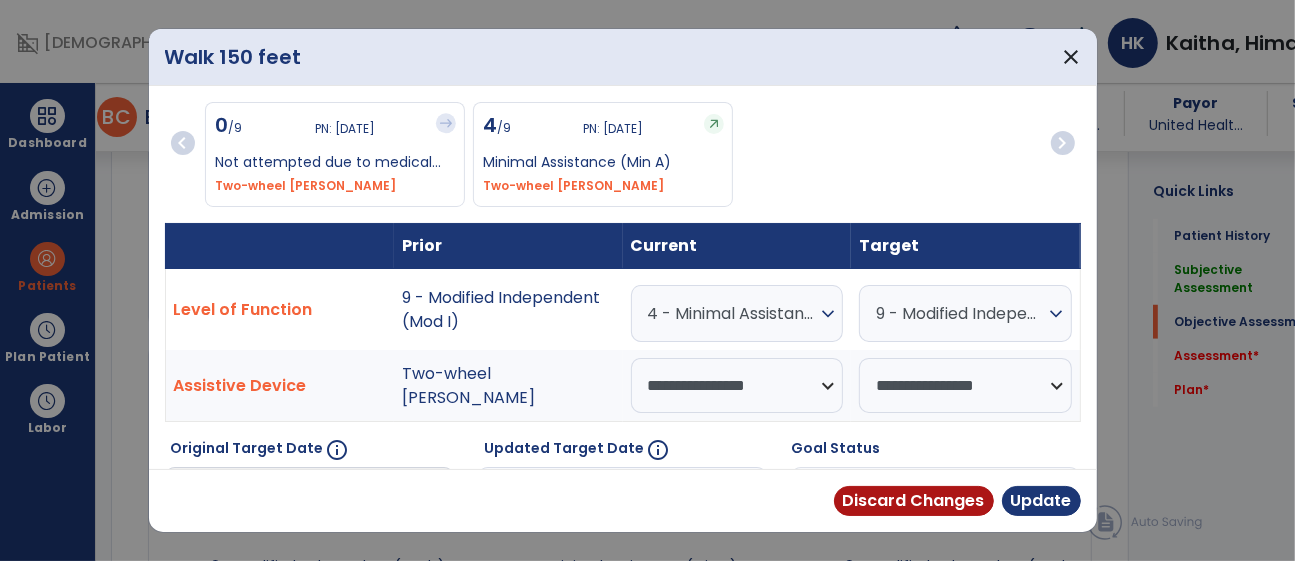 click at bounding box center [647, 280] 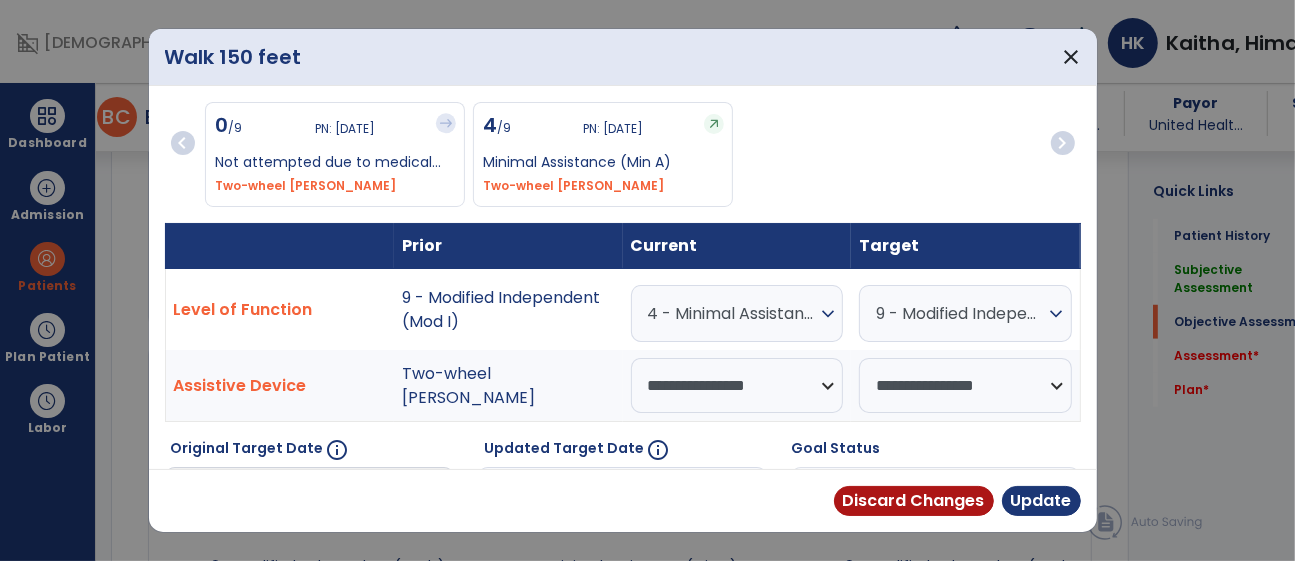 click on "4 - Minimal Assistance (Min A)" at bounding box center (732, 313) 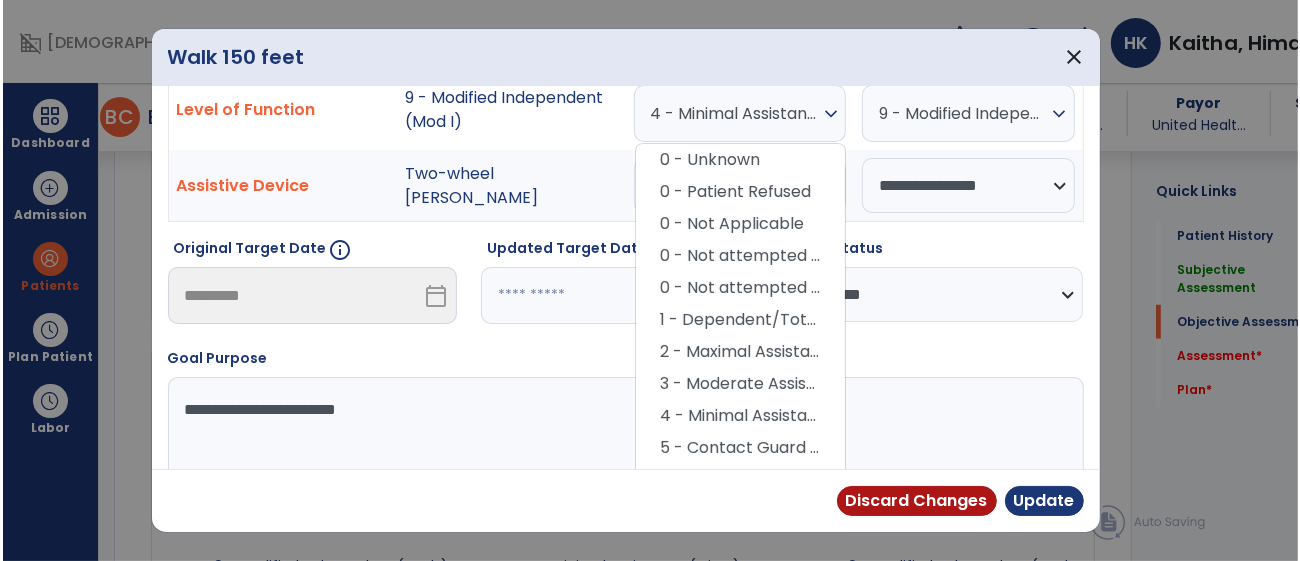 scroll, scrollTop: 208, scrollLeft: 0, axis: vertical 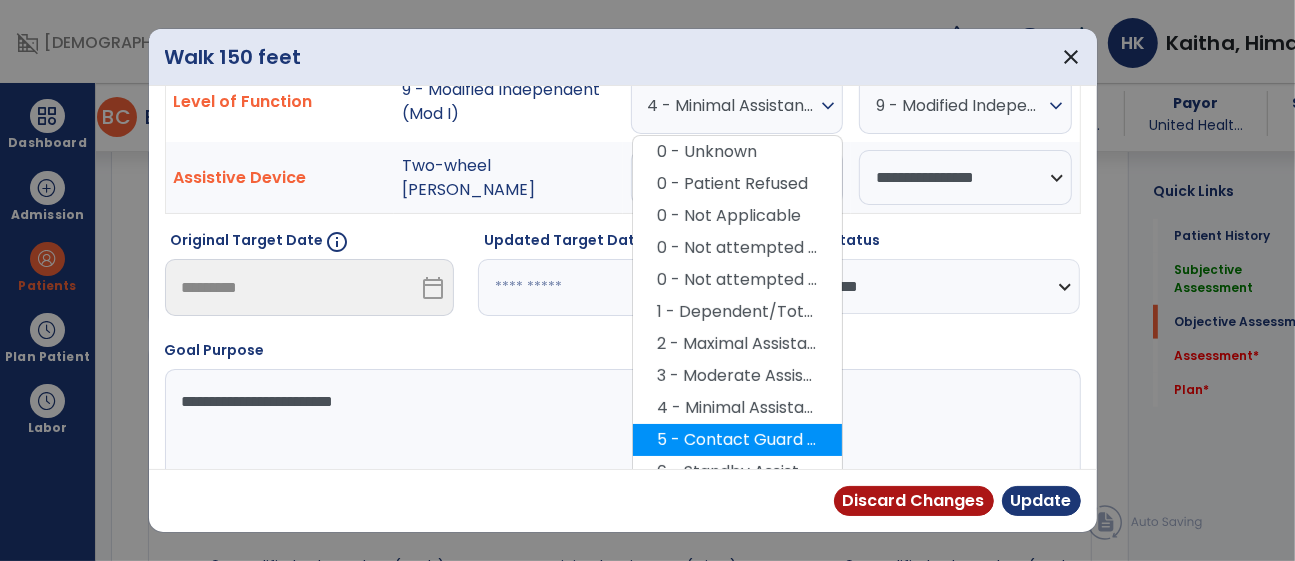 click on "5 - Contact Guard Assistance (CGA)" at bounding box center (737, 440) 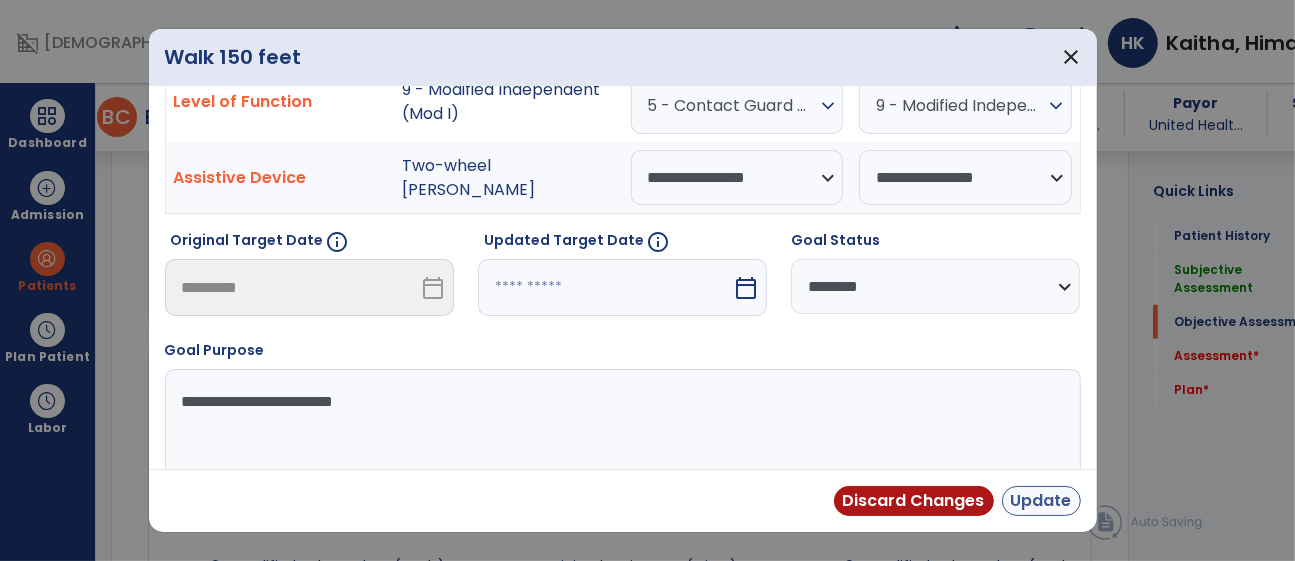 click on "Update" at bounding box center (1041, 501) 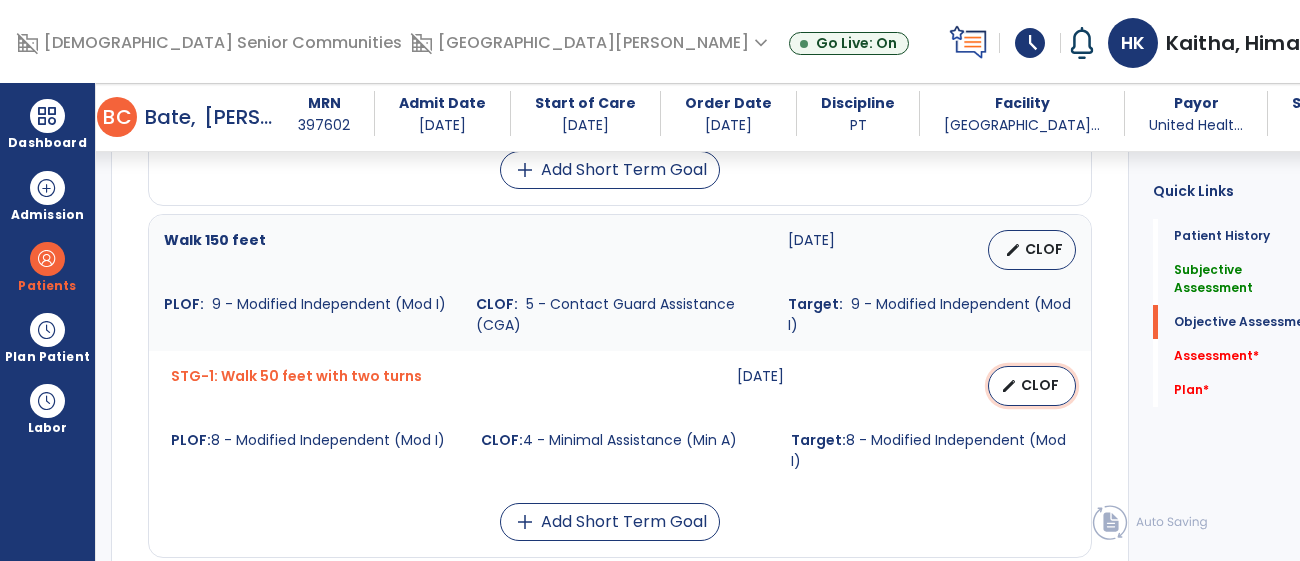 click on "CLOF" at bounding box center [1040, 385] 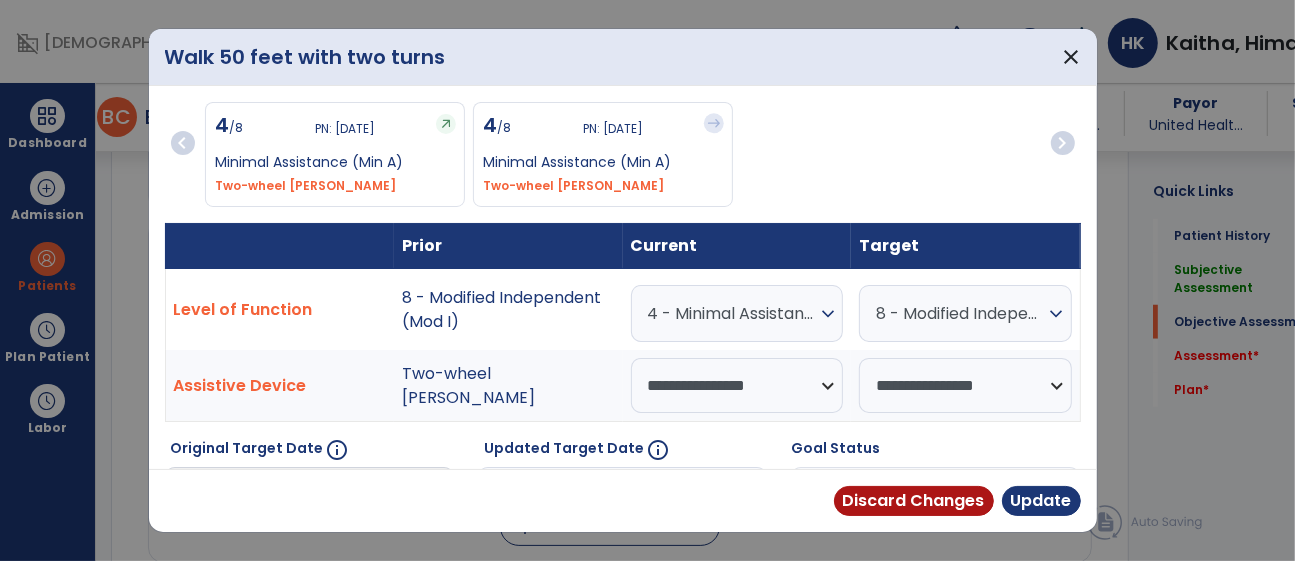 scroll, scrollTop: 1178, scrollLeft: 0, axis: vertical 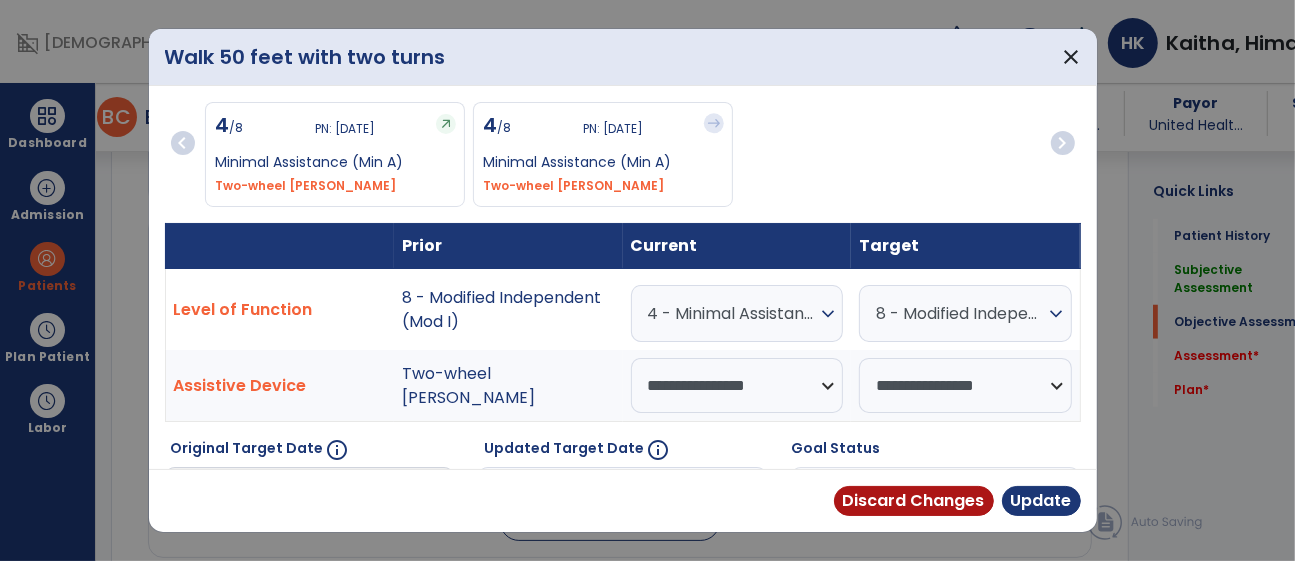 click on "expand_more" at bounding box center [828, 314] 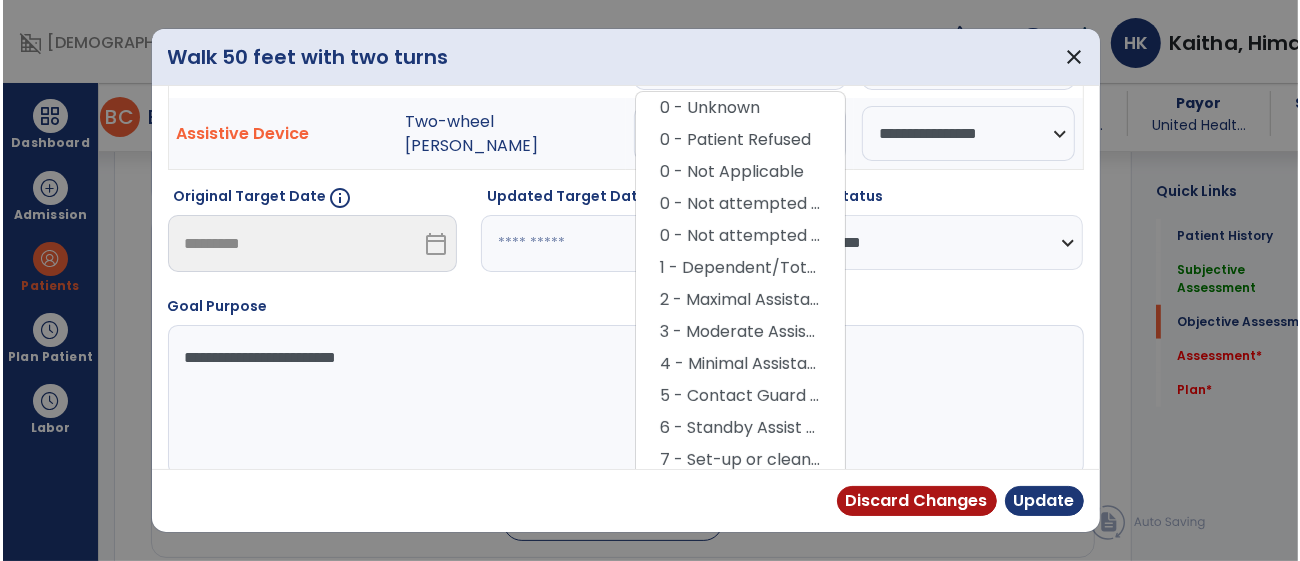 scroll, scrollTop: 263, scrollLeft: 0, axis: vertical 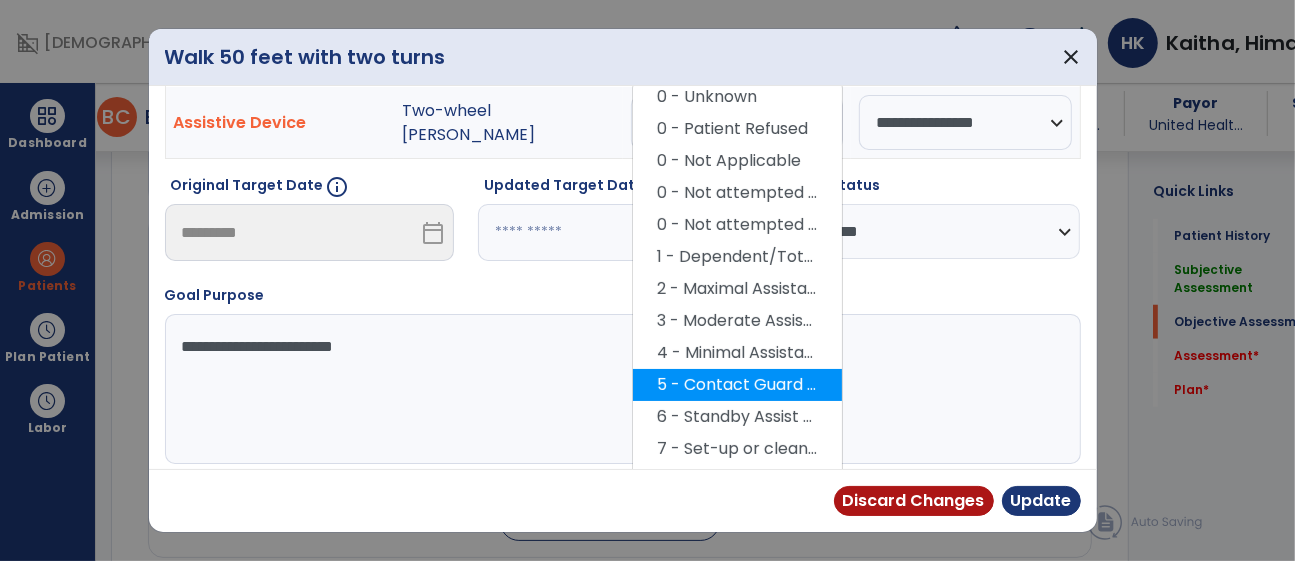 click on "5 - Contact Guard Assistance (CGA)" at bounding box center [737, 385] 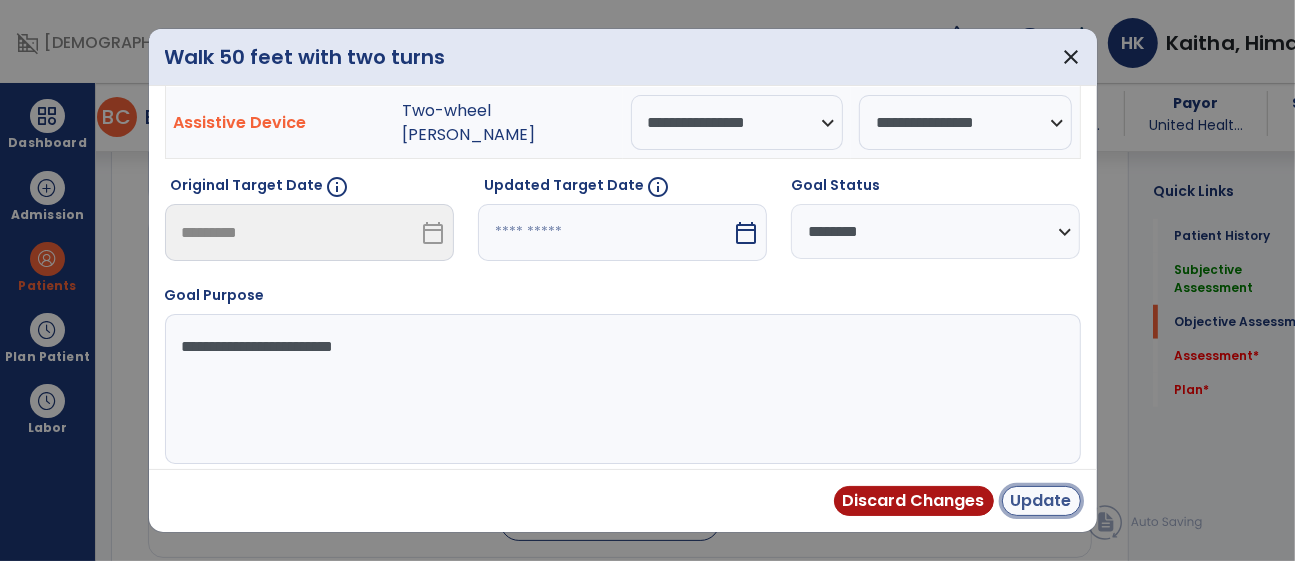 click on "Update" at bounding box center (1041, 501) 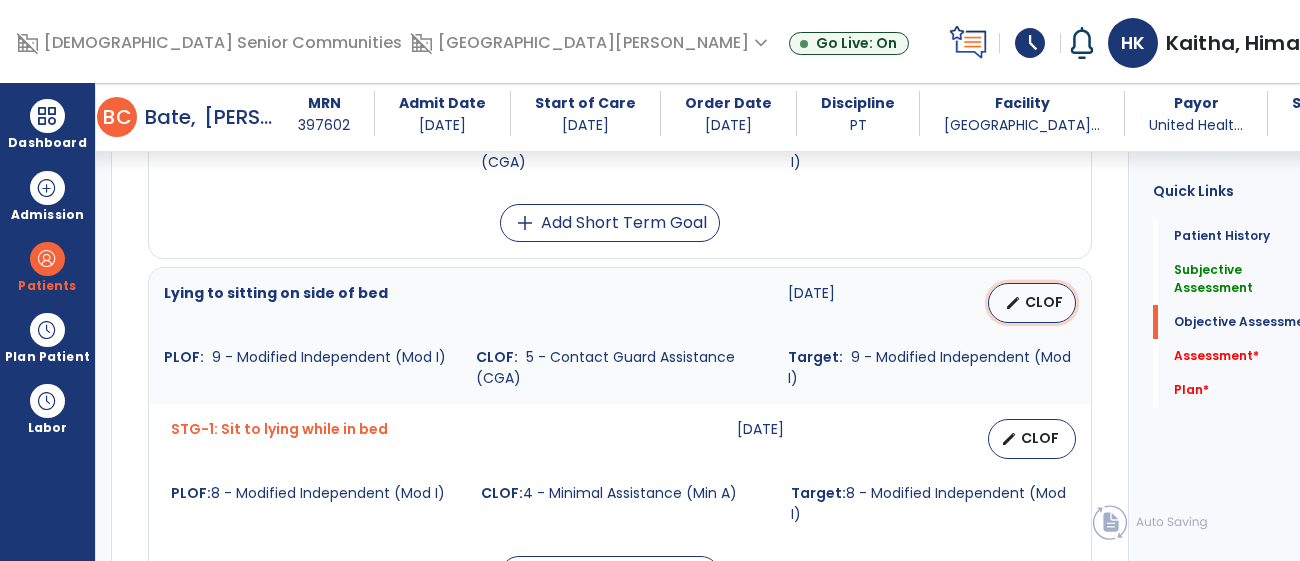 click on "edit" at bounding box center (1013, 303) 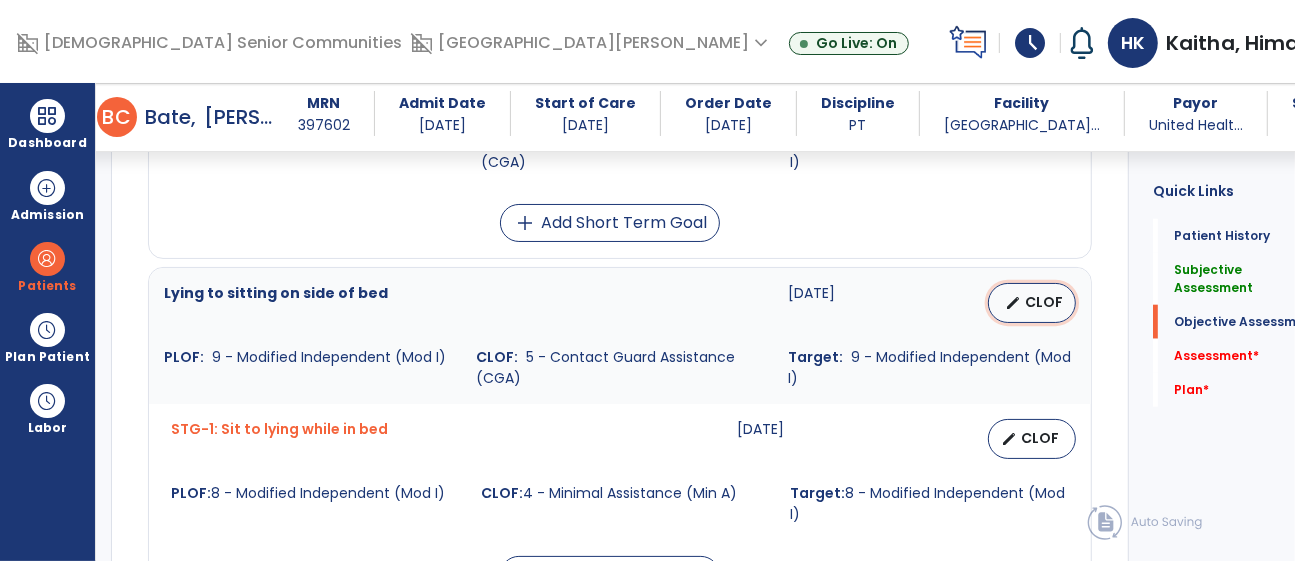 select on "*********" 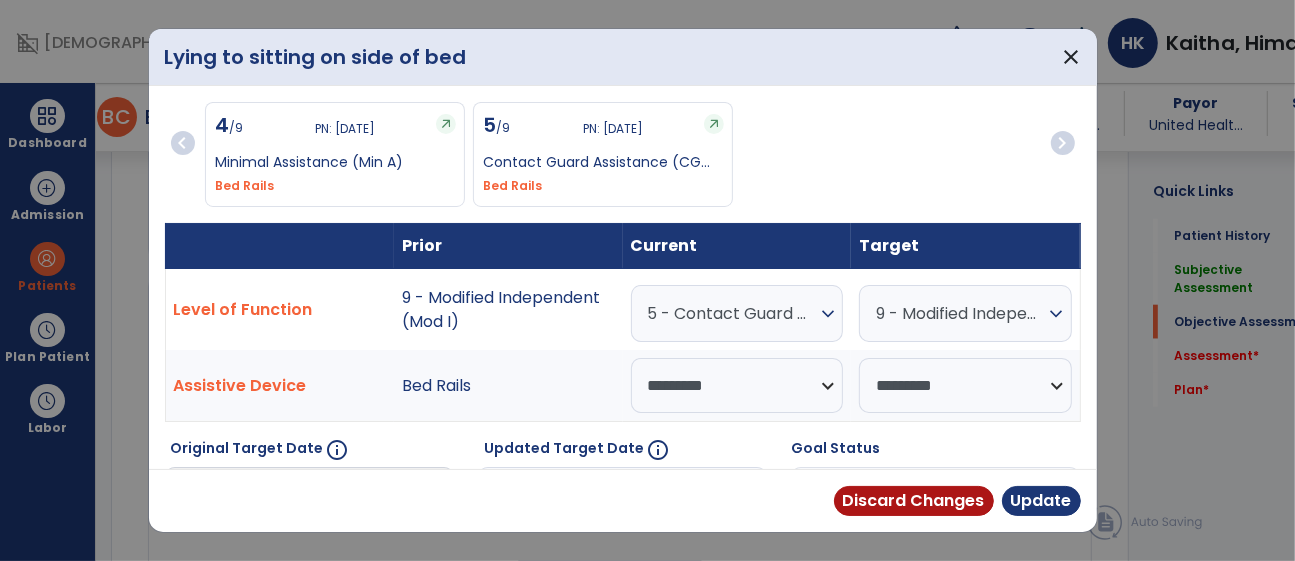scroll, scrollTop: 1477, scrollLeft: 0, axis: vertical 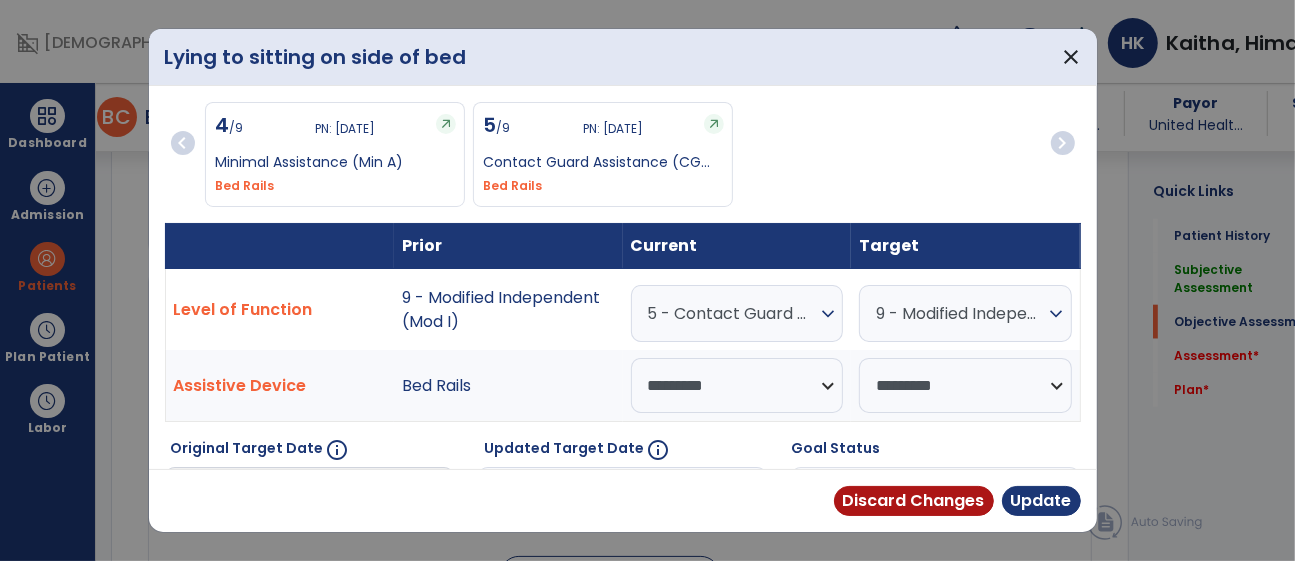 click on "expand_more" at bounding box center (828, 314) 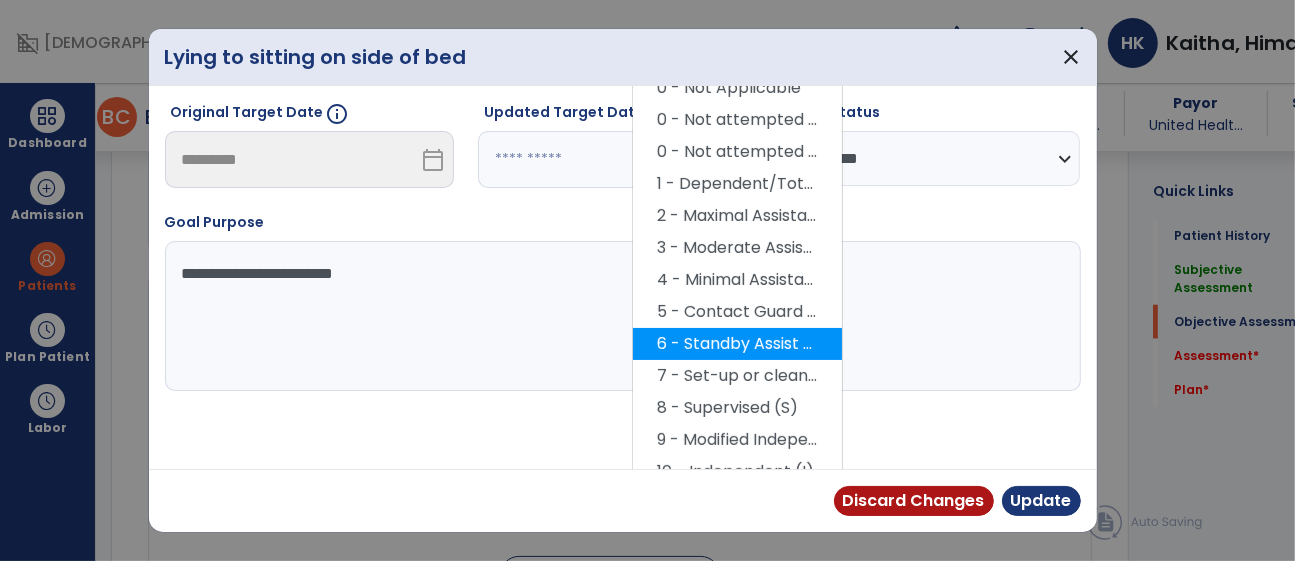 click on "6 - Standby Assist (SBA)" at bounding box center [737, 344] 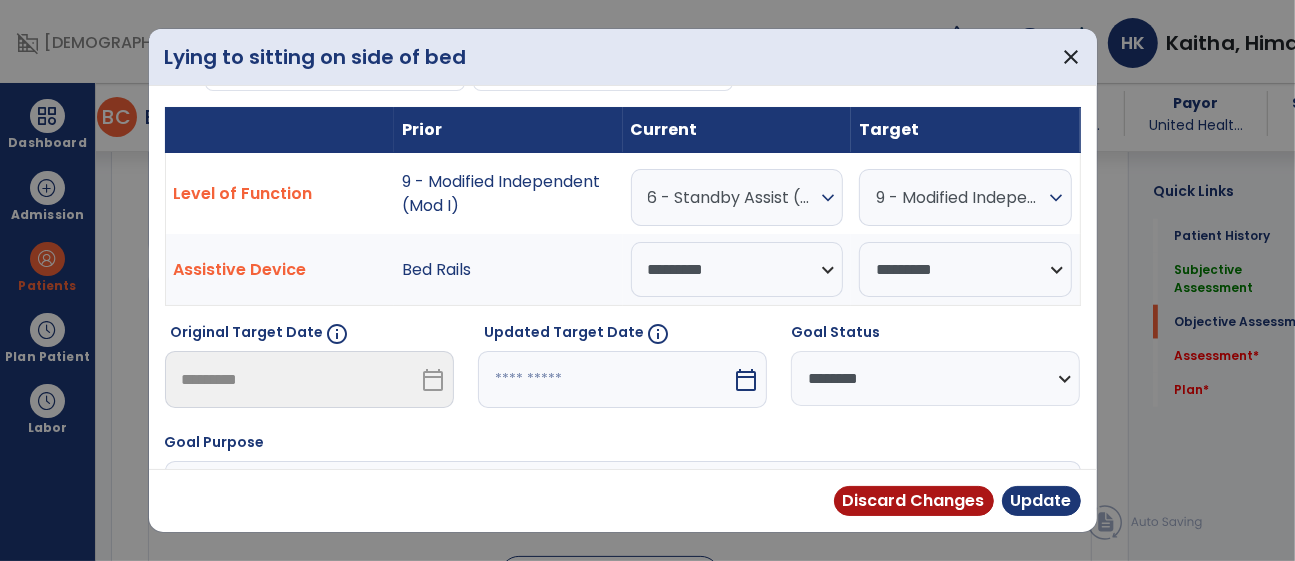 scroll, scrollTop: 115, scrollLeft: 0, axis: vertical 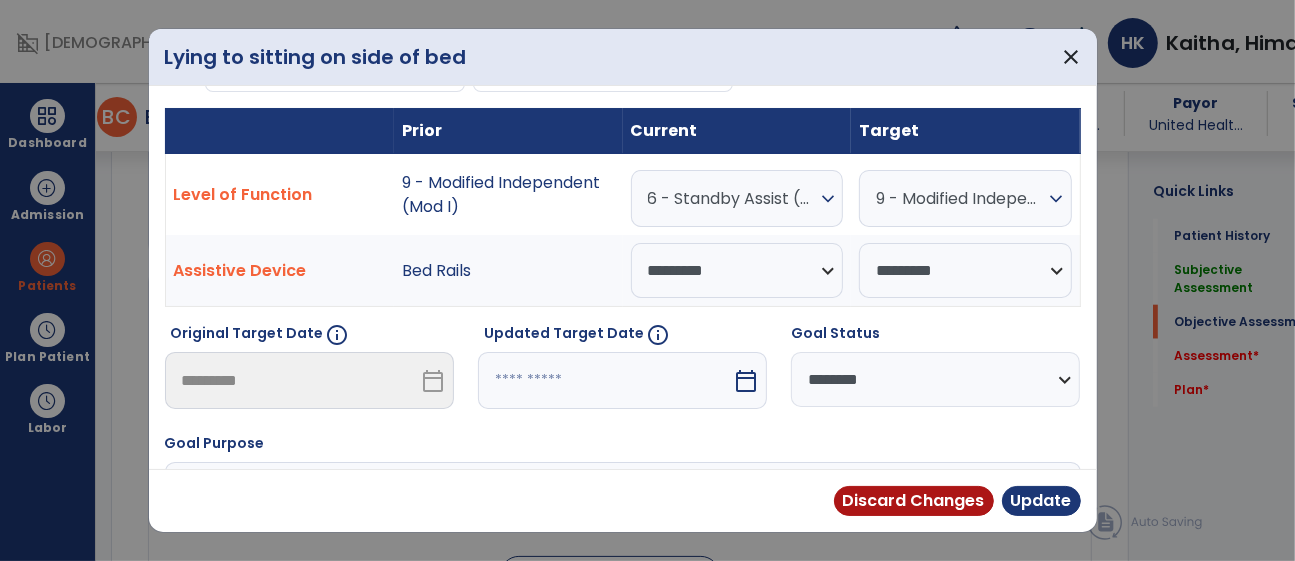 click on "expand_more" at bounding box center [828, 199] 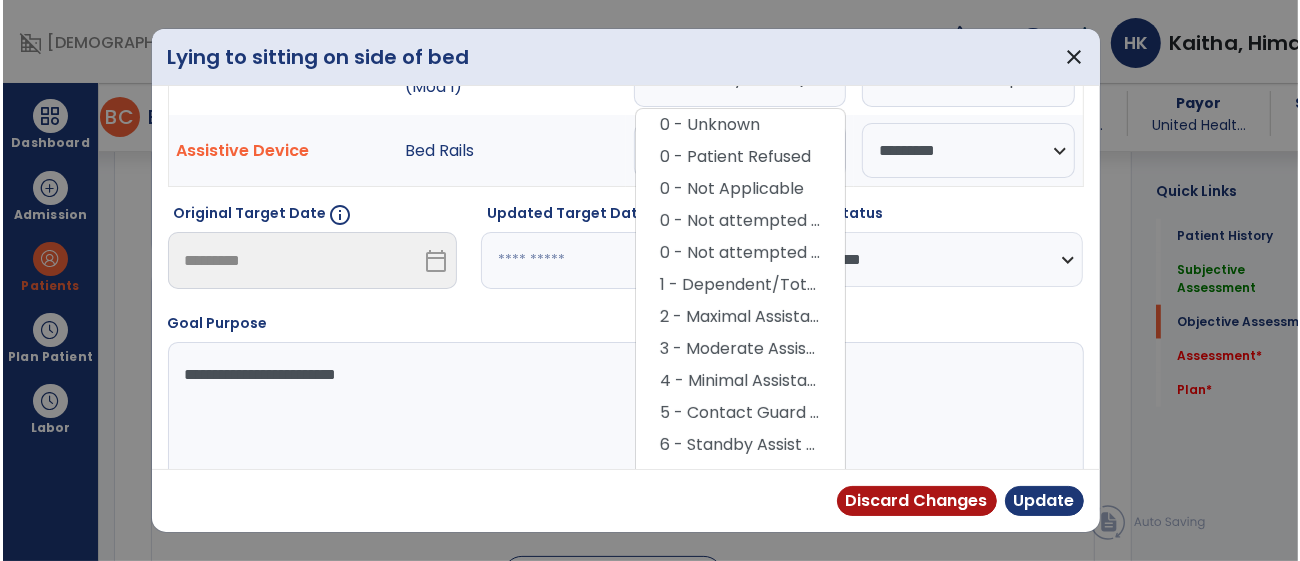 scroll, scrollTop: 256, scrollLeft: 0, axis: vertical 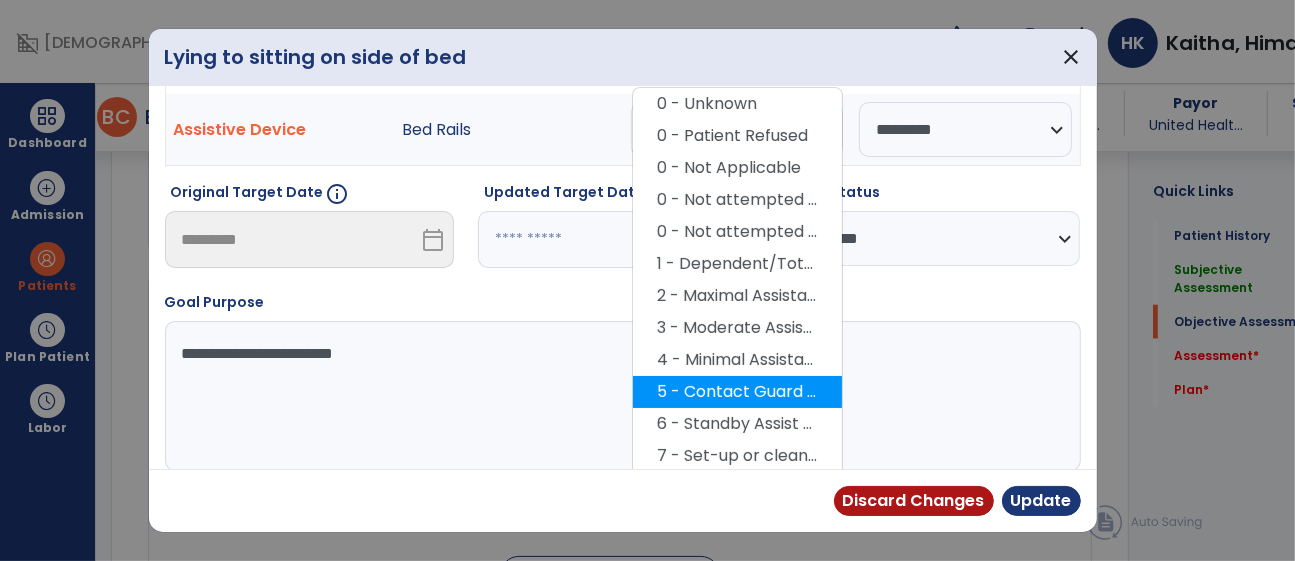 click on "5 - Contact Guard Assistance (CGA)" at bounding box center (737, 392) 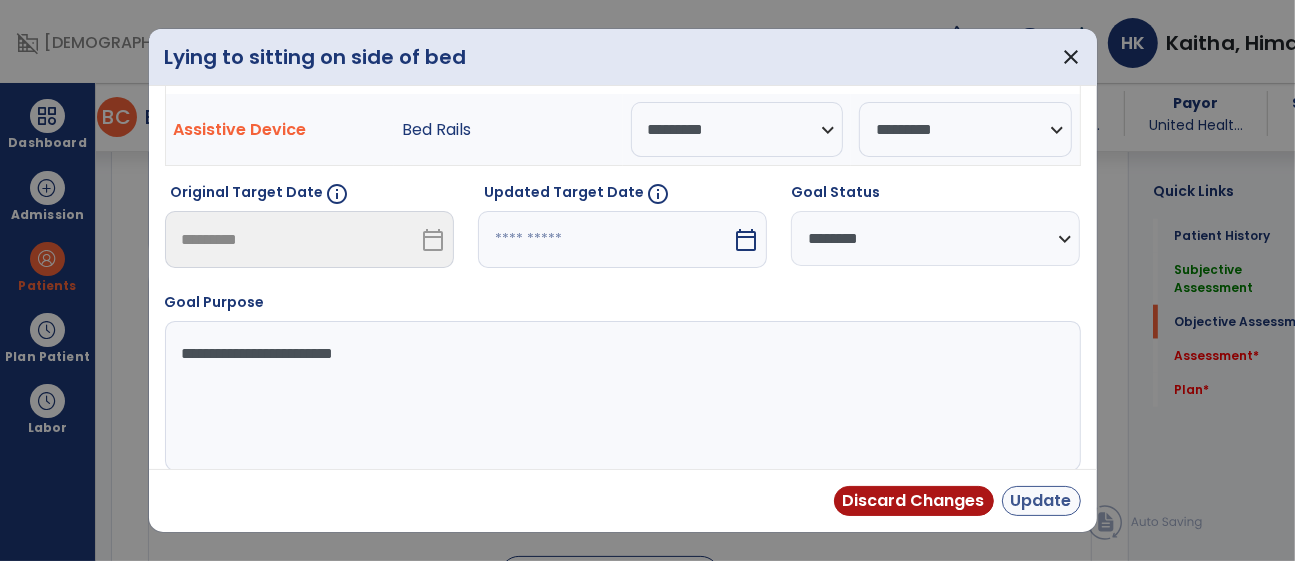 click on "Update" at bounding box center (1041, 501) 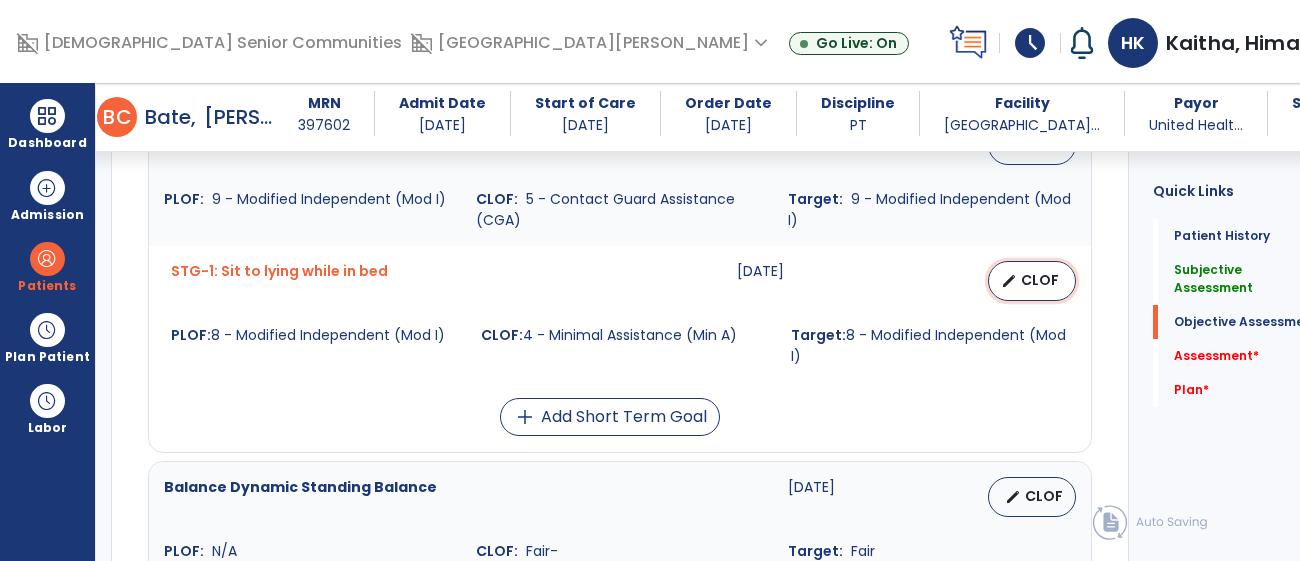 click on "edit   CLOF" at bounding box center [1032, 281] 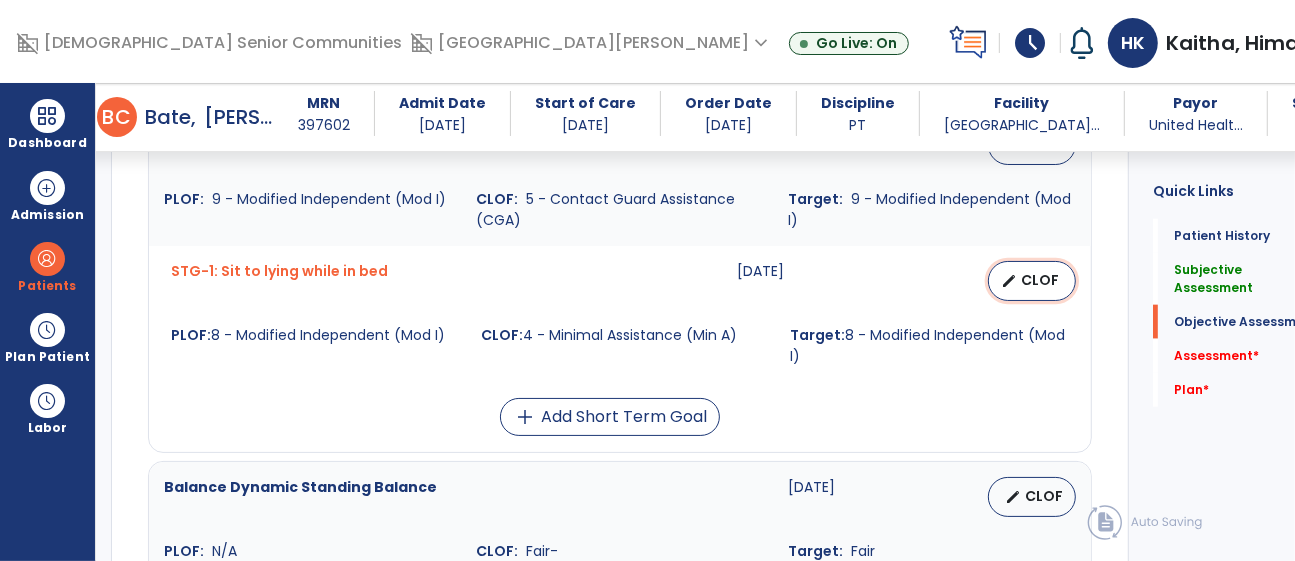 select on "*********" 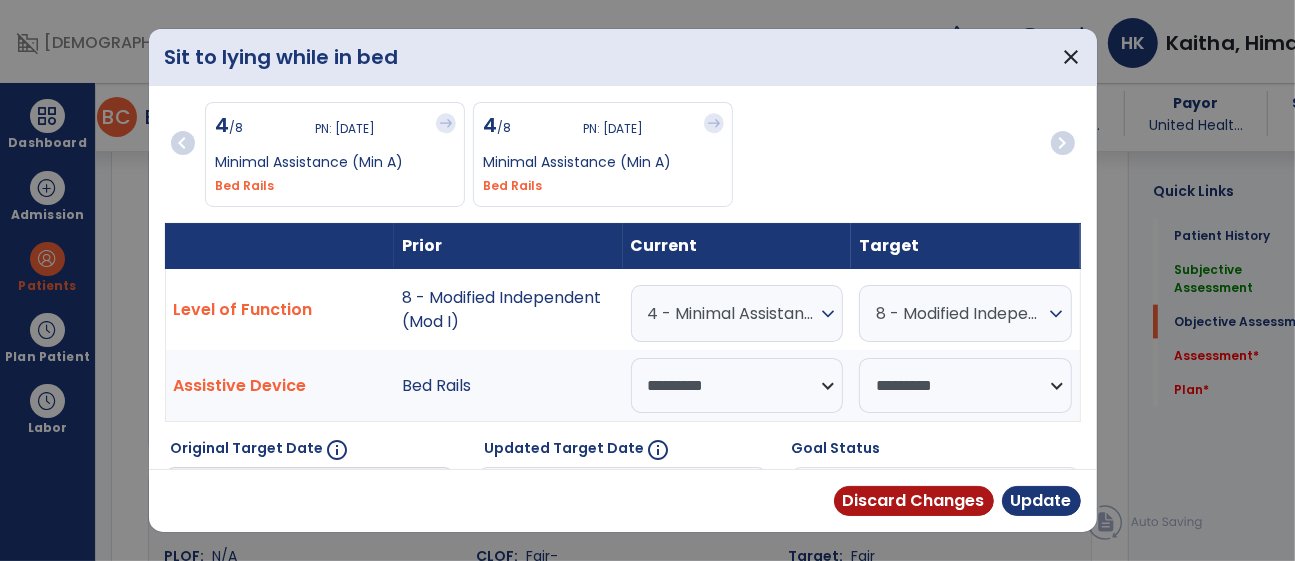 scroll, scrollTop: 1635, scrollLeft: 0, axis: vertical 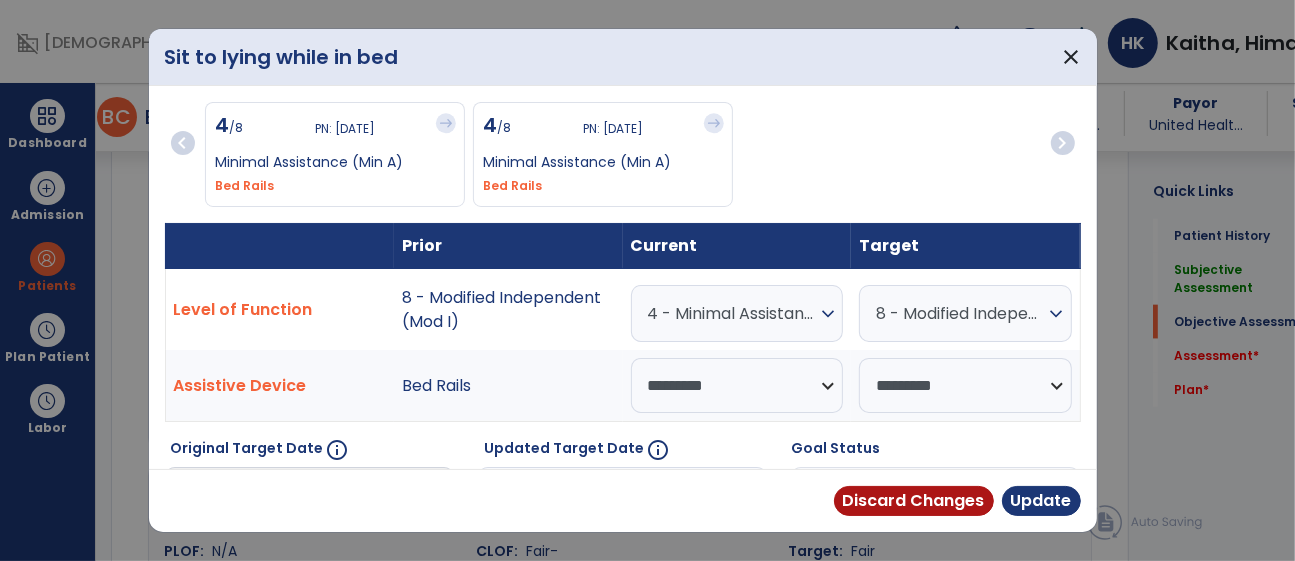 click on "expand_more" at bounding box center (828, 314) 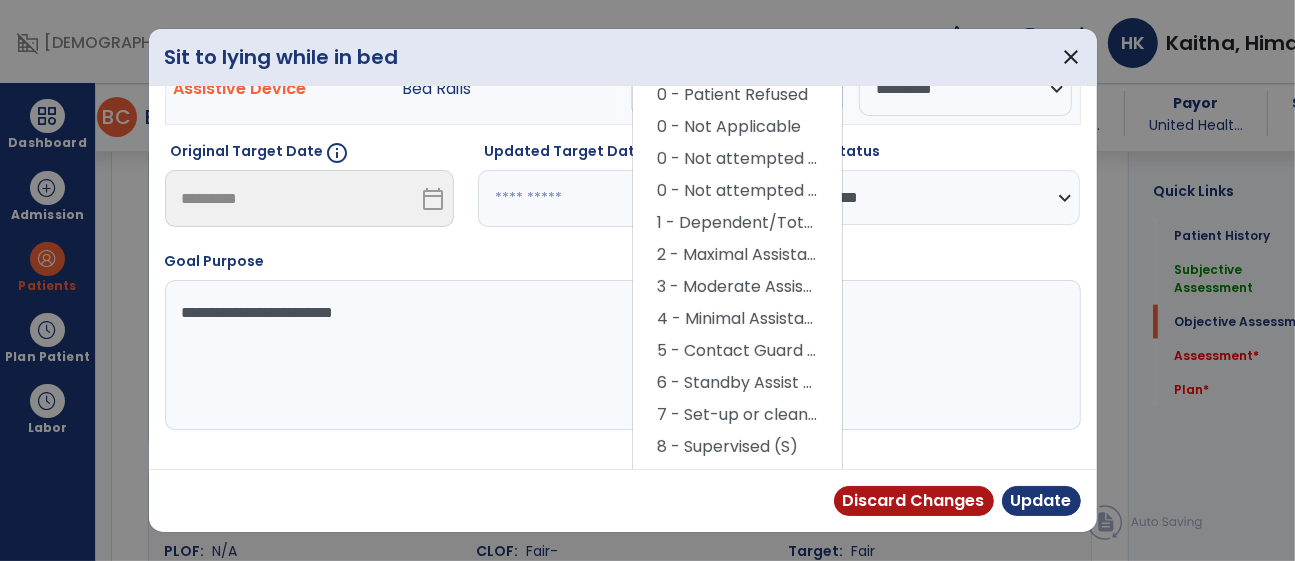 scroll, scrollTop: 312, scrollLeft: 0, axis: vertical 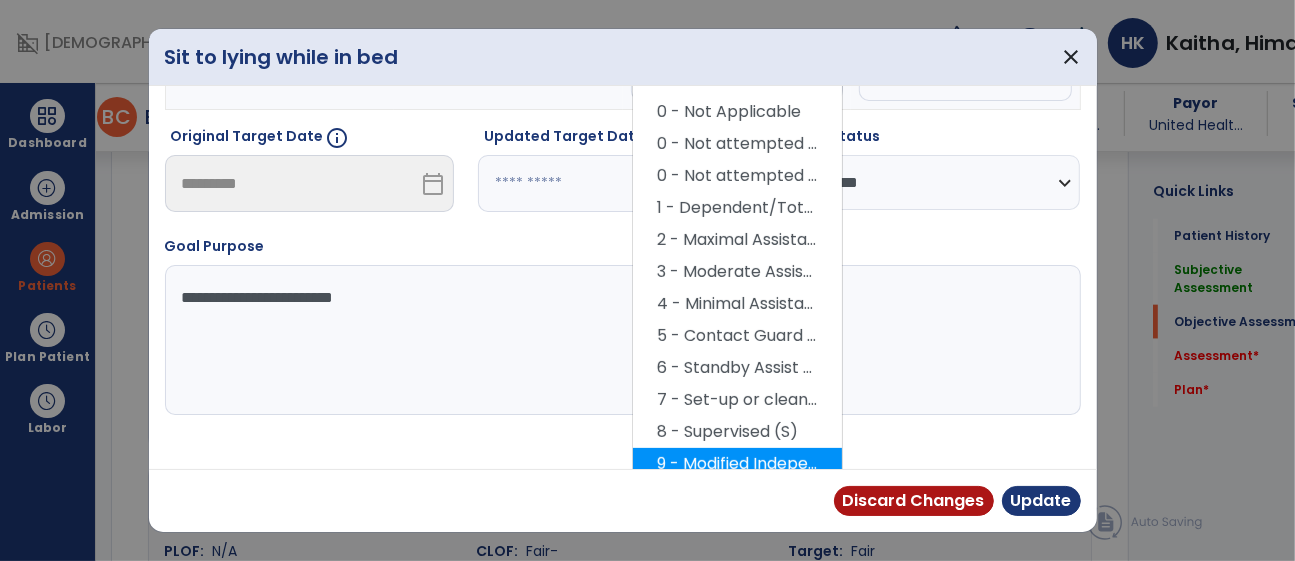 click on "9 - Modified Independent (Mod I)" at bounding box center (737, 464) 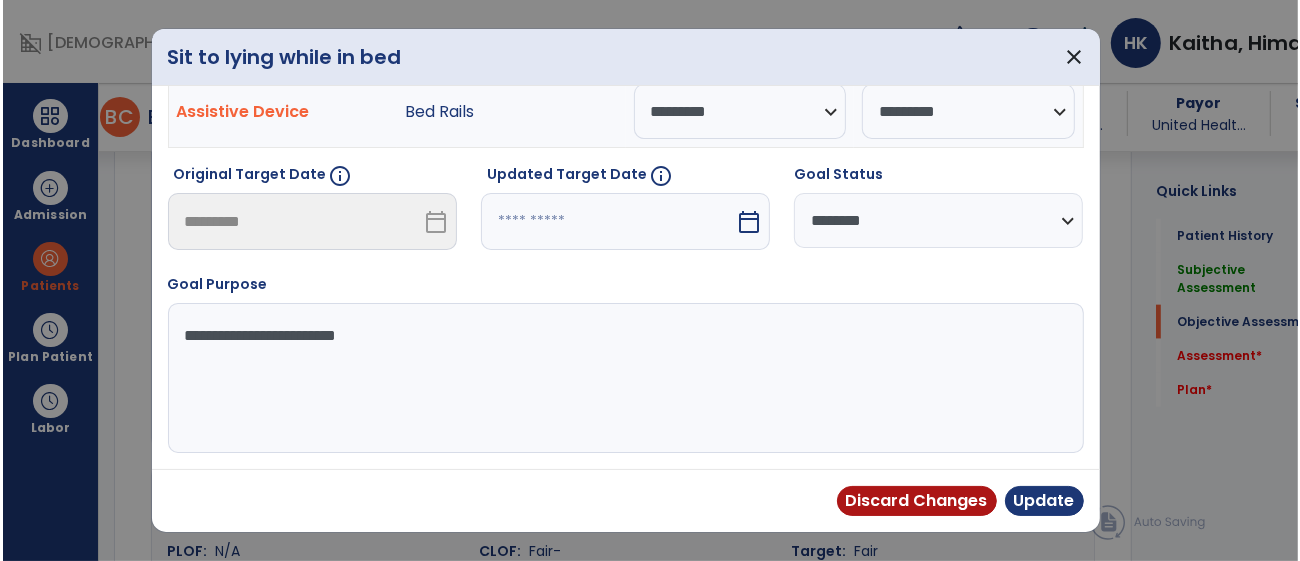 scroll, scrollTop: 272, scrollLeft: 0, axis: vertical 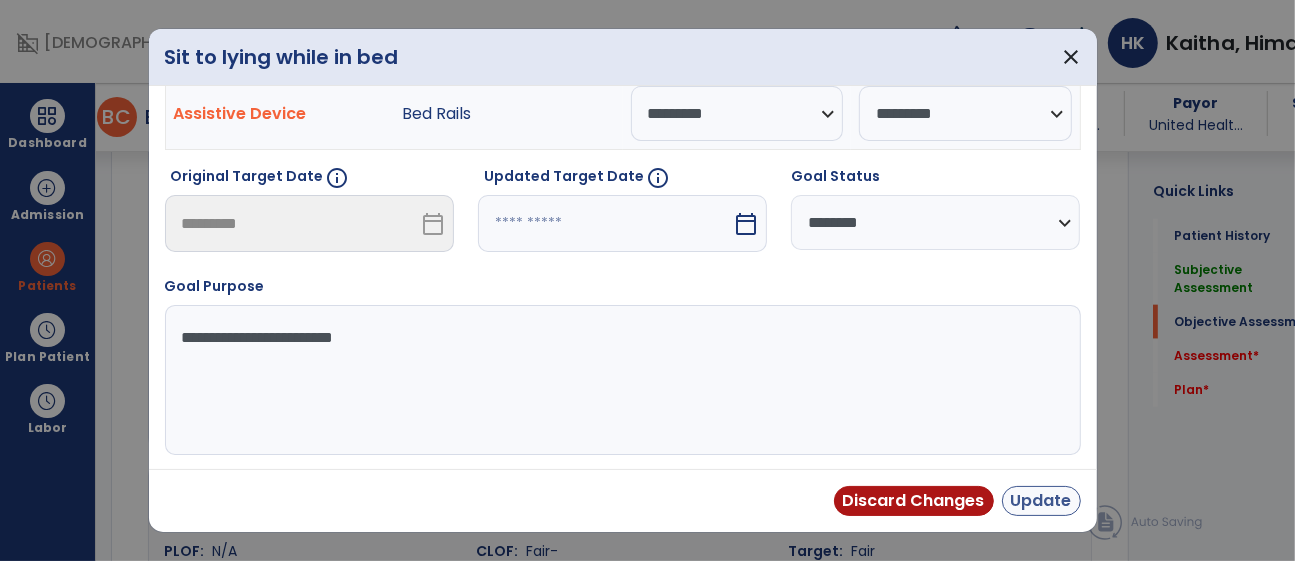 click on "Update" at bounding box center [1041, 501] 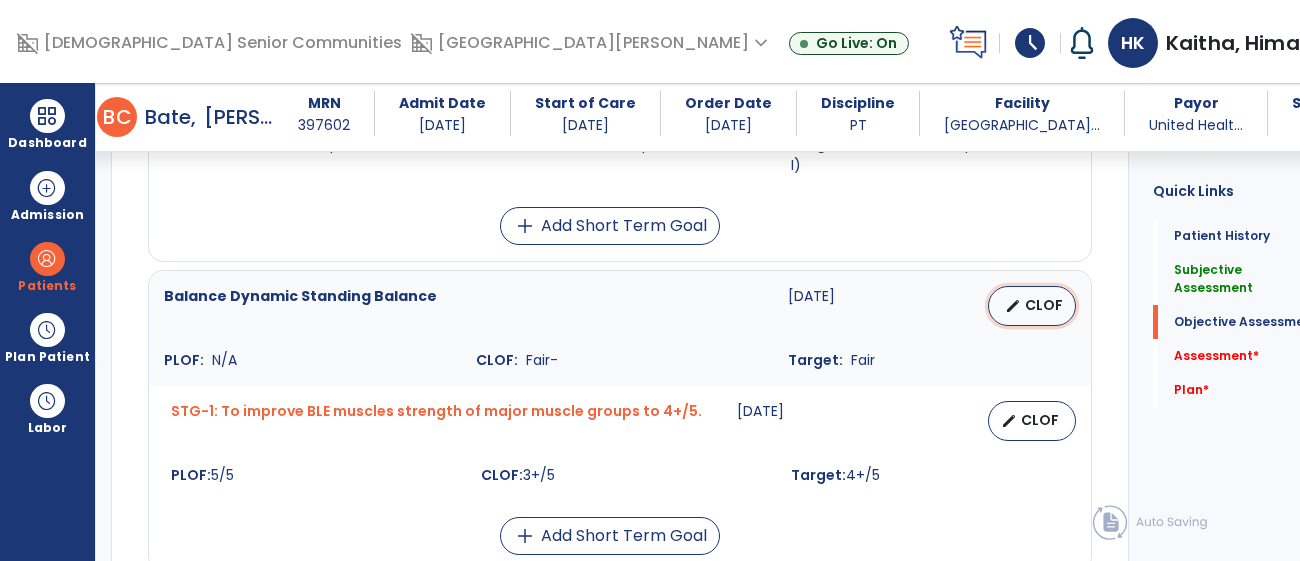 click on "CLOF" at bounding box center (1044, 305) 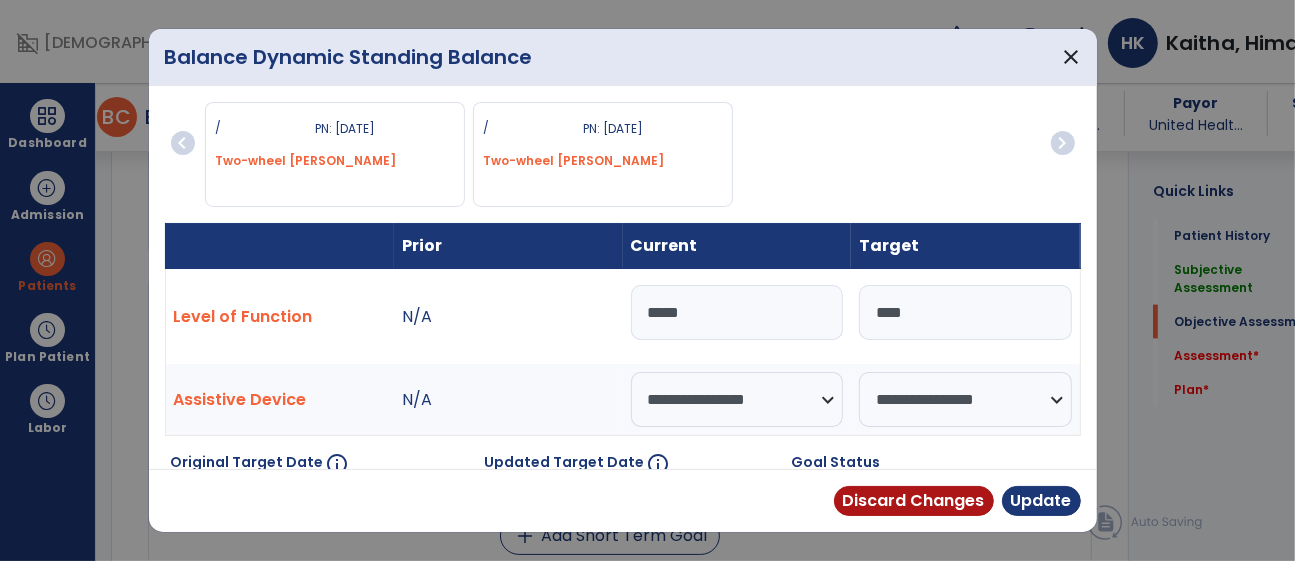 scroll, scrollTop: 1826, scrollLeft: 0, axis: vertical 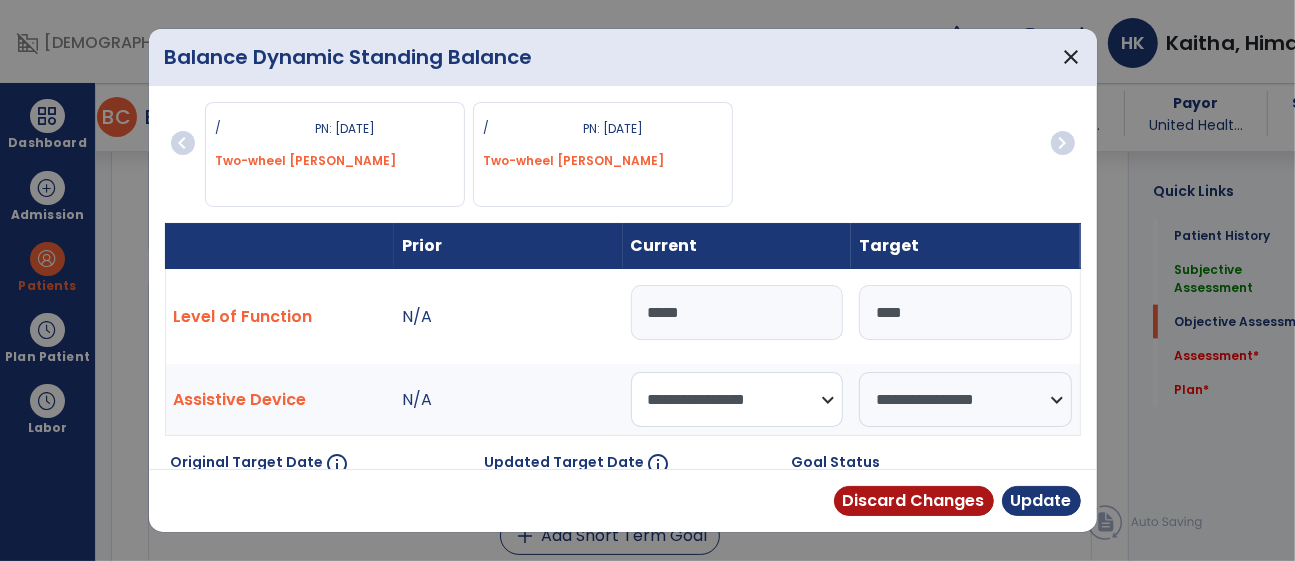click on "**********" at bounding box center (737, 399) 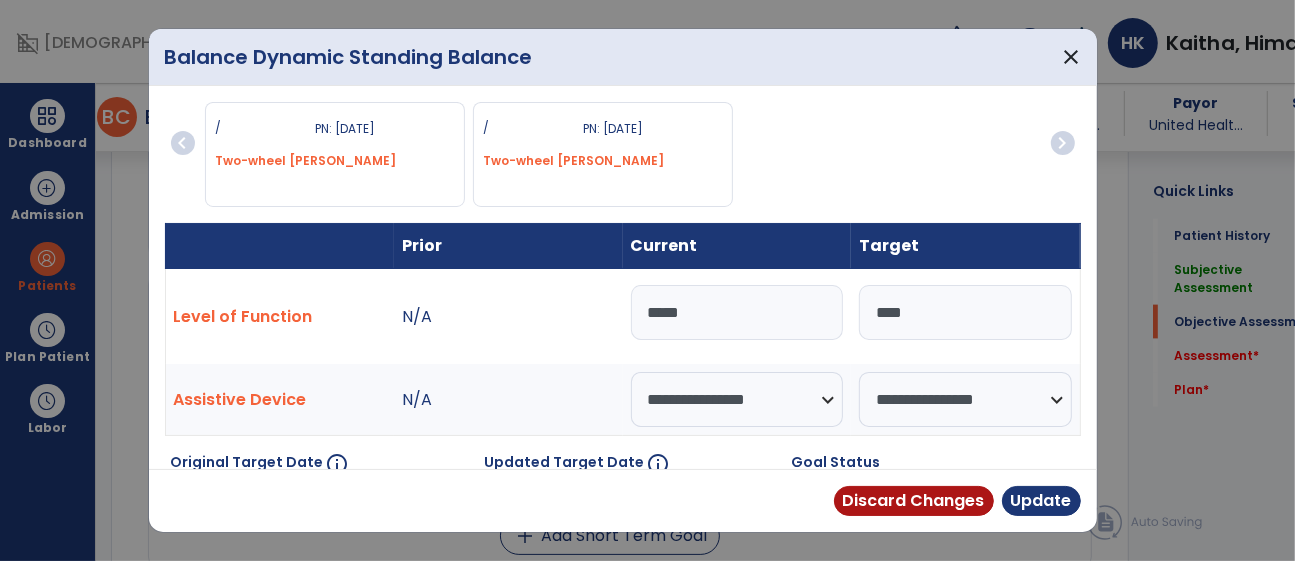click on "****" at bounding box center (965, 312) 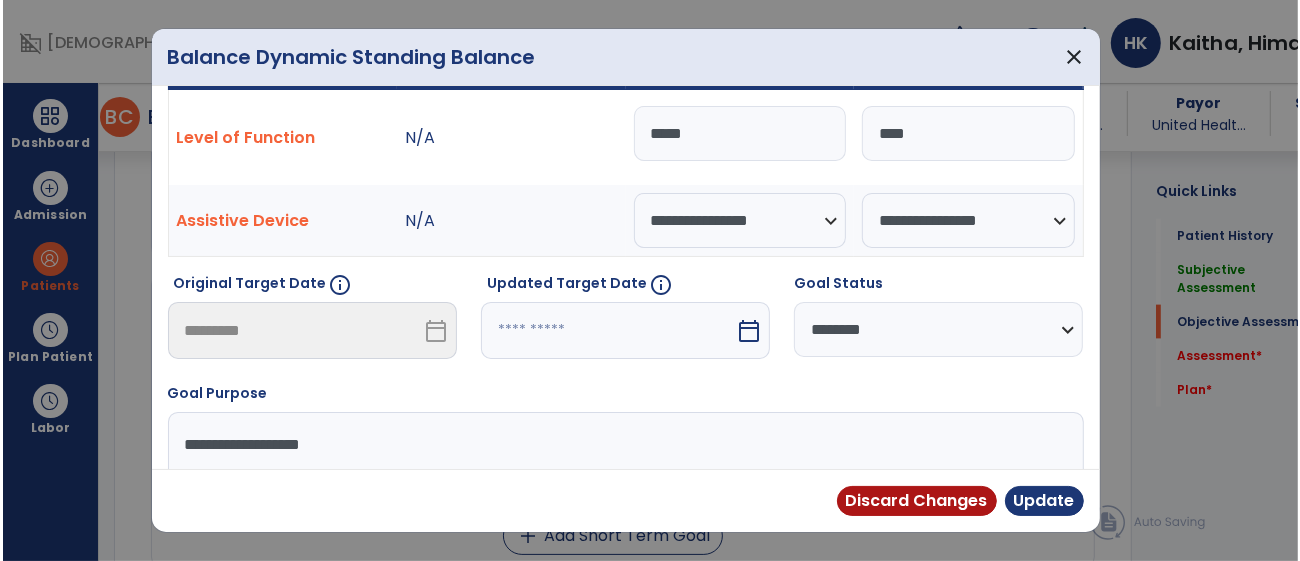 scroll, scrollTop: 190, scrollLeft: 0, axis: vertical 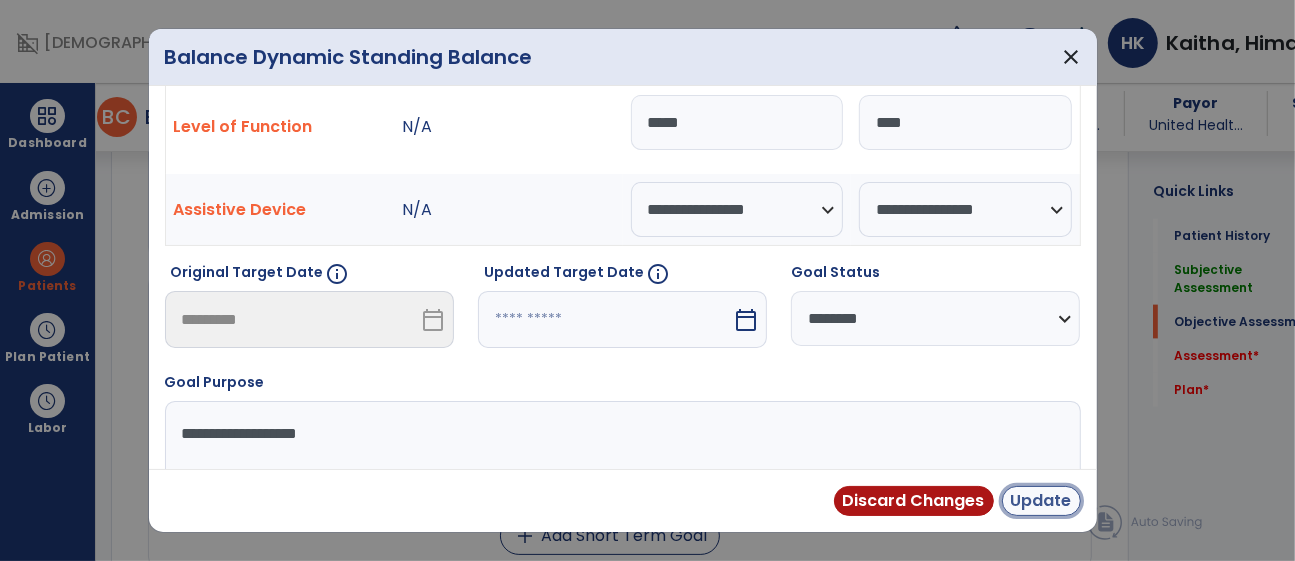 click on "Update" at bounding box center (1041, 501) 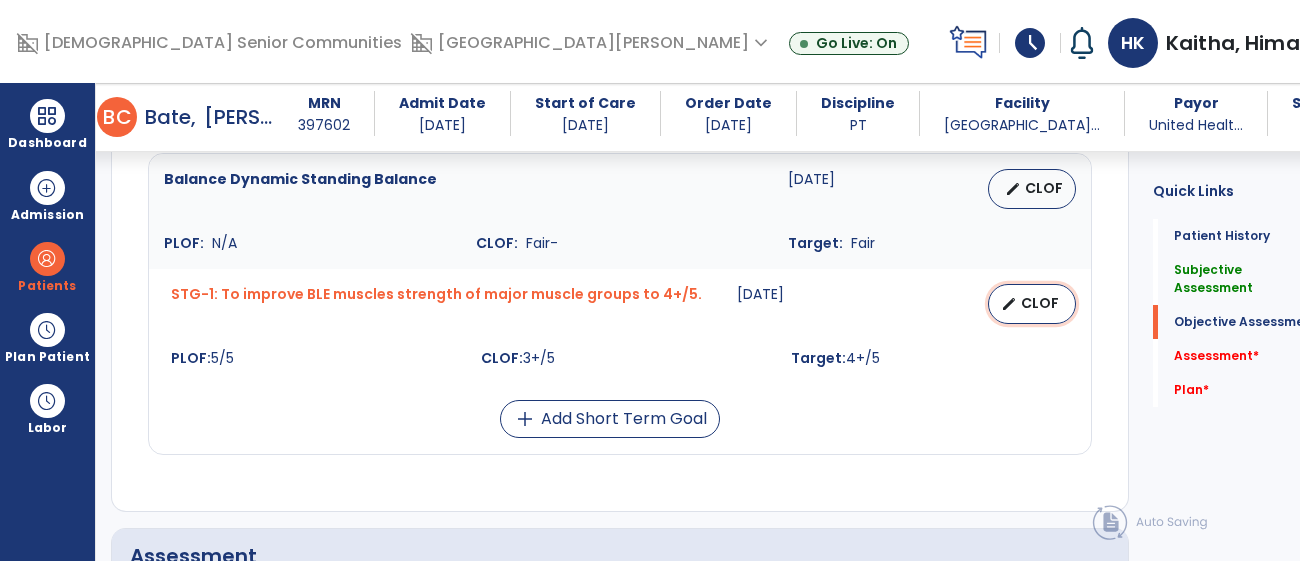 click on "CLOF" at bounding box center (1040, 303) 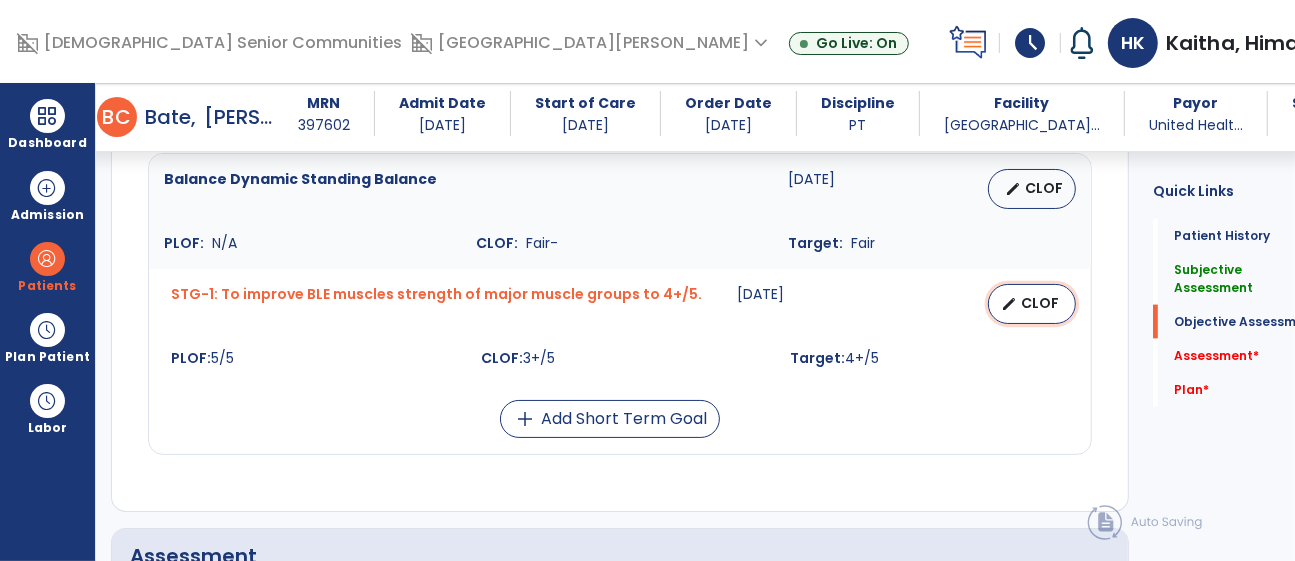 select on "********" 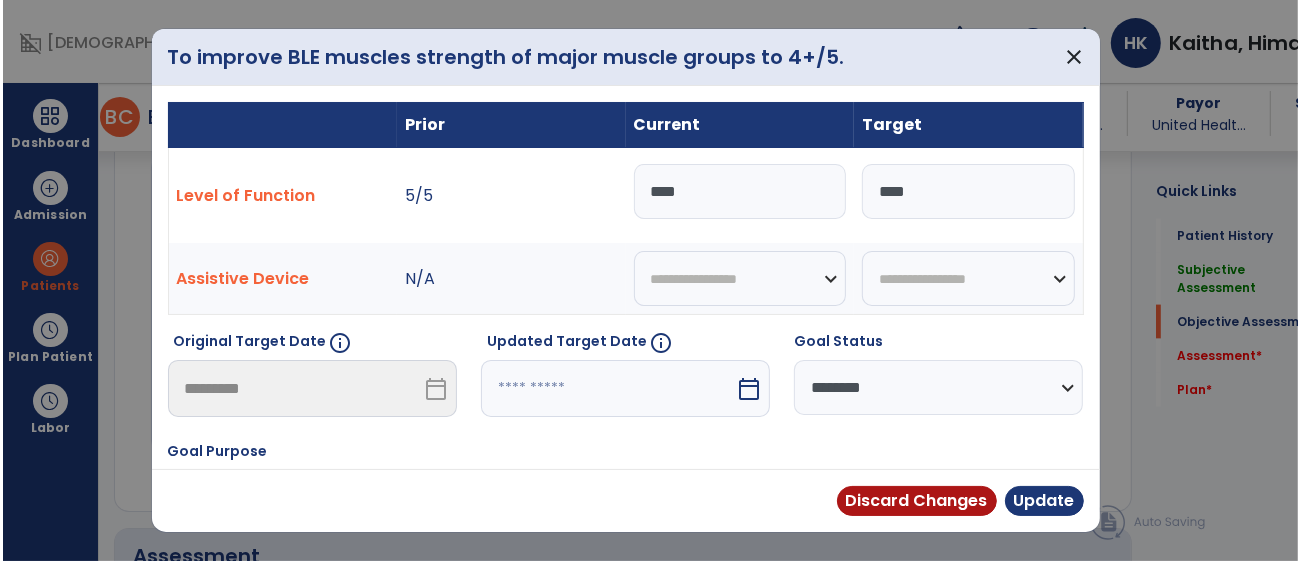 scroll, scrollTop: 1943, scrollLeft: 0, axis: vertical 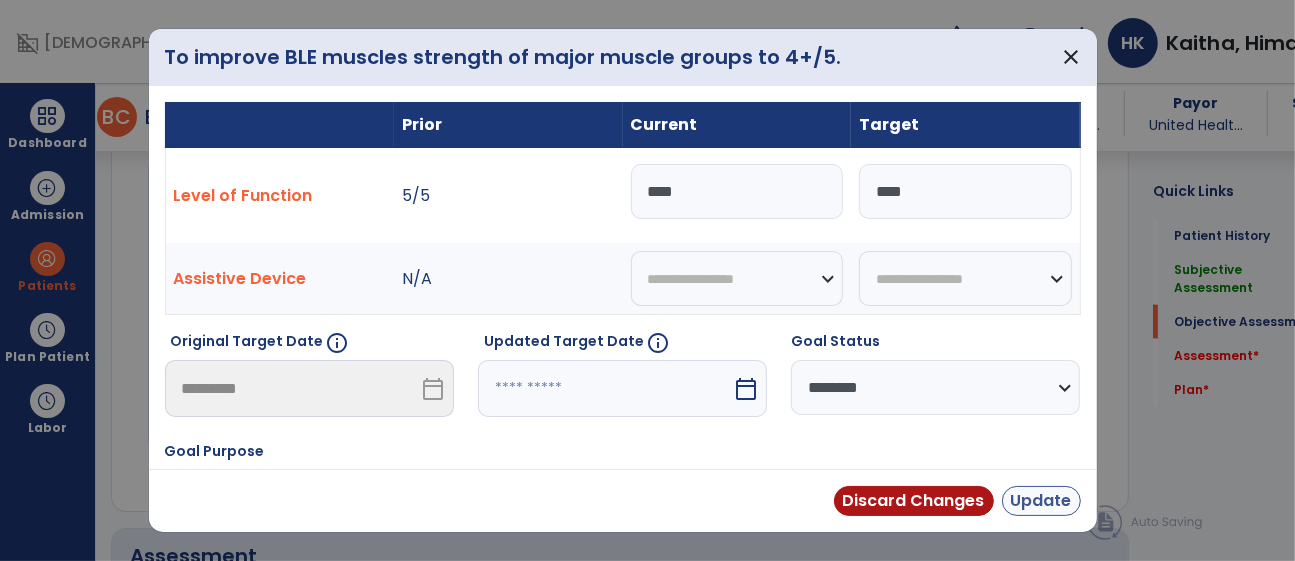 click on "Update" at bounding box center [1041, 501] 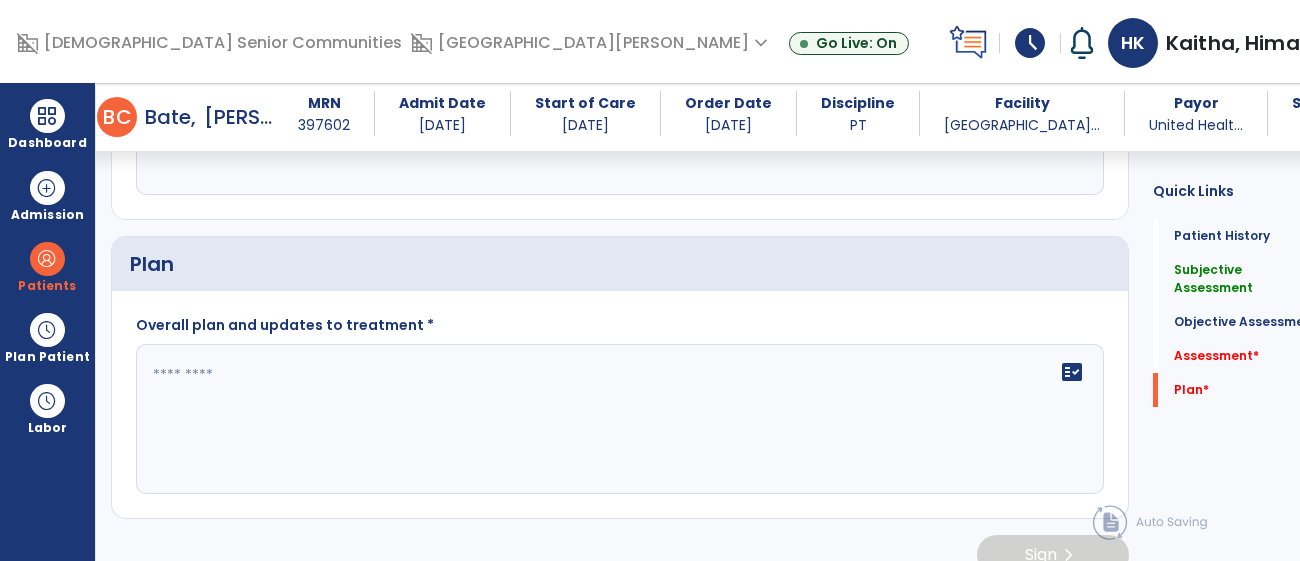scroll, scrollTop: 2534, scrollLeft: 0, axis: vertical 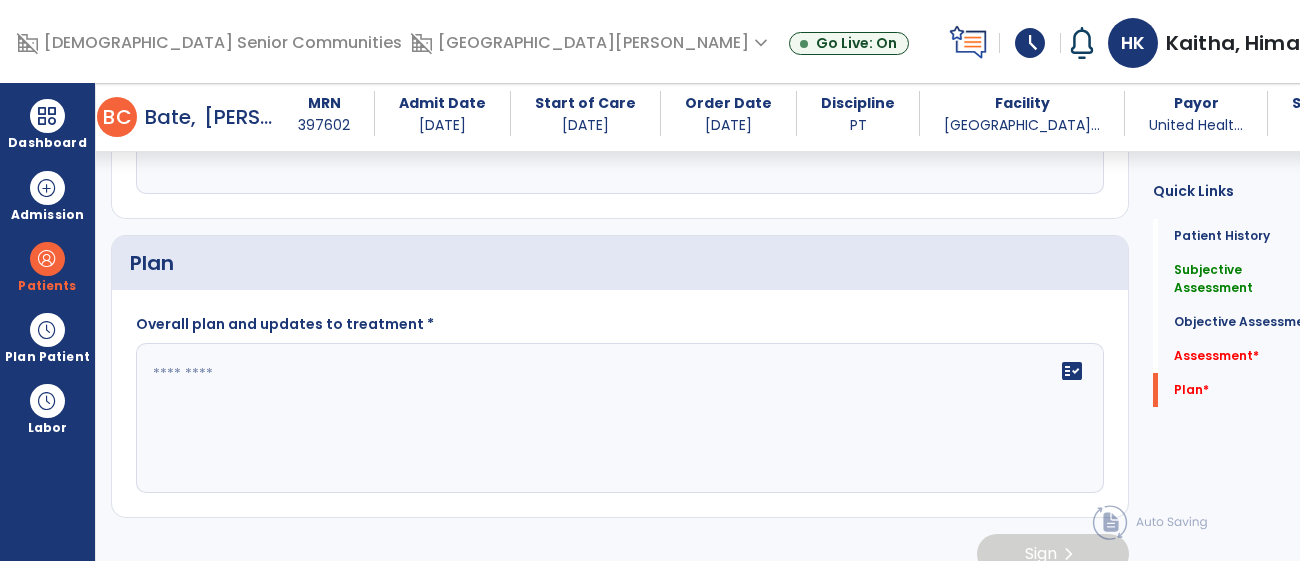 click on "fact_check" 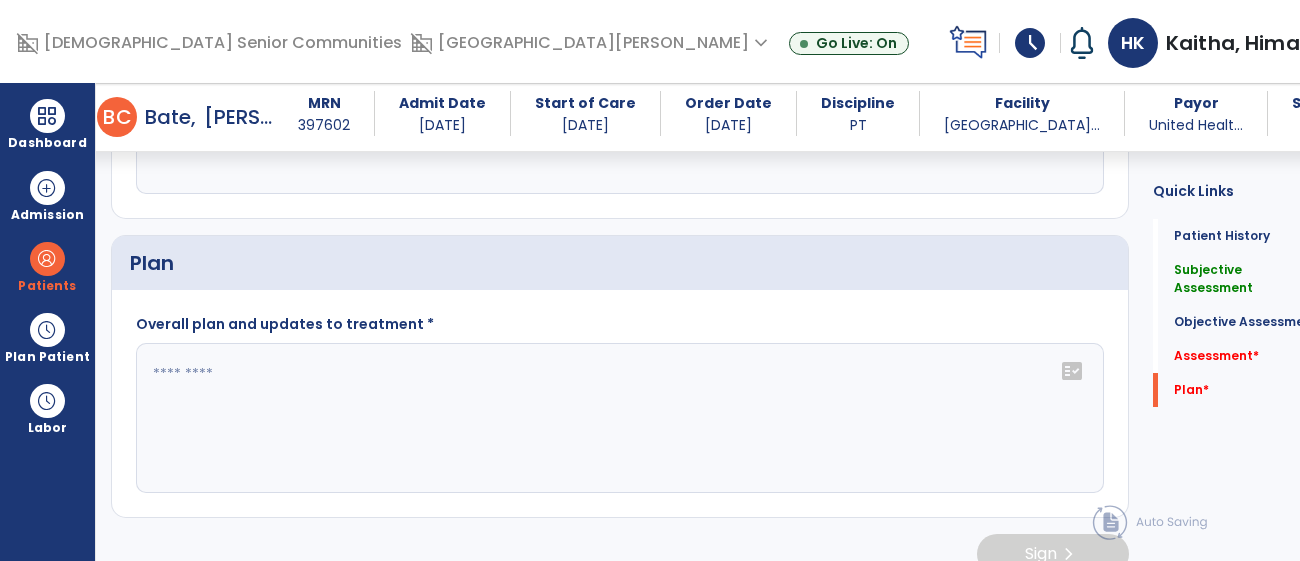 click on "fact_check" 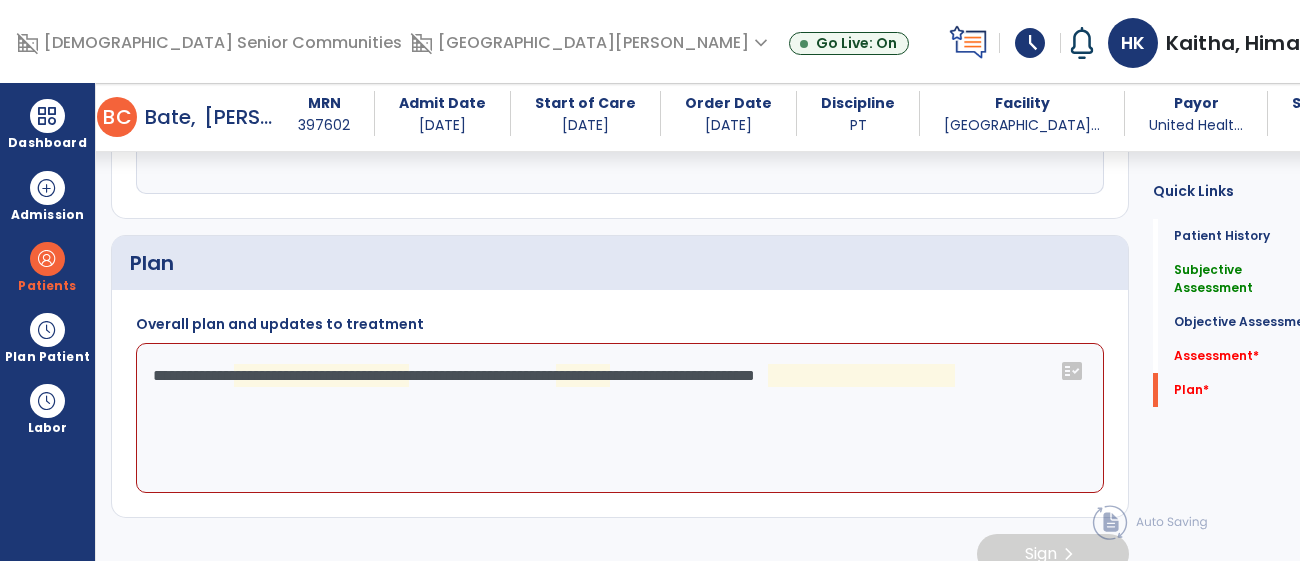 click on "**********" 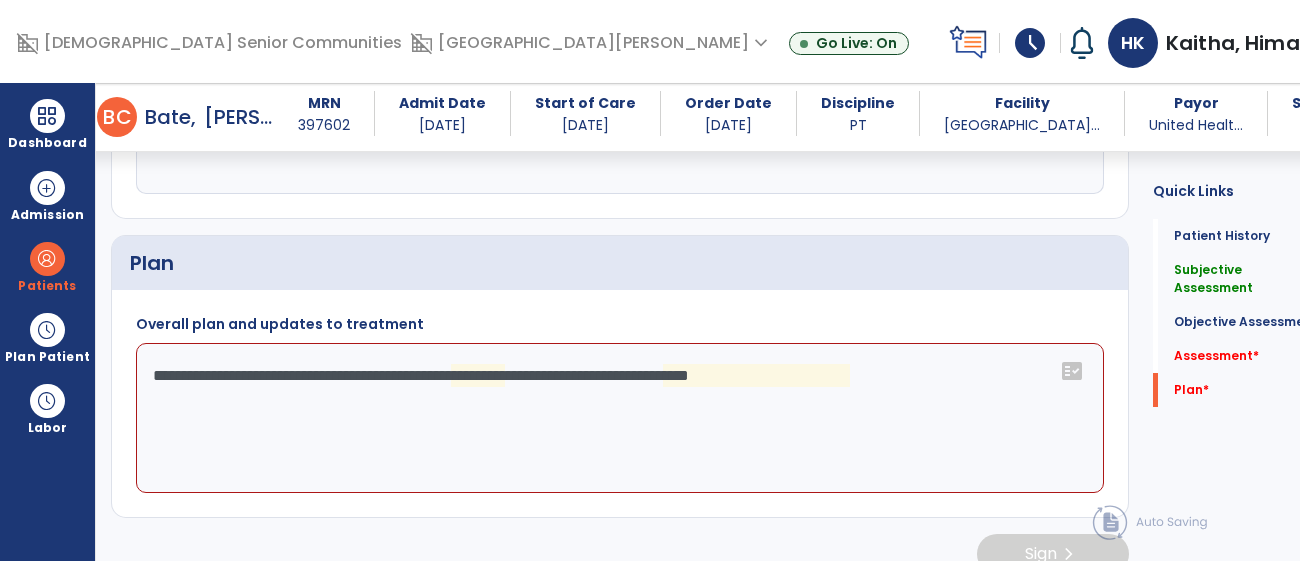 click on "**********" 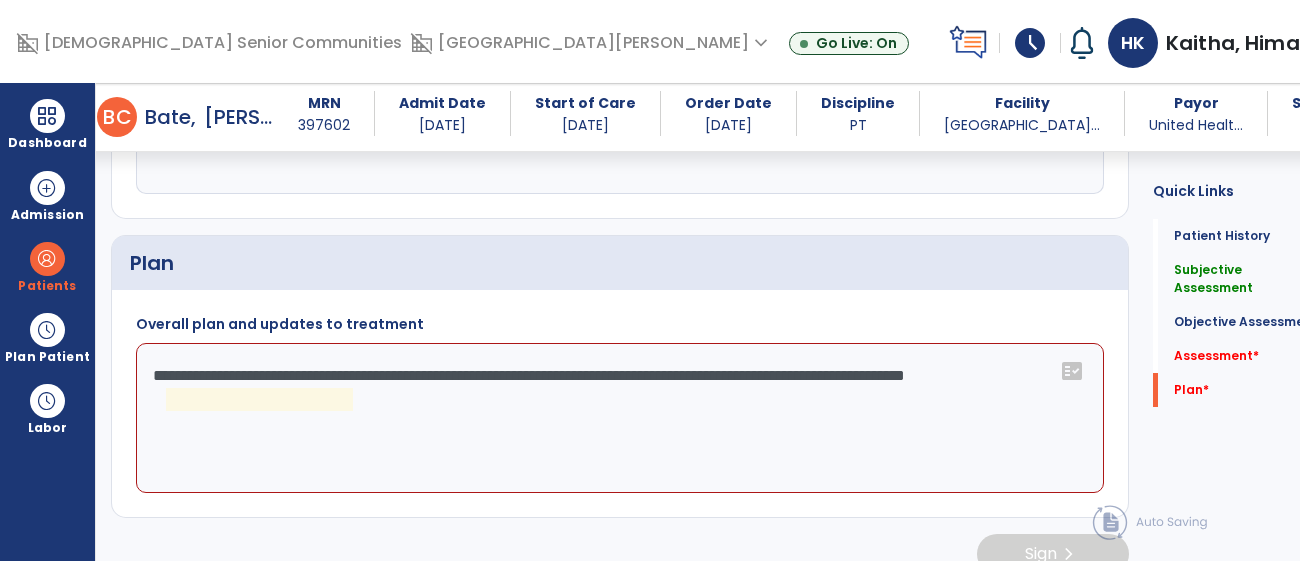 click on "**********" 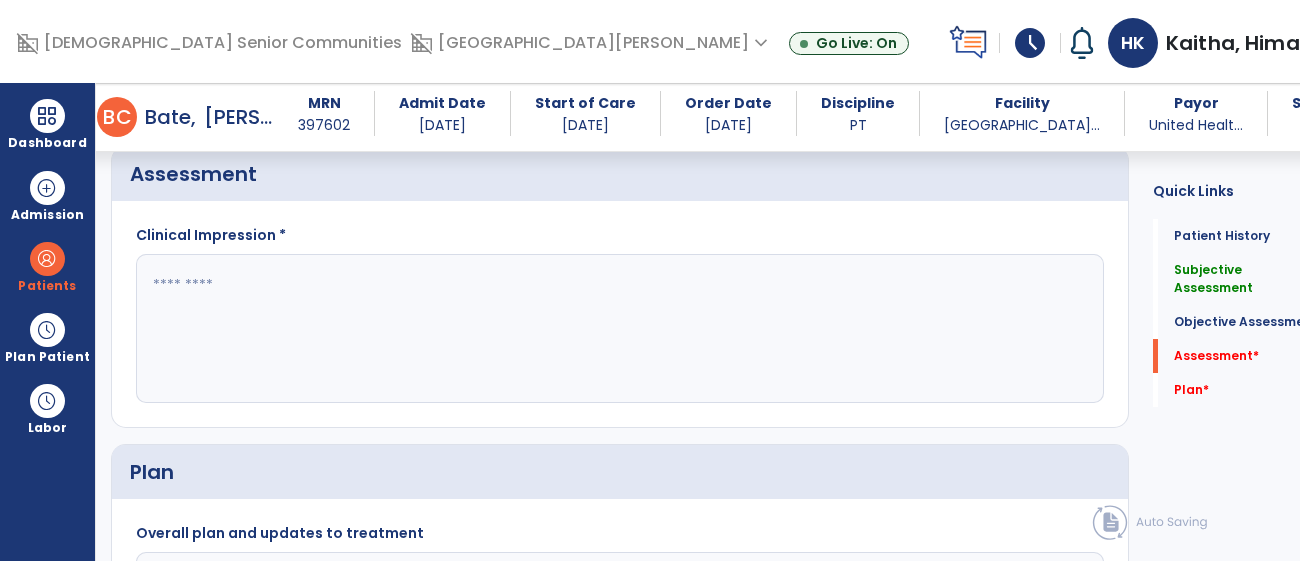 scroll, scrollTop: 2327, scrollLeft: 0, axis: vertical 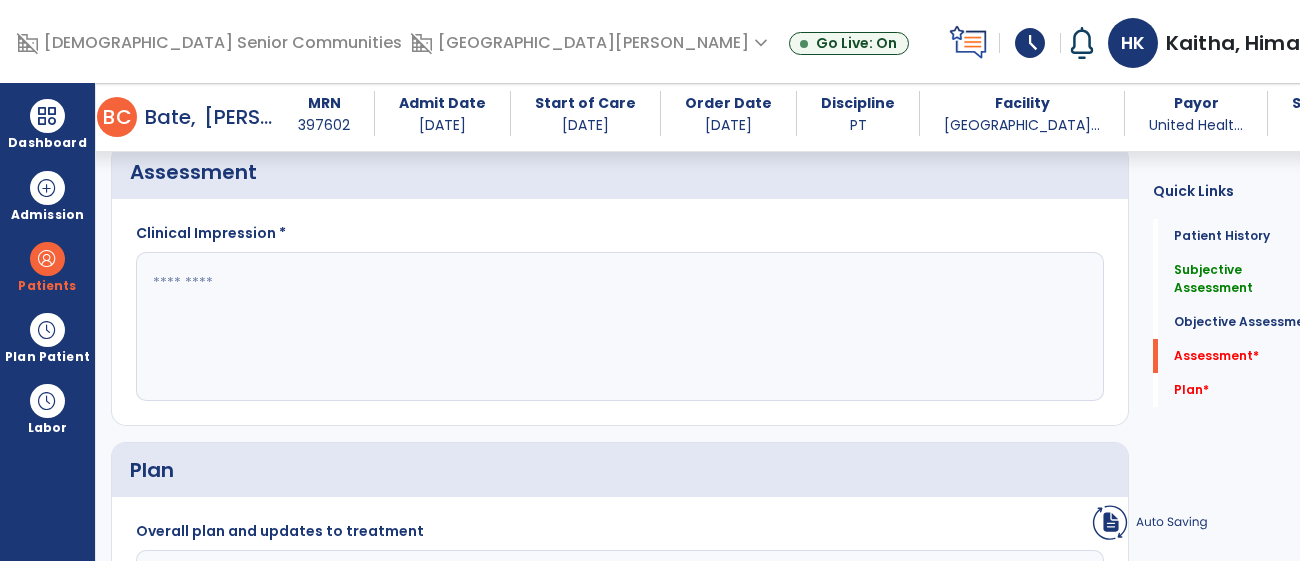 type on "**********" 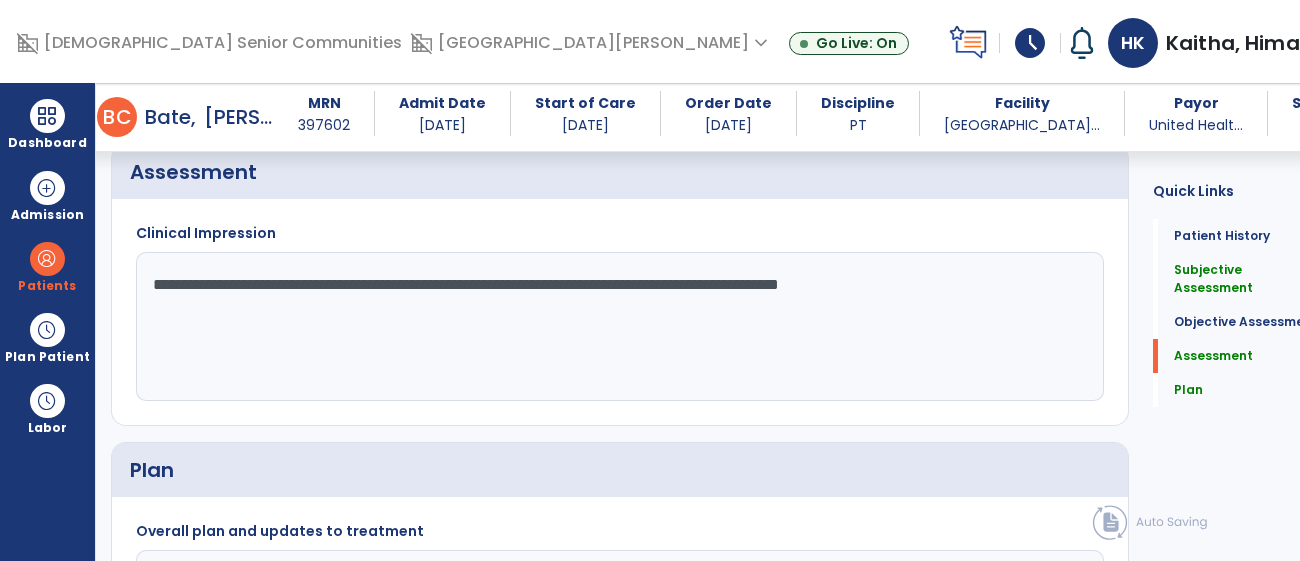 click on "**********" 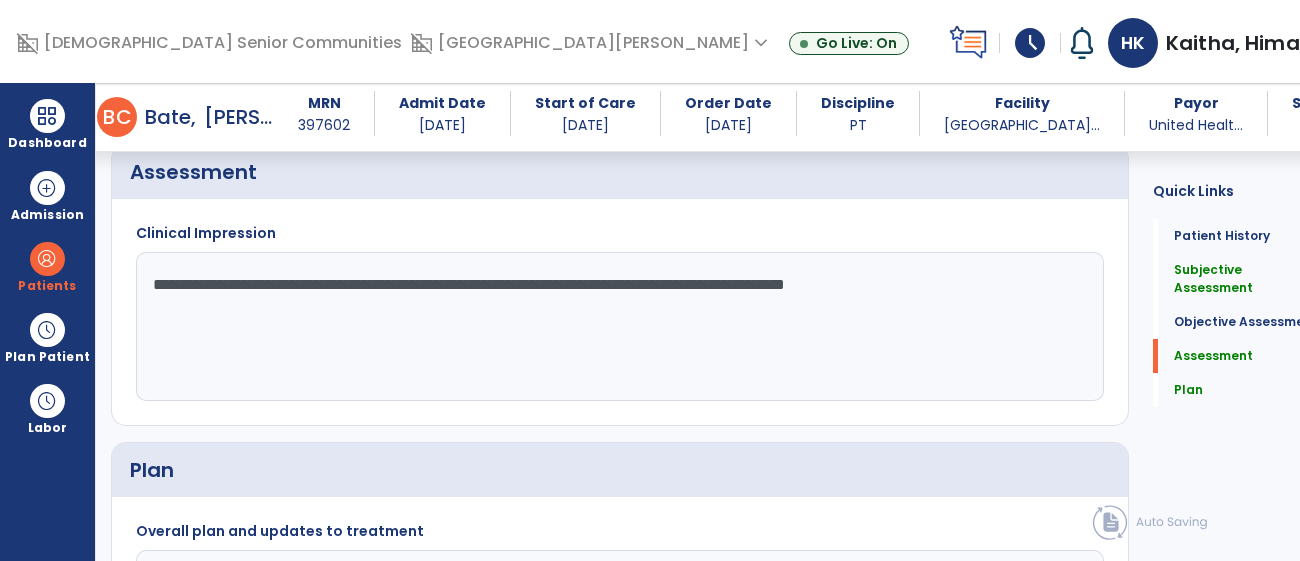 click on "**********" 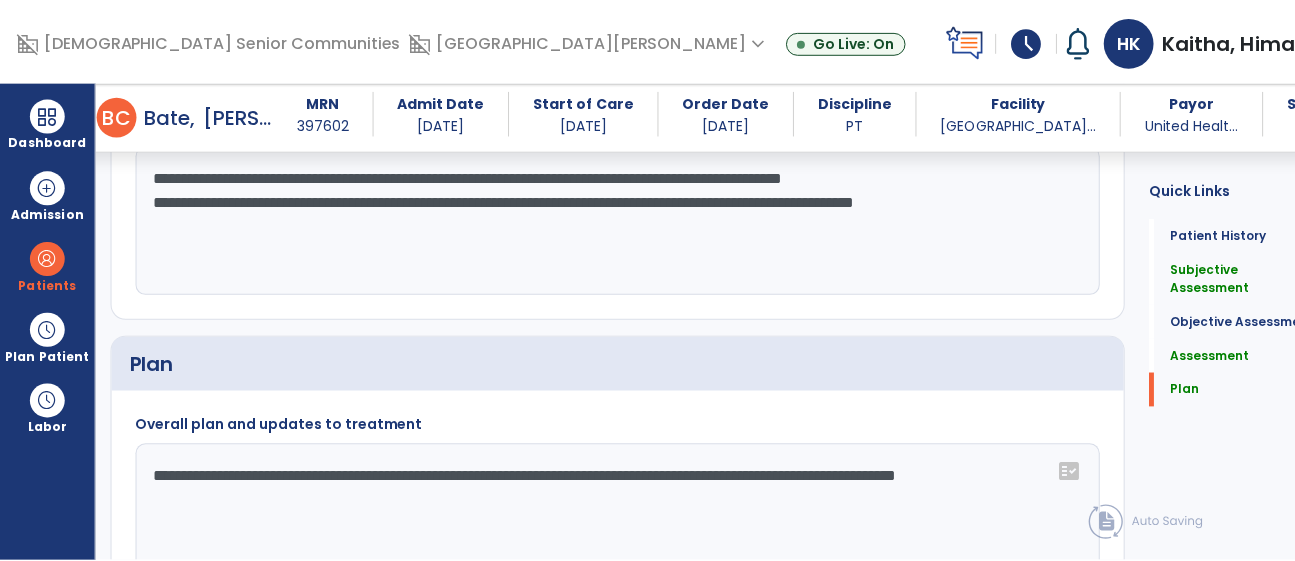 scroll, scrollTop: 2550, scrollLeft: 0, axis: vertical 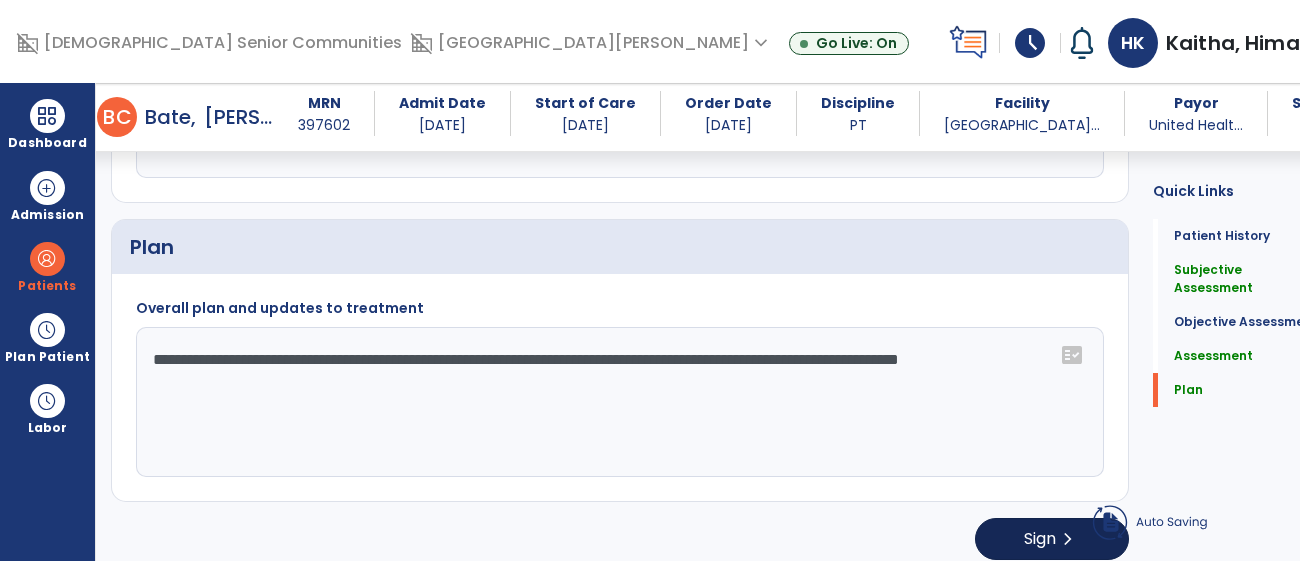 type on "**********" 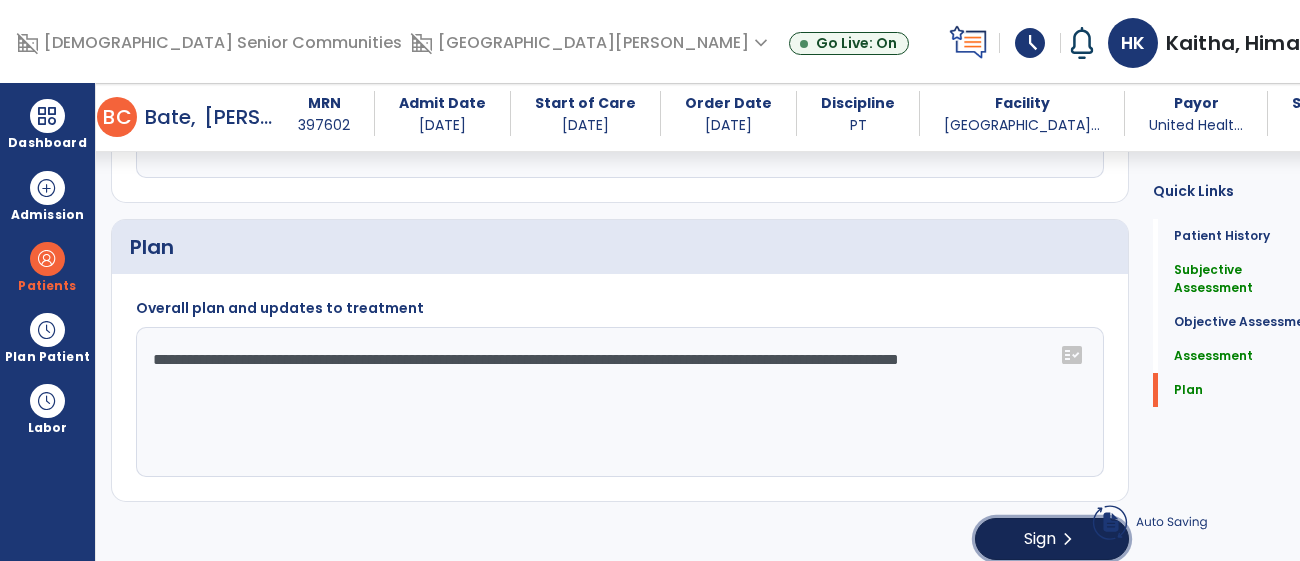 click on "Sign" 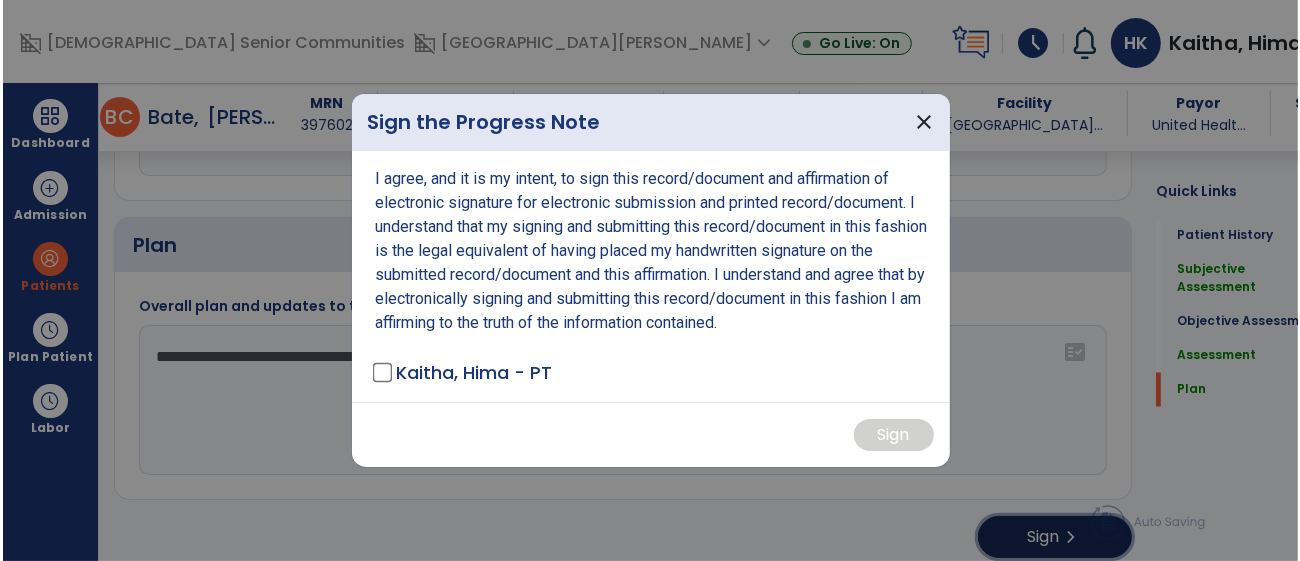 scroll, scrollTop: 2552, scrollLeft: 0, axis: vertical 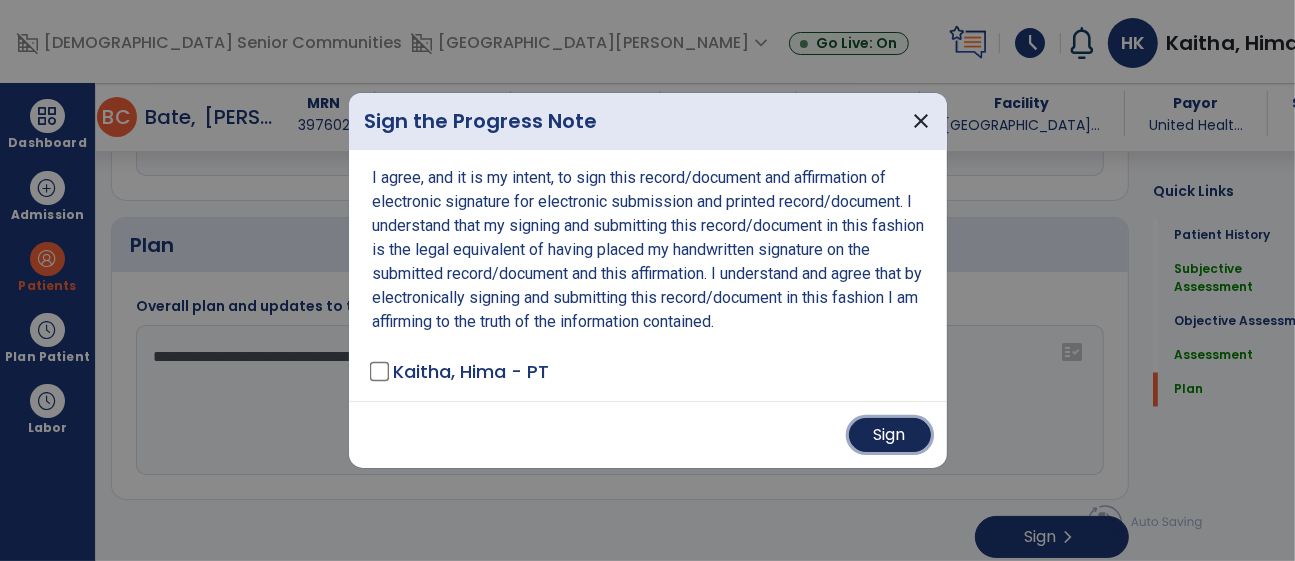 click on "Sign" at bounding box center [890, 435] 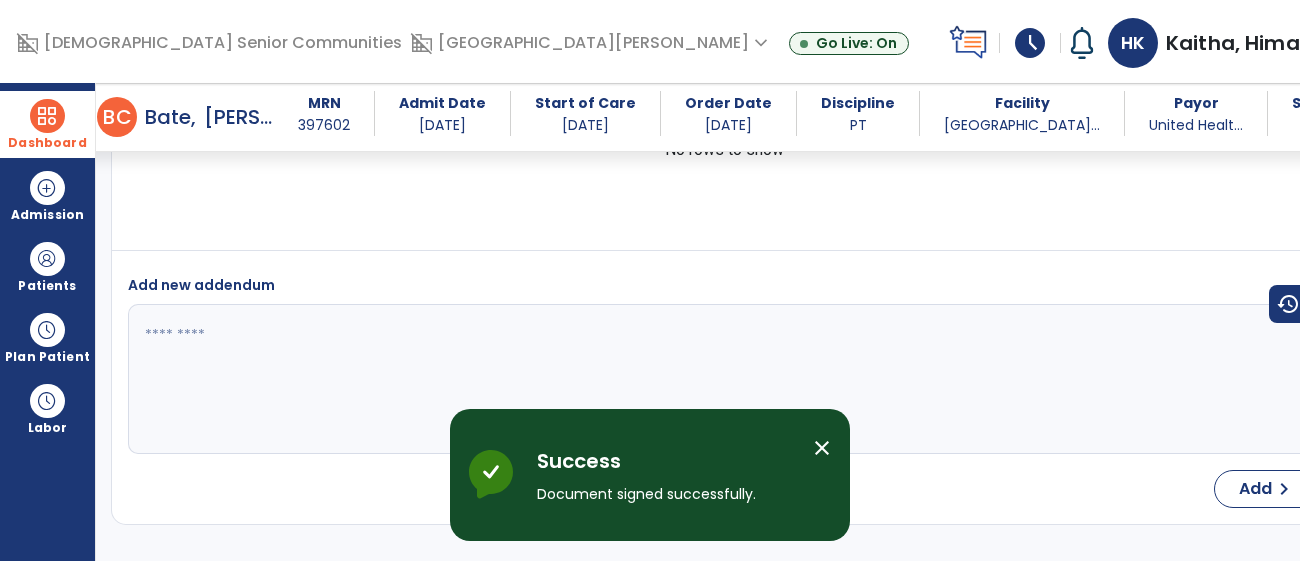click at bounding box center (47, 116) 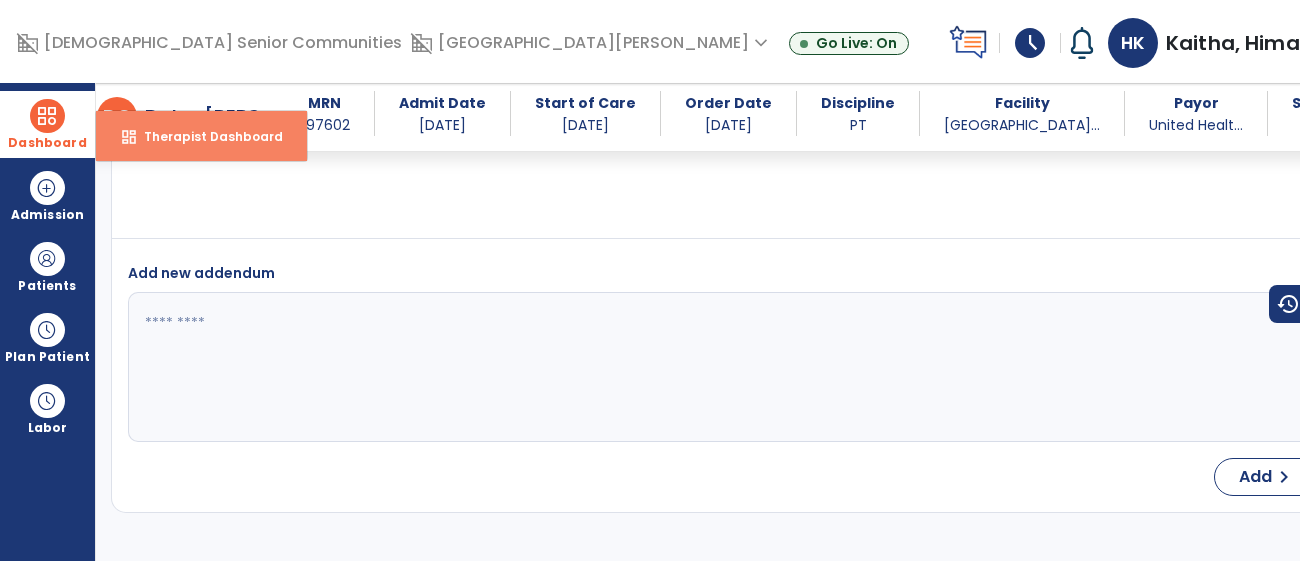 click on "dashboard  Therapist Dashboard" at bounding box center [201, 136] 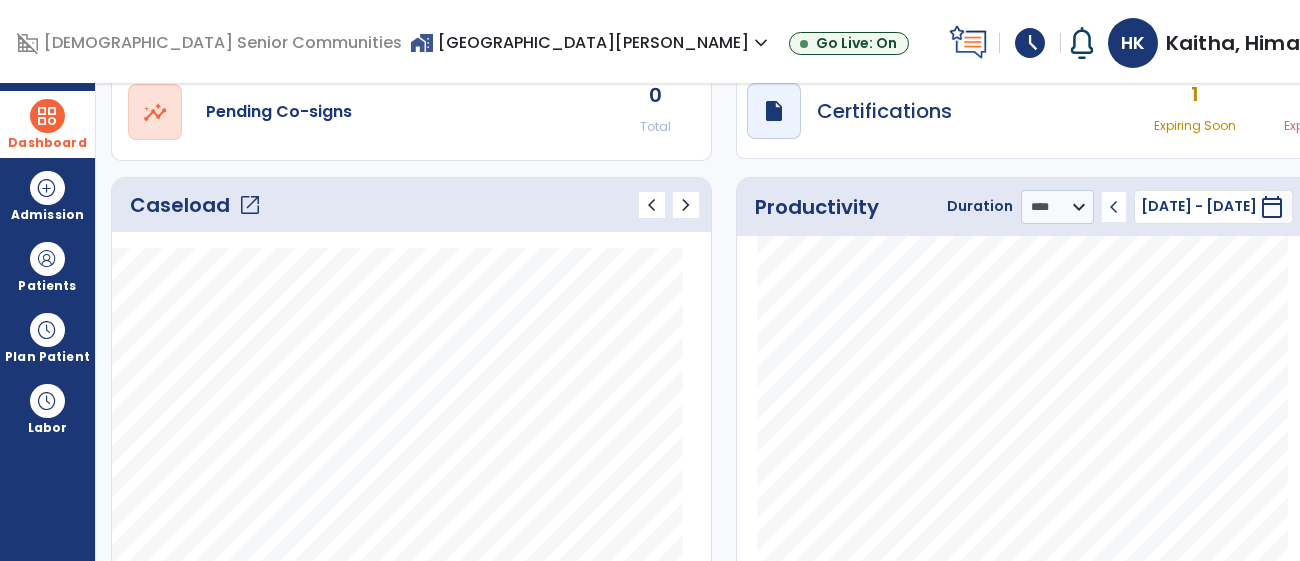 click on "open_in_new" 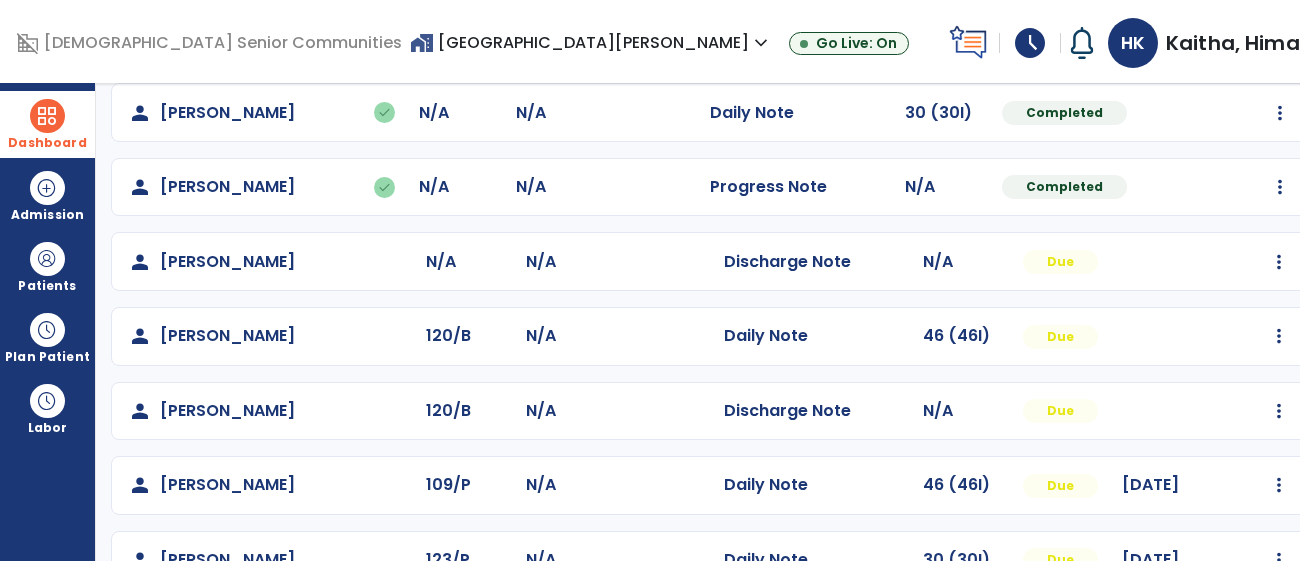 scroll, scrollTop: 252, scrollLeft: 0, axis: vertical 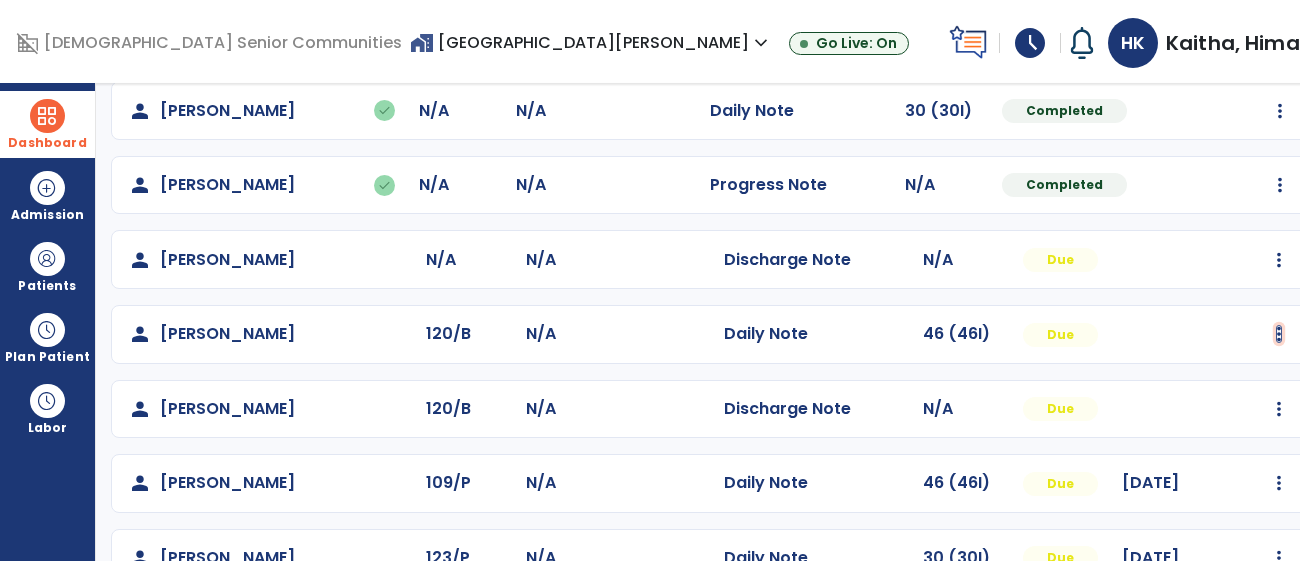 click at bounding box center [1279, 36] 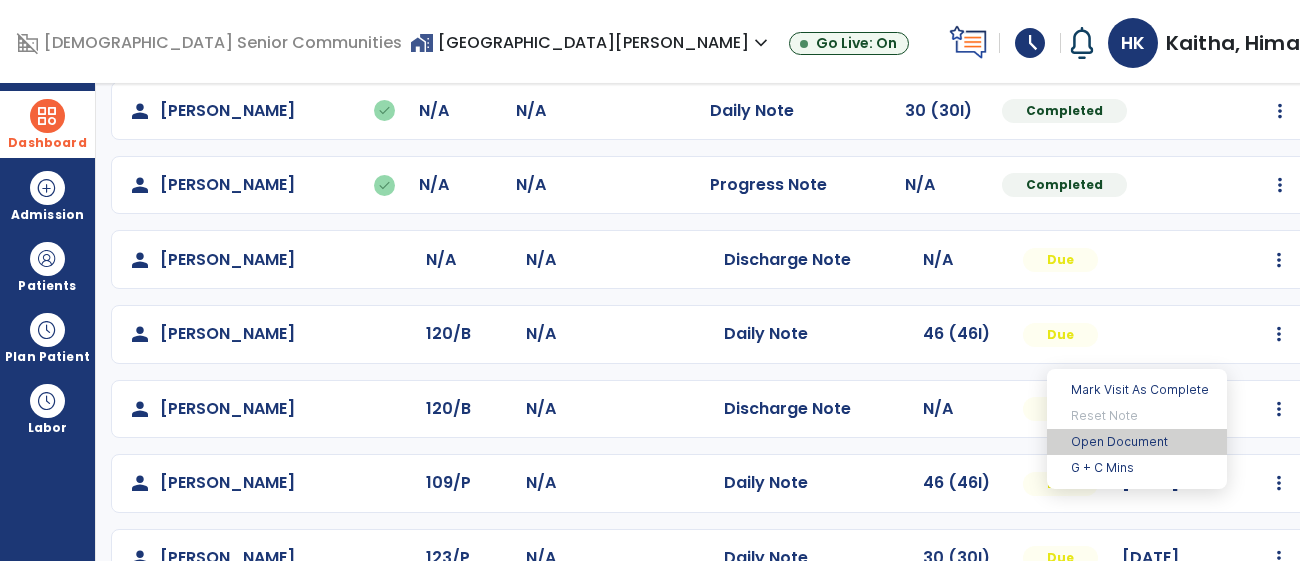 click on "Open Document" at bounding box center (1137, 442) 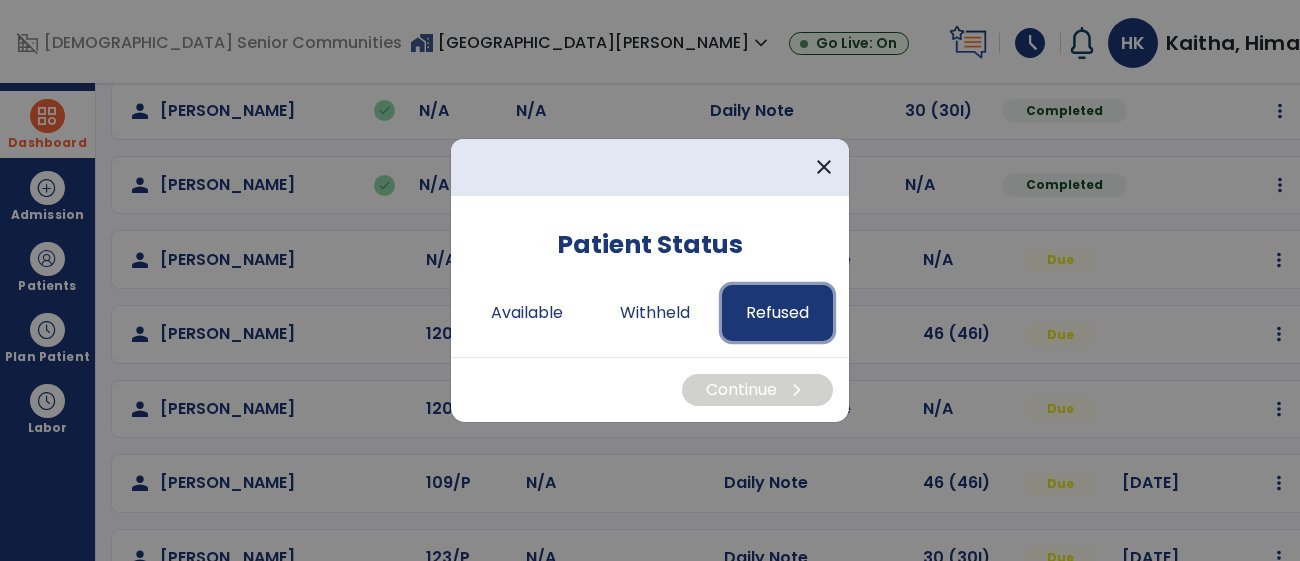 click on "Refused" at bounding box center (777, 313) 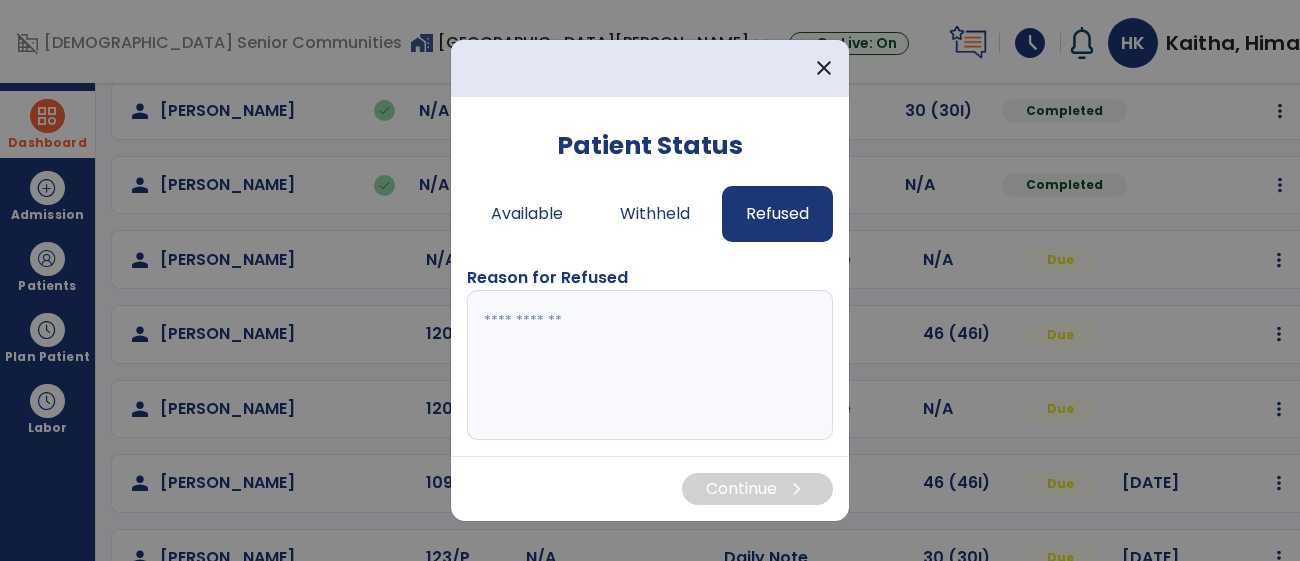click at bounding box center (650, 365) 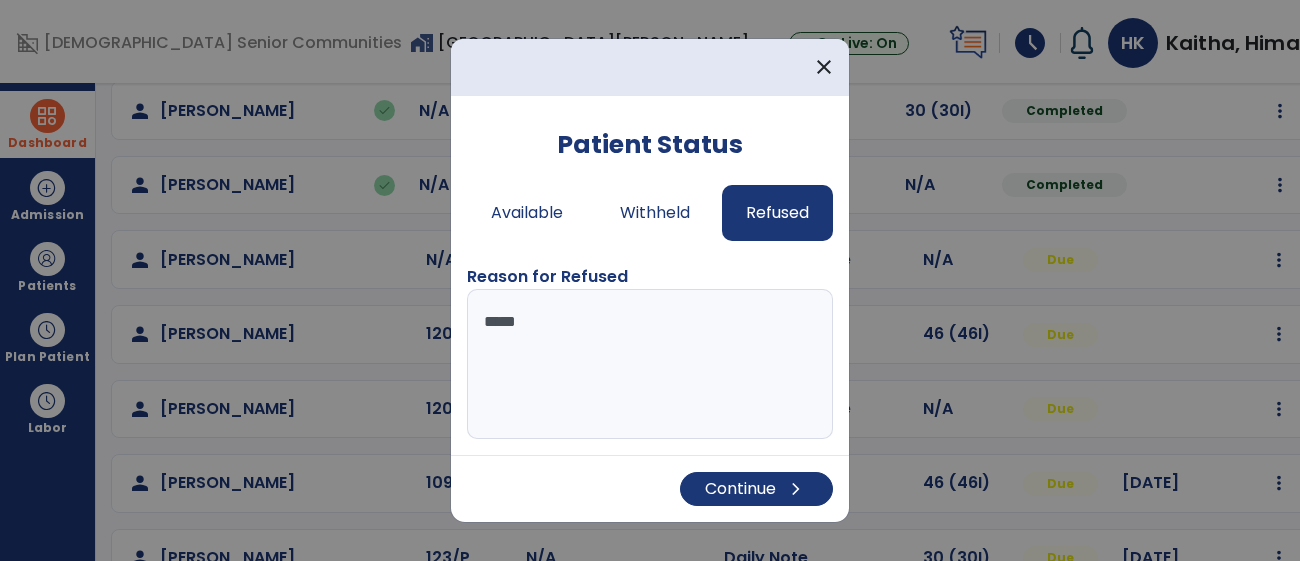 type on "******" 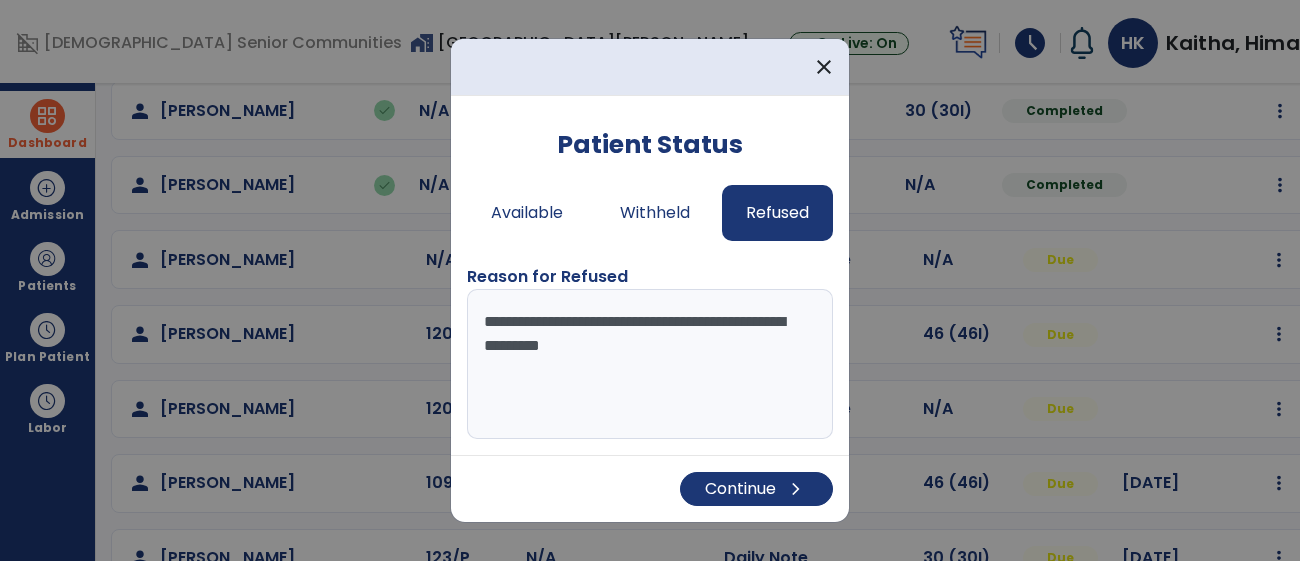 click on "**********" at bounding box center (650, 364) 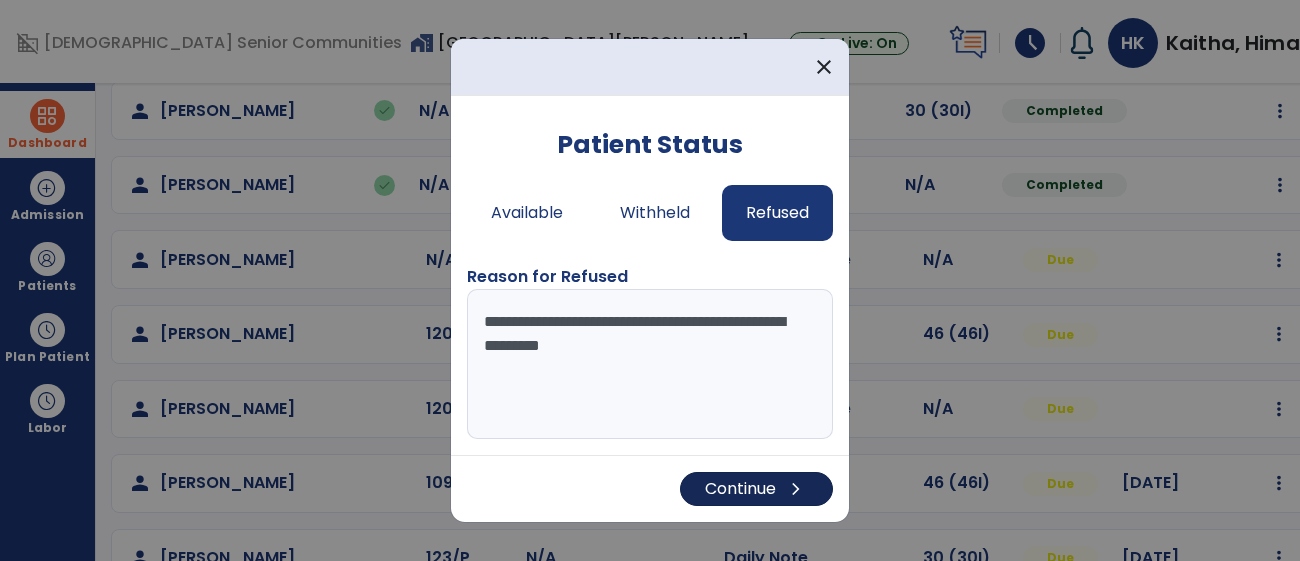 type on "**********" 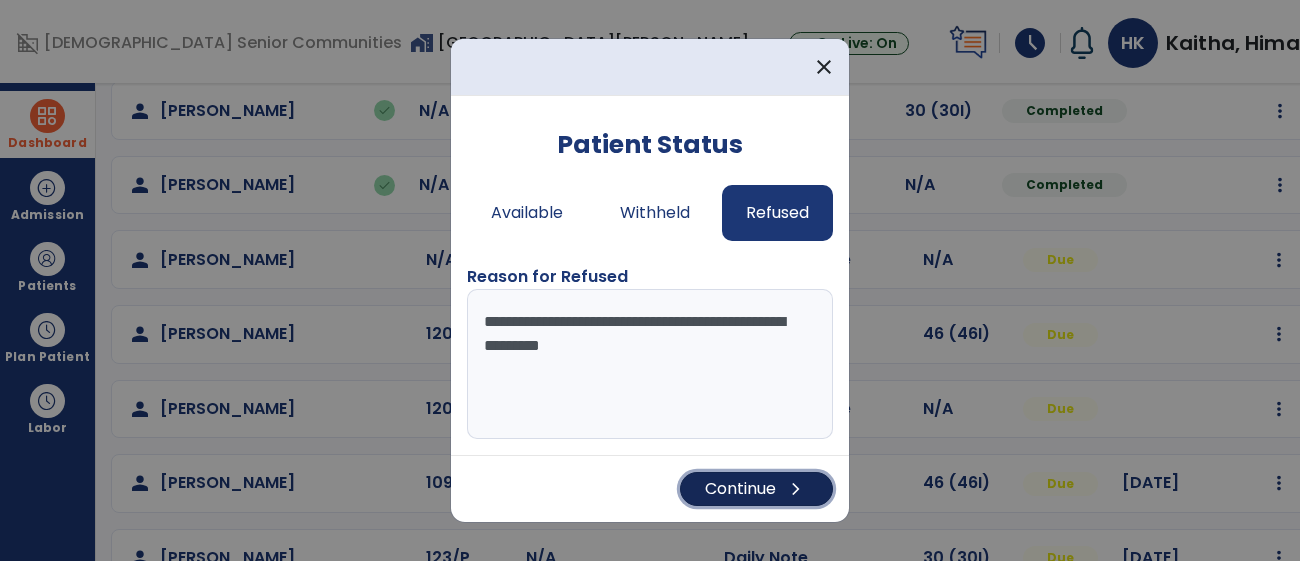 click on "chevron_right" at bounding box center (796, 489) 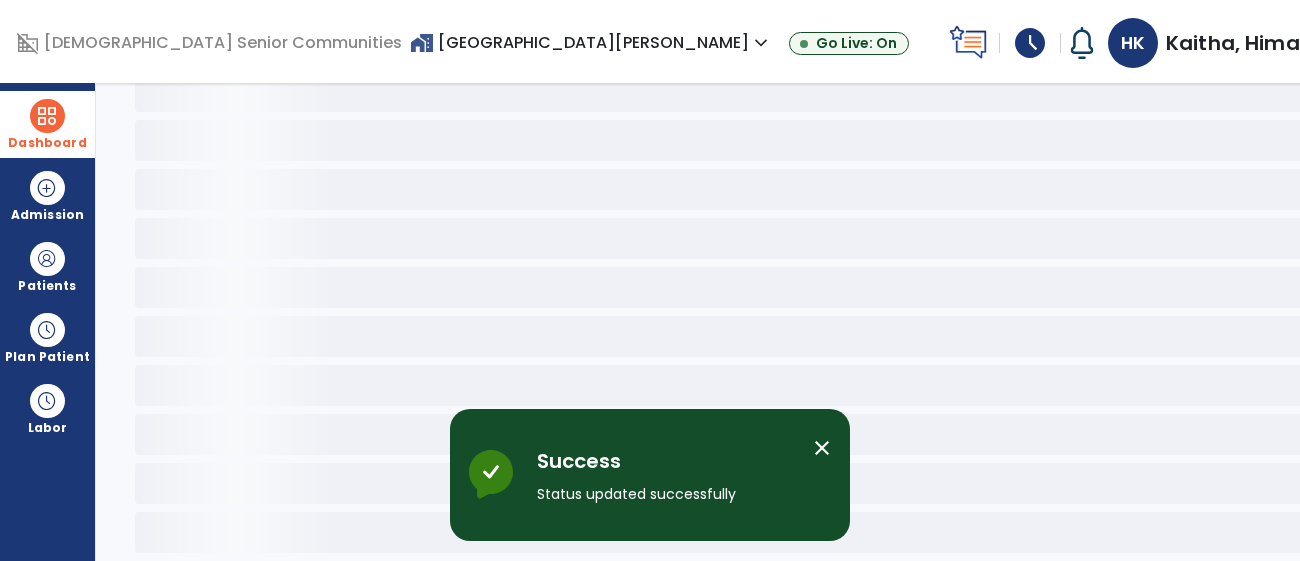 scroll, scrollTop: 123, scrollLeft: 0, axis: vertical 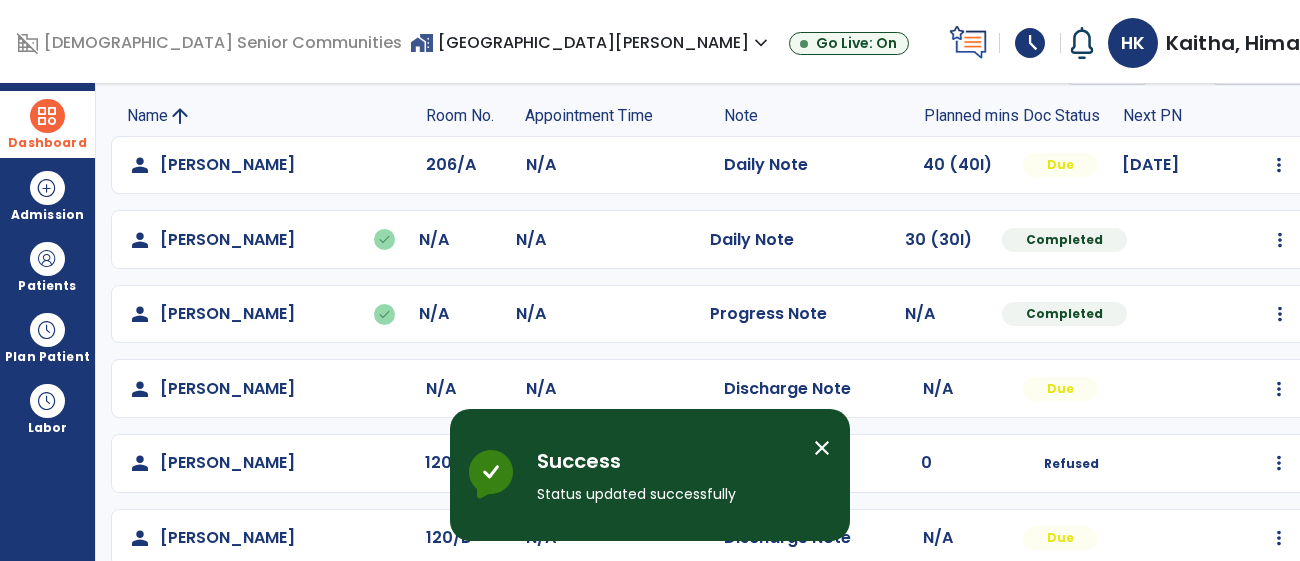 click on "close" at bounding box center [822, 448] 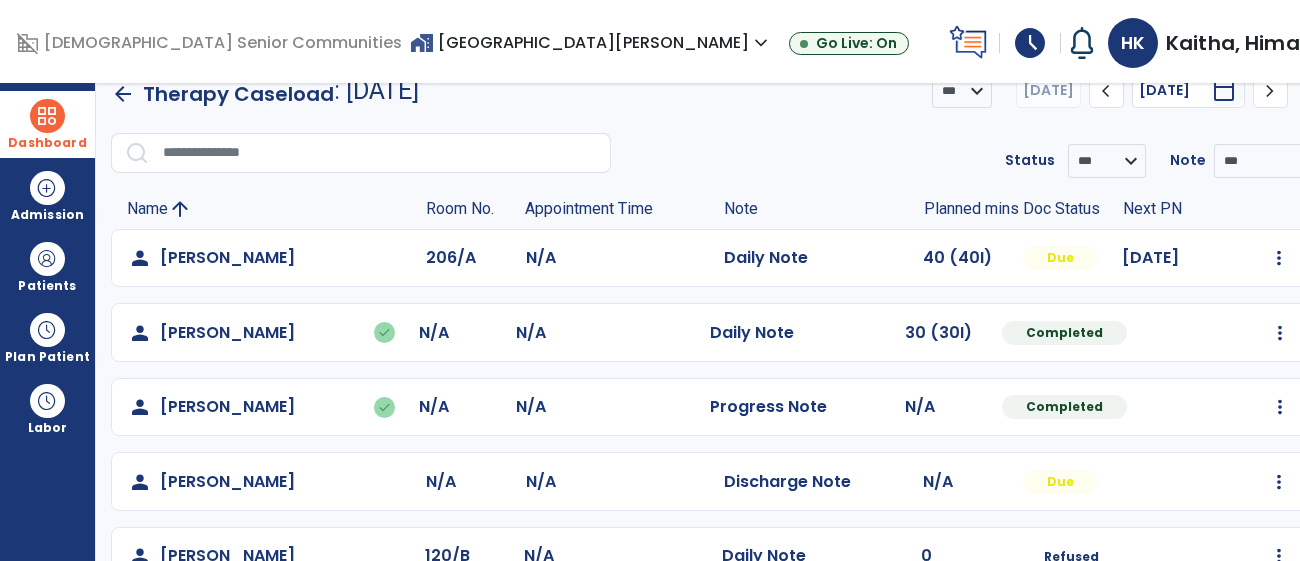scroll, scrollTop: 0, scrollLeft: 0, axis: both 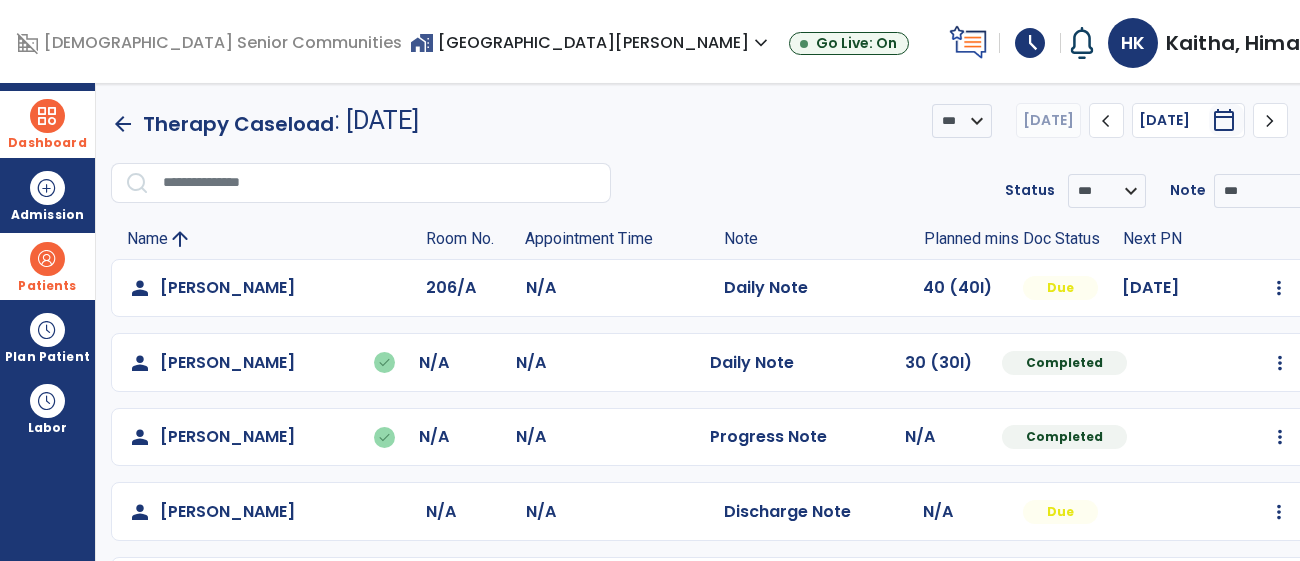 click at bounding box center [47, 259] 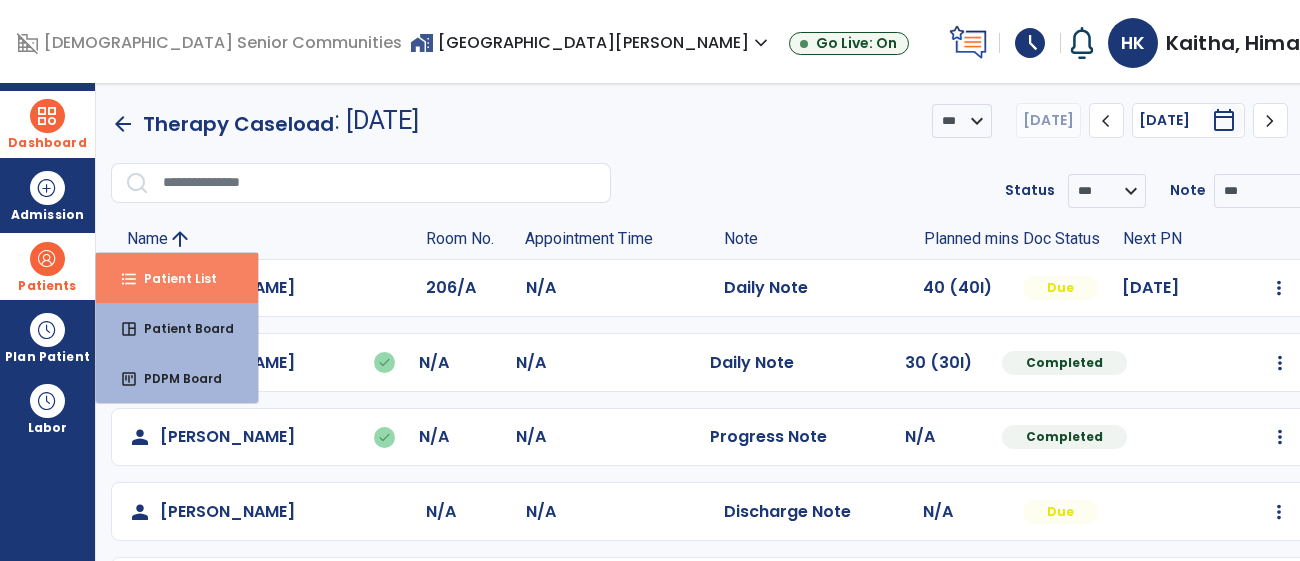 click on "Patient List" at bounding box center (172, 278) 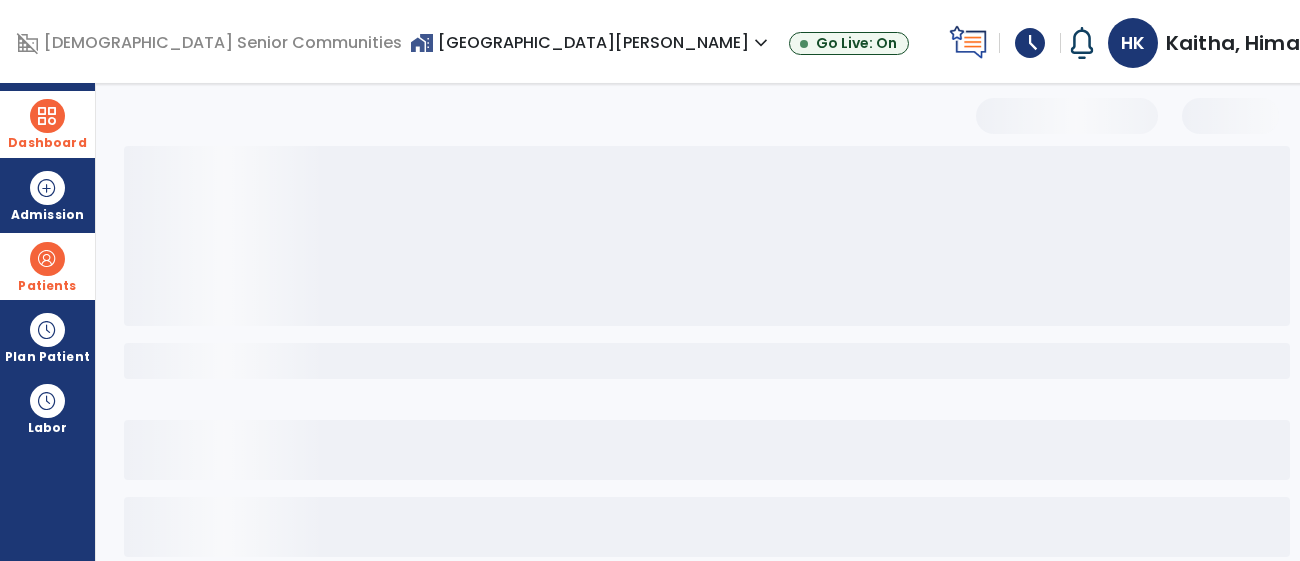 select on "***" 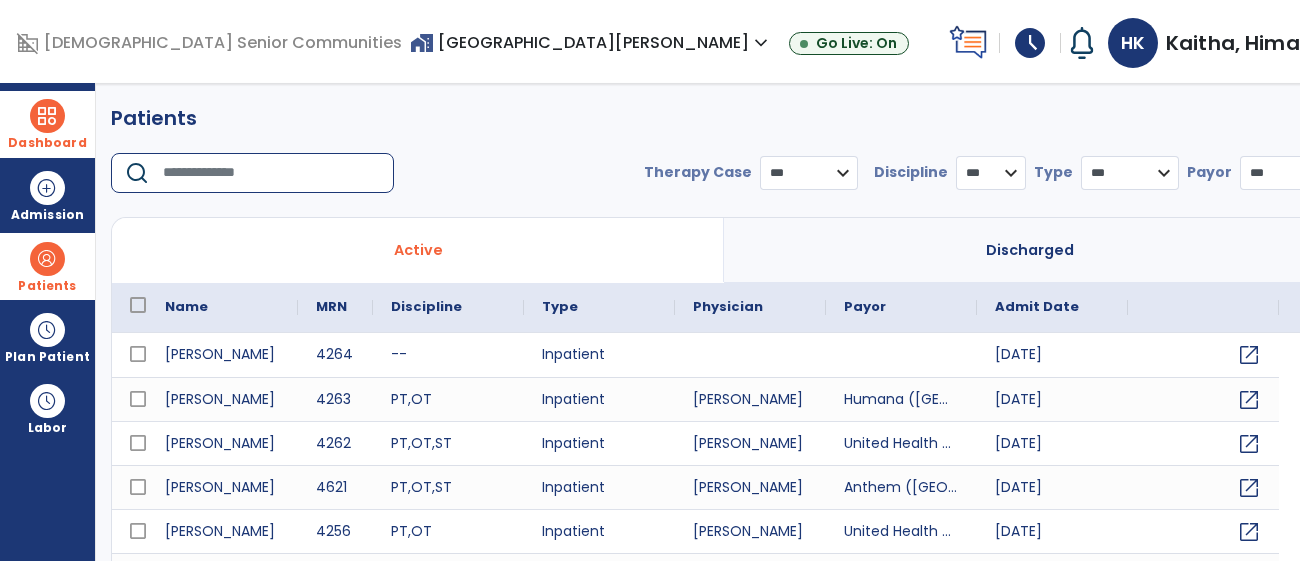 click at bounding box center (271, 173) 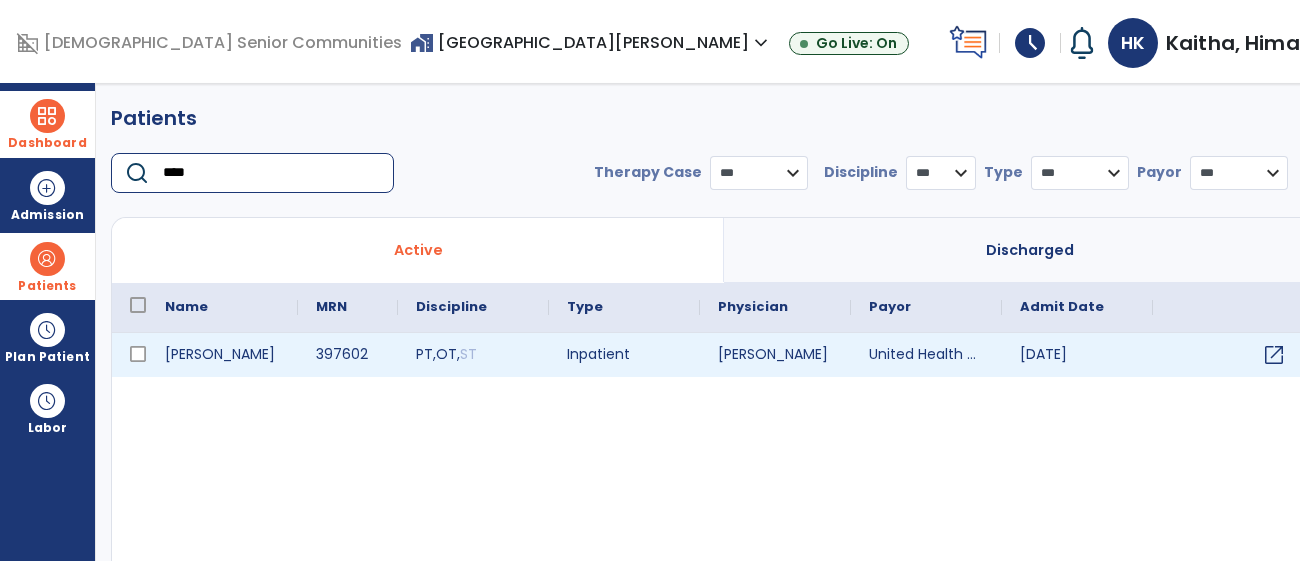 type on "****" 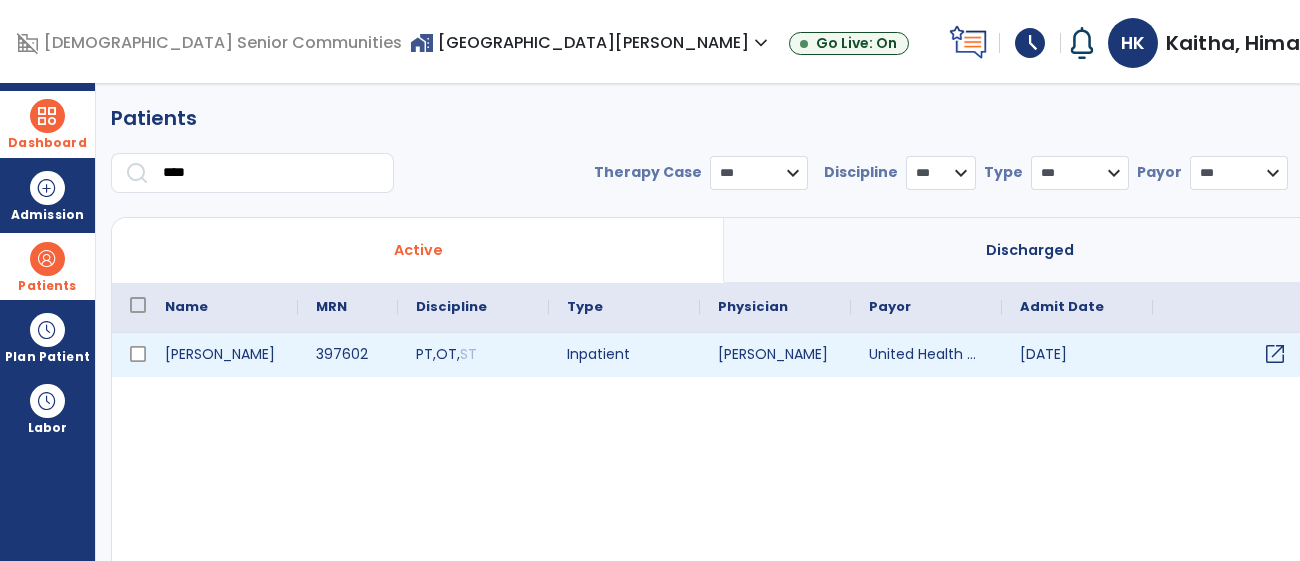 click on "open_in_new" at bounding box center [1275, 354] 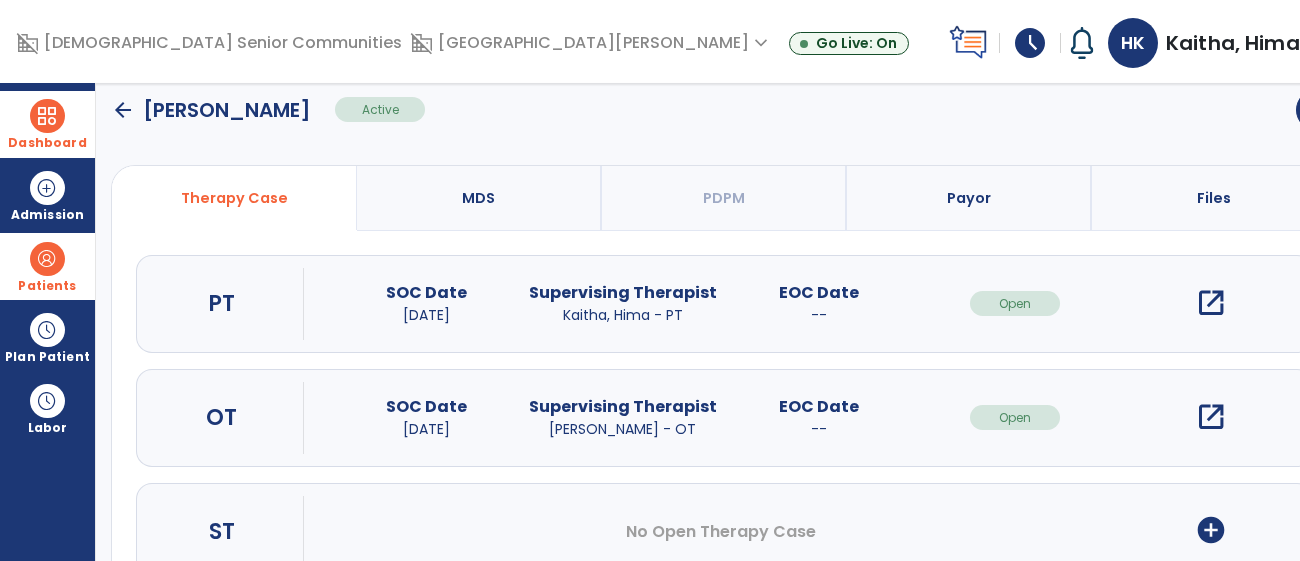 scroll, scrollTop: 164, scrollLeft: 0, axis: vertical 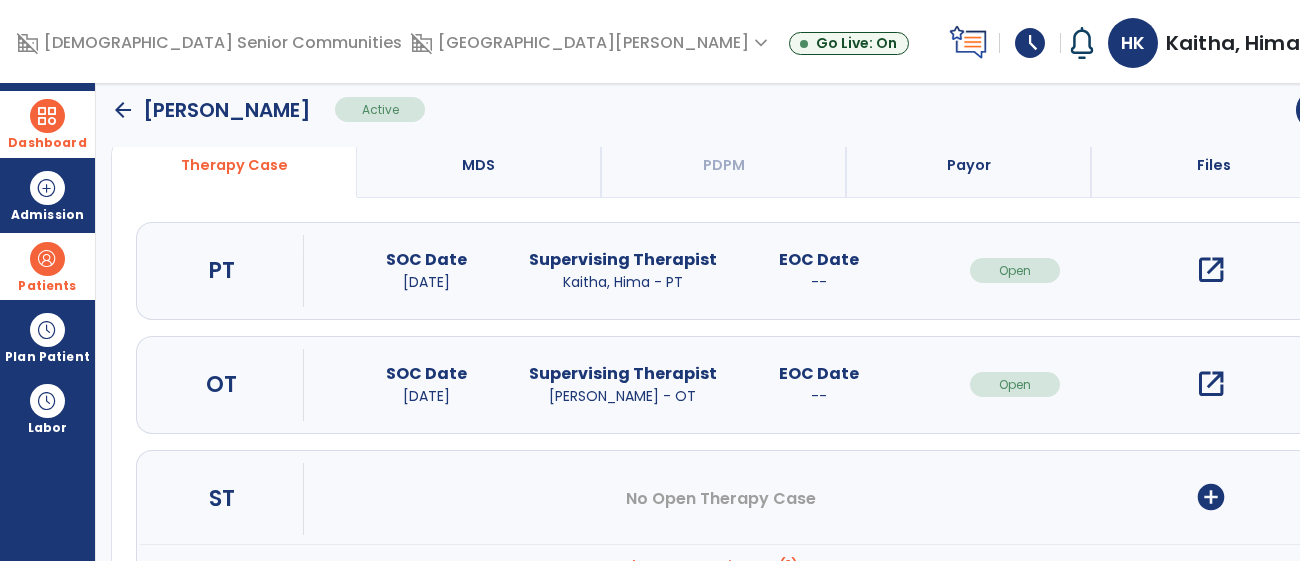 click on "open_in_new" at bounding box center (1211, 384) 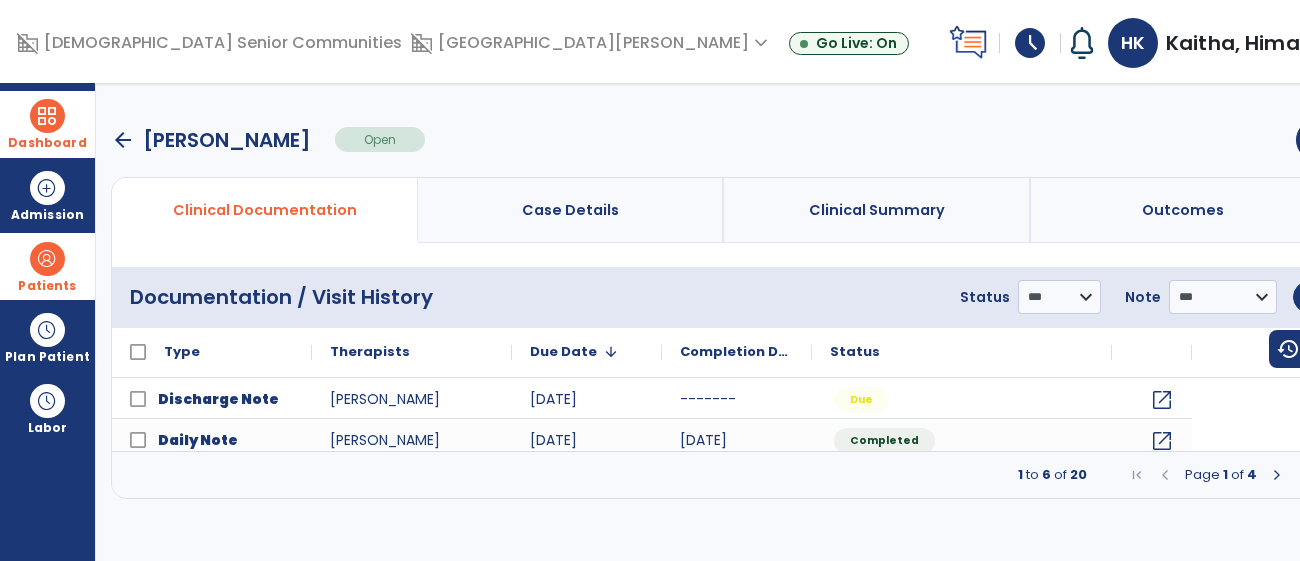 scroll, scrollTop: 0, scrollLeft: 0, axis: both 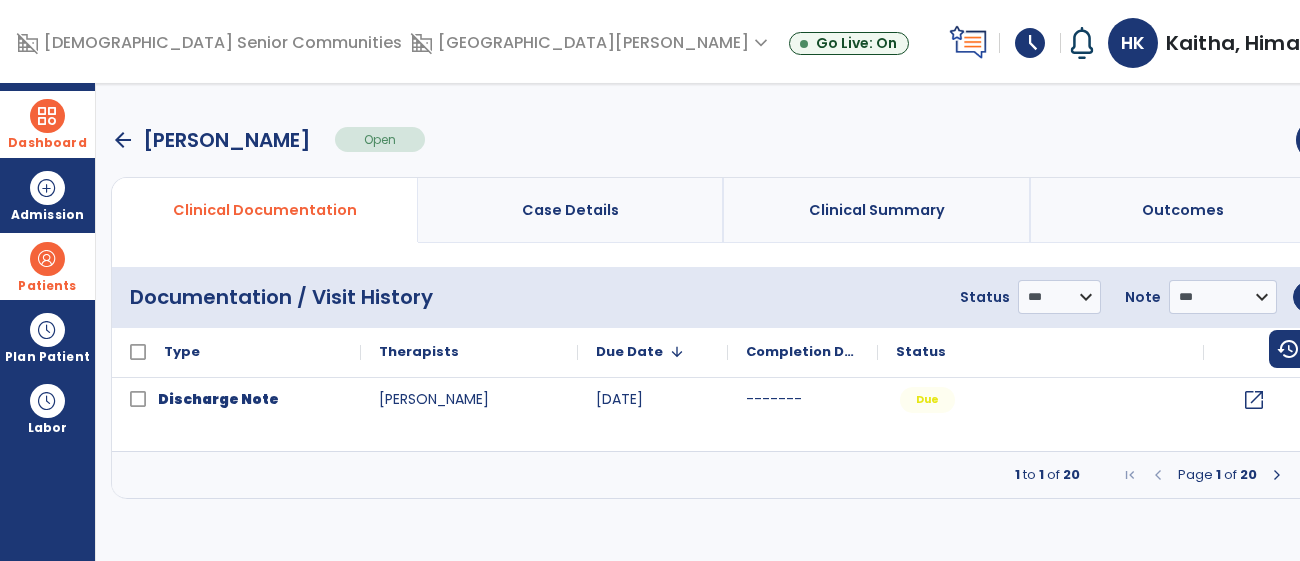 click at bounding box center [1277, 475] 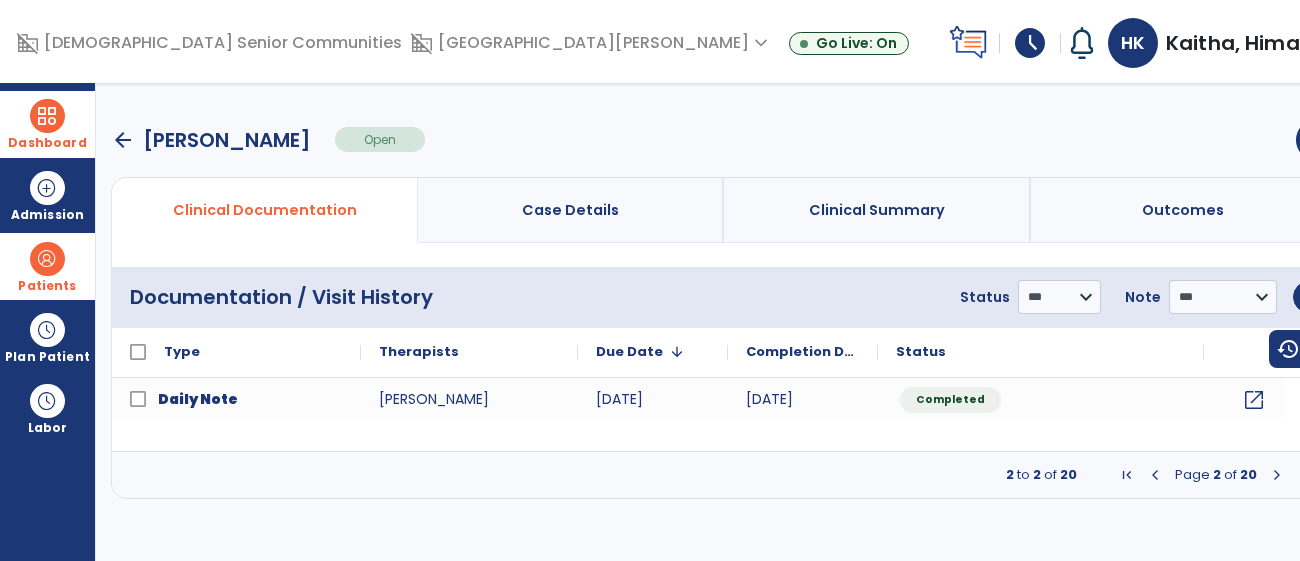 click at bounding box center [1155, 475] 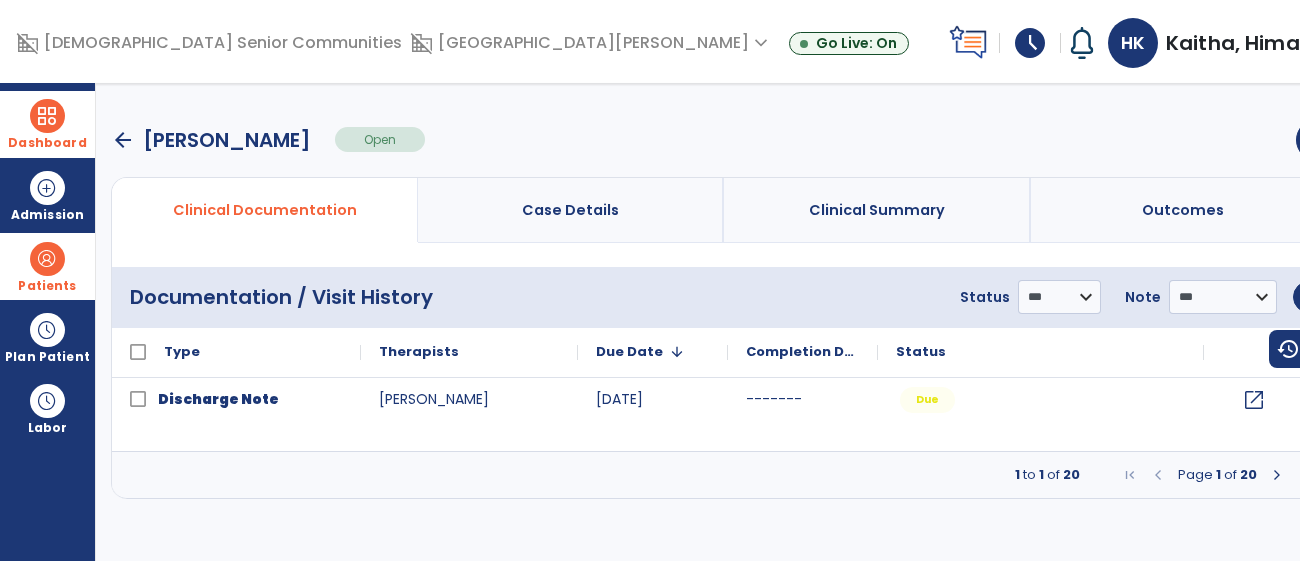 click on "arrow_back" at bounding box center (123, 140) 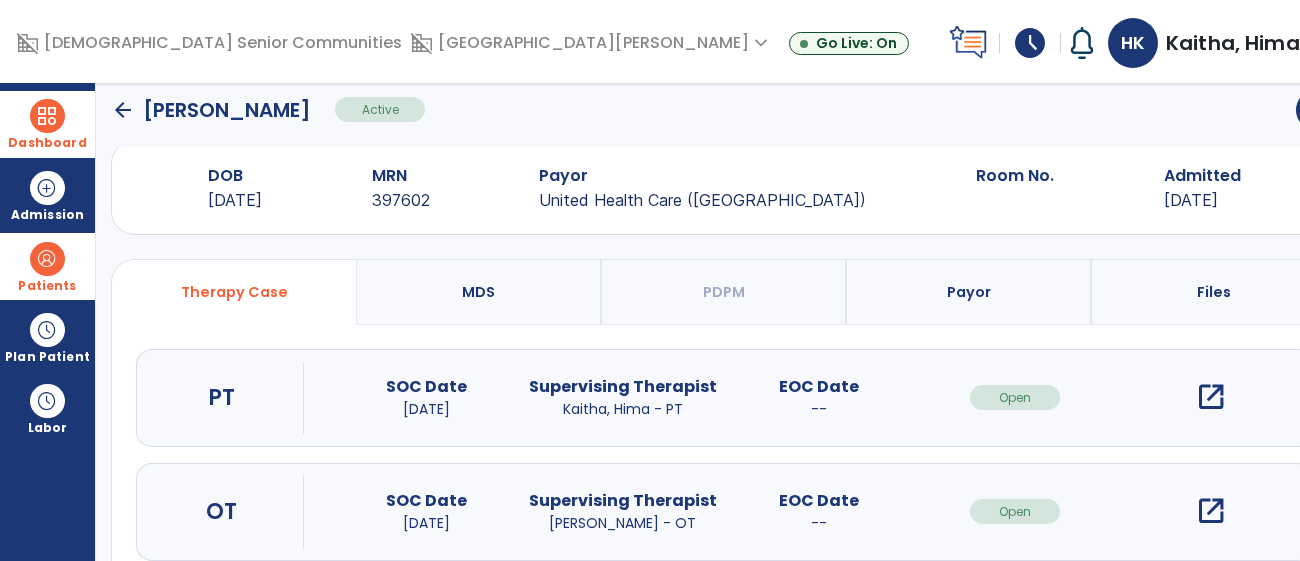 scroll, scrollTop: 66, scrollLeft: 0, axis: vertical 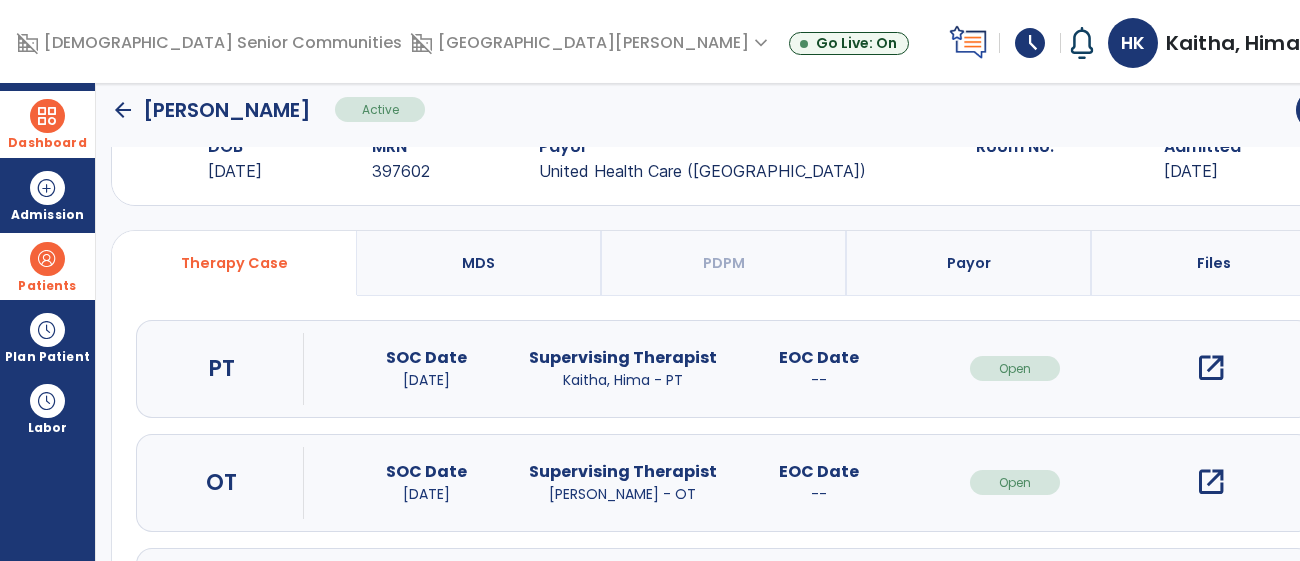 click at bounding box center [47, 259] 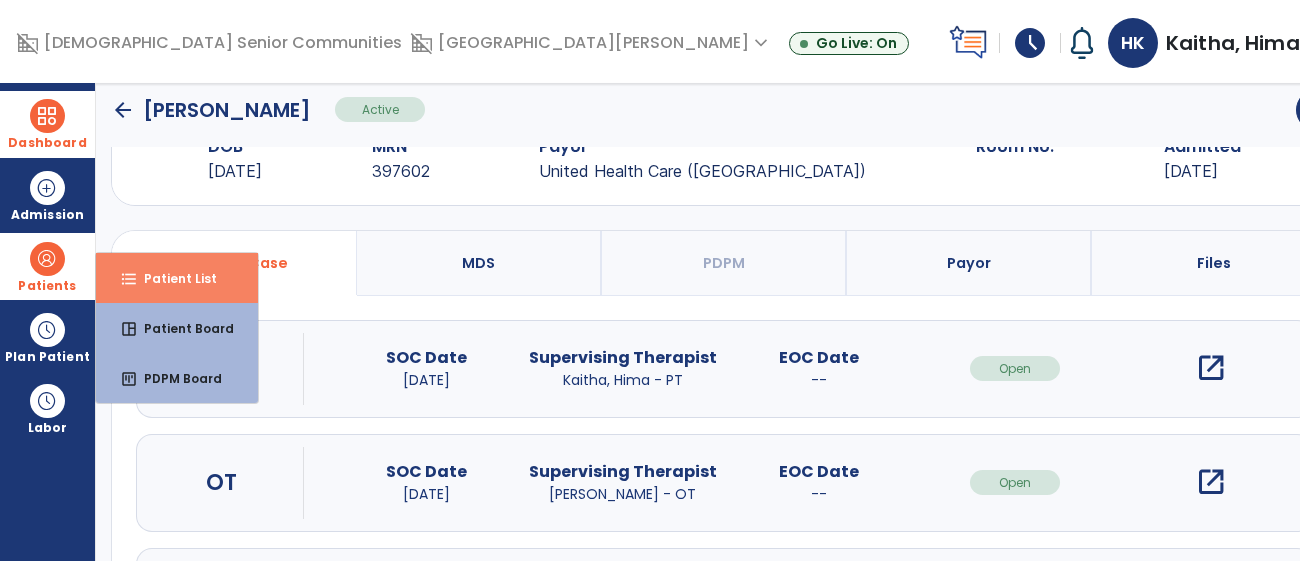 click on "Patient List" at bounding box center (172, 278) 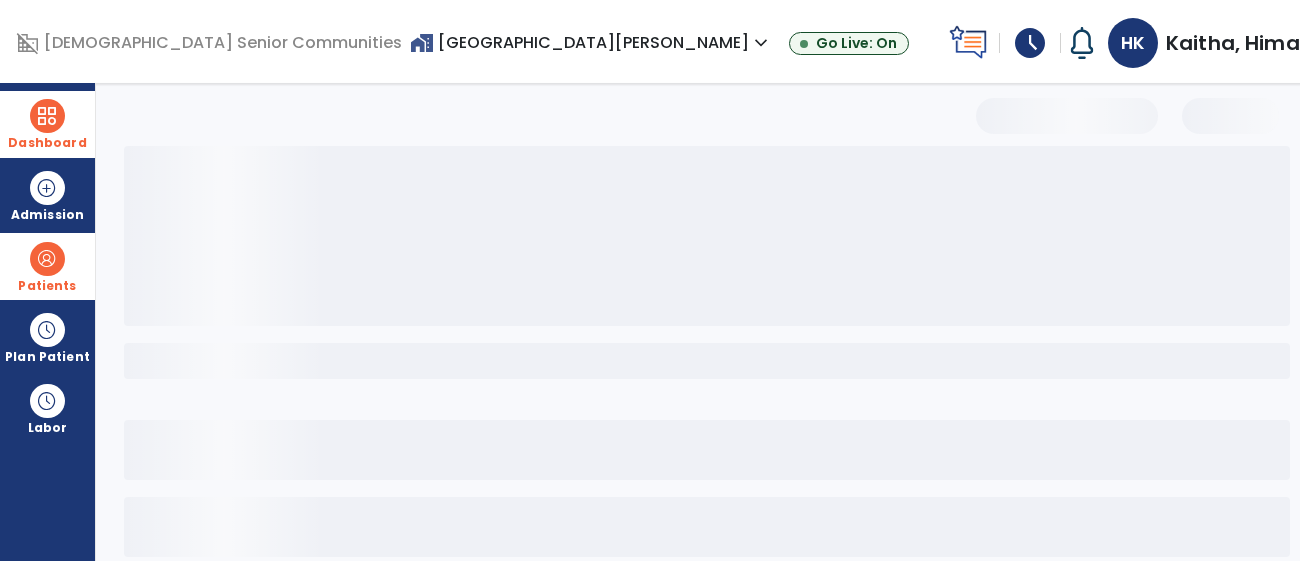 select on "***" 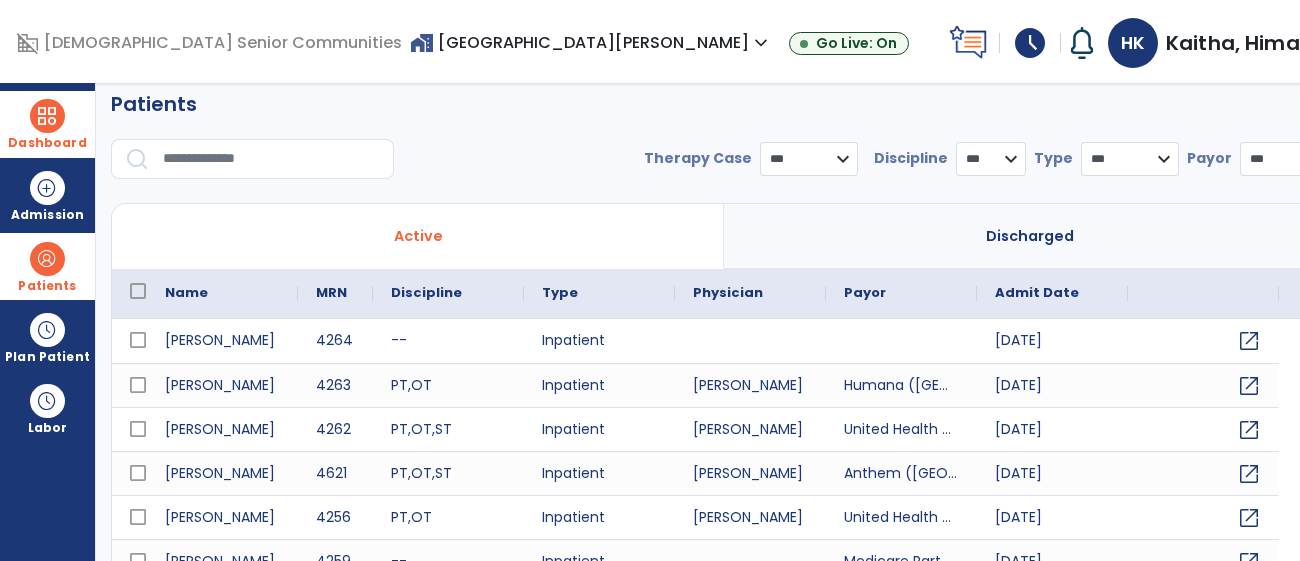 scroll, scrollTop: 0, scrollLeft: 0, axis: both 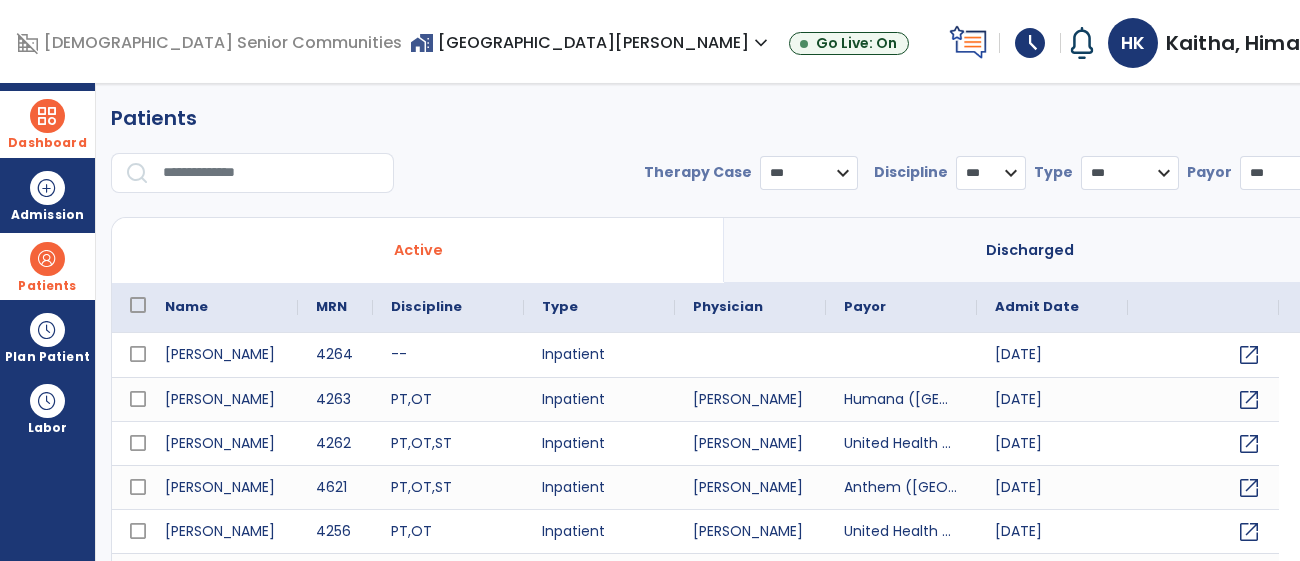 click at bounding box center [271, 173] 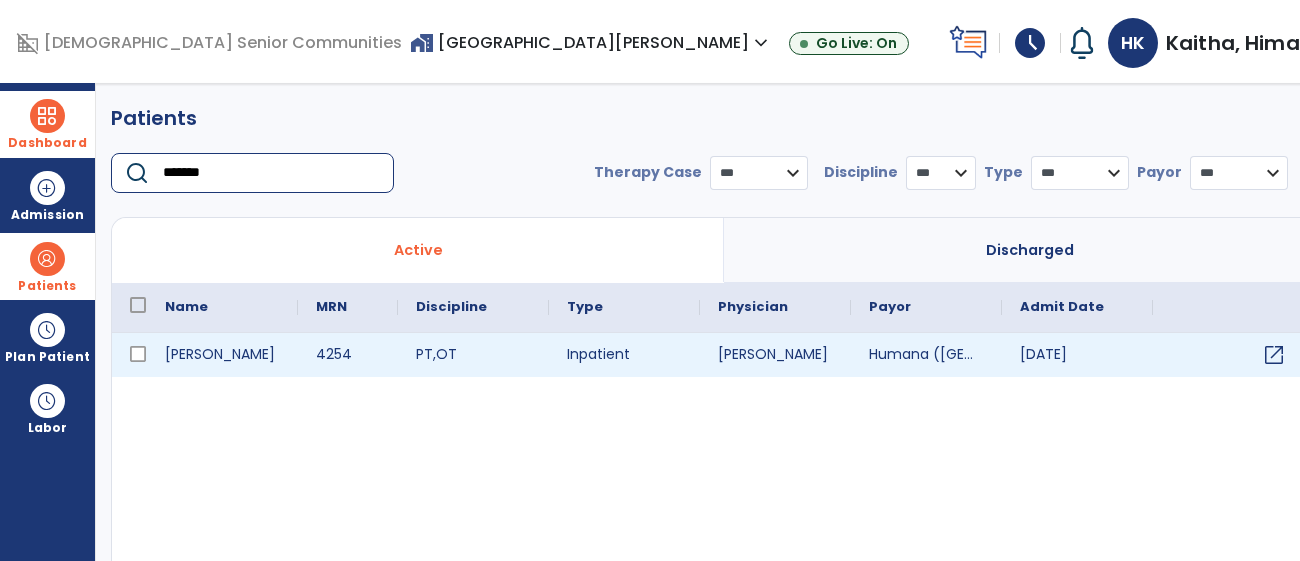 type on "*******" 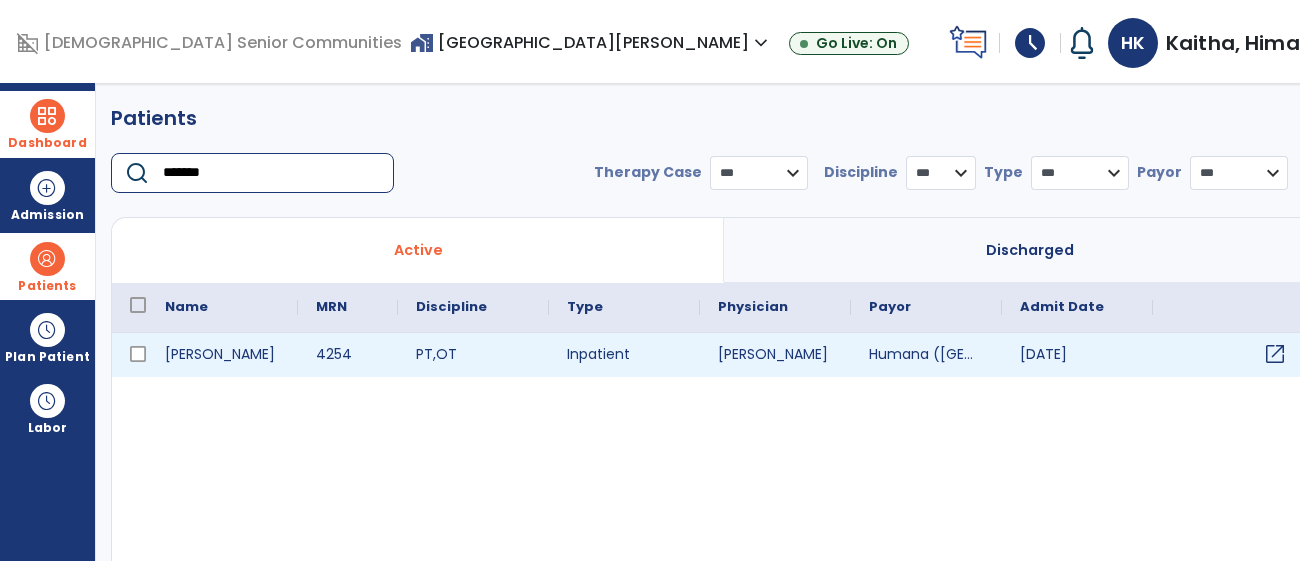 click on "open_in_new" at bounding box center [1275, 354] 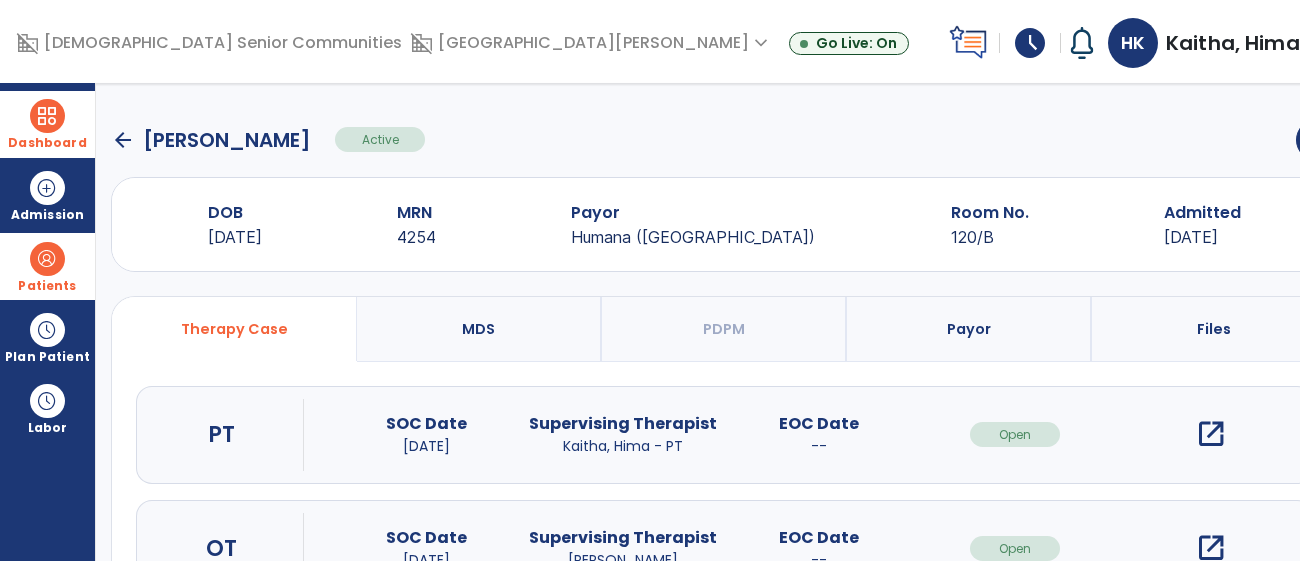 click on "open_in_new" at bounding box center [1211, 434] 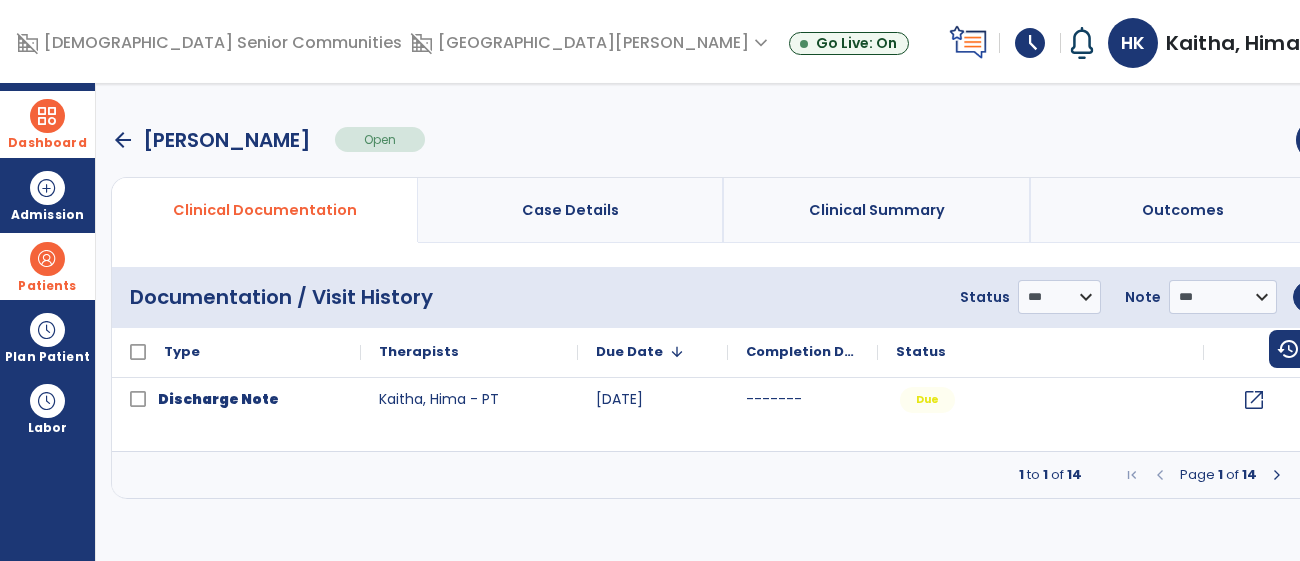 click on "arrow_back" at bounding box center [123, 140] 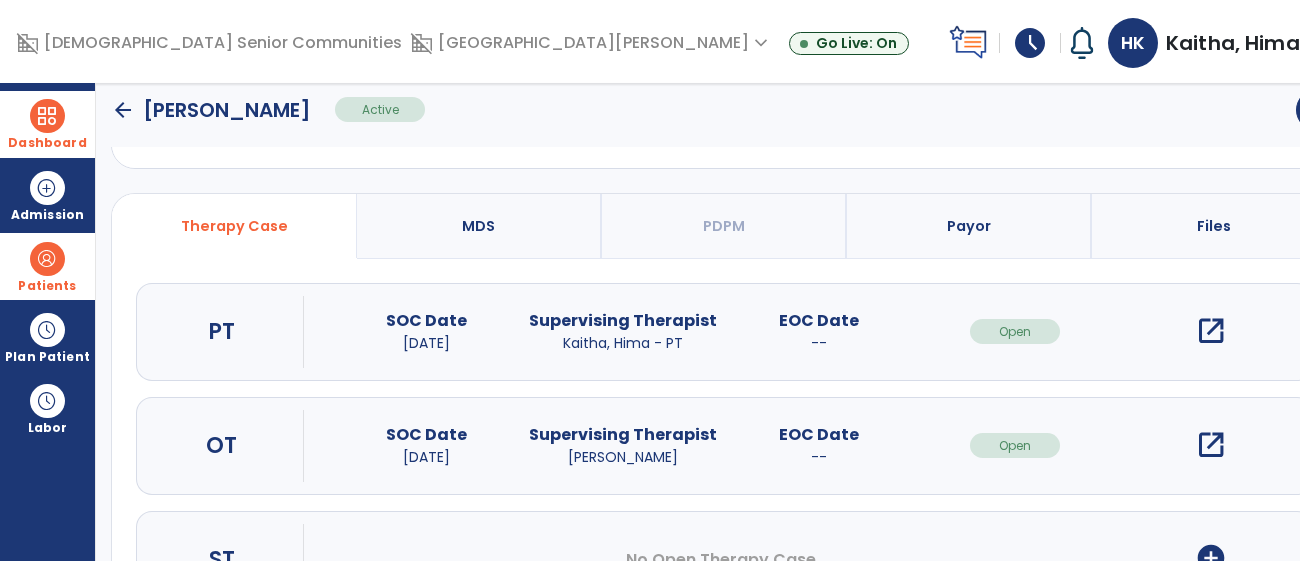 scroll, scrollTop: 124, scrollLeft: 0, axis: vertical 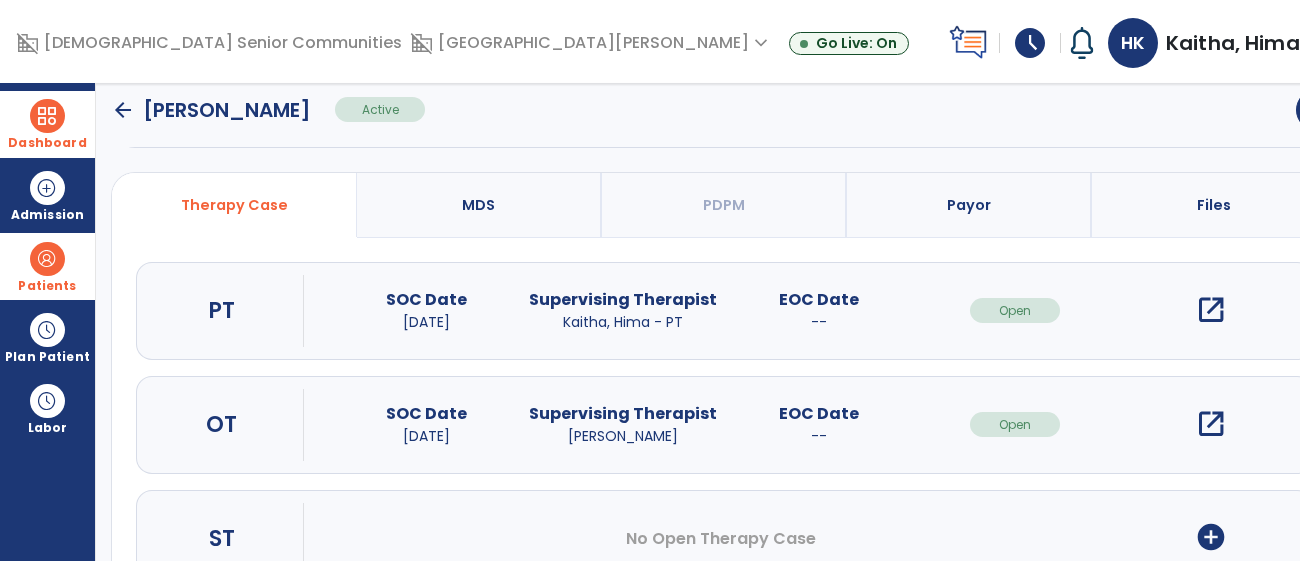 click on "open_in_new" at bounding box center [1211, 424] 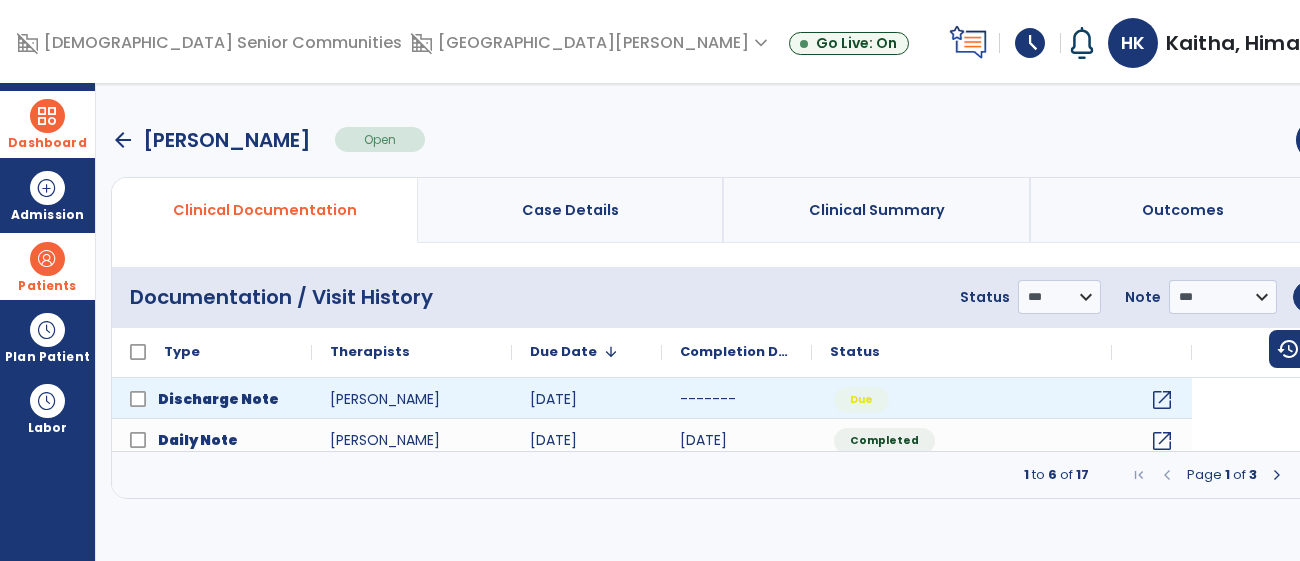 scroll, scrollTop: 0, scrollLeft: 0, axis: both 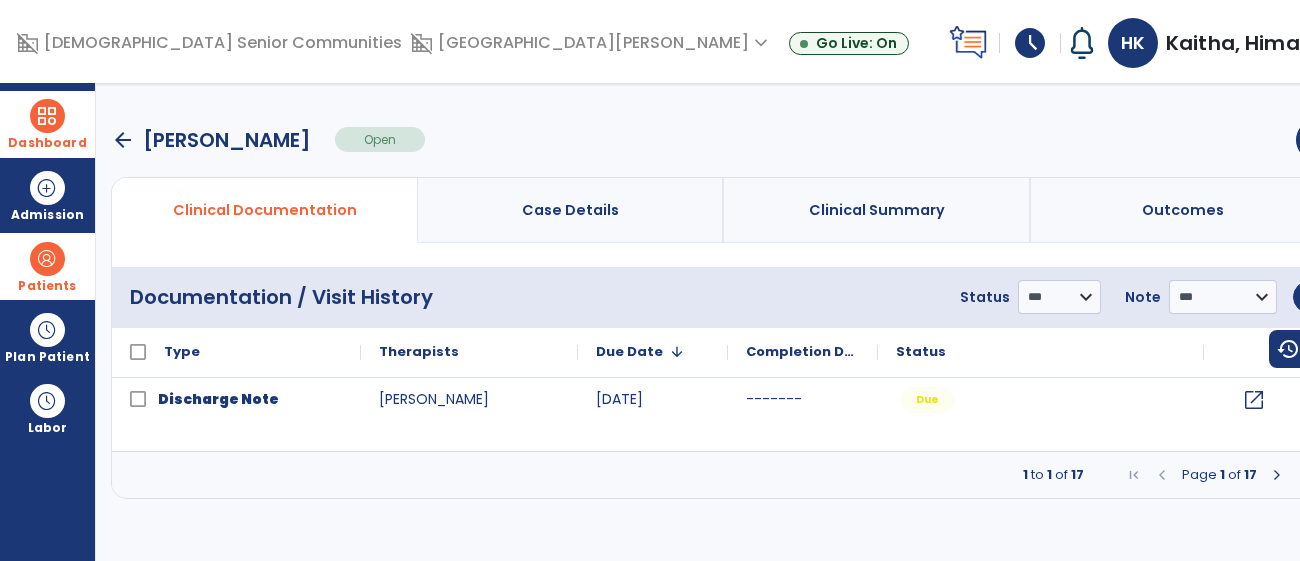 click at bounding box center [47, 116] 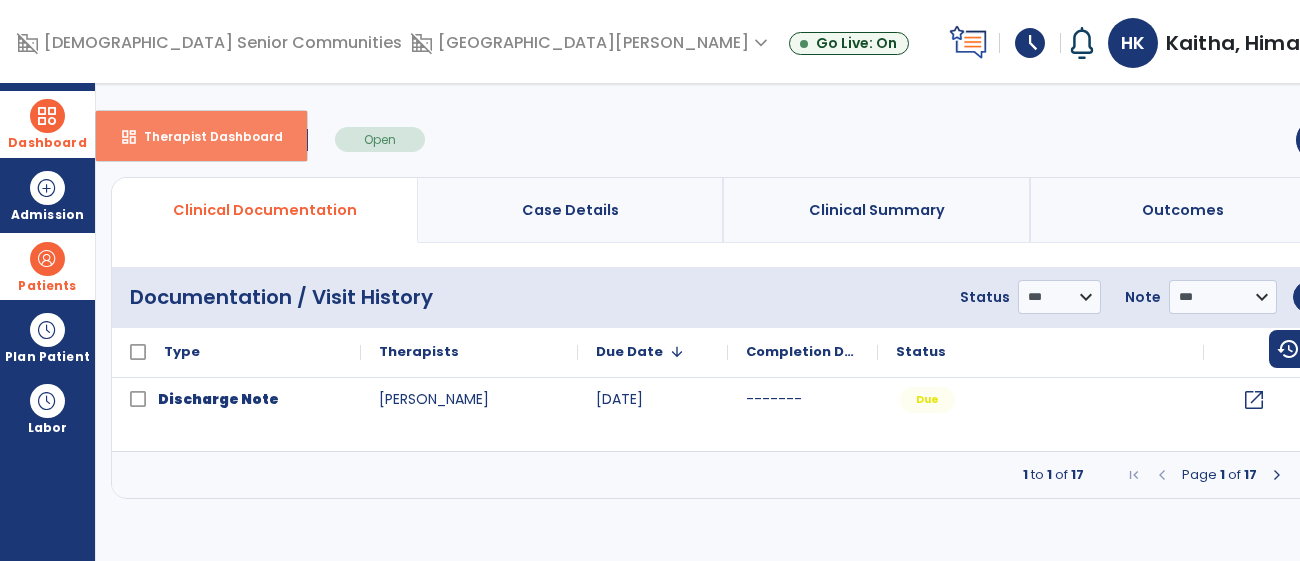 click on "dashboard  Therapist Dashboard" at bounding box center (201, 136) 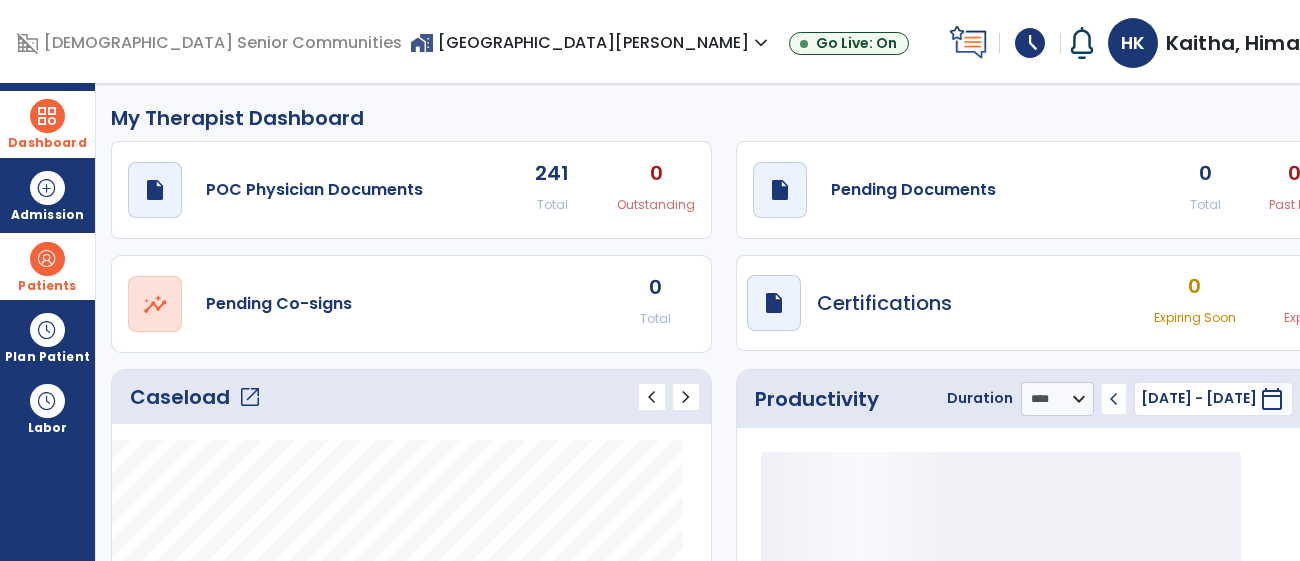 click on "open_in_new" 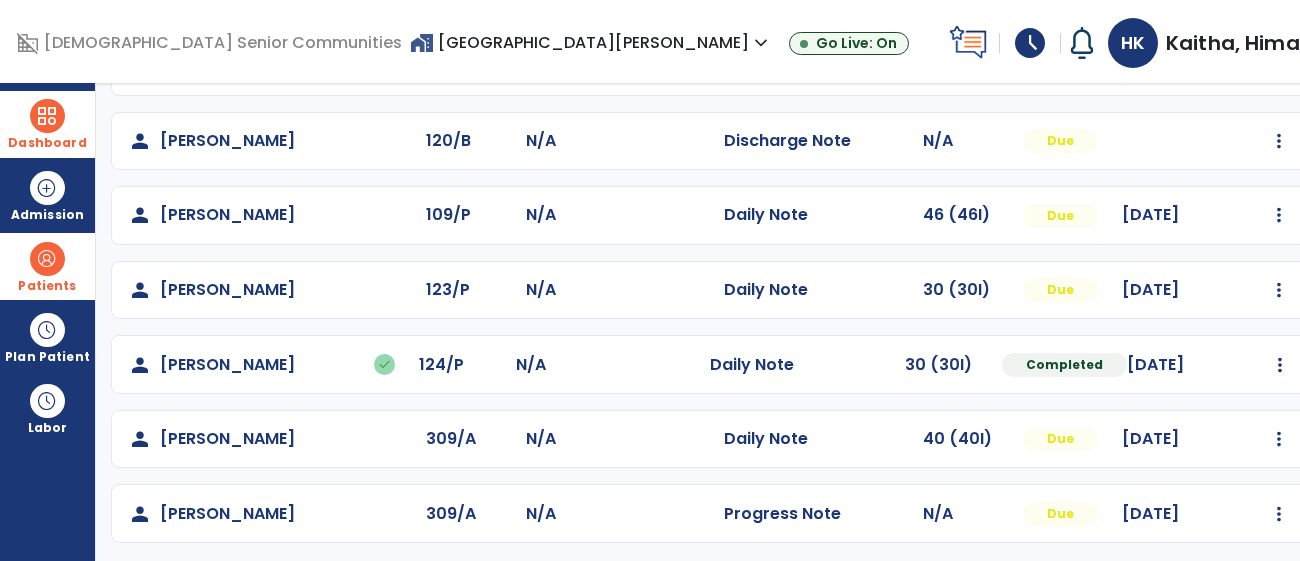 scroll, scrollTop: 549, scrollLeft: 0, axis: vertical 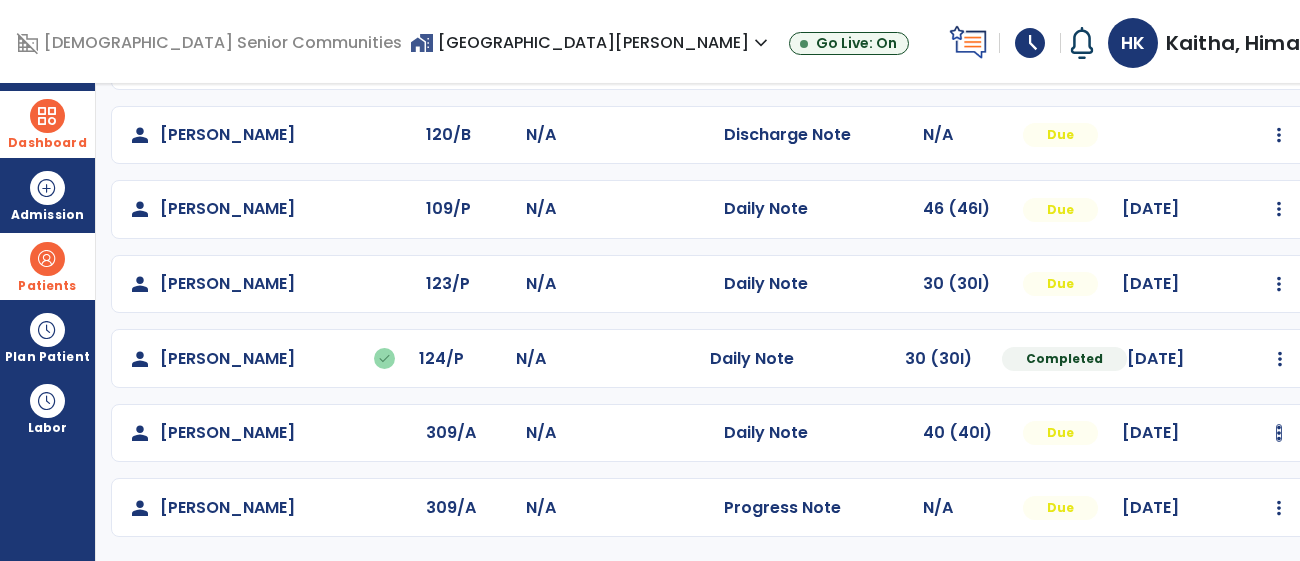 click at bounding box center (1279, -238) 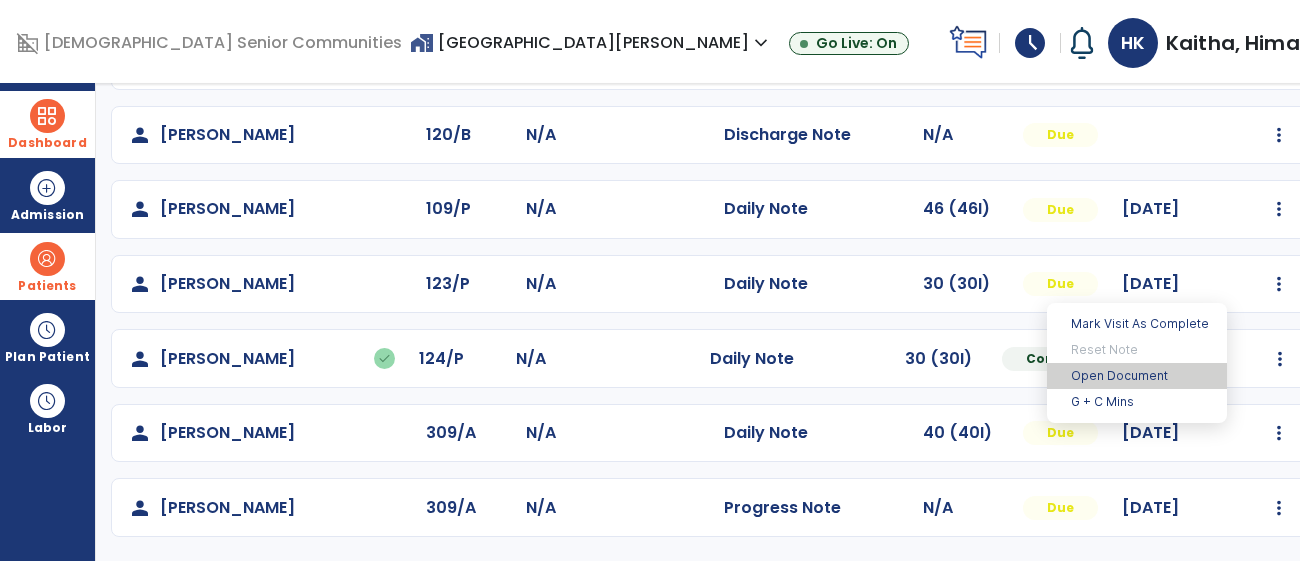 click on "Open Document" at bounding box center (1137, 376) 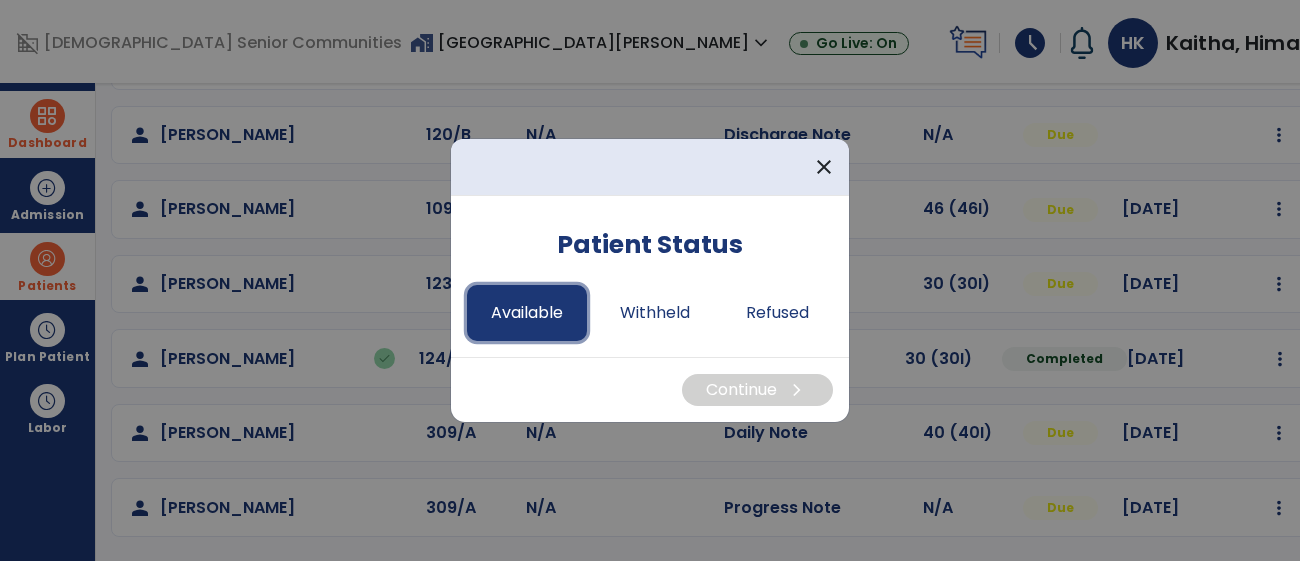 click on "Available" at bounding box center (527, 313) 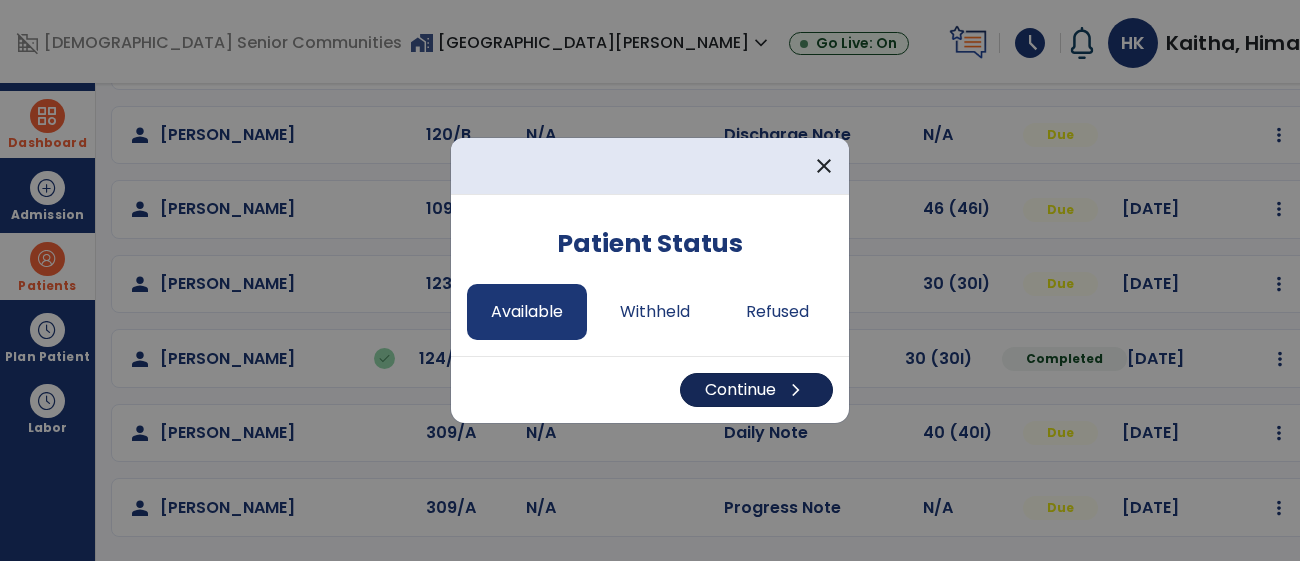 click on "Continue   chevron_right" at bounding box center [756, 390] 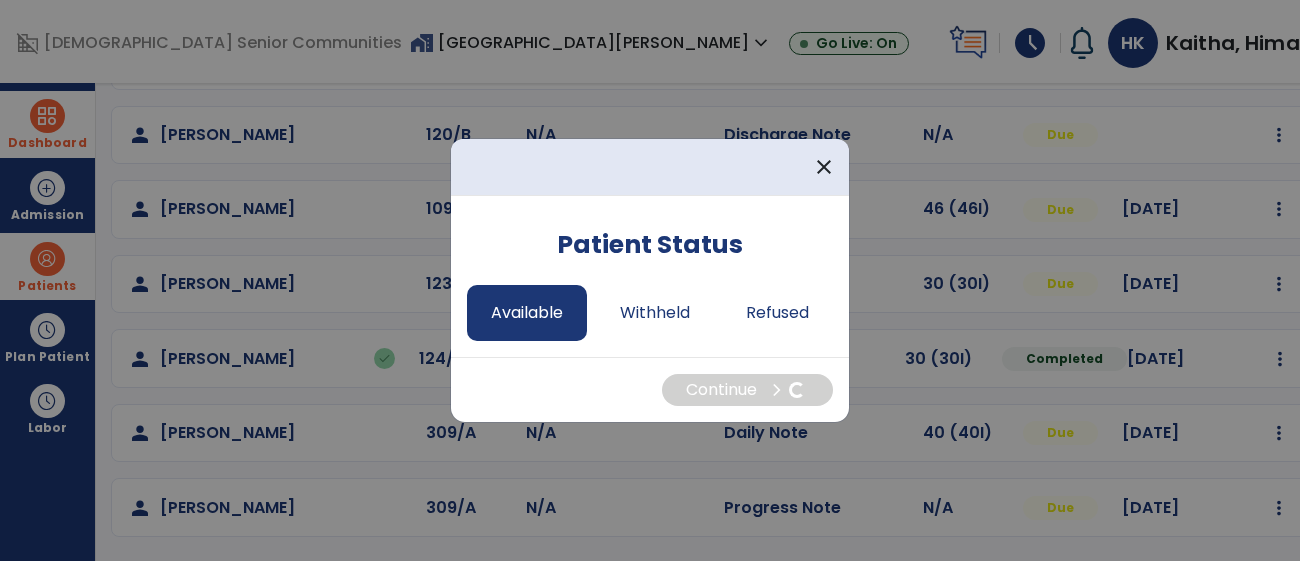 select on "*" 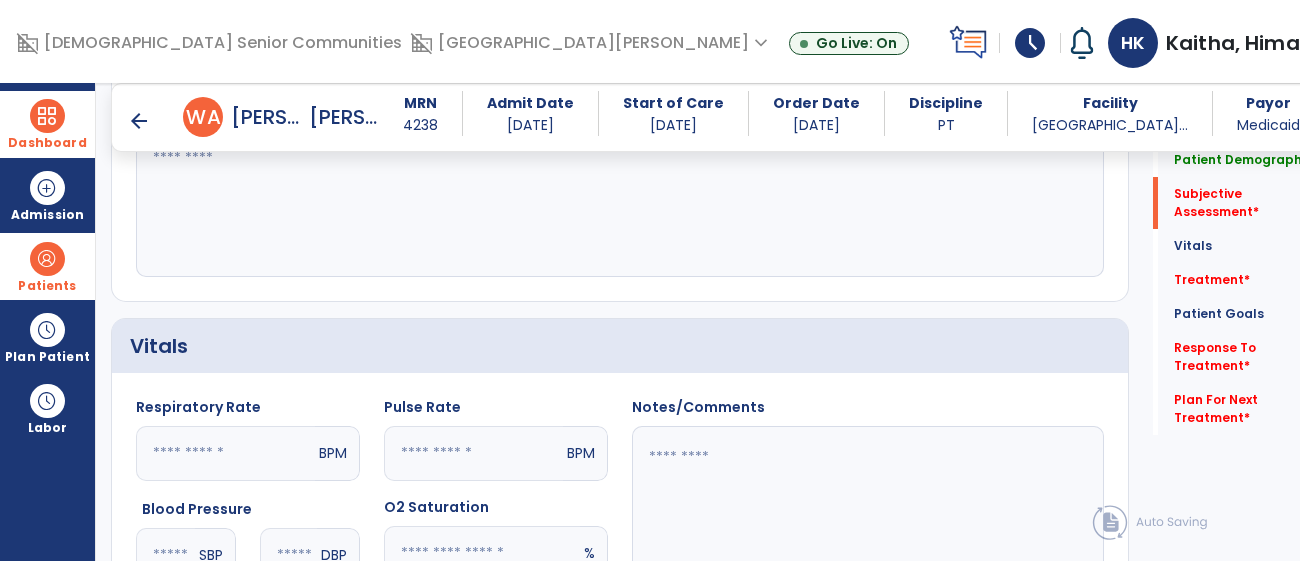 scroll, scrollTop: 544, scrollLeft: 0, axis: vertical 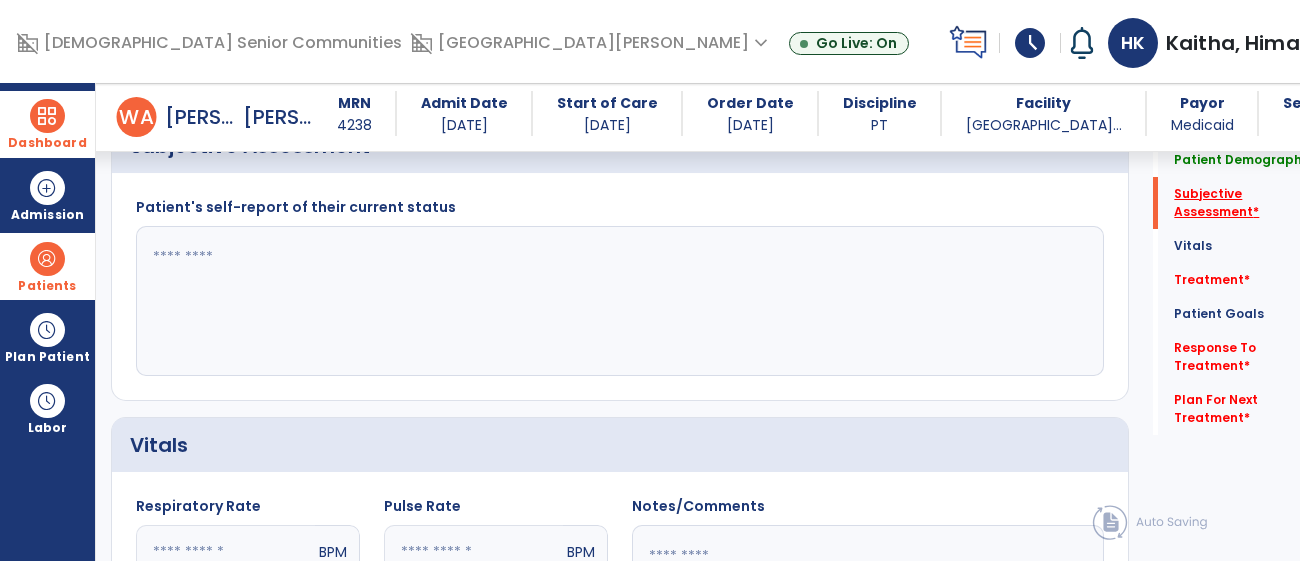 click on "Subjective Assessment   *" 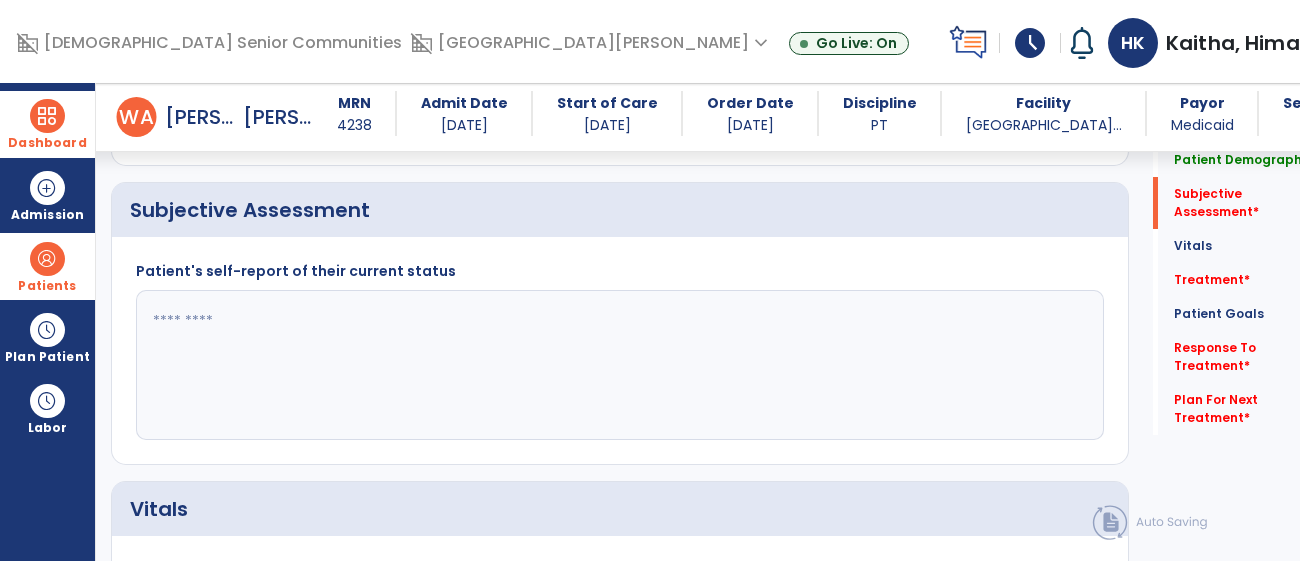 click 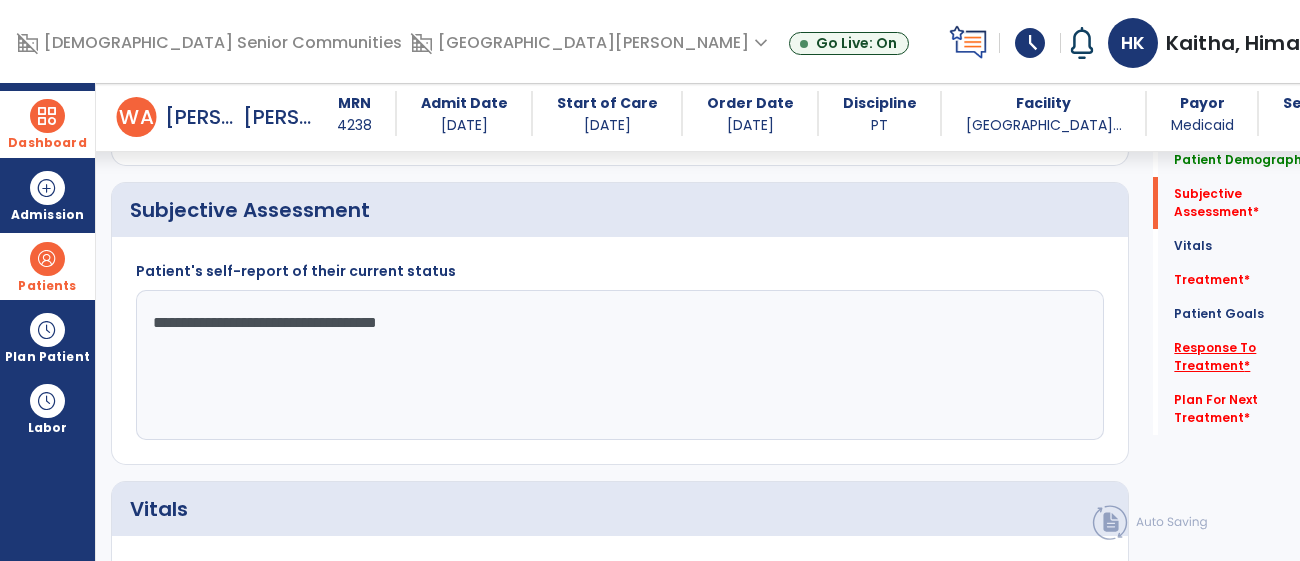 type on "**********" 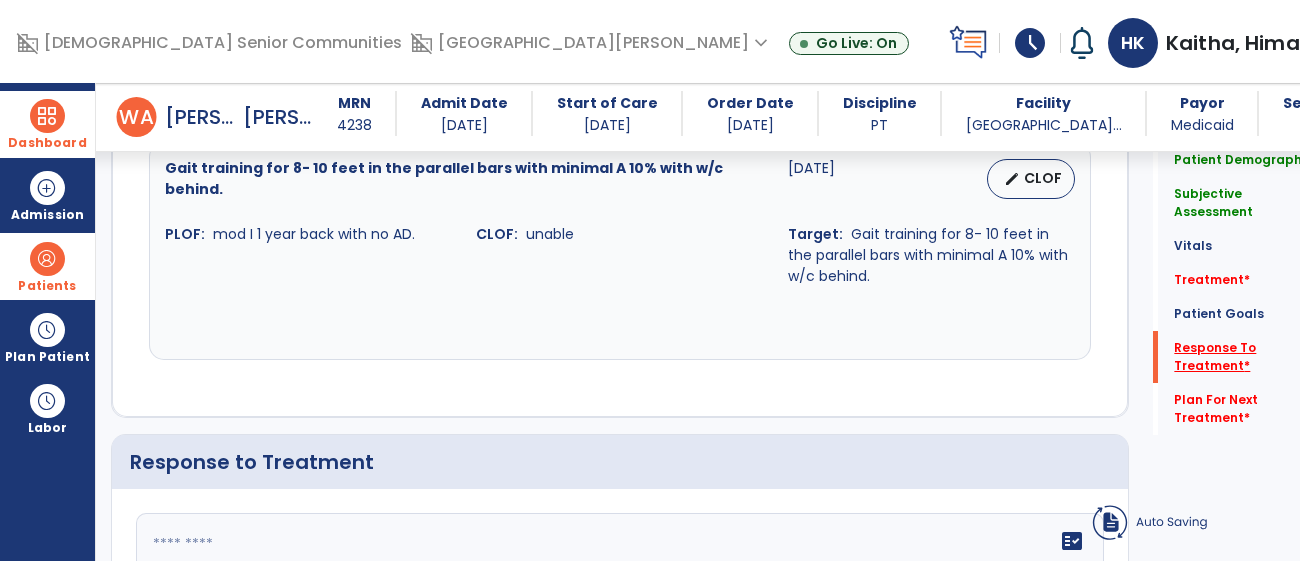 scroll, scrollTop: 2344, scrollLeft: 0, axis: vertical 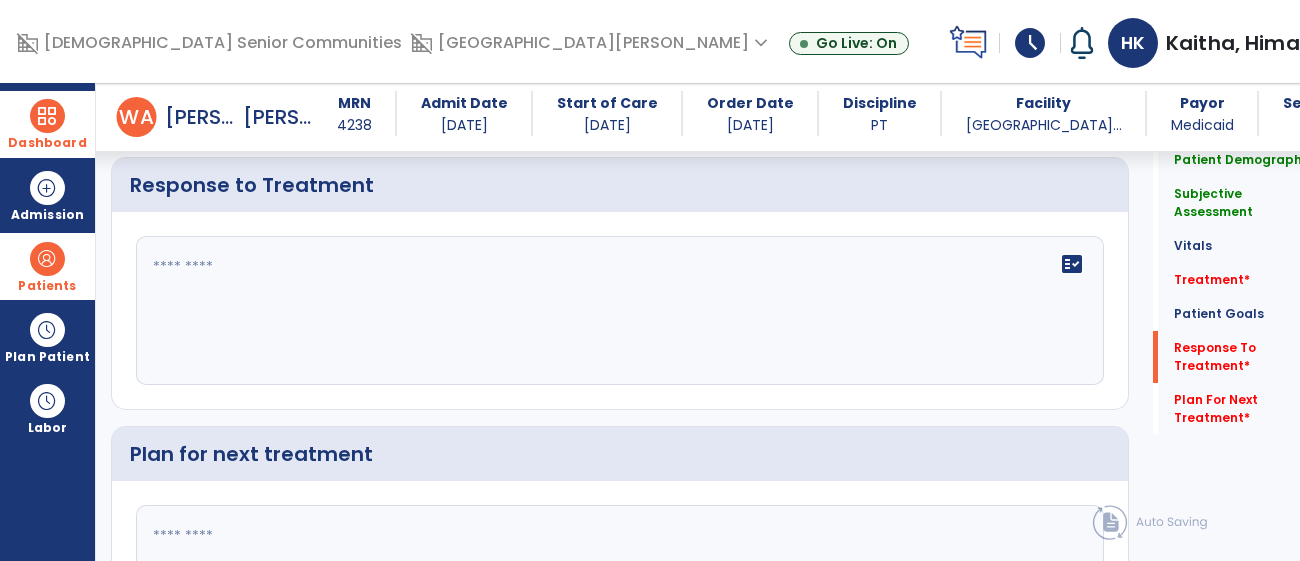click on "fact_check" 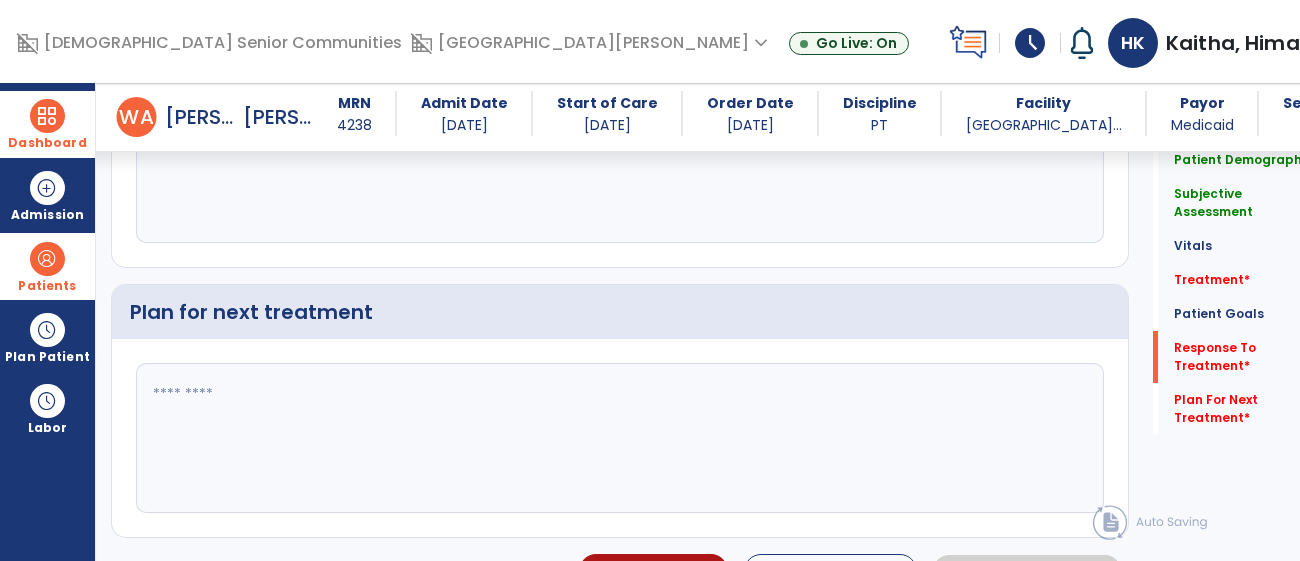 scroll, scrollTop: 2513, scrollLeft: 0, axis: vertical 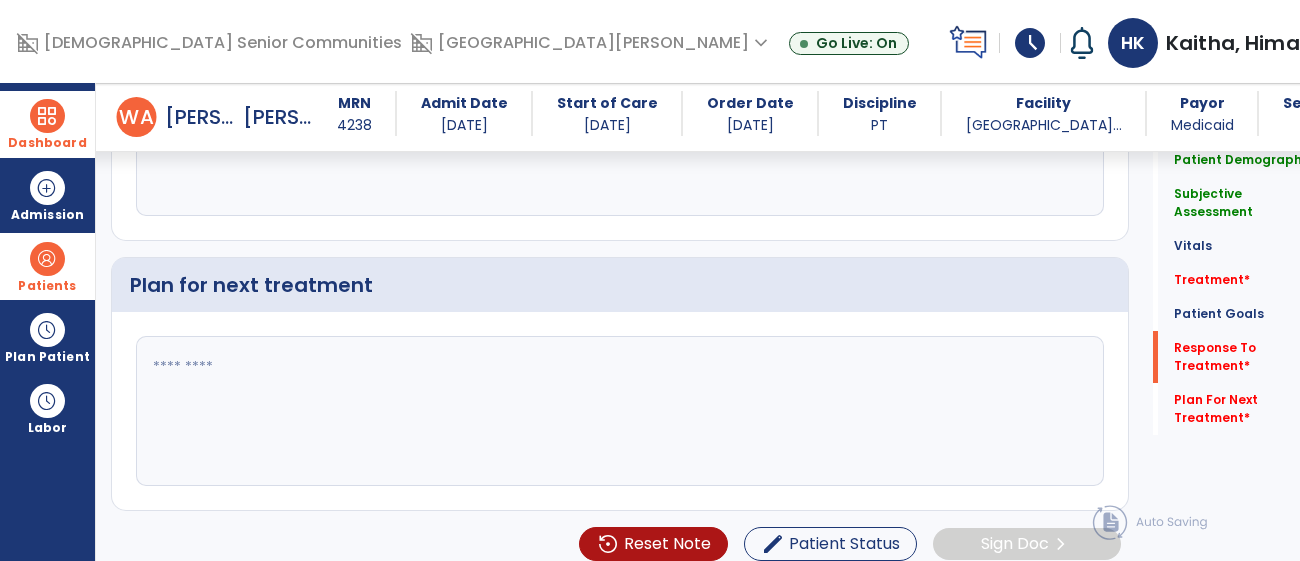 type on "**********" 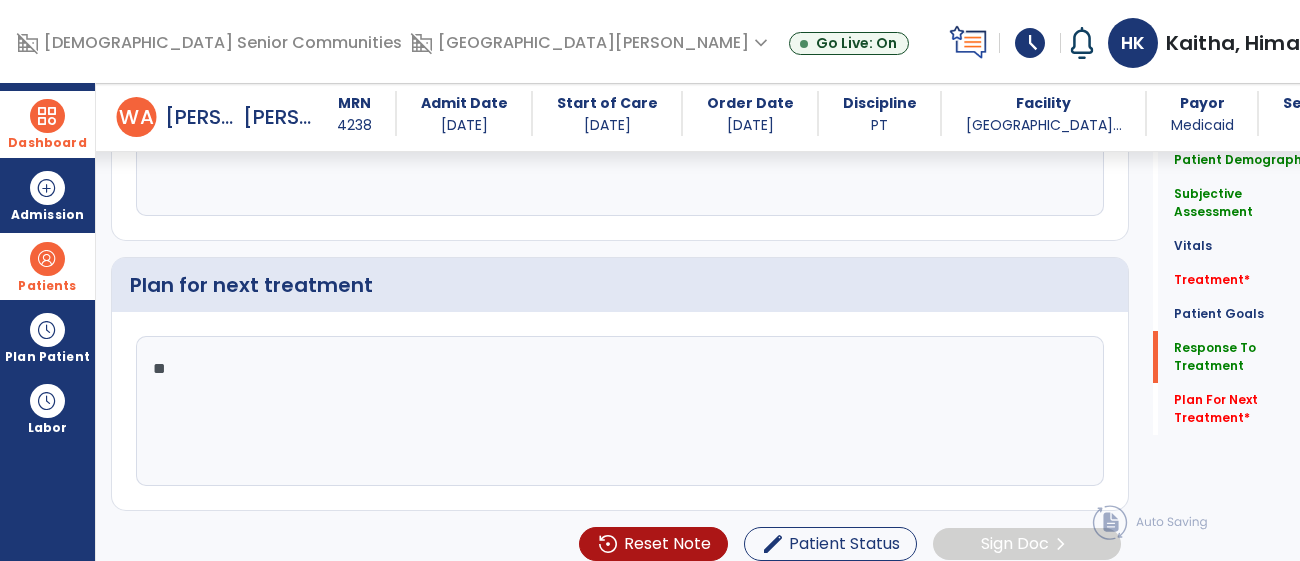 type on "***" 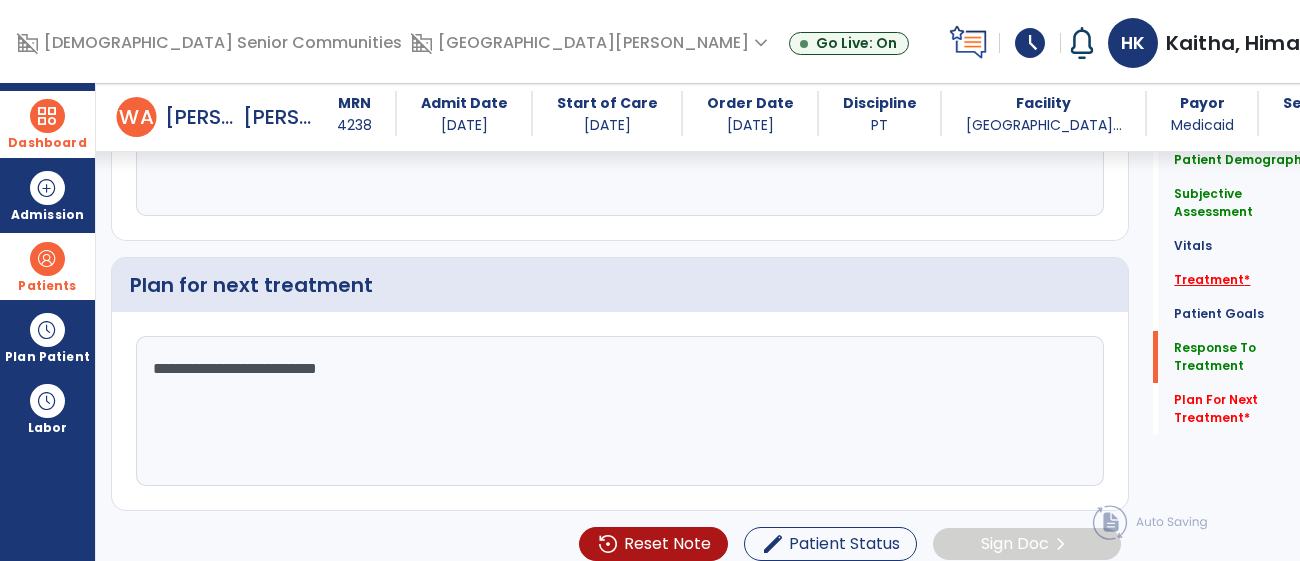 type on "**********" 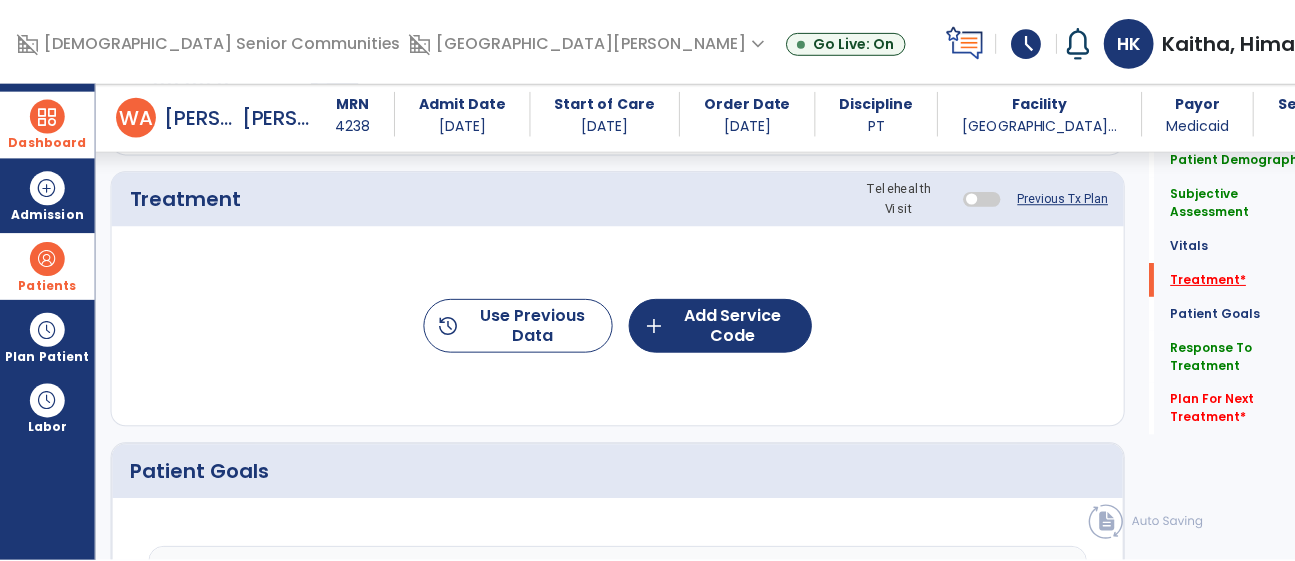 scroll, scrollTop: 1093, scrollLeft: 0, axis: vertical 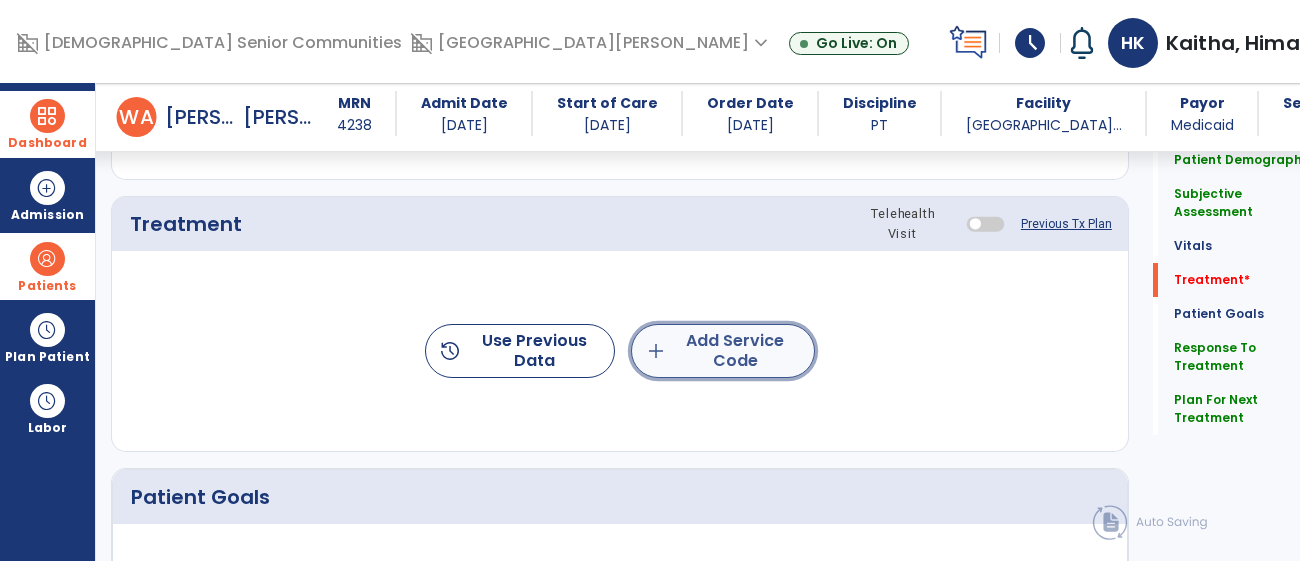 click on "add  Add Service Code" 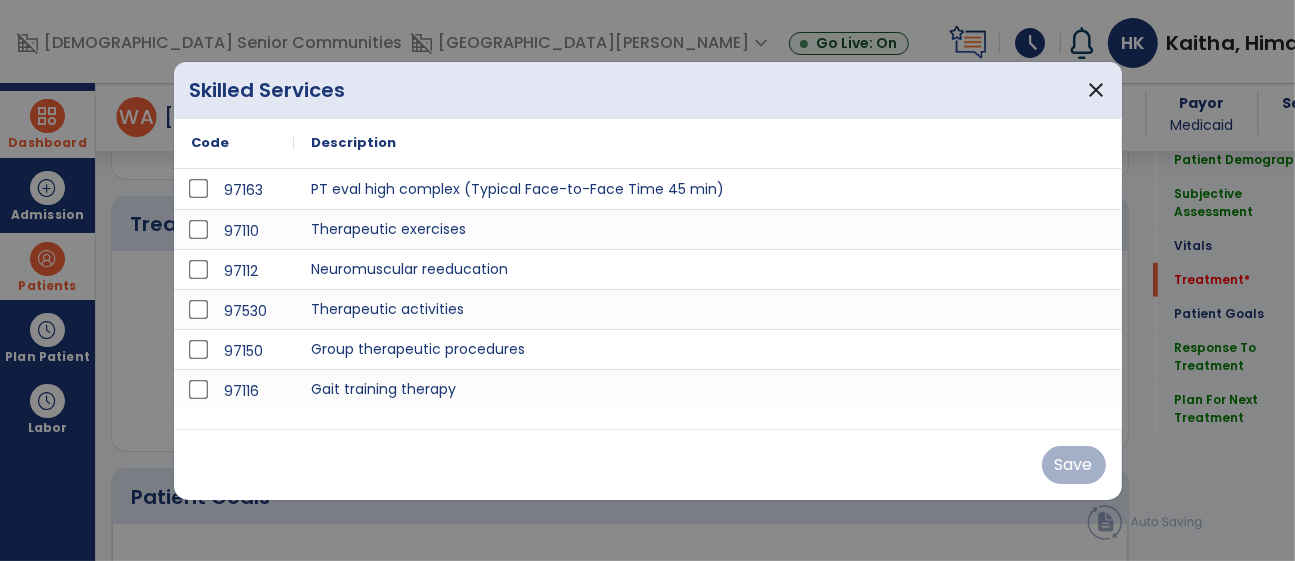 scroll, scrollTop: 1093, scrollLeft: 0, axis: vertical 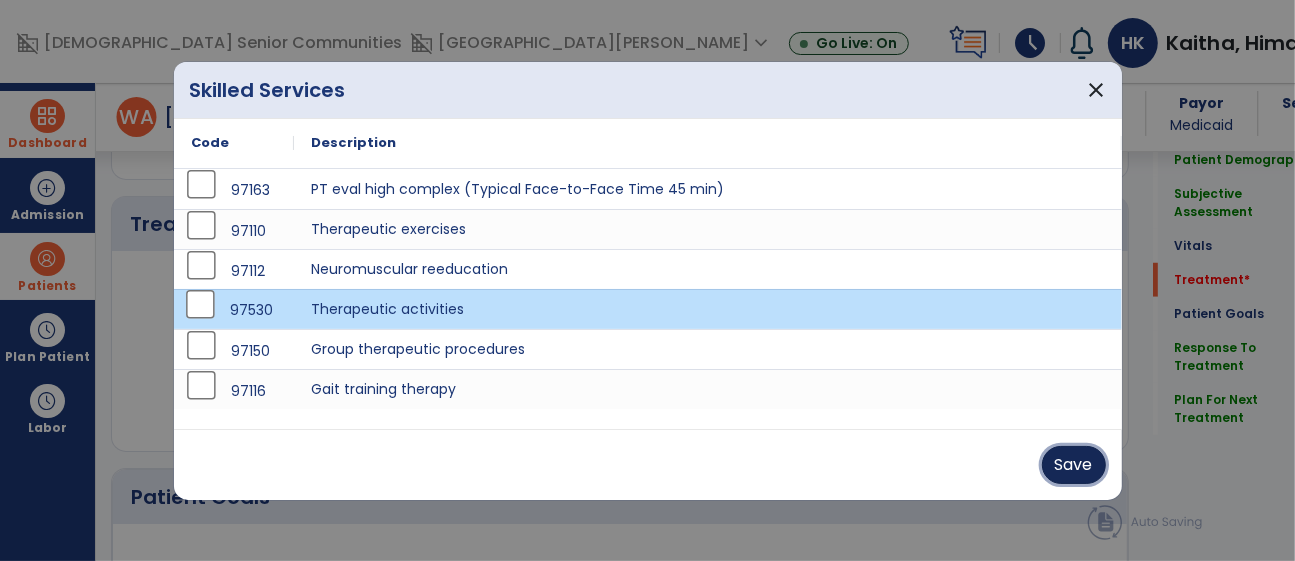 click on "Save" at bounding box center (1074, 465) 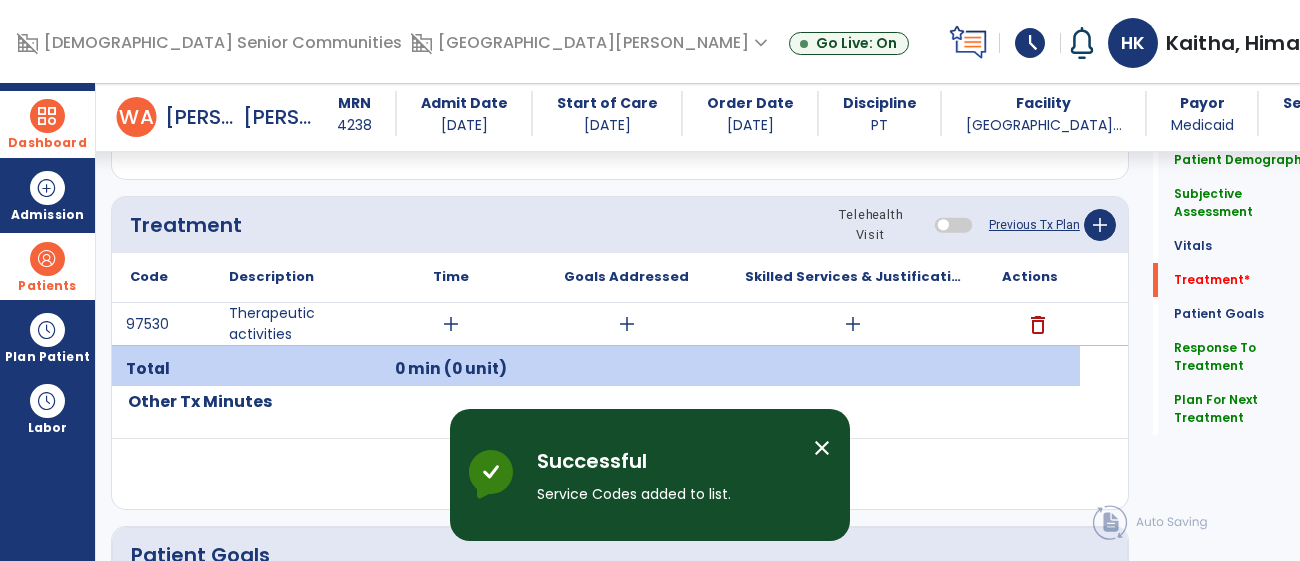 click on "add" at bounding box center (451, 324) 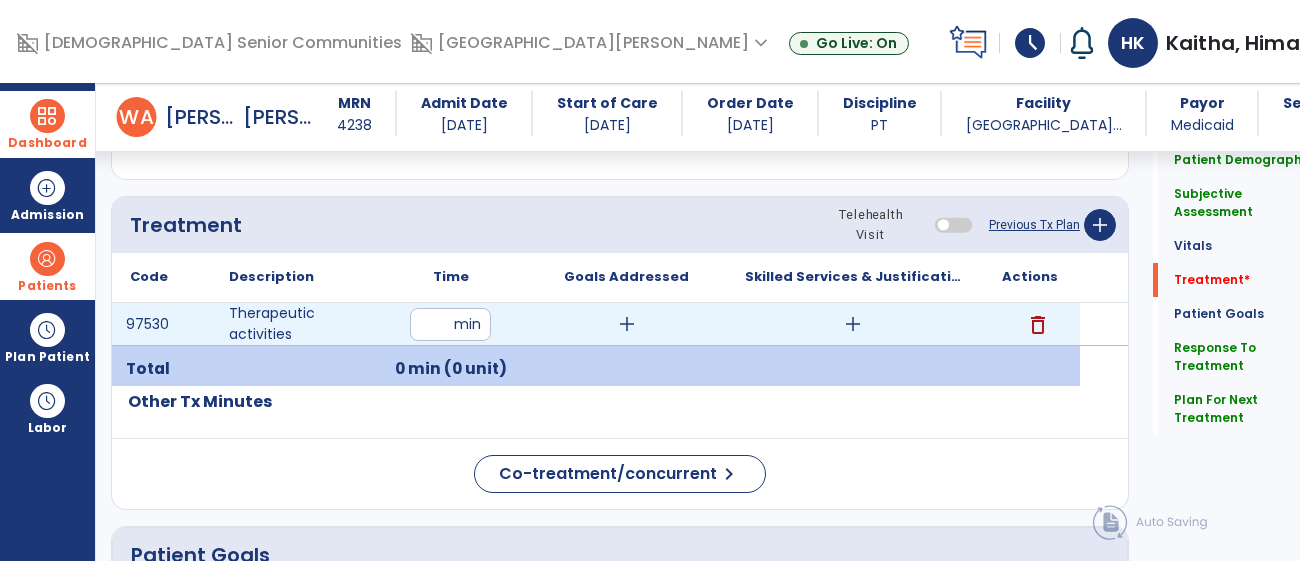 type on "**" 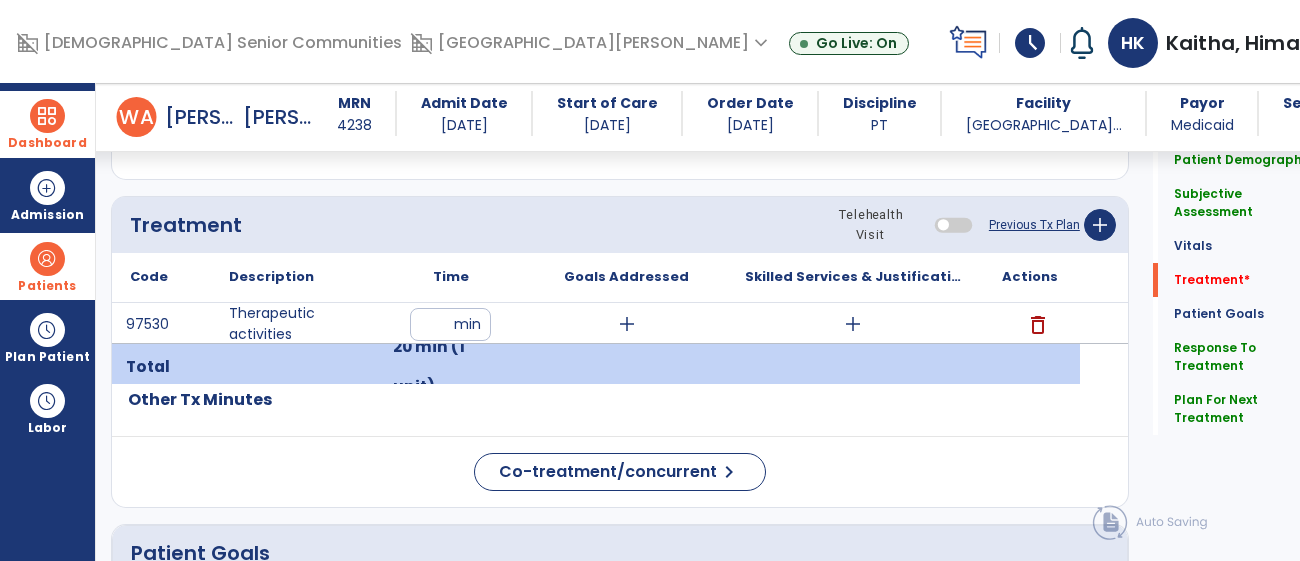 click on "add" at bounding box center [627, 324] 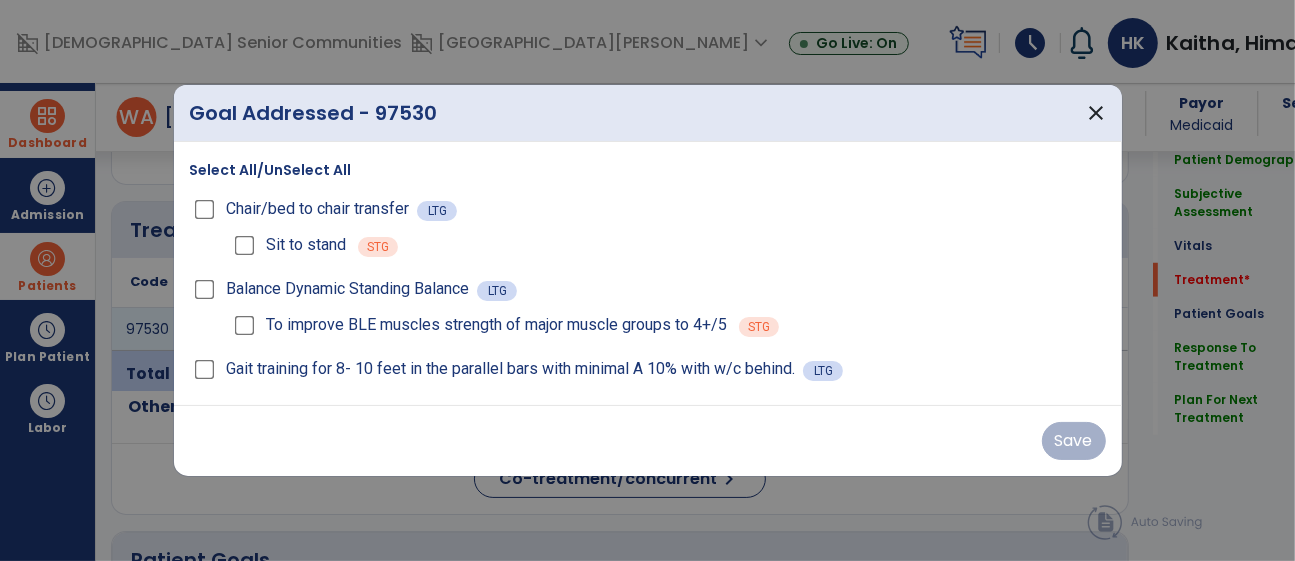 scroll, scrollTop: 1093, scrollLeft: 0, axis: vertical 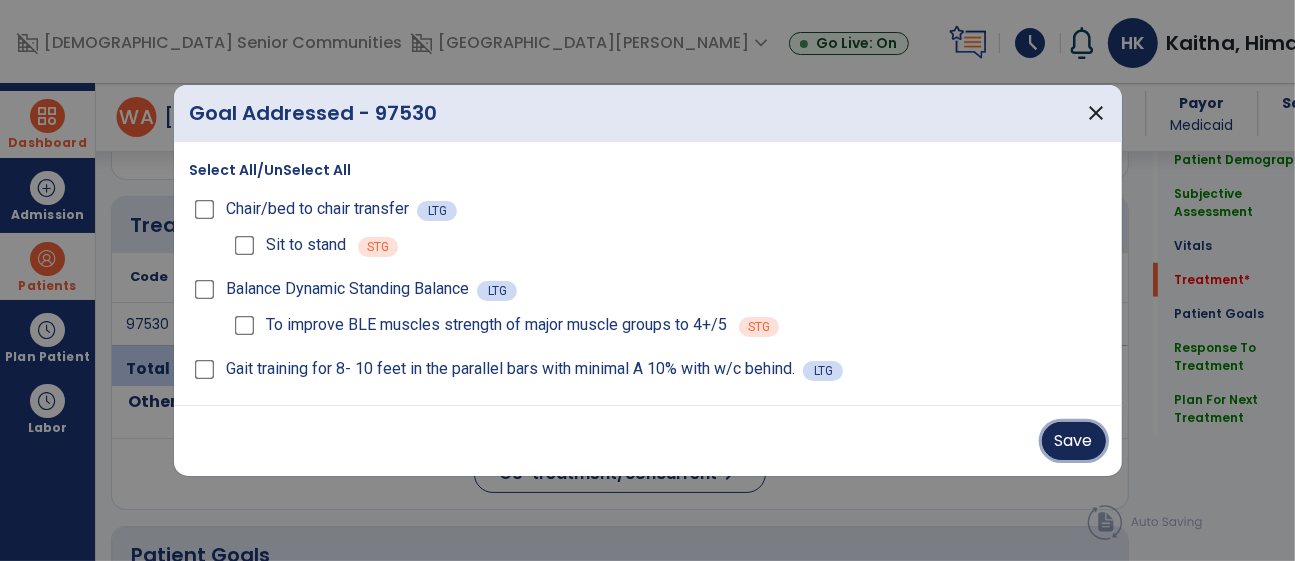 click on "Save" at bounding box center (1074, 441) 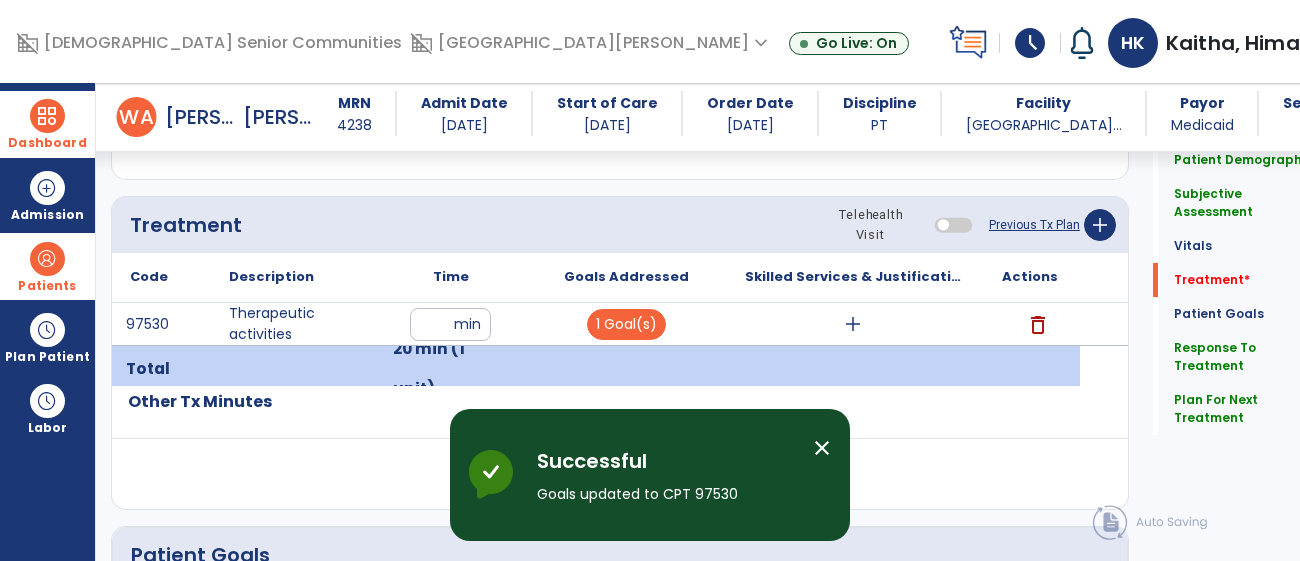 click on "close" at bounding box center (822, 448) 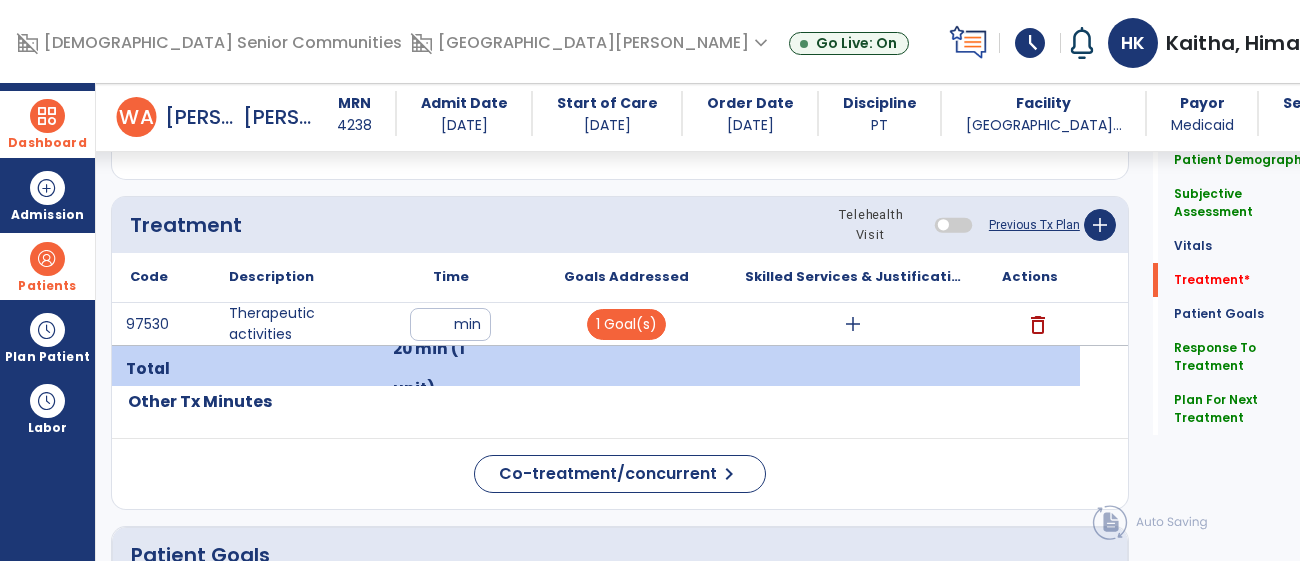 click on "add" at bounding box center (853, 324) 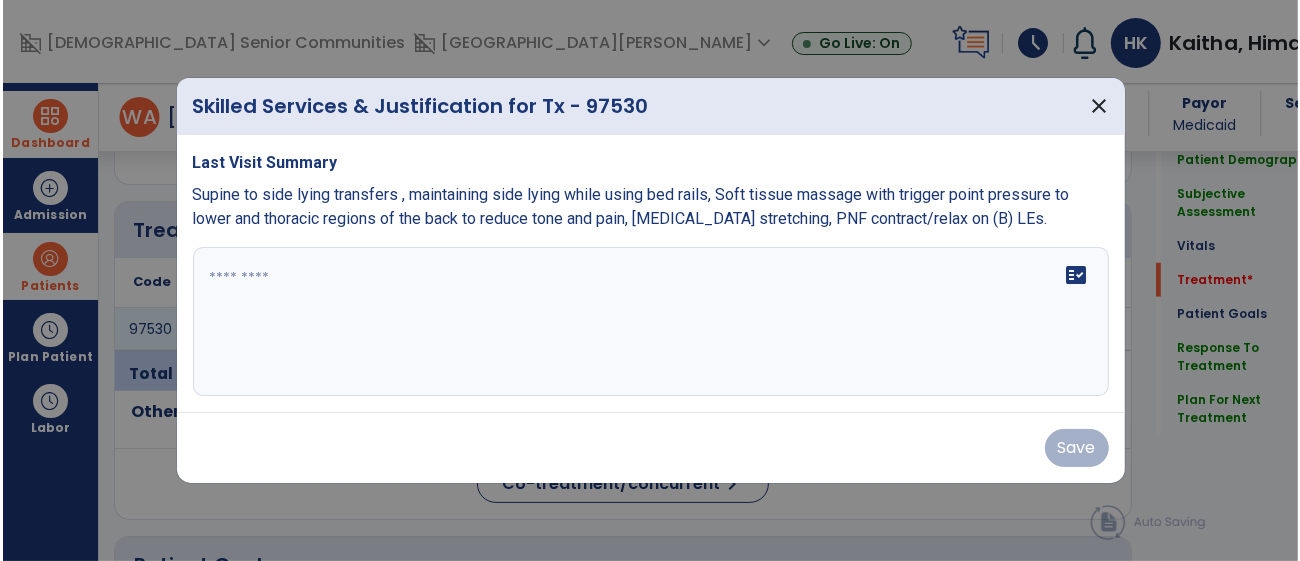 scroll, scrollTop: 1093, scrollLeft: 0, axis: vertical 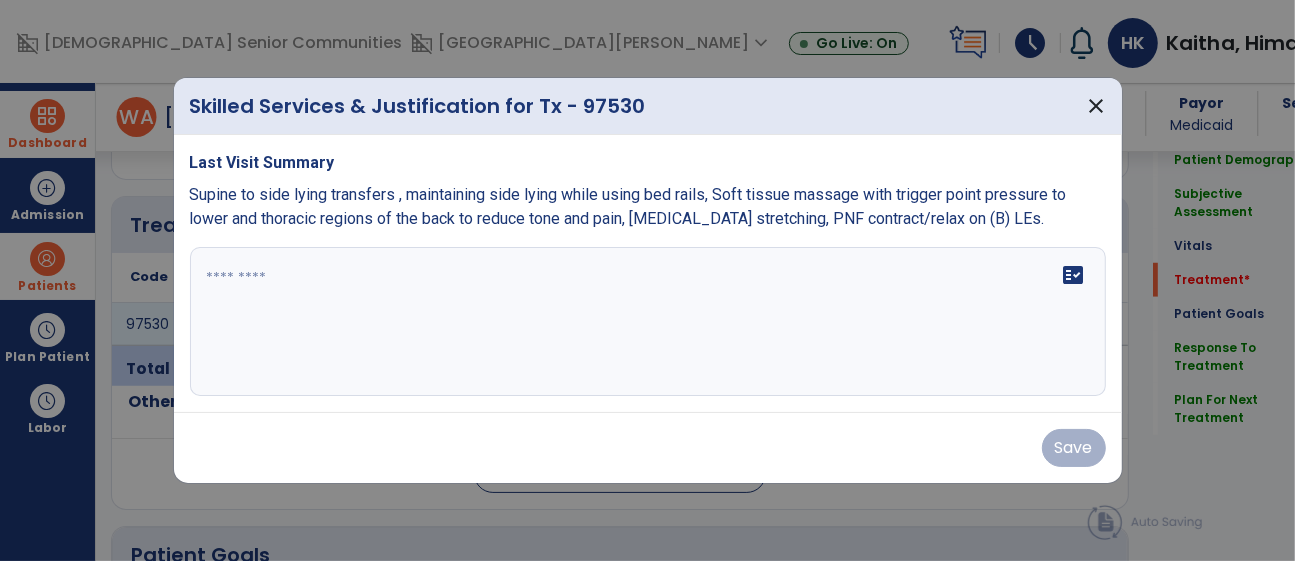 click on "fact_check" at bounding box center (648, 322) 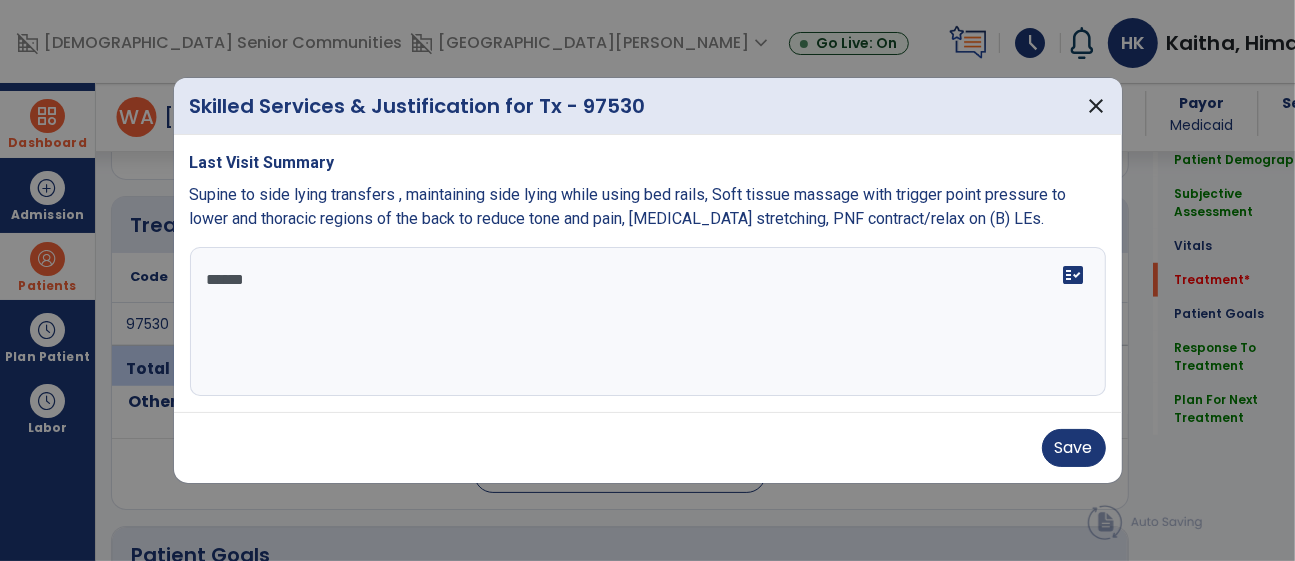 type on "*******" 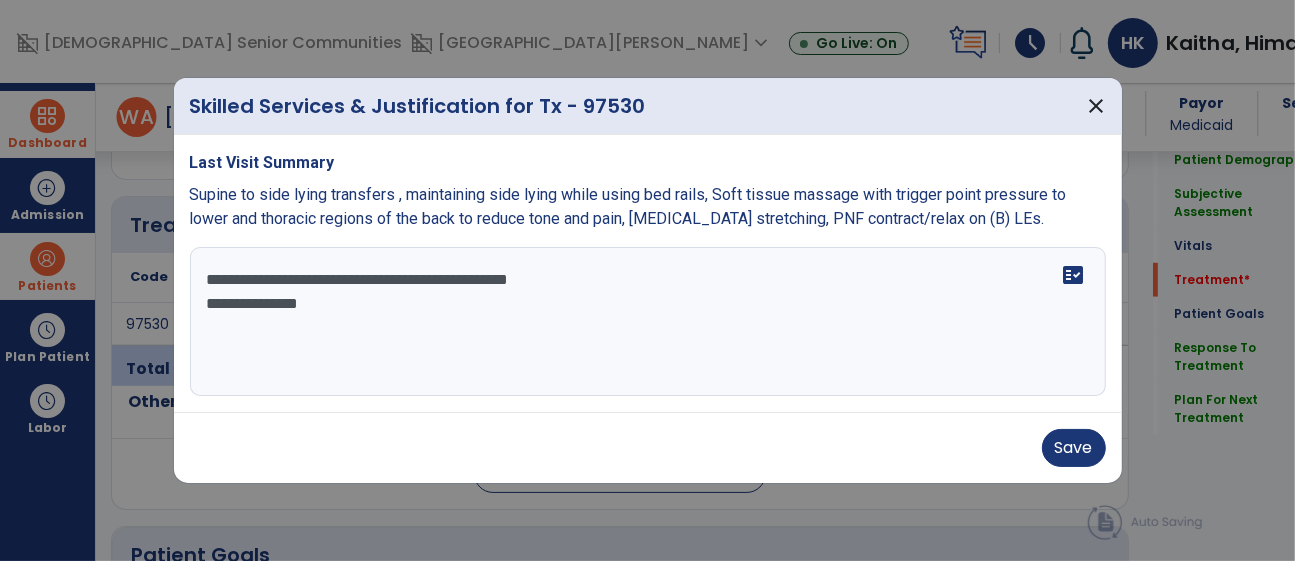 drag, startPoint x: 325, startPoint y: 302, endPoint x: 173, endPoint y: 301, distance: 152.0033 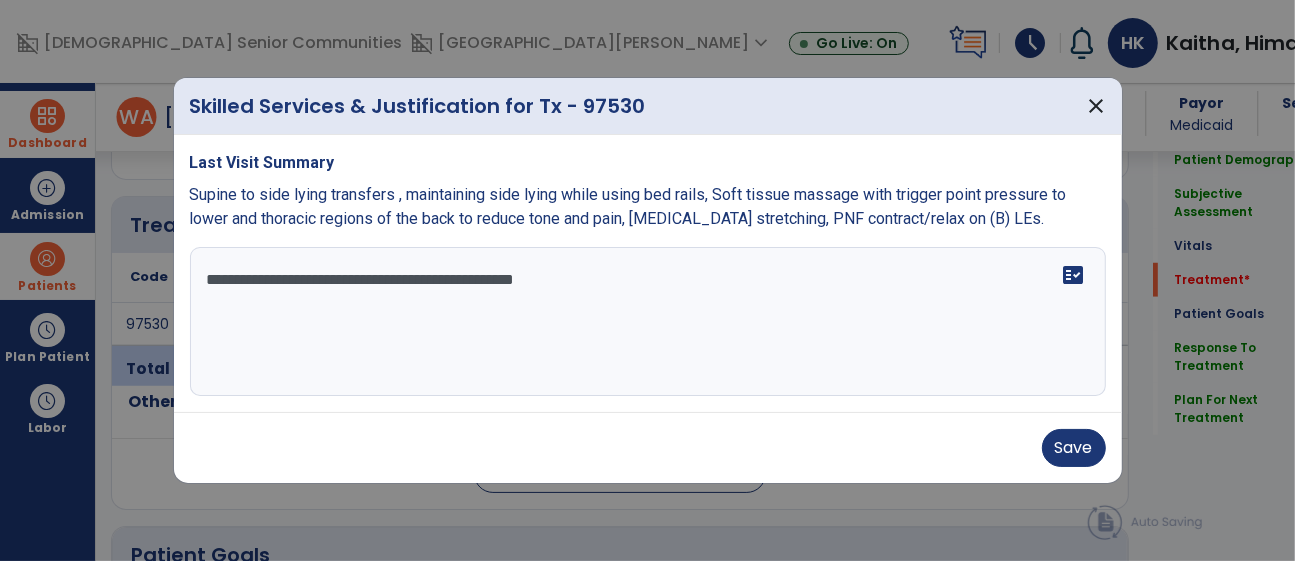 paste on "**********" 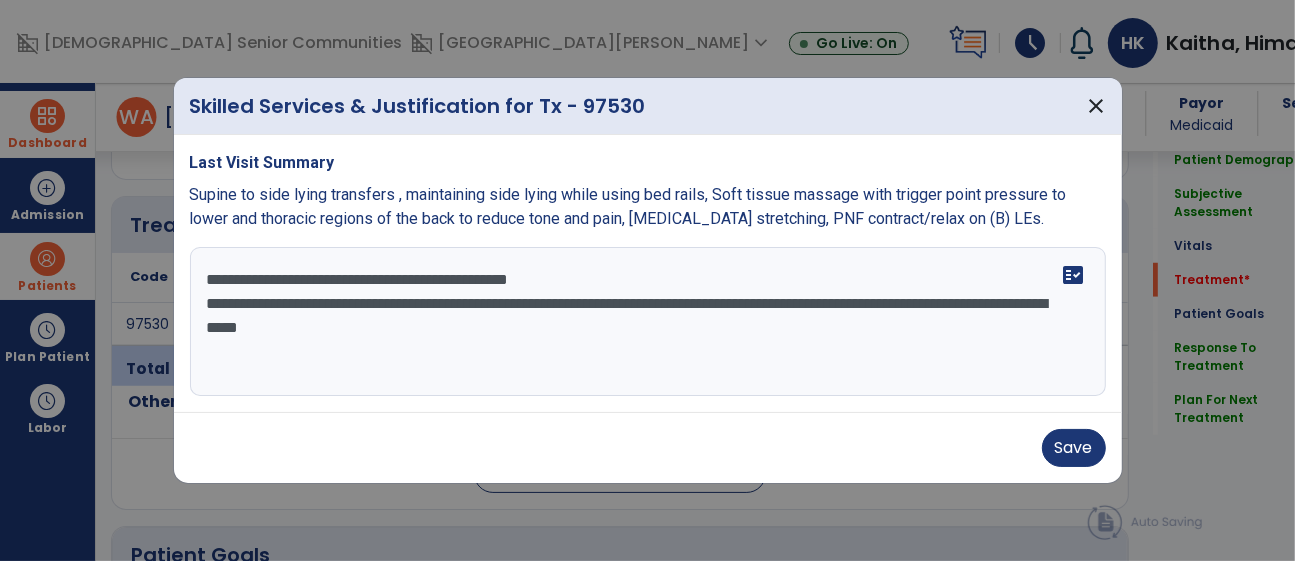 click on "**********" at bounding box center [648, 322] 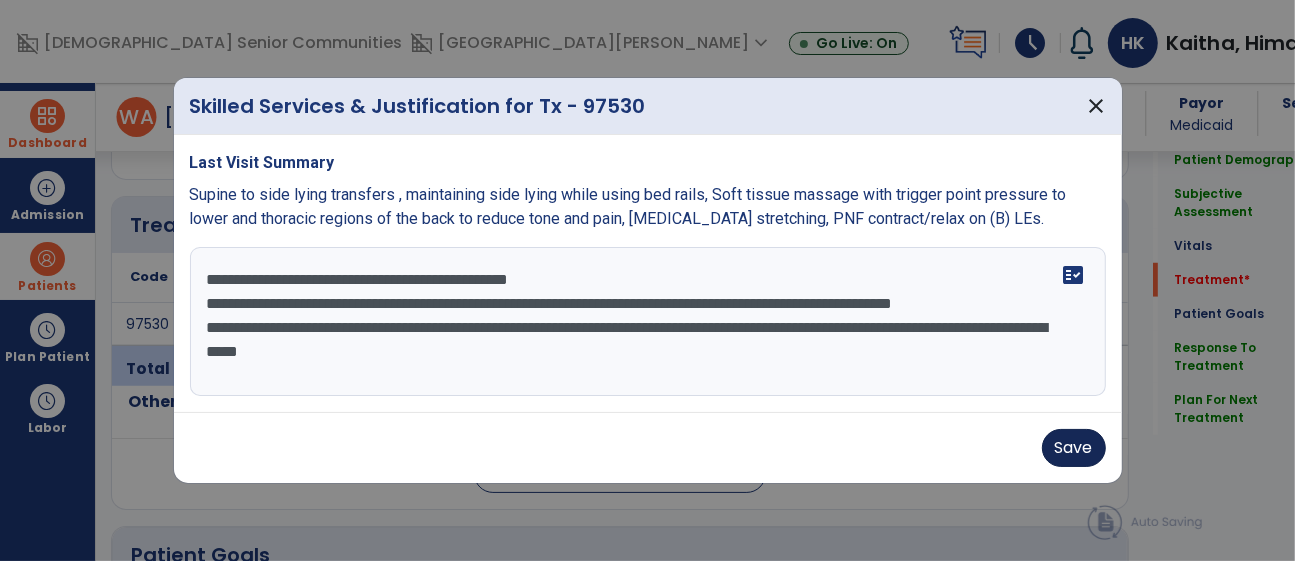 type on "**********" 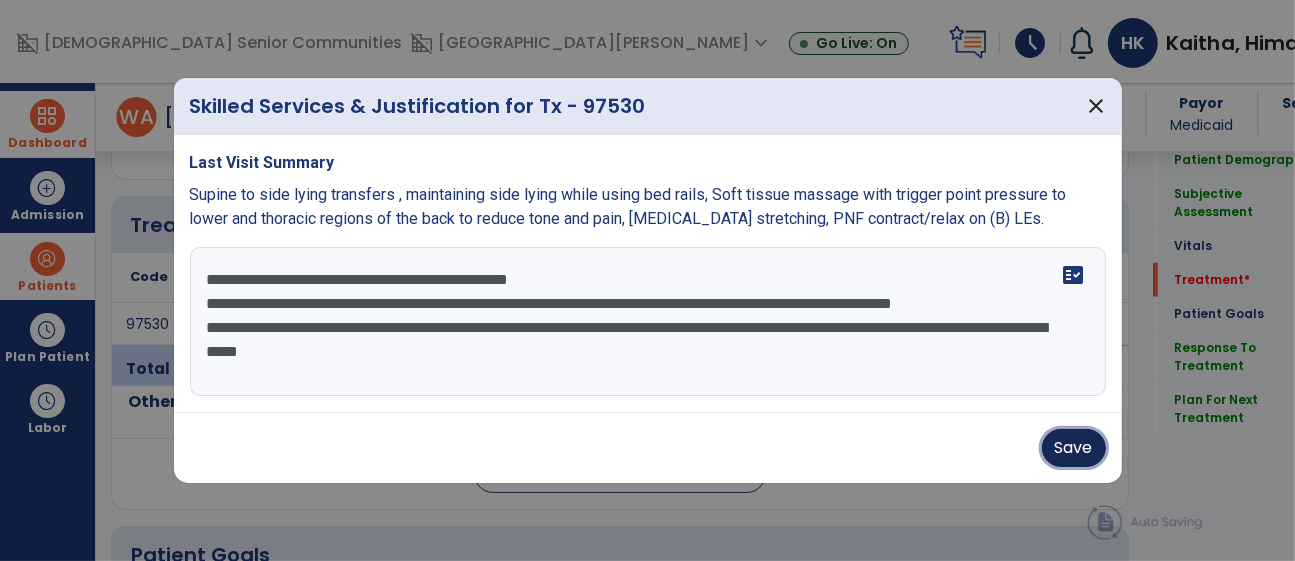 click on "Save" at bounding box center [1074, 448] 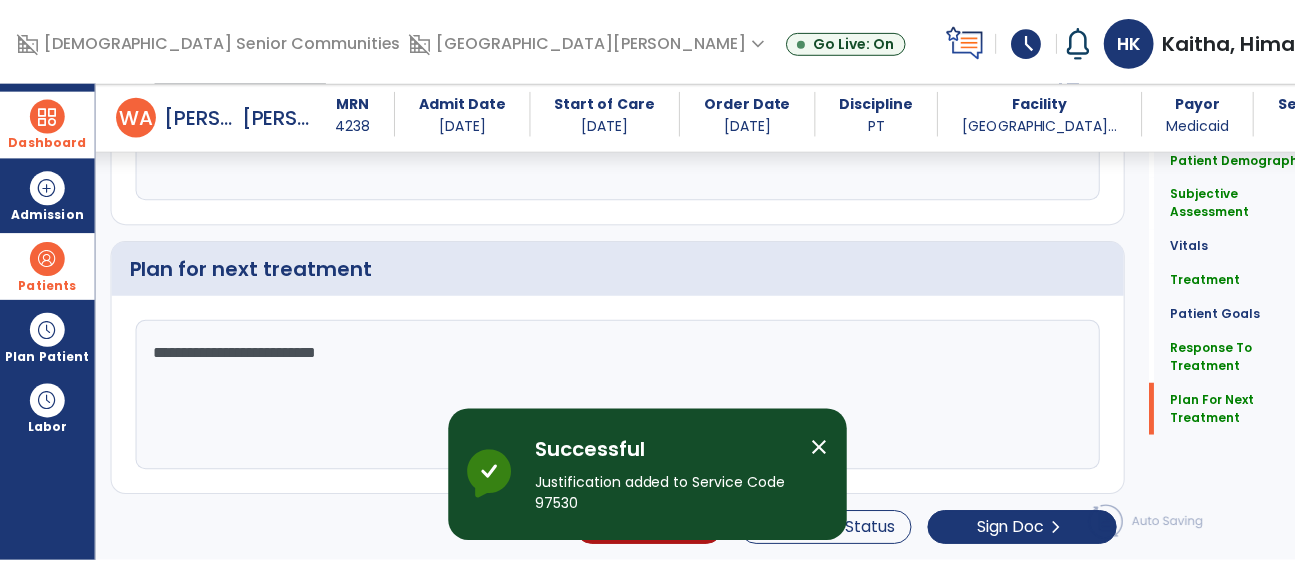scroll, scrollTop: 2667, scrollLeft: 0, axis: vertical 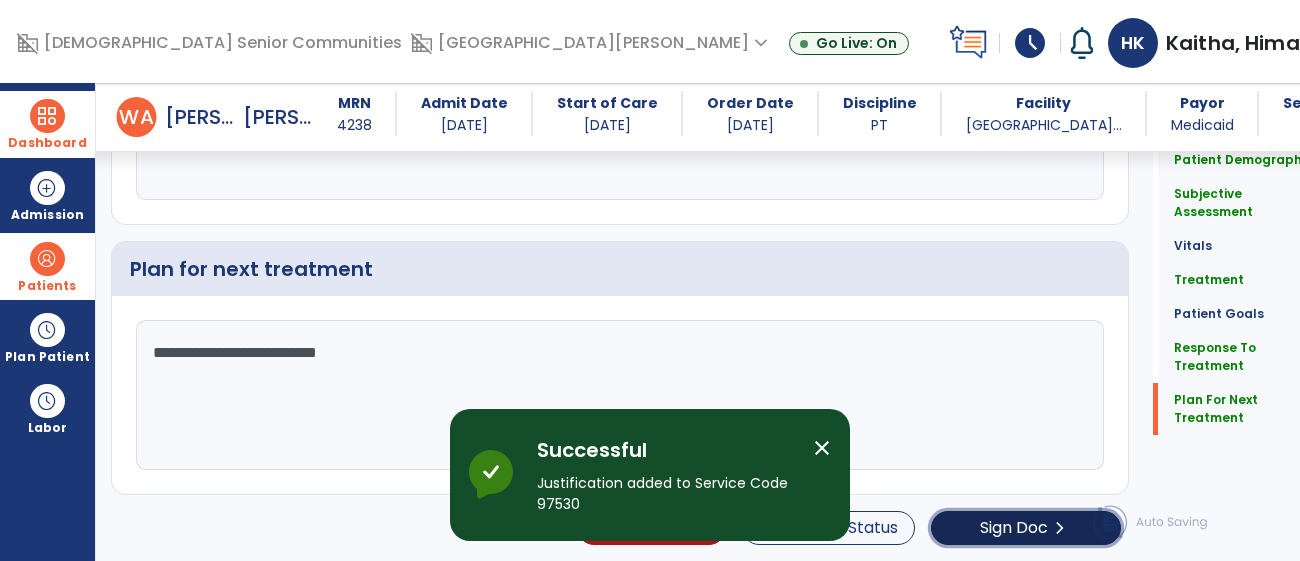 click on "chevron_right" 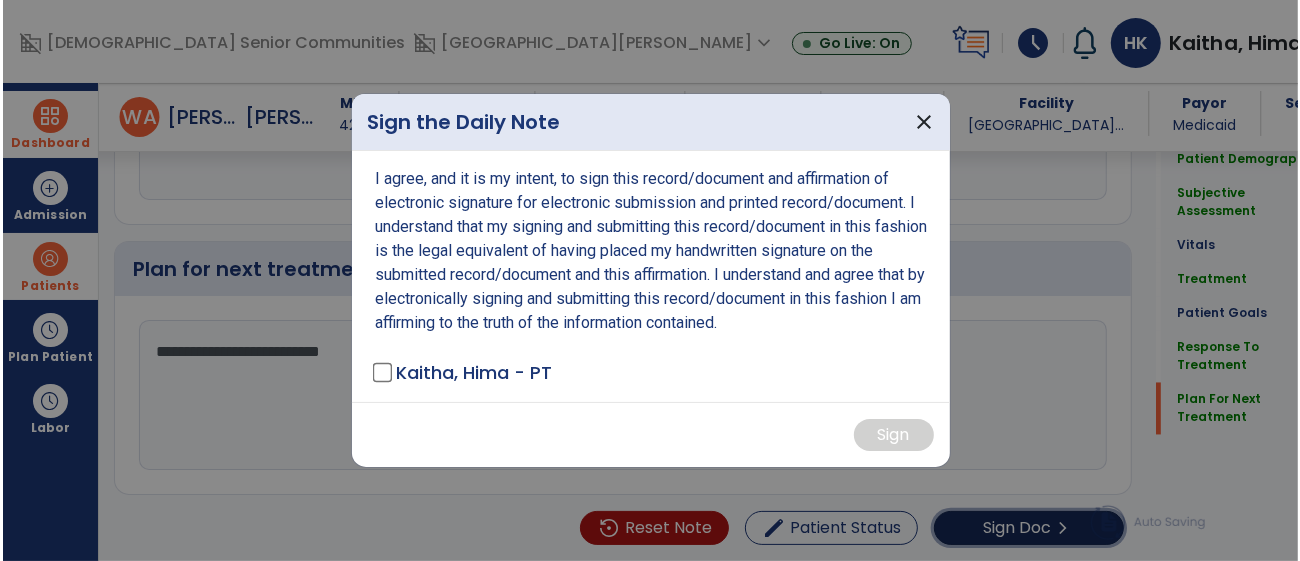 scroll, scrollTop: 2667, scrollLeft: 0, axis: vertical 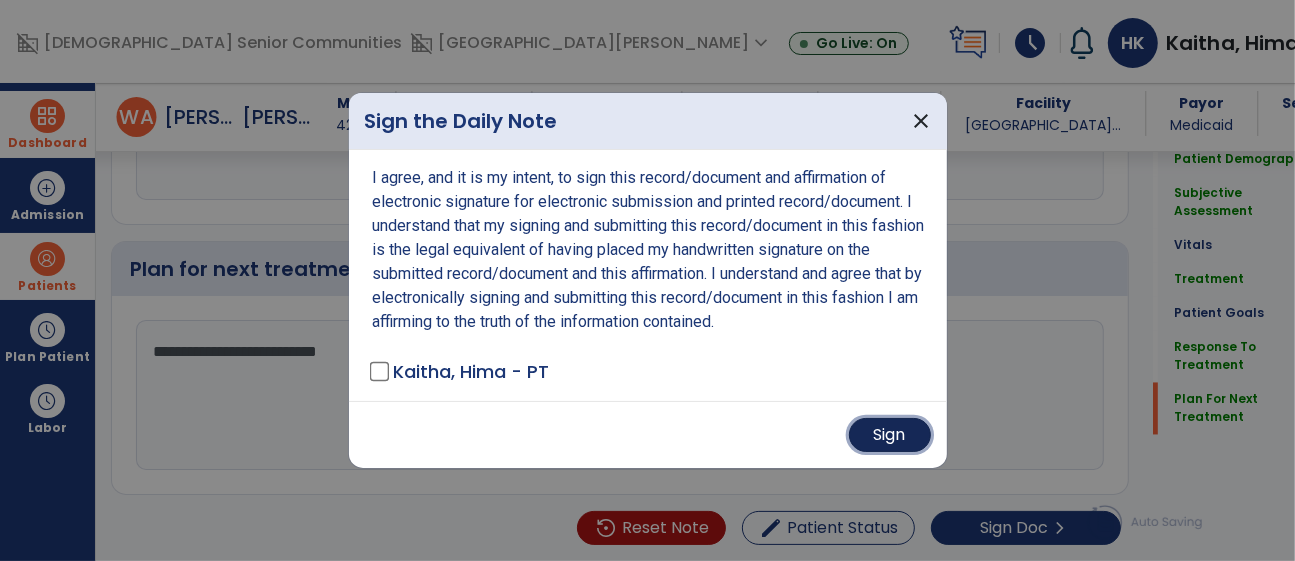 click on "Sign" at bounding box center [890, 435] 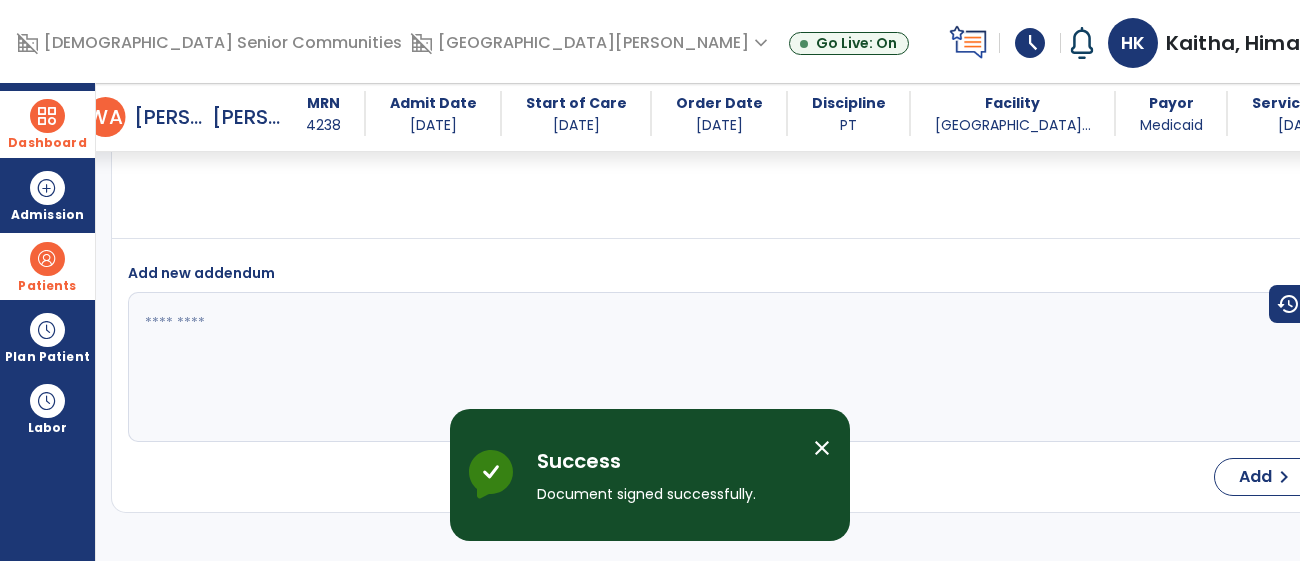 click at bounding box center [47, 116] 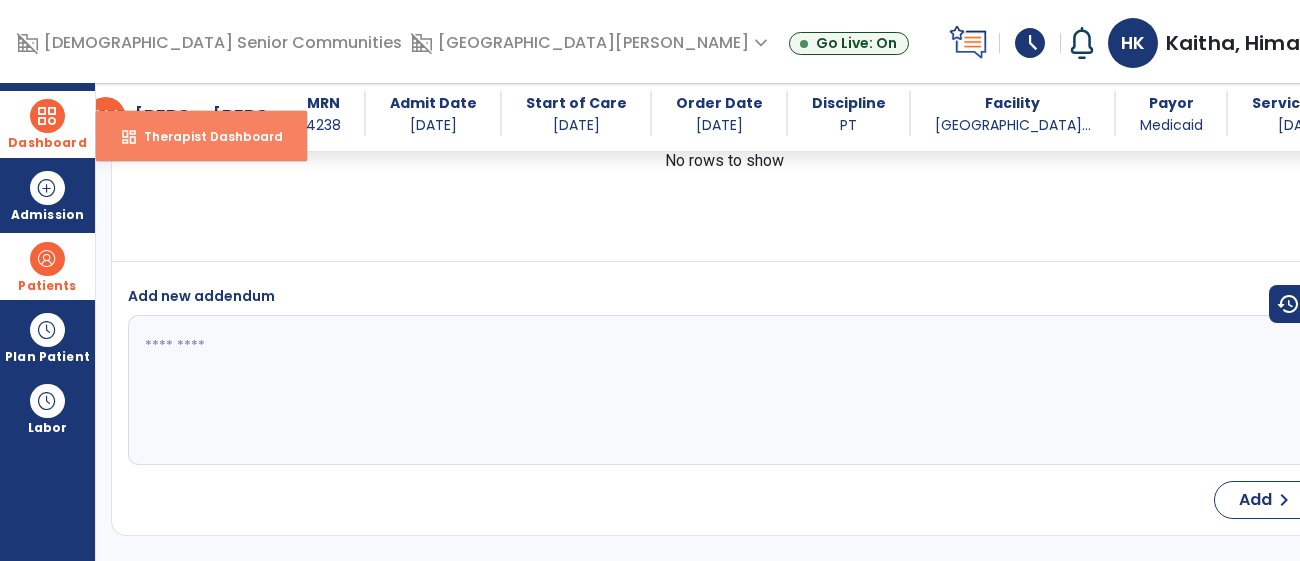 click on "Therapist Dashboard" at bounding box center [205, 136] 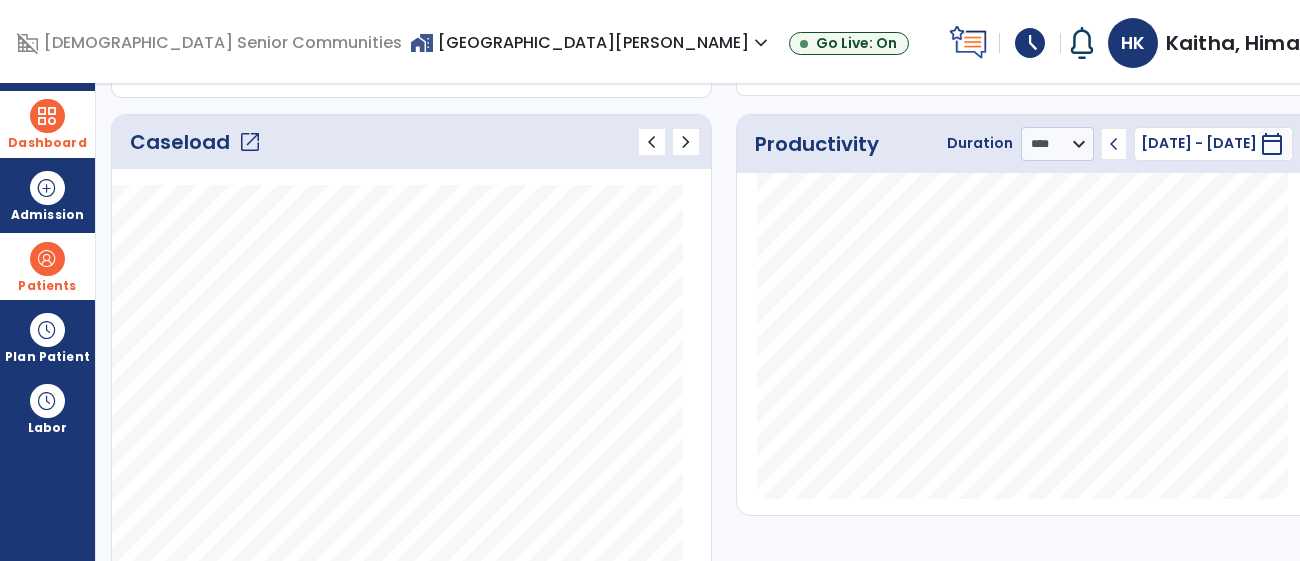 click on "open_in_new" 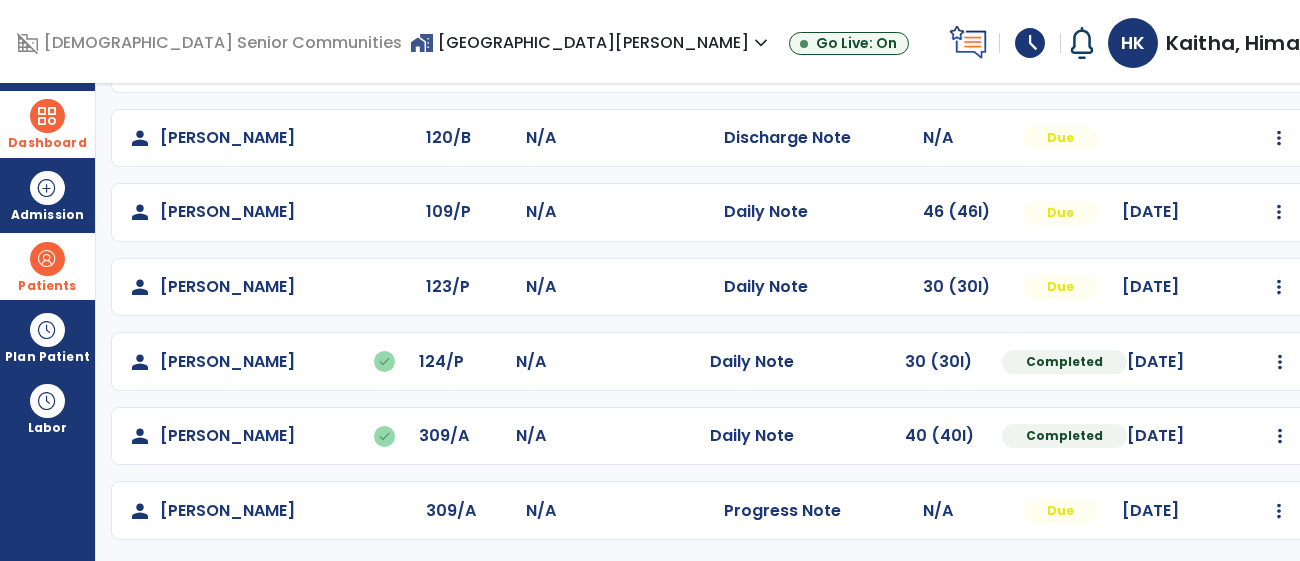 scroll, scrollTop: 549, scrollLeft: 0, axis: vertical 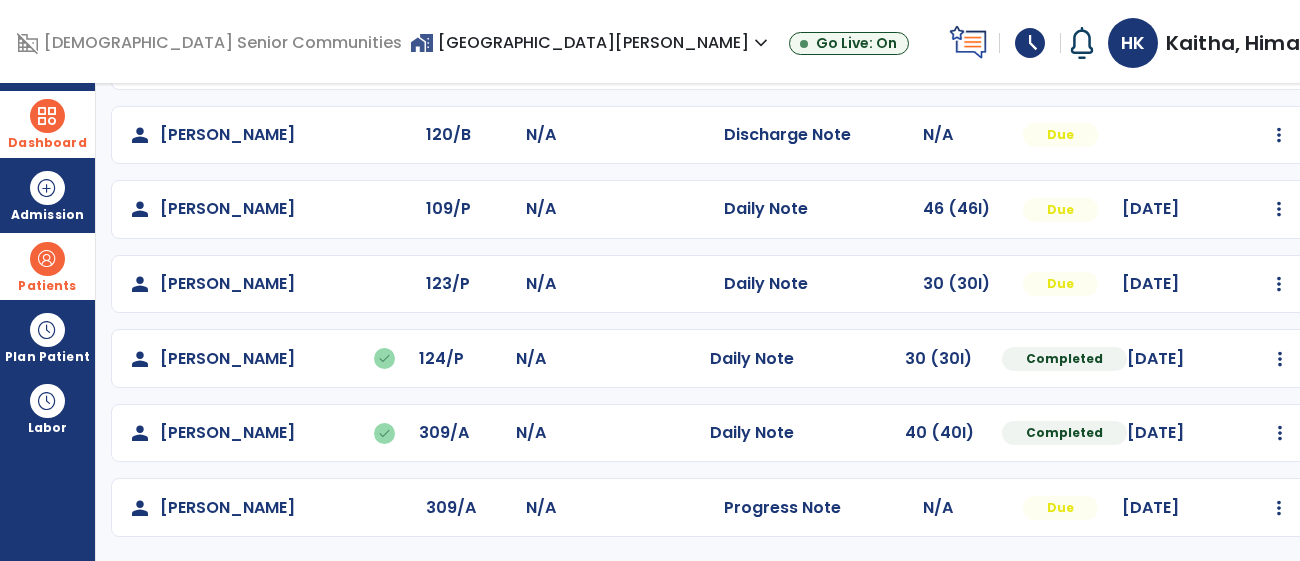 click at bounding box center (47, 259) 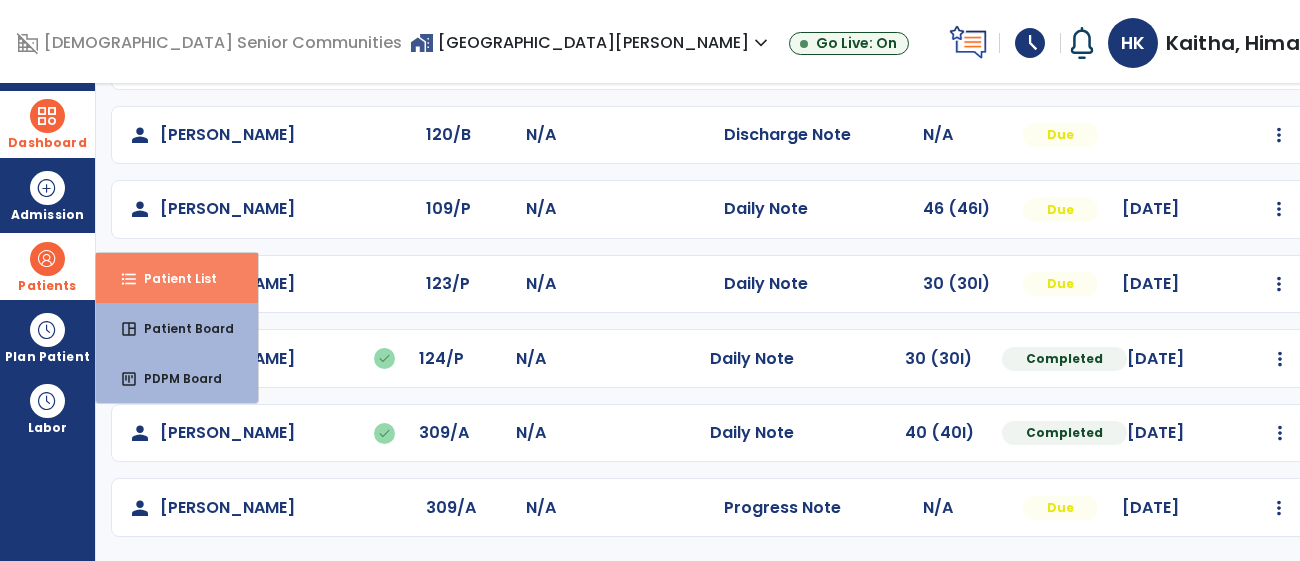 click on "Patient List" at bounding box center (172, 278) 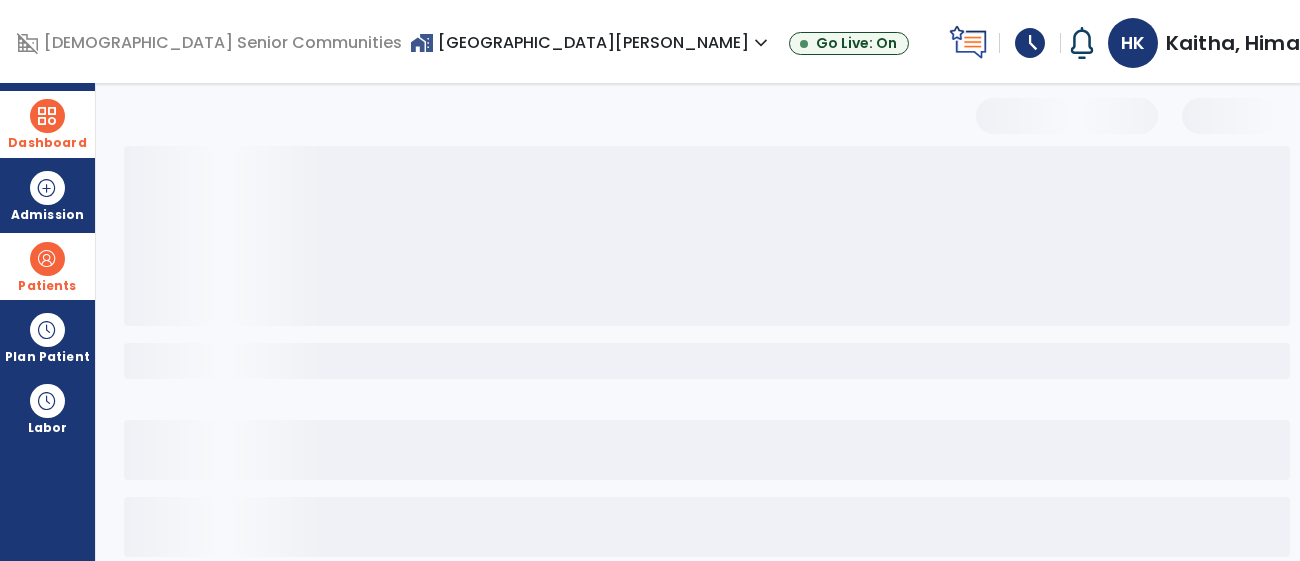 scroll, scrollTop: 180, scrollLeft: 0, axis: vertical 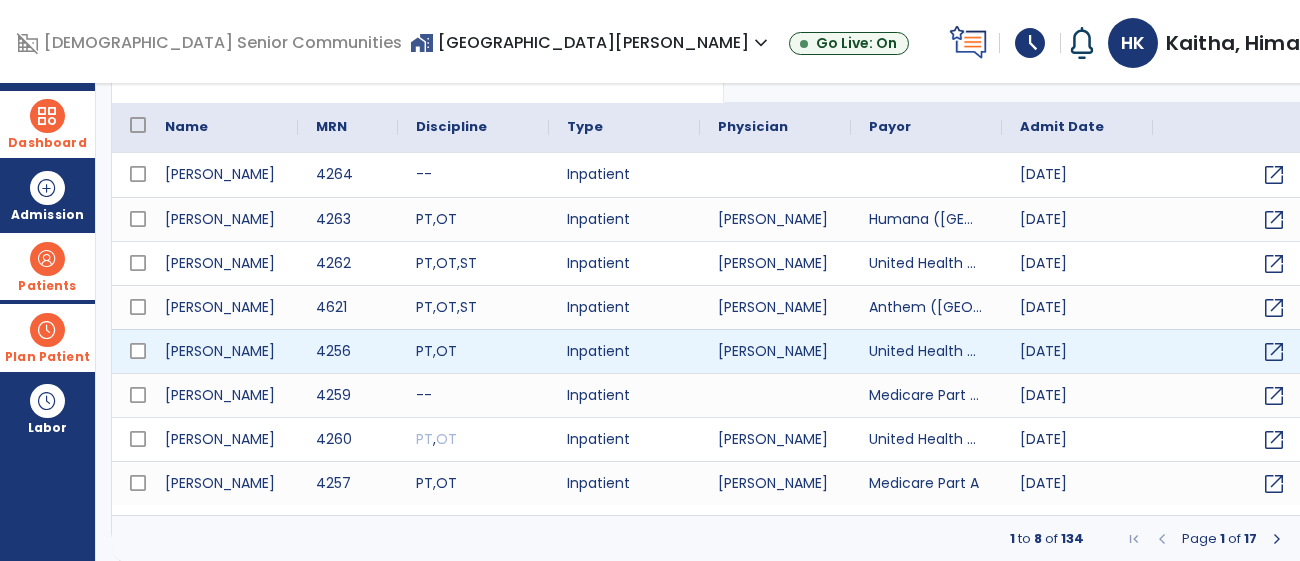 select on "***" 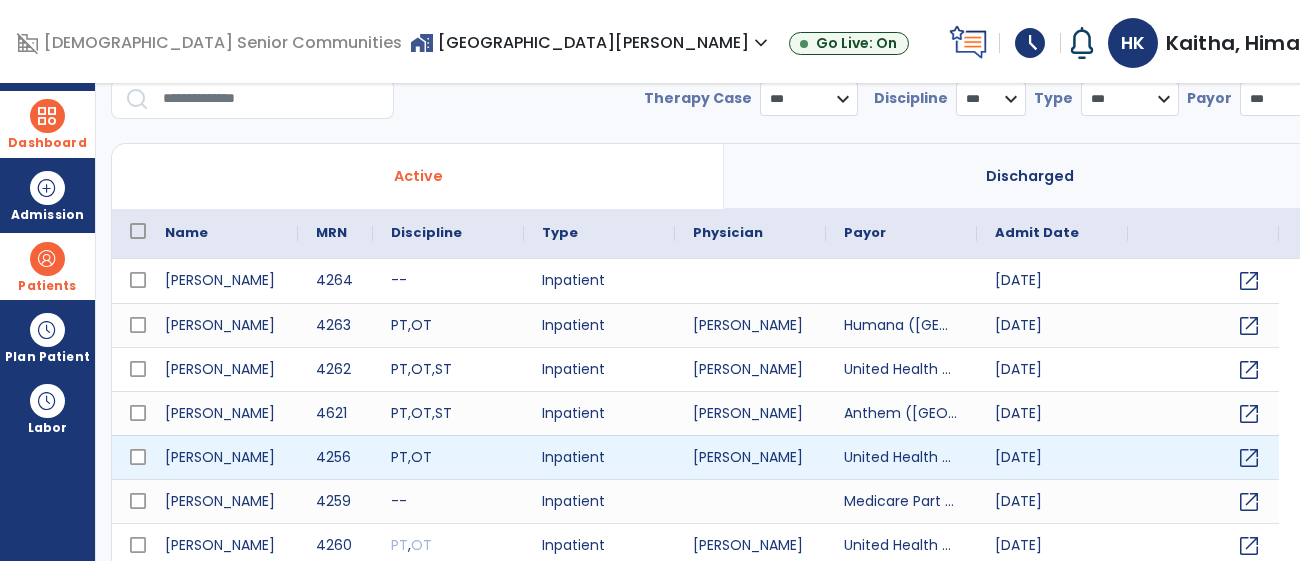 scroll, scrollTop: 4, scrollLeft: 0, axis: vertical 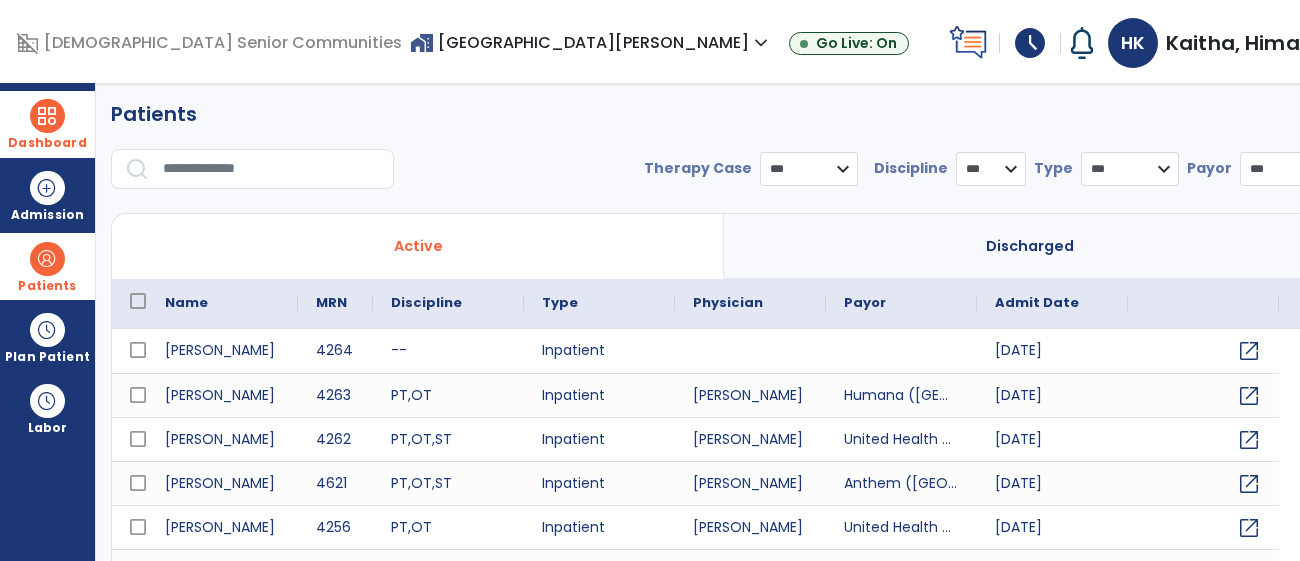 click at bounding box center (271, 169) 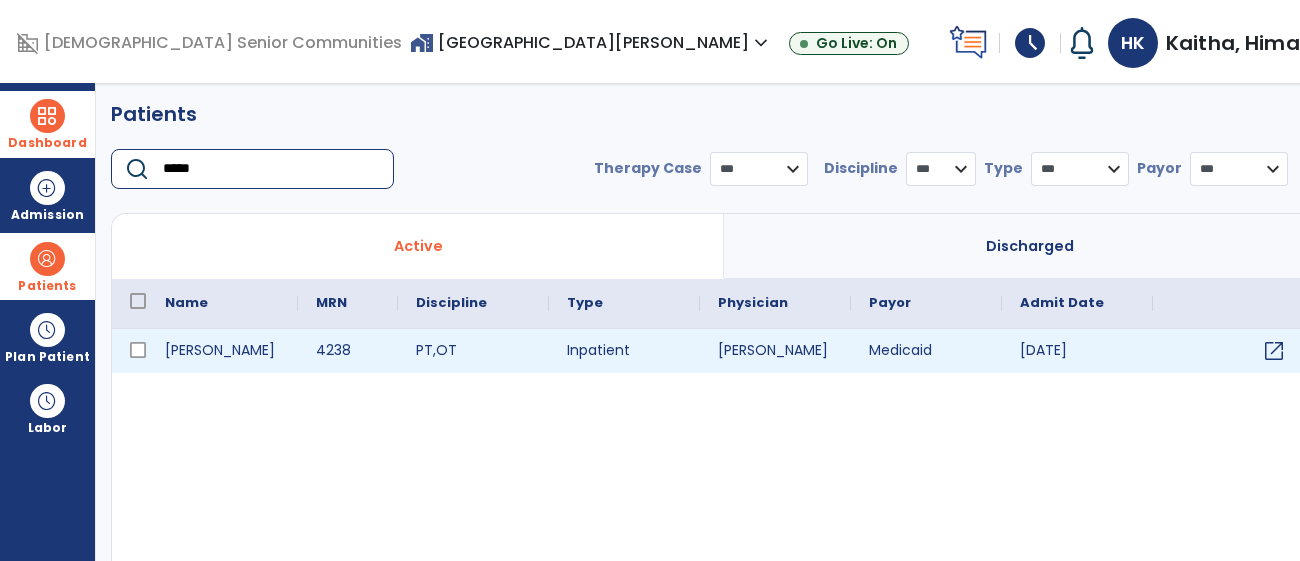 type on "*****" 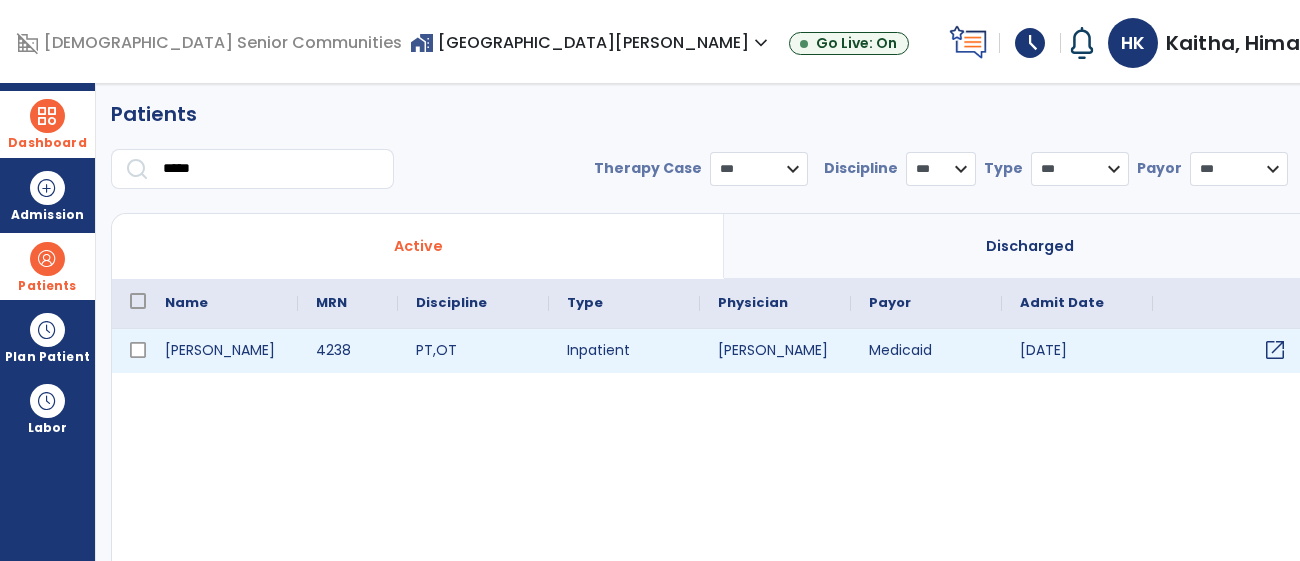 click on "open_in_new" at bounding box center (1275, 350) 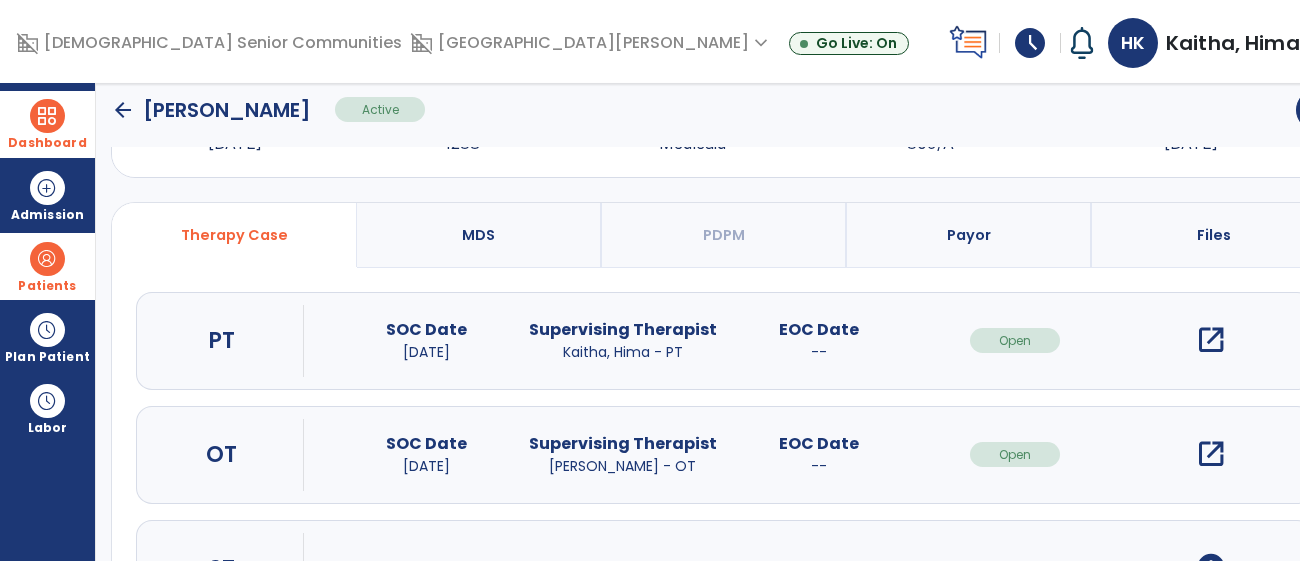 scroll, scrollTop: 102, scrollLeft: 0, axis: vertical 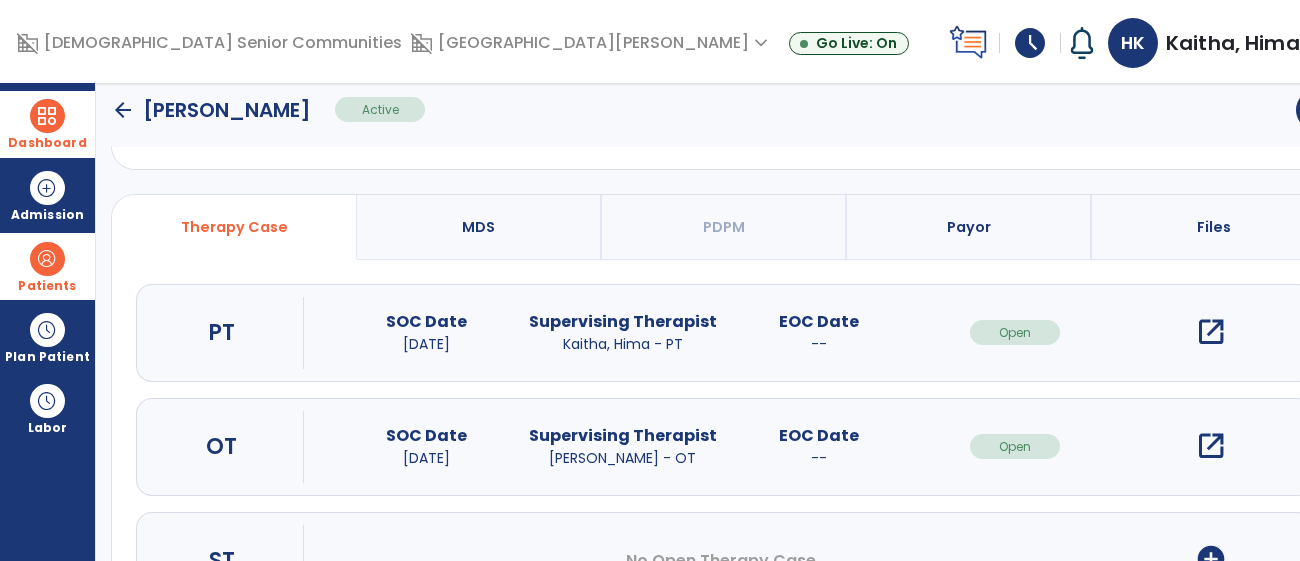 click on "open_in_new" at bounding box center (1211, 332) 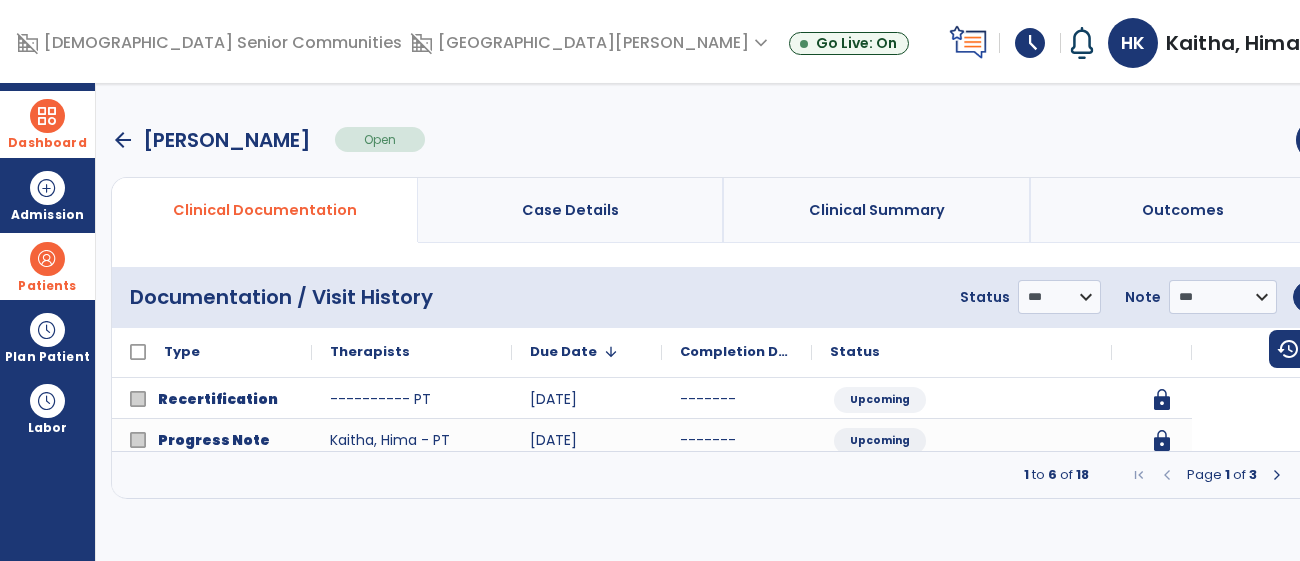 scroll, scrollTop: 0, scrollLeft: 0, axis: both 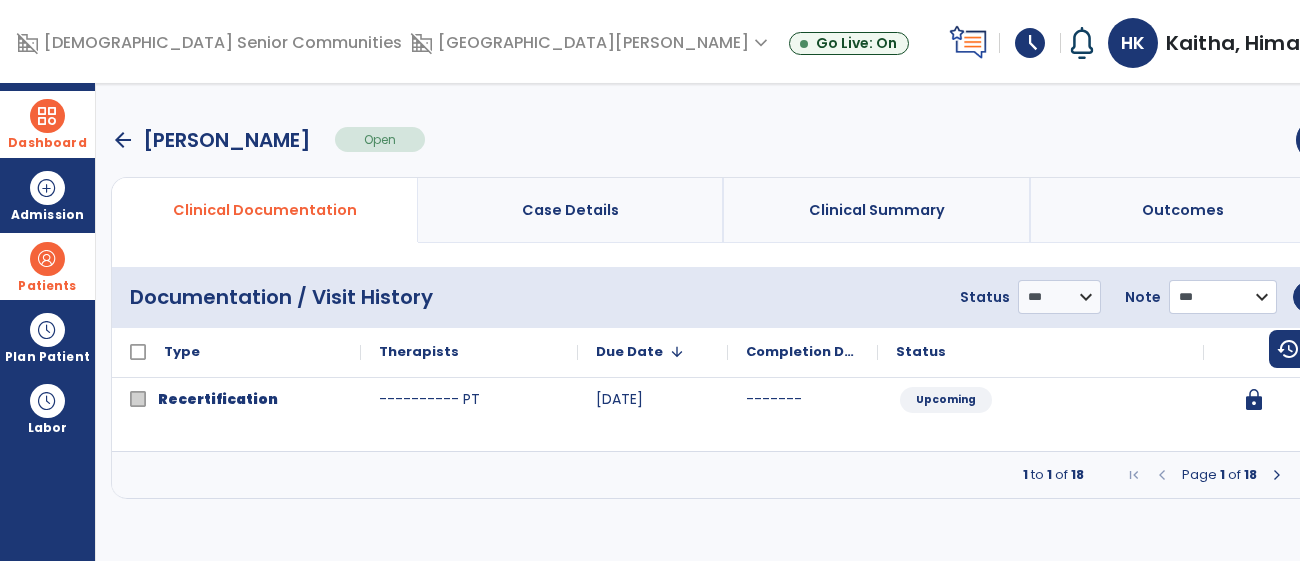 click on "**********" at bounding box center [1059, 297] 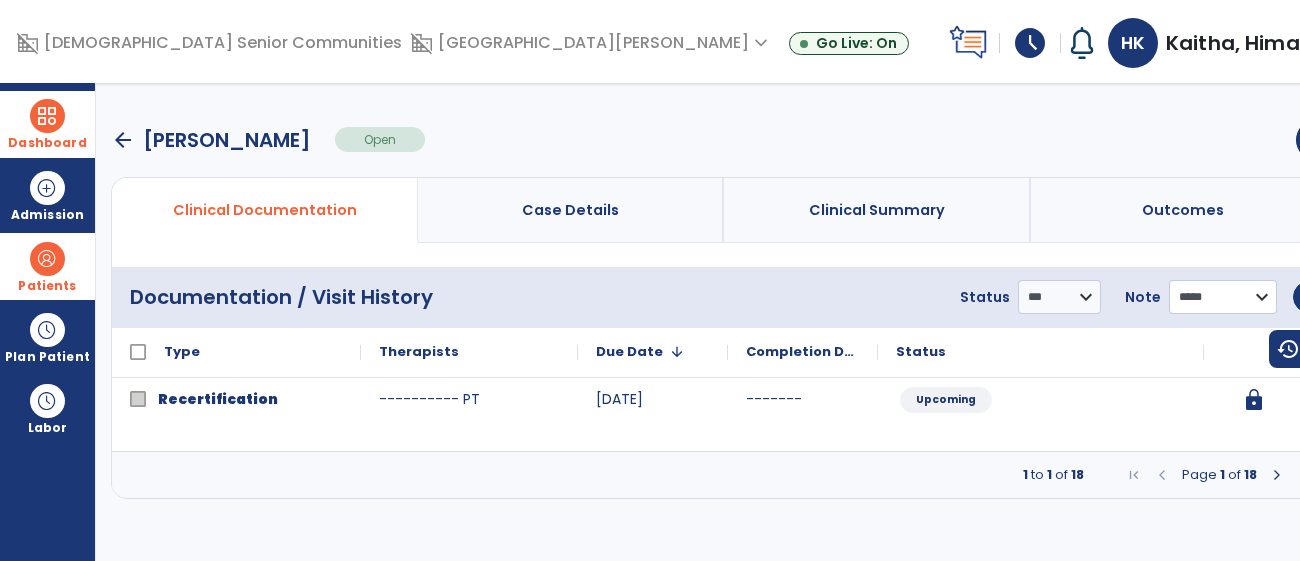 click on "**********" at bounding box center [1059, 297] 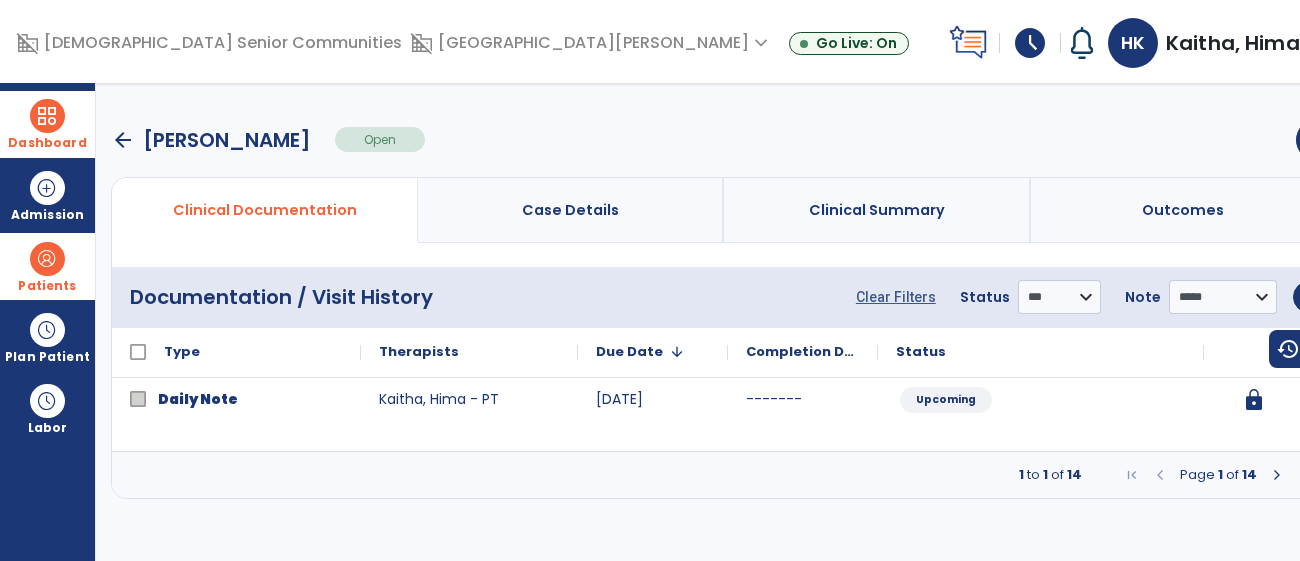 click at bounding box center [1277, 475] 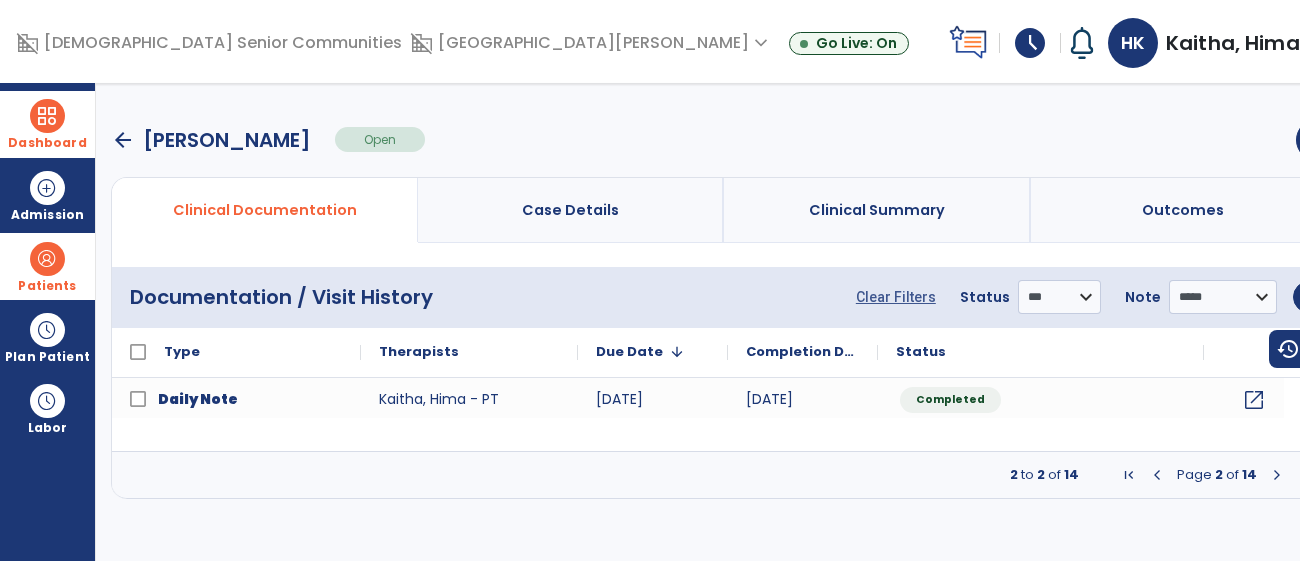 click at bounding box center (1277, 475) 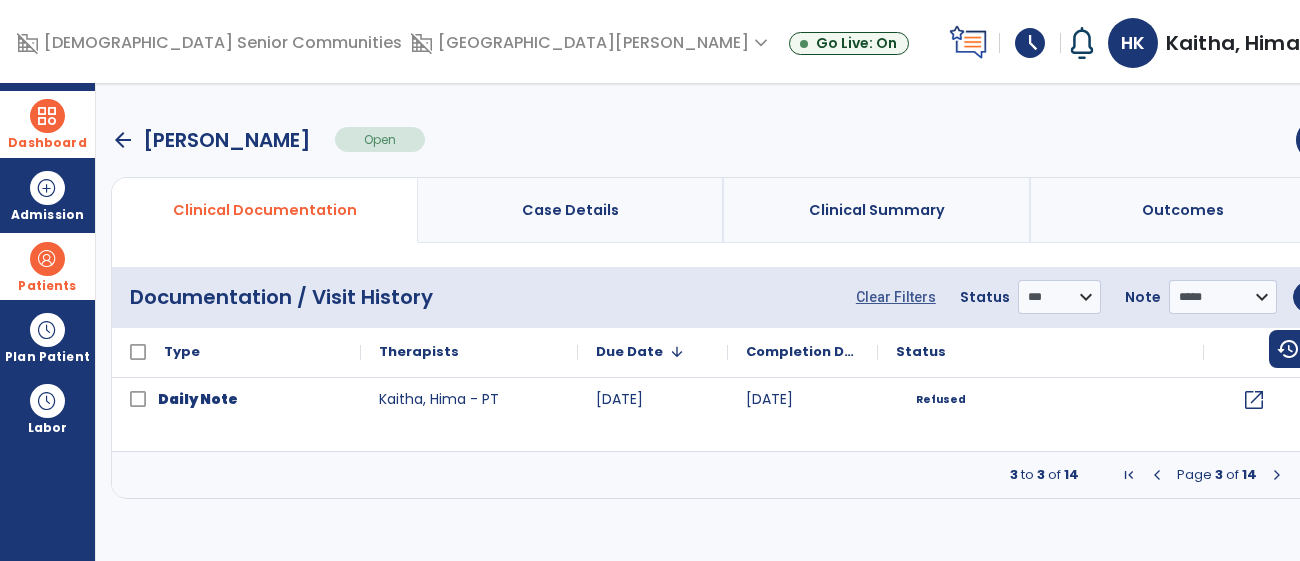 click at bounding box center (1277, 475) 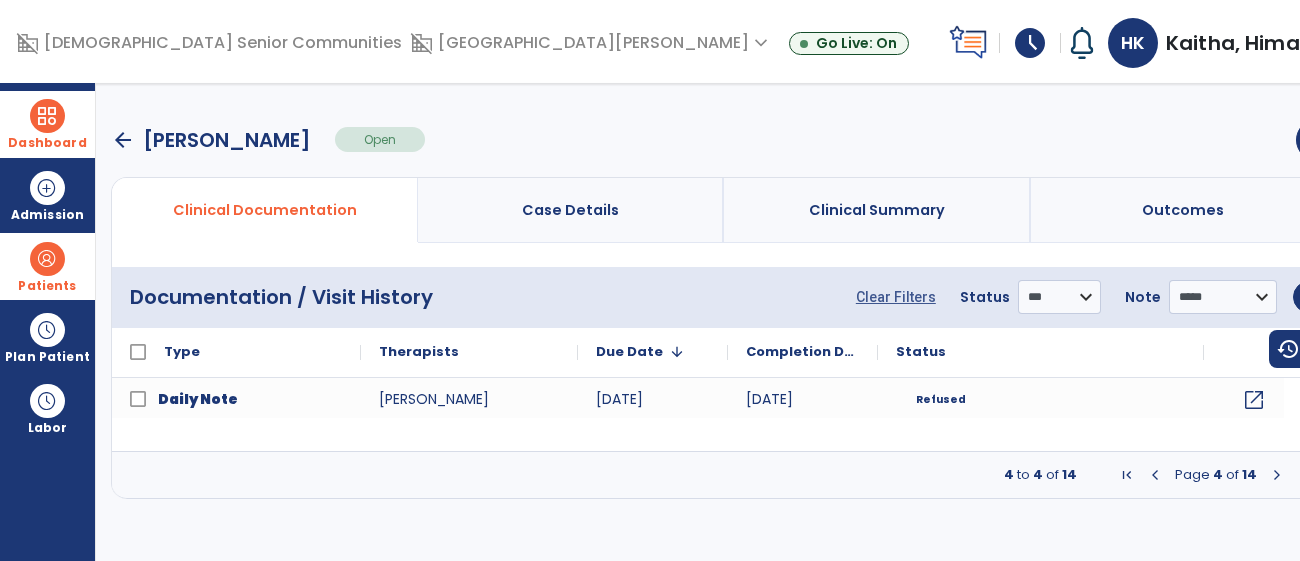 click at bounding box center (1277, 475) 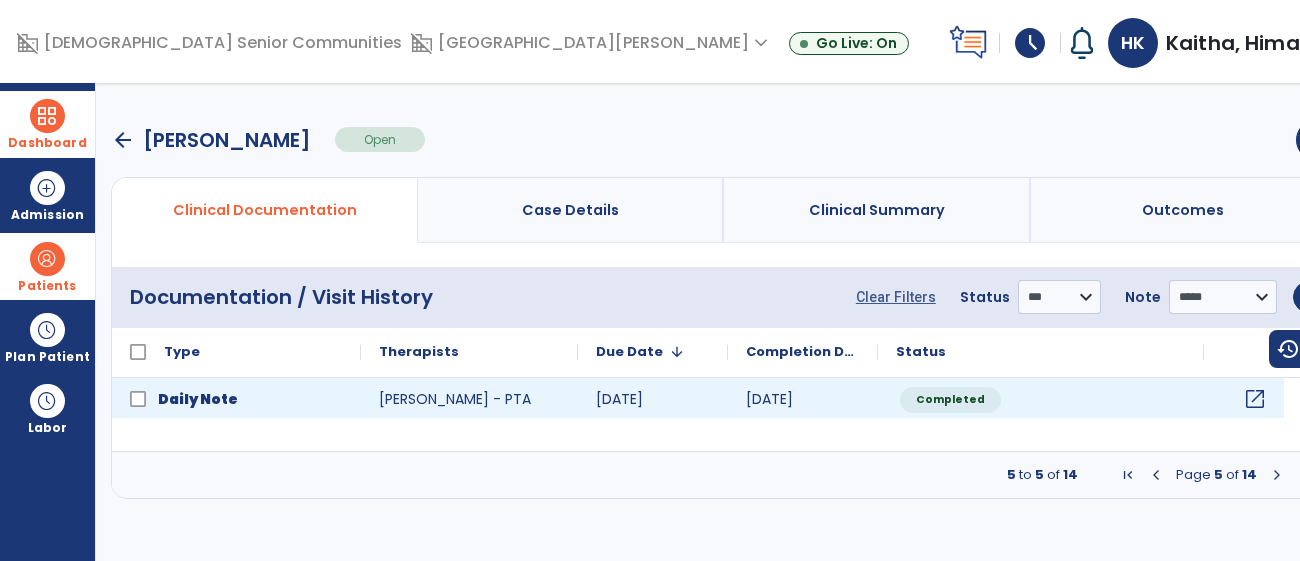 click on "open_in_new" 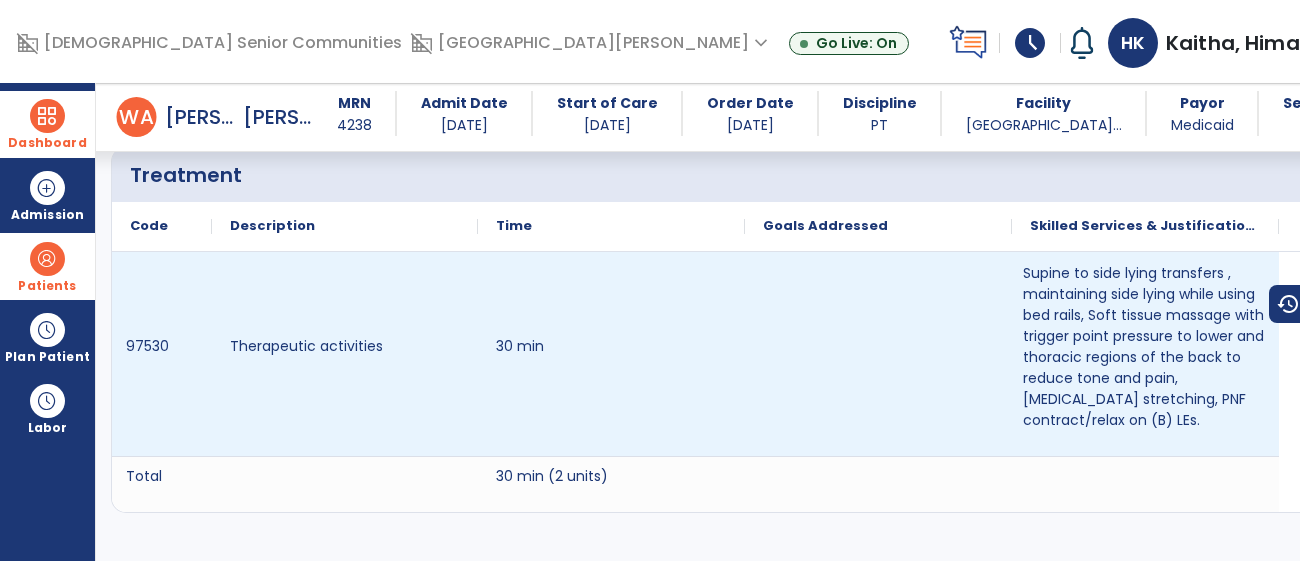 scroll, scrollTop: 0, scrollLeft: 0, axis: both 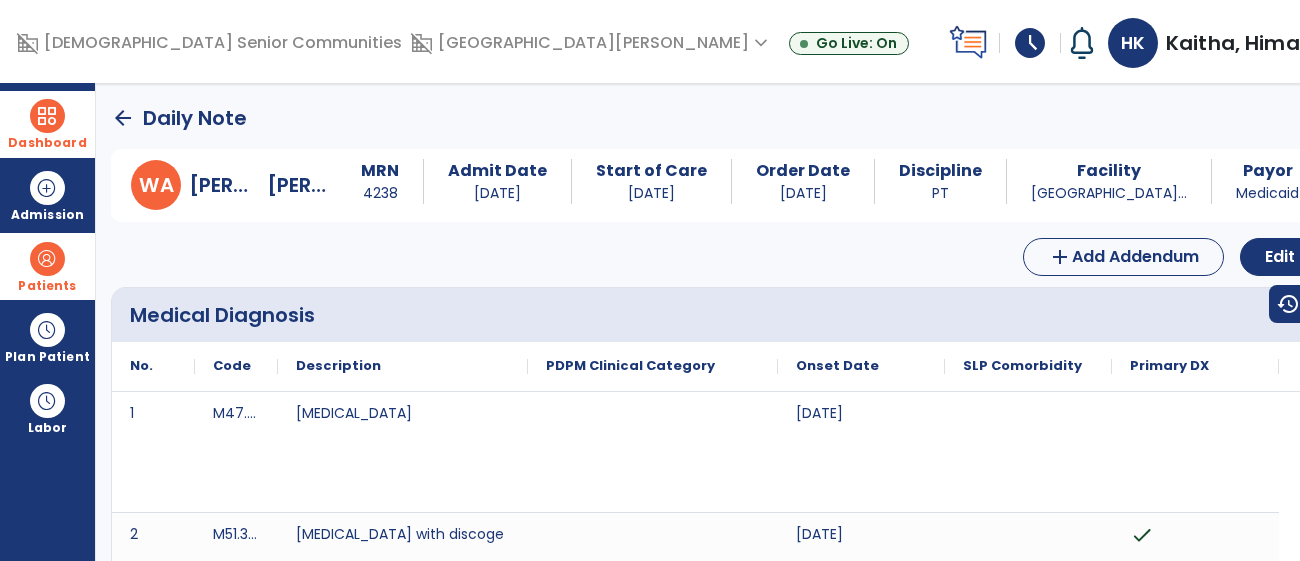 click on "arrow_back" 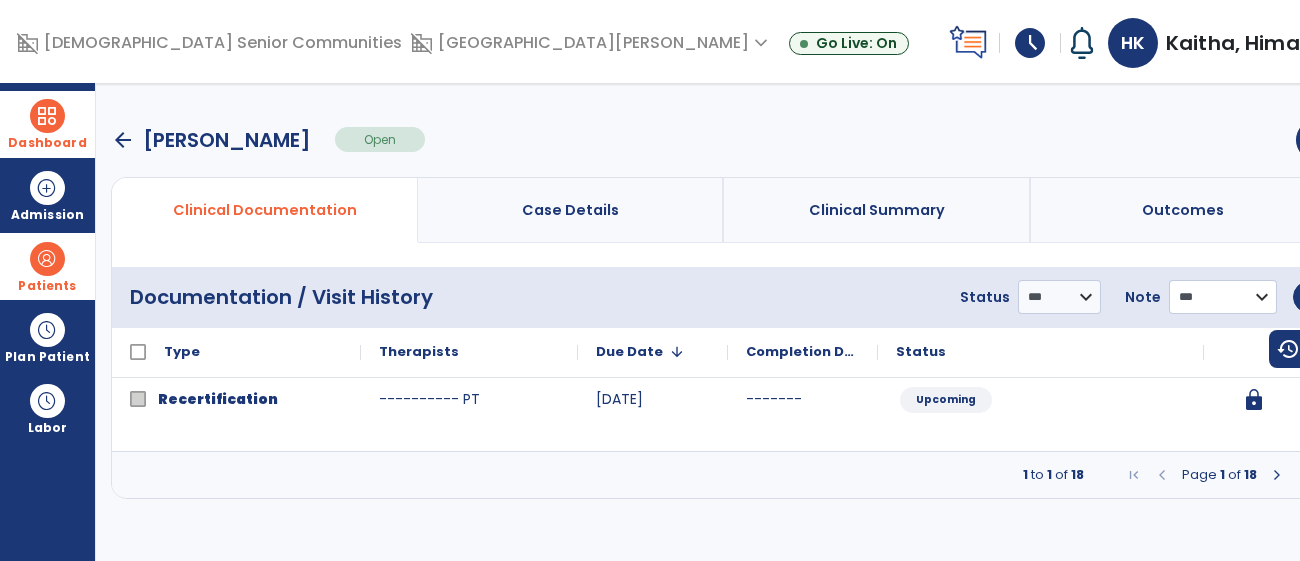 click on "**********" at bounding box center (1059, 297) 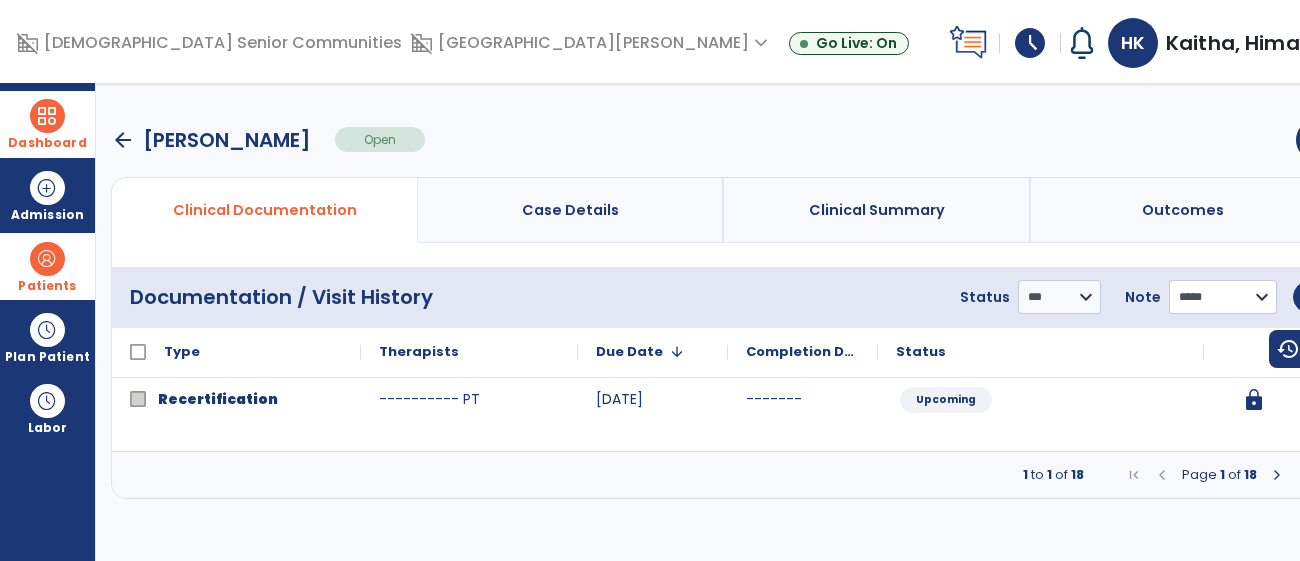 click on "**********" at bounding box center [1059, 297] 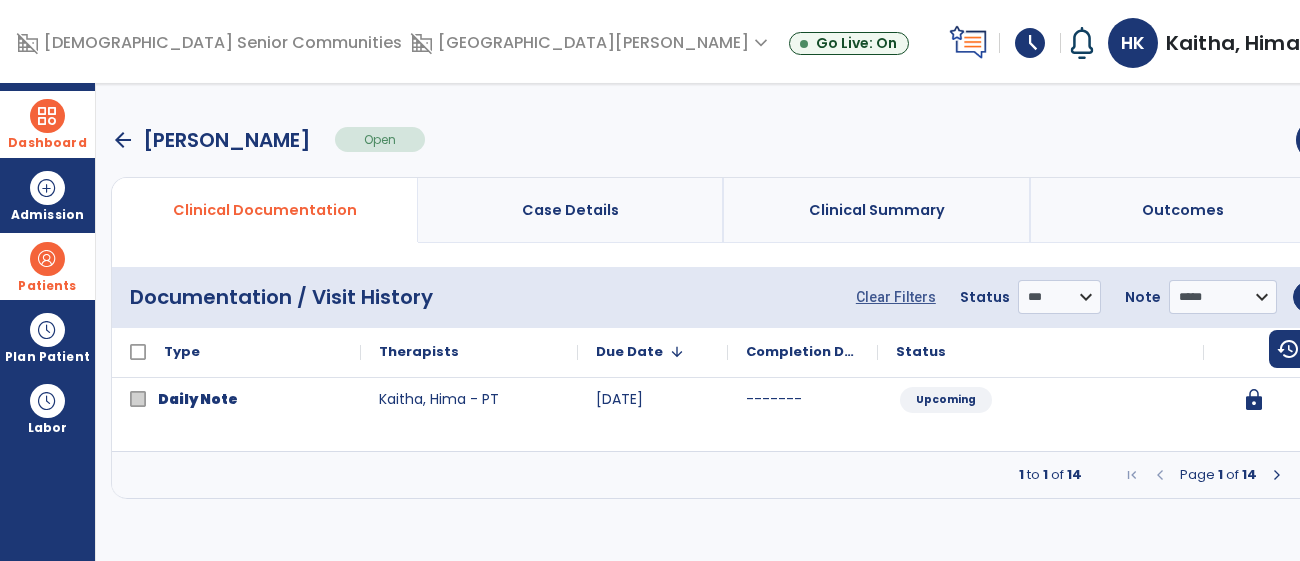 click at bounding box center [1277, 475] 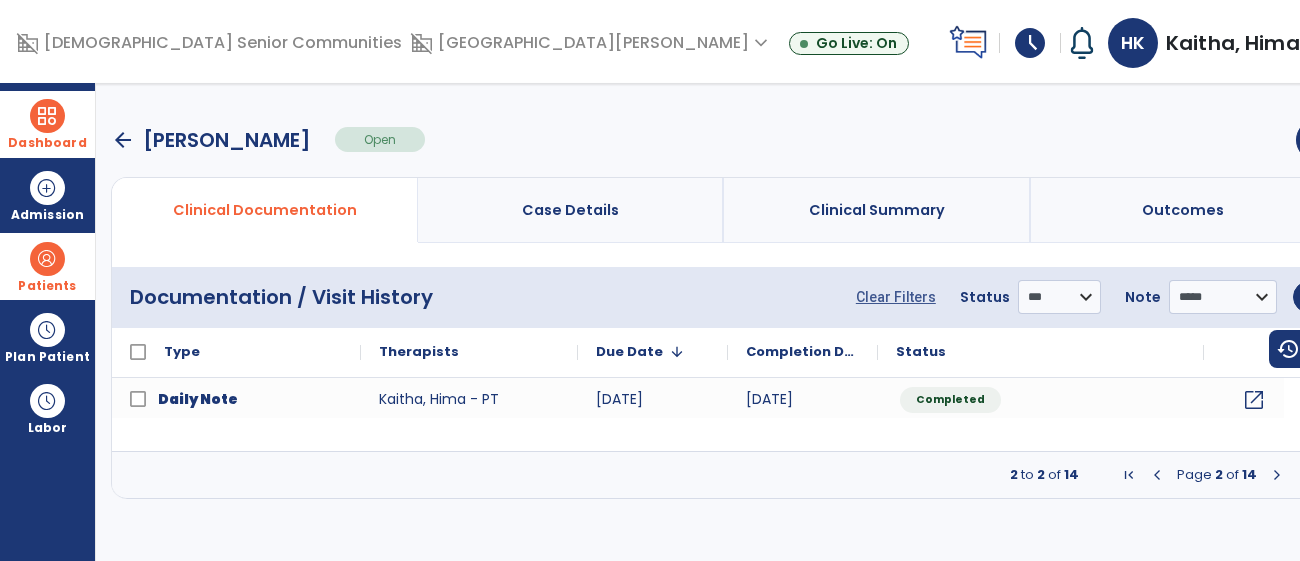 click at bounding box center (1277, 475) 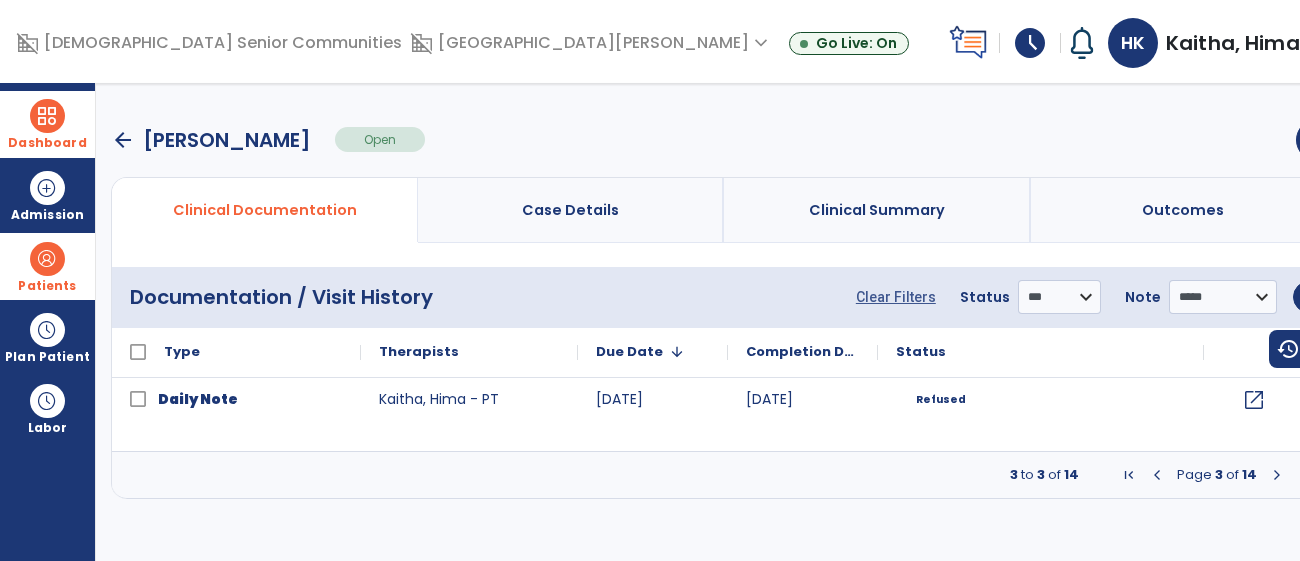 click at bounding box center [1277, 475] 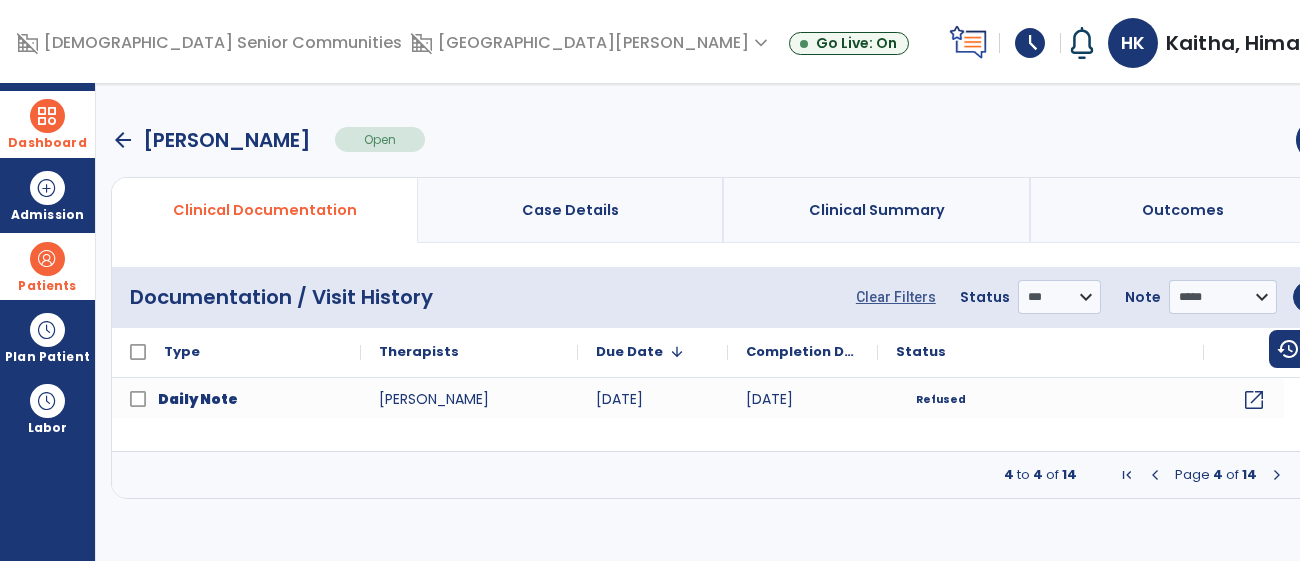 click at bounding box center [1277, 475] 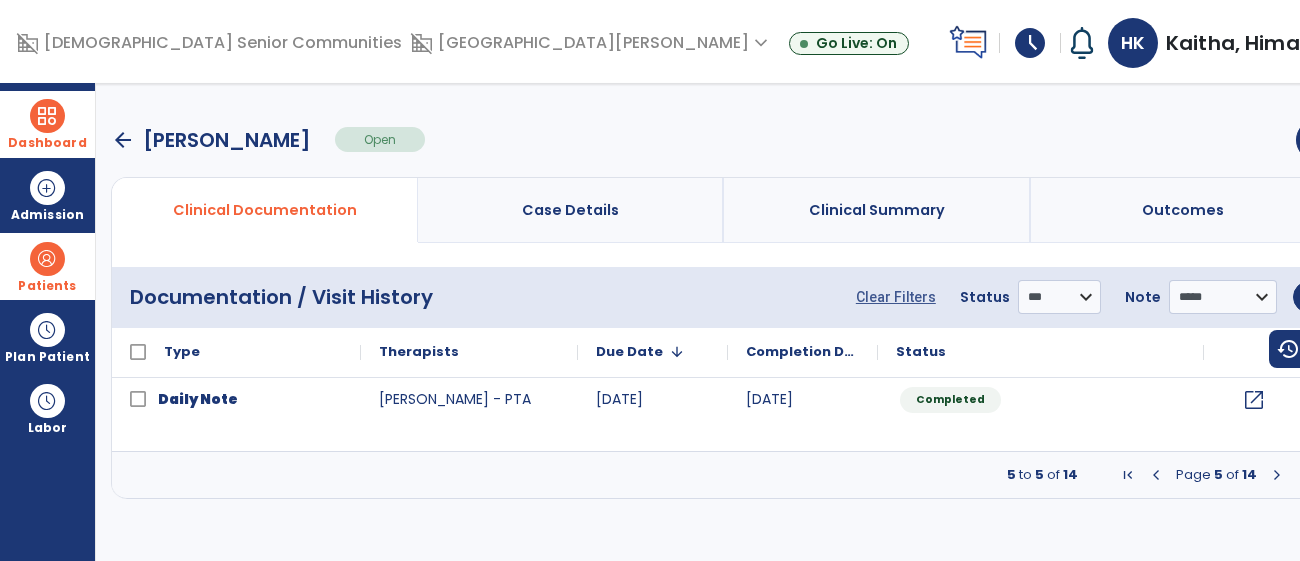click at bounding box center [1277, 475] 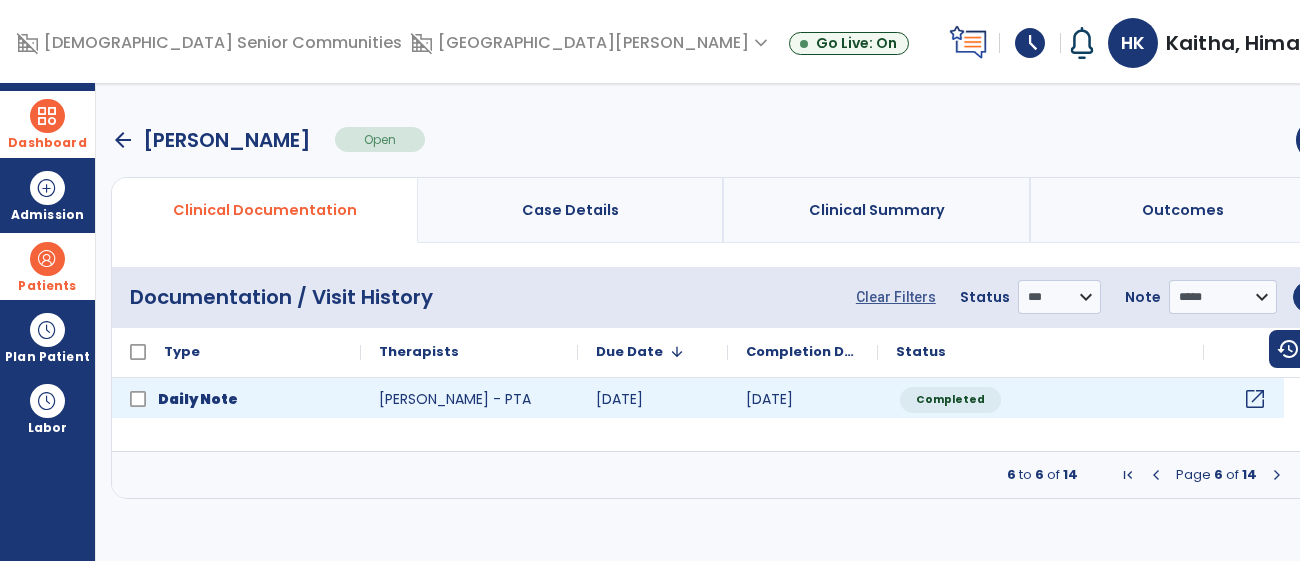 click on "open_in_new" 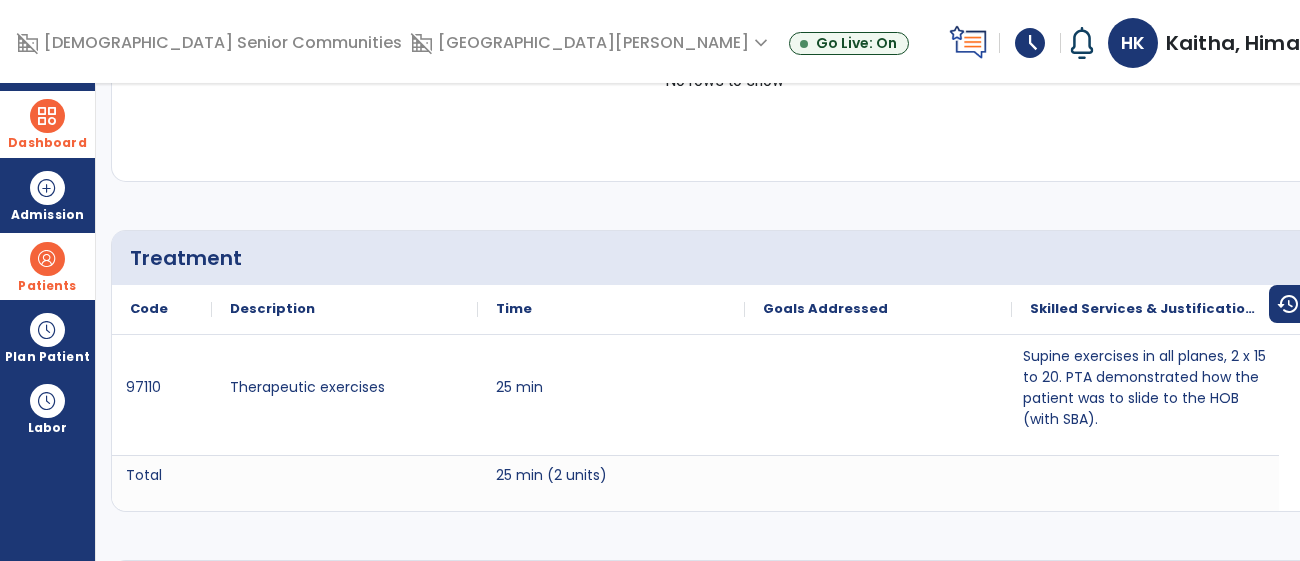 scroll, scrollTop: 0, scrollLeft: 0, axis: both 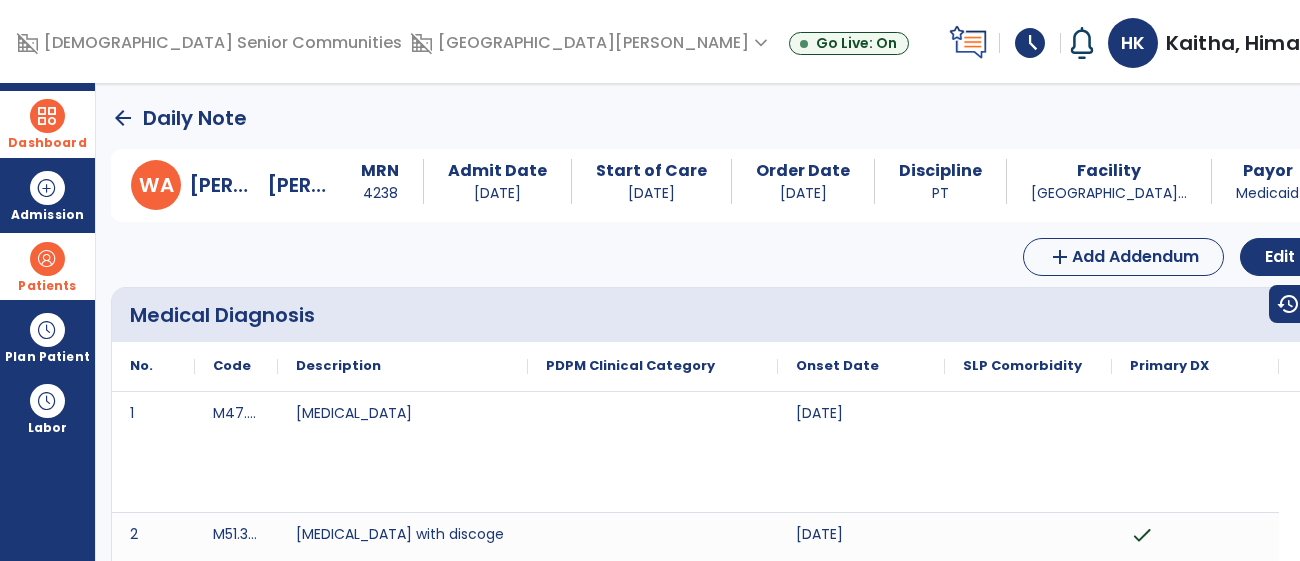 click on "arrow_back" 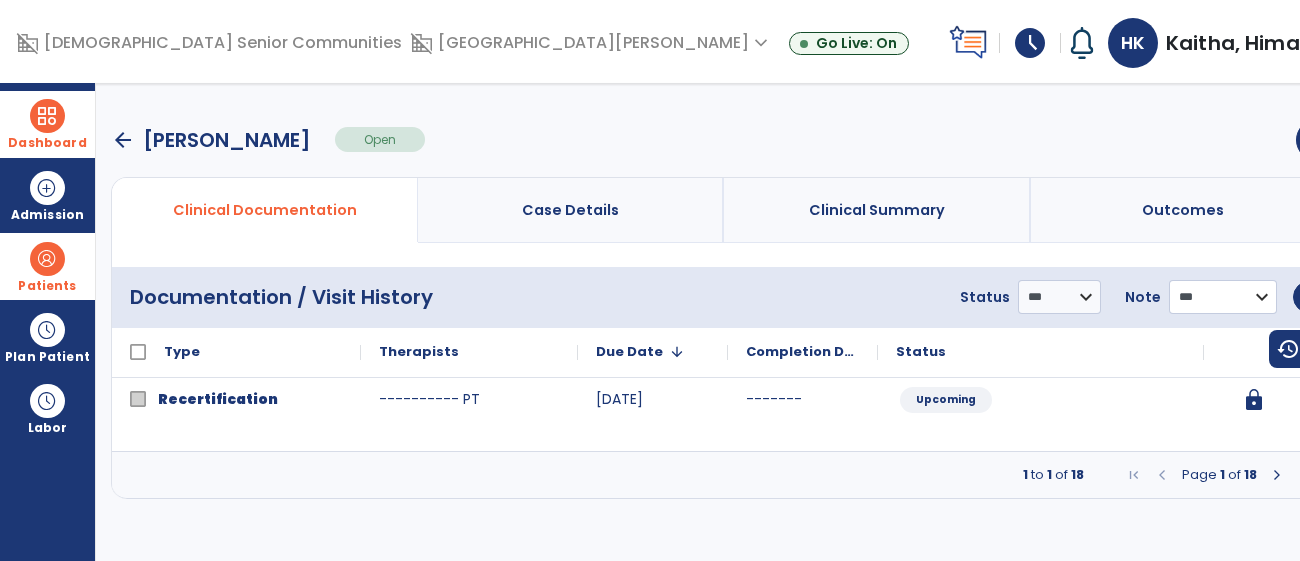 click on "**********" at bounding box center [1059, 297] 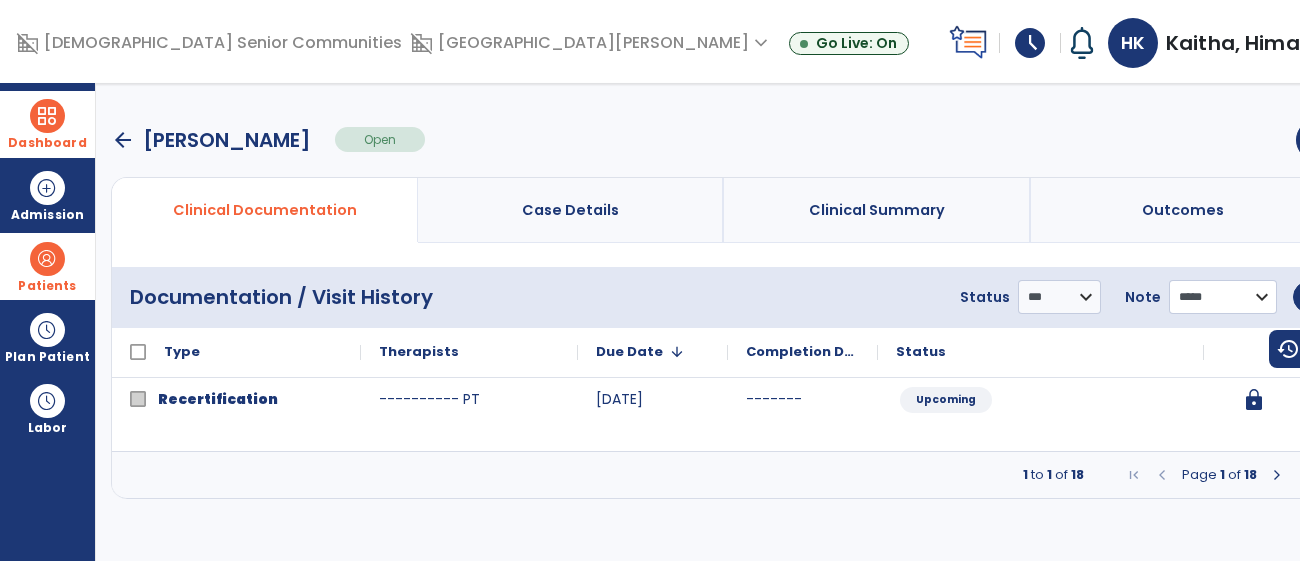 click on "**********" at bounding box center [1059, 297] 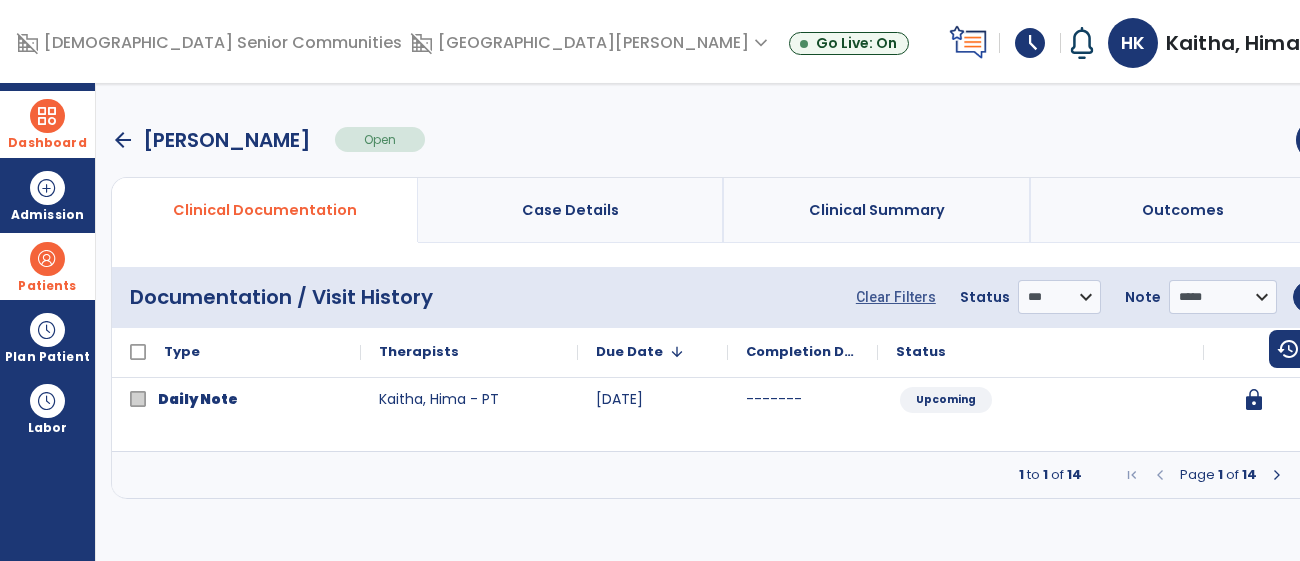 click at bounding box center (1277, 475) 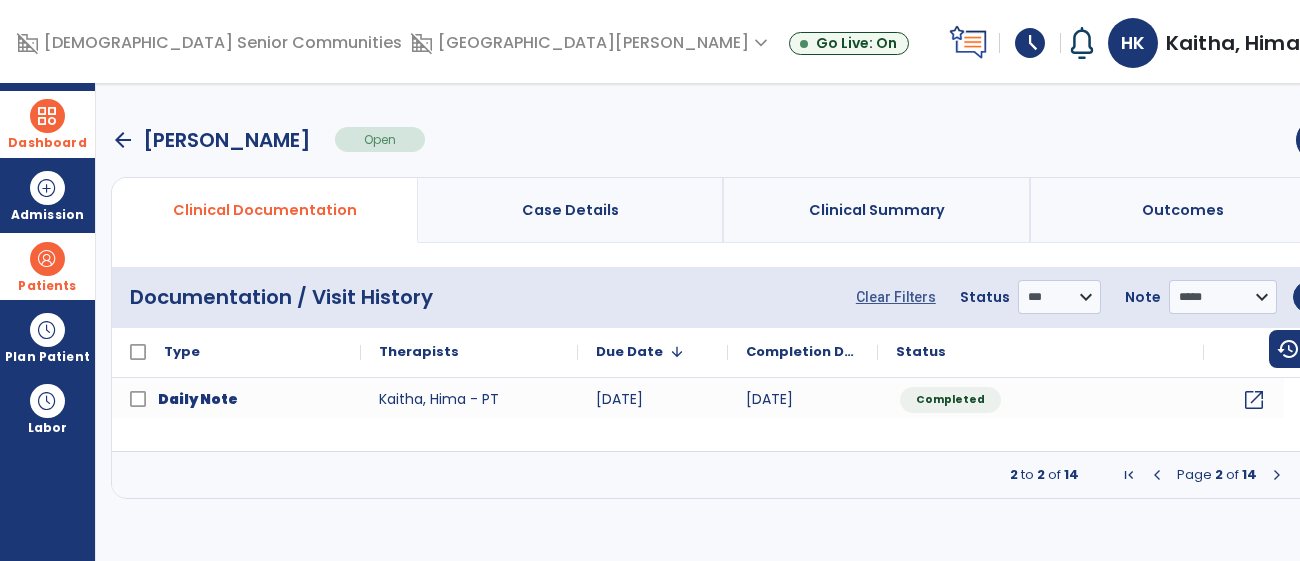 click at bounding box center (1277, 475) 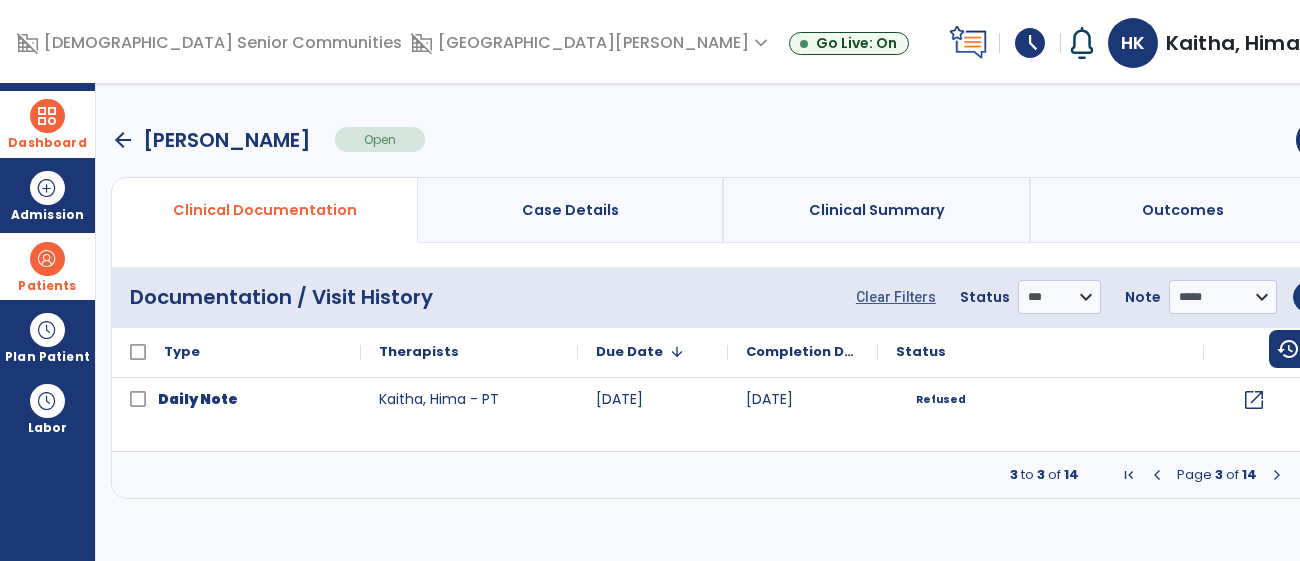 click at bounding box center [1277, 475] 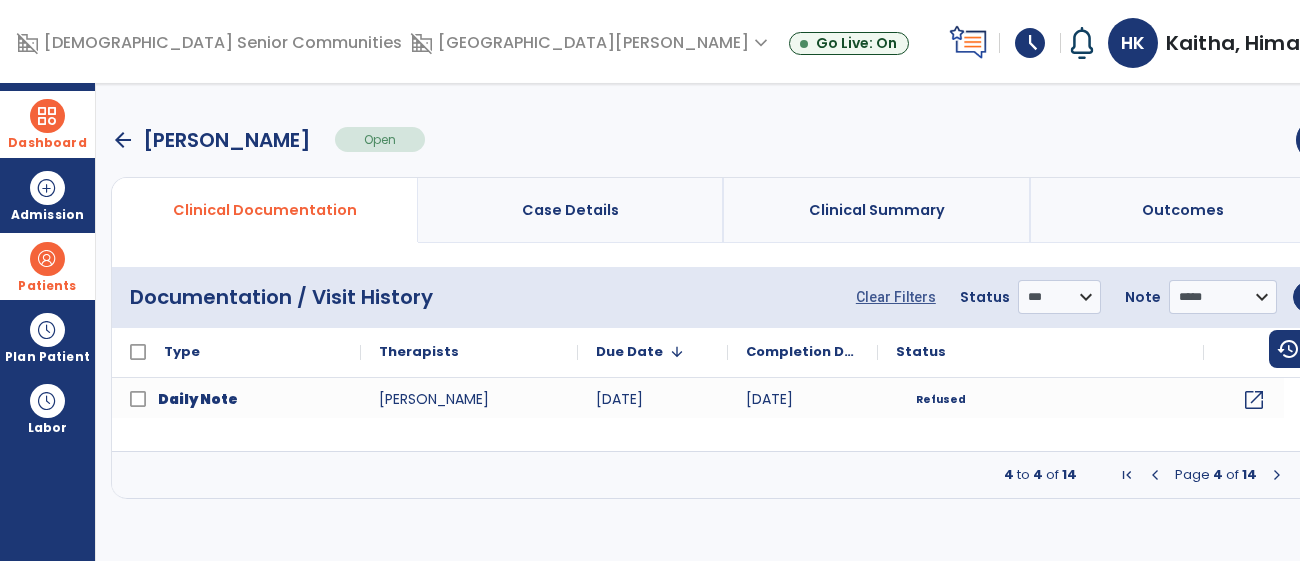 click at bounding box center [1277, 475] 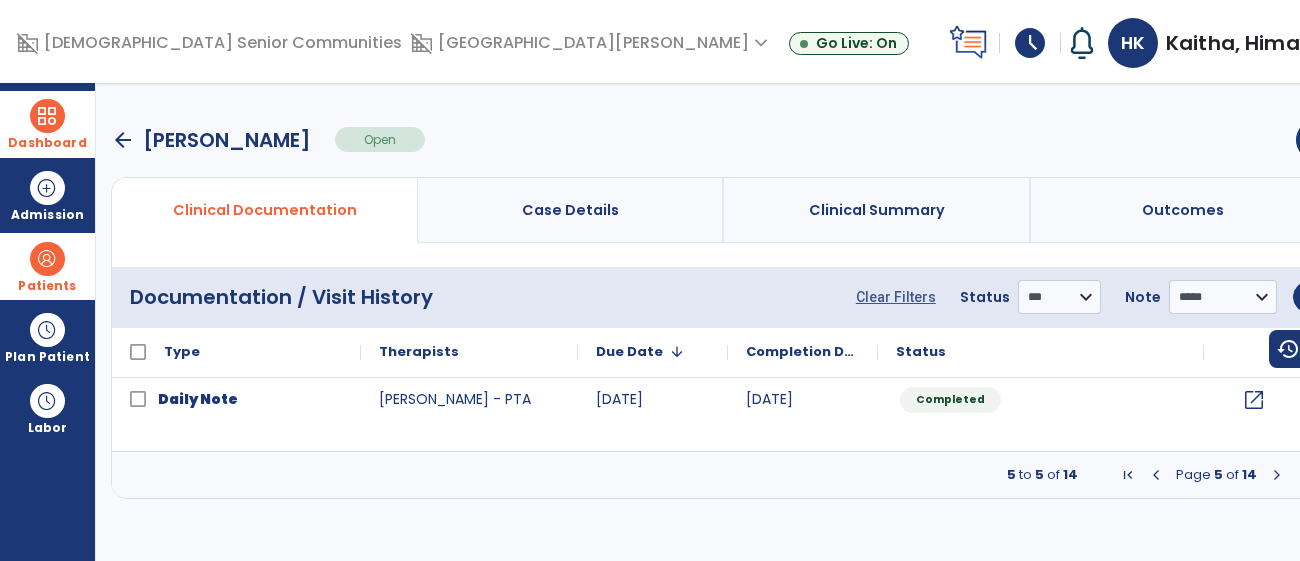 click at bounding box center [1277, 475] 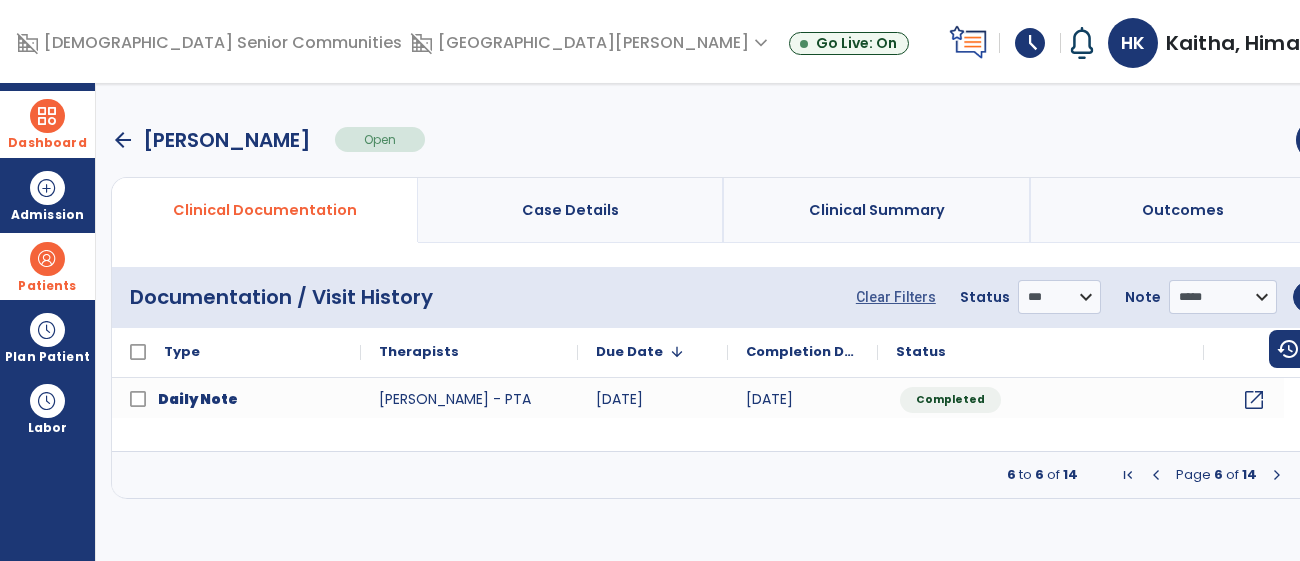click at bounding box center [1277, 475] 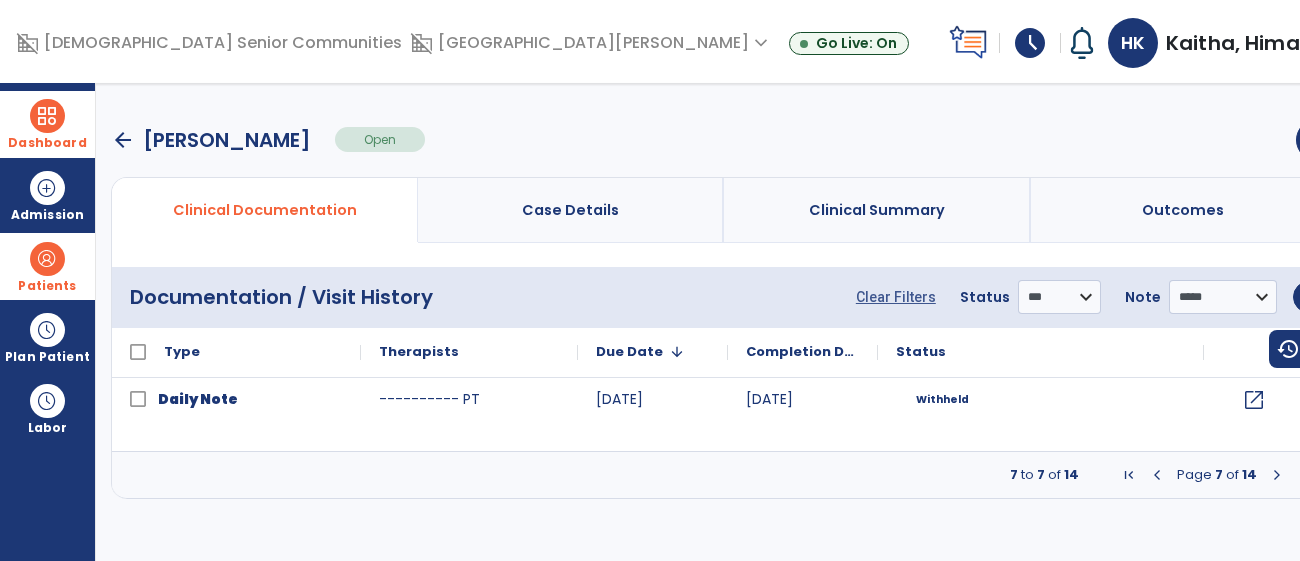 click at bounding box center (1277, 475) 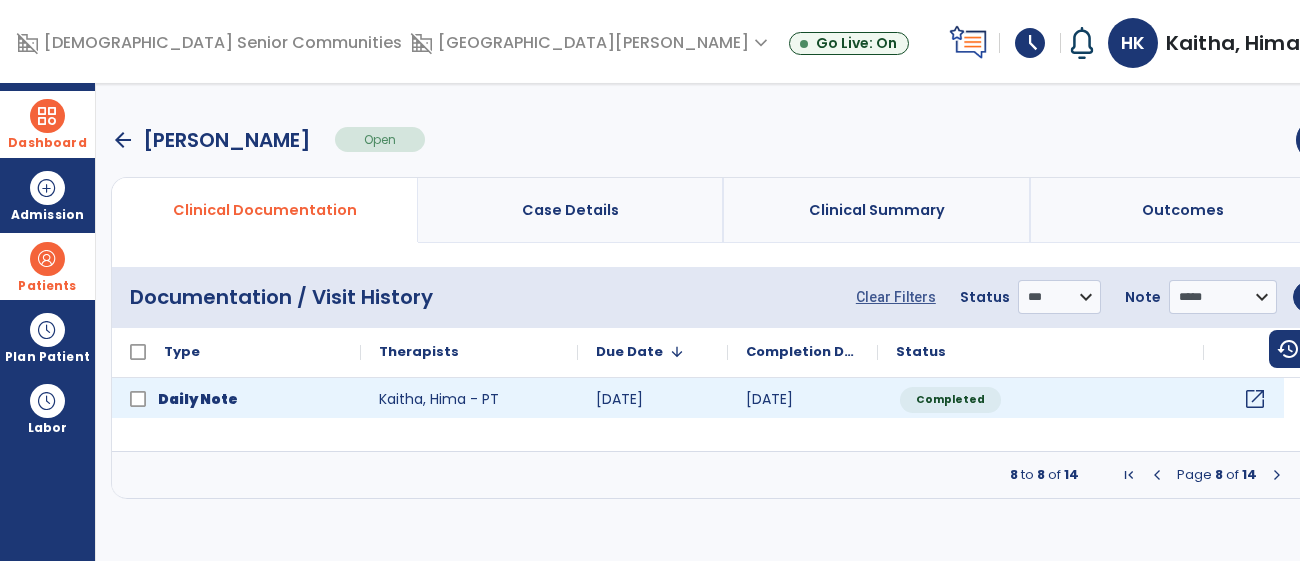 click on "open_in_new" 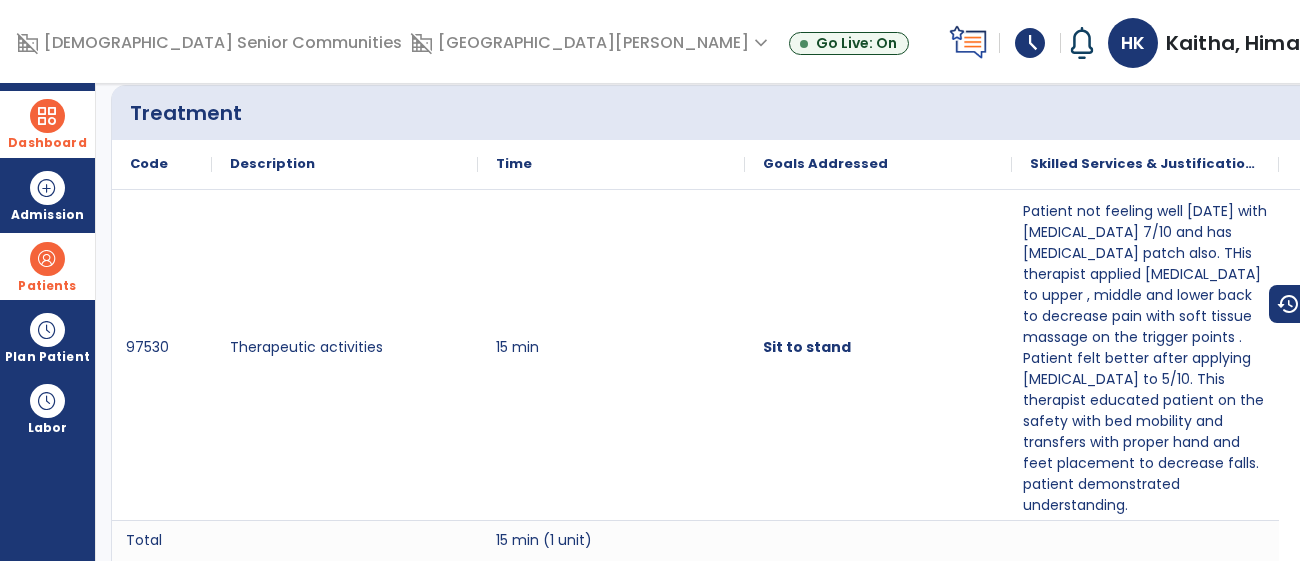 scroll, scrollTop: 0, scrollLeft: 0, axis: both 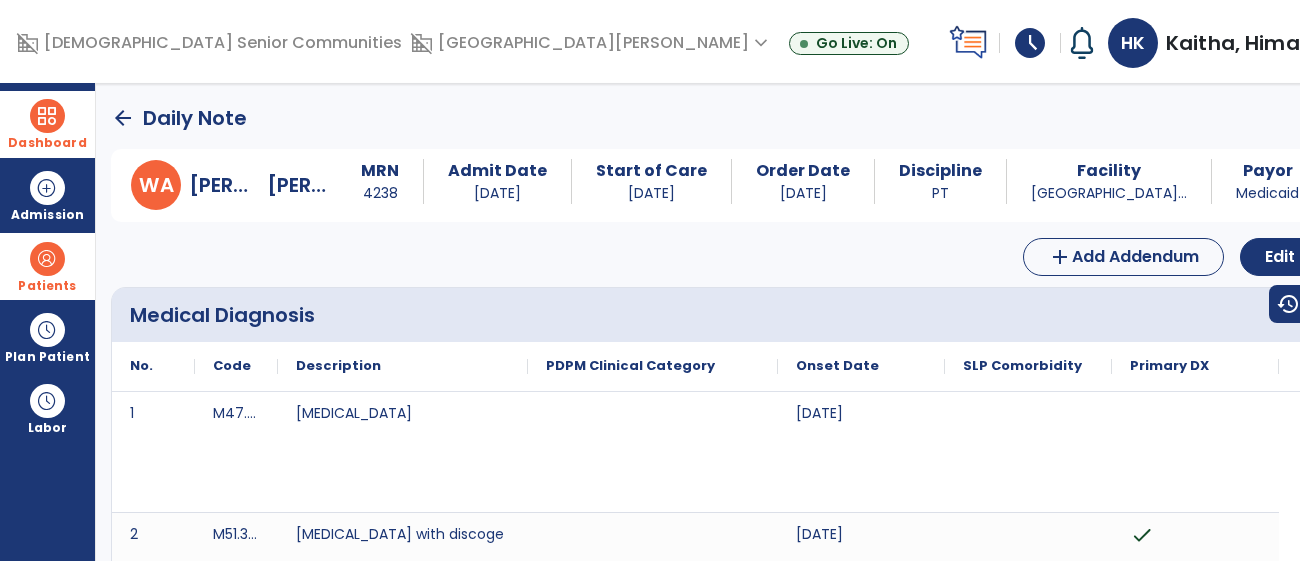 click on "arrow_back" 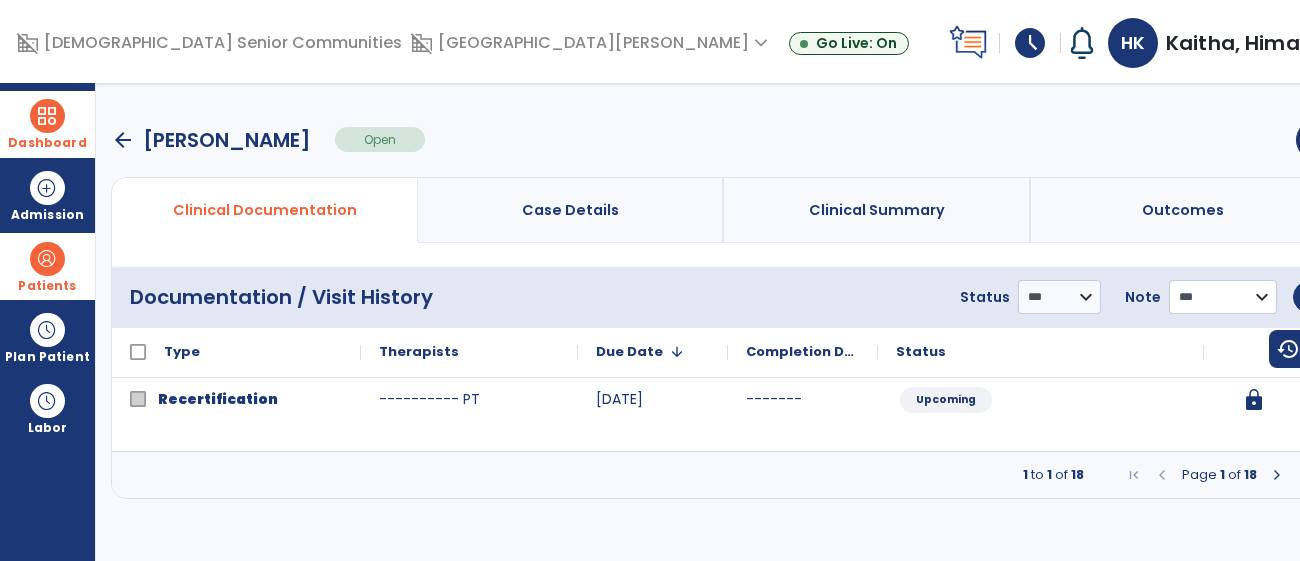 click on "**********" at bounding box center [1059, 297] 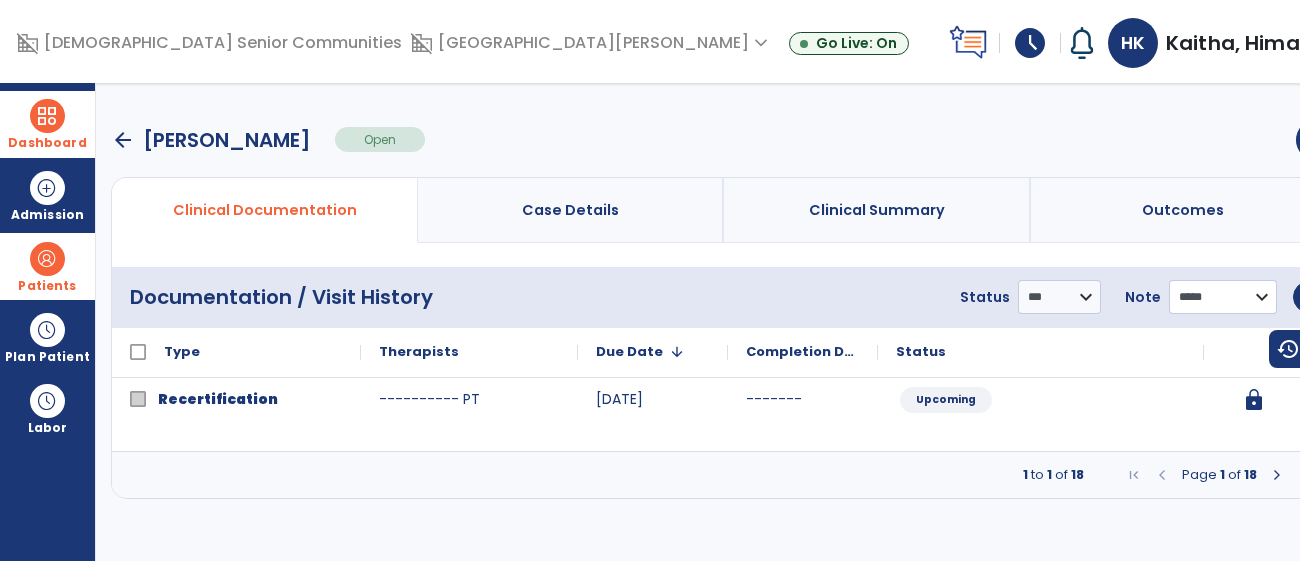click on "**********" at bounding box center (1059, 297) 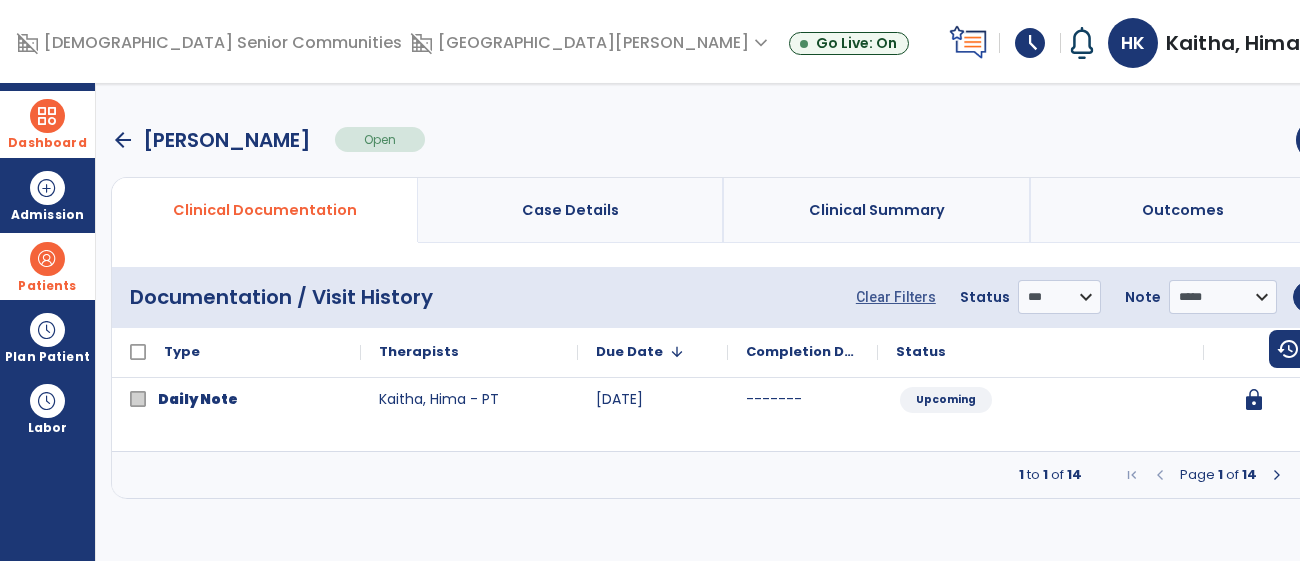 click at bounding box center (1277, 475) 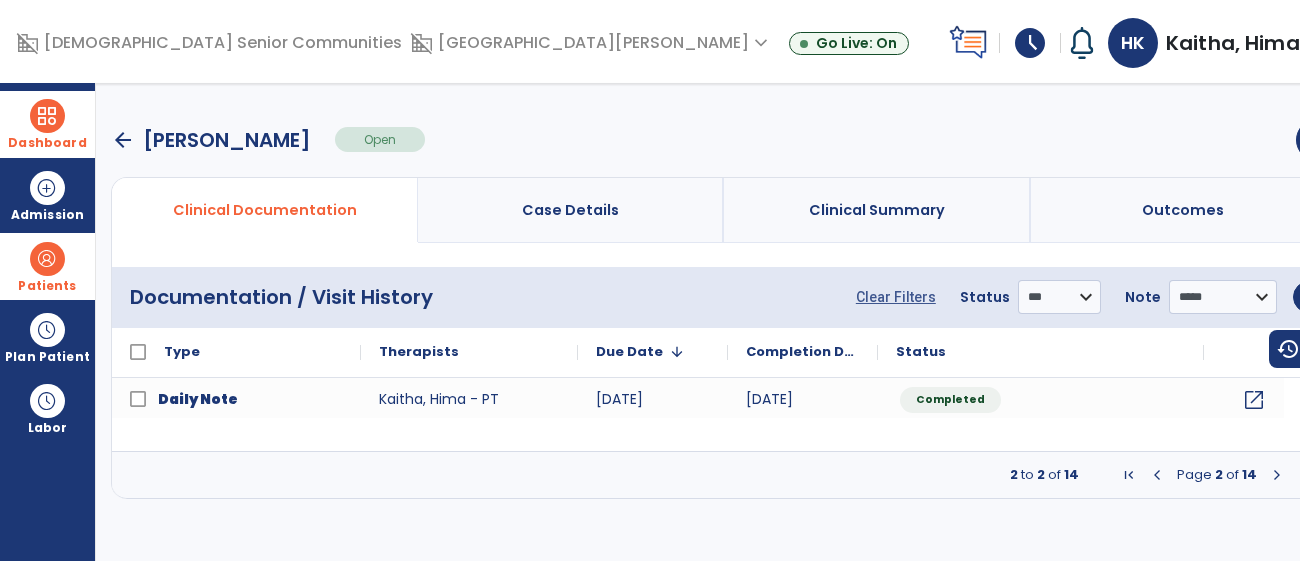 click at bounding box center [1277, 475] 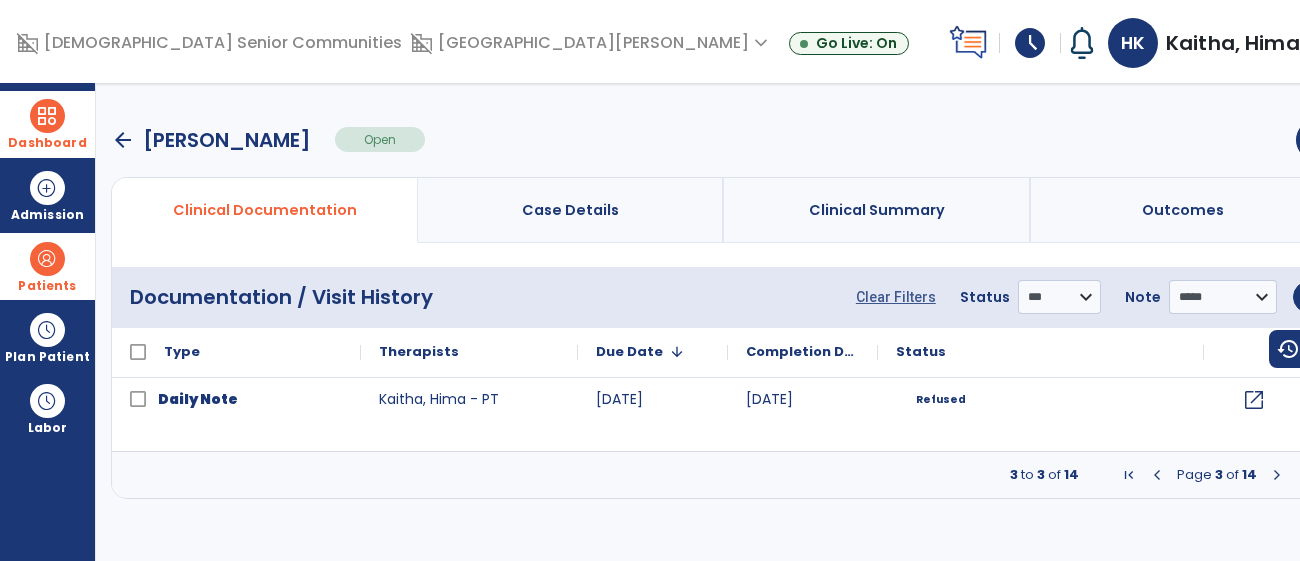 click at bounding box center (1277, 475) 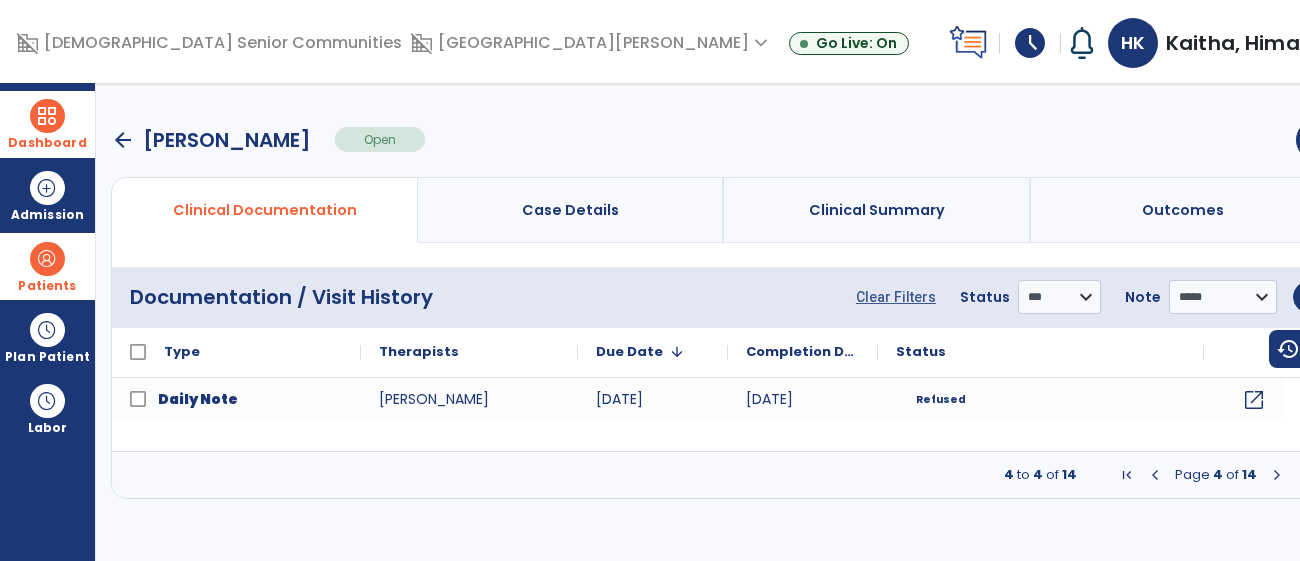 click at bounding box center [1277, 475] 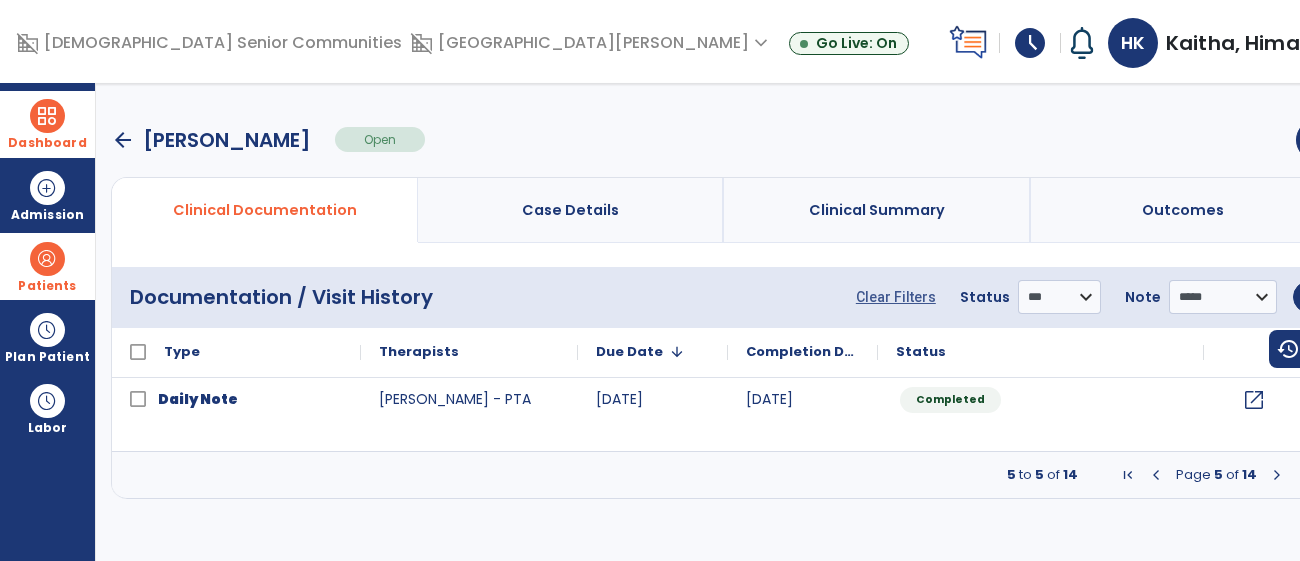 click at bounding box center (1277, 475) 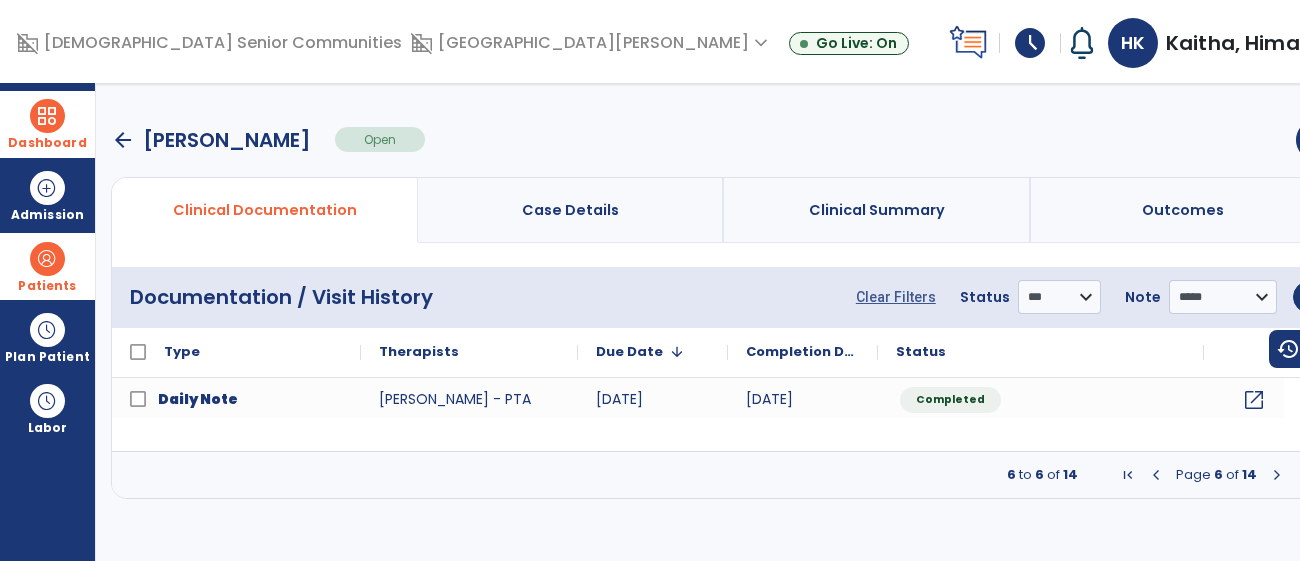 click at bounding box center (1277, 475) 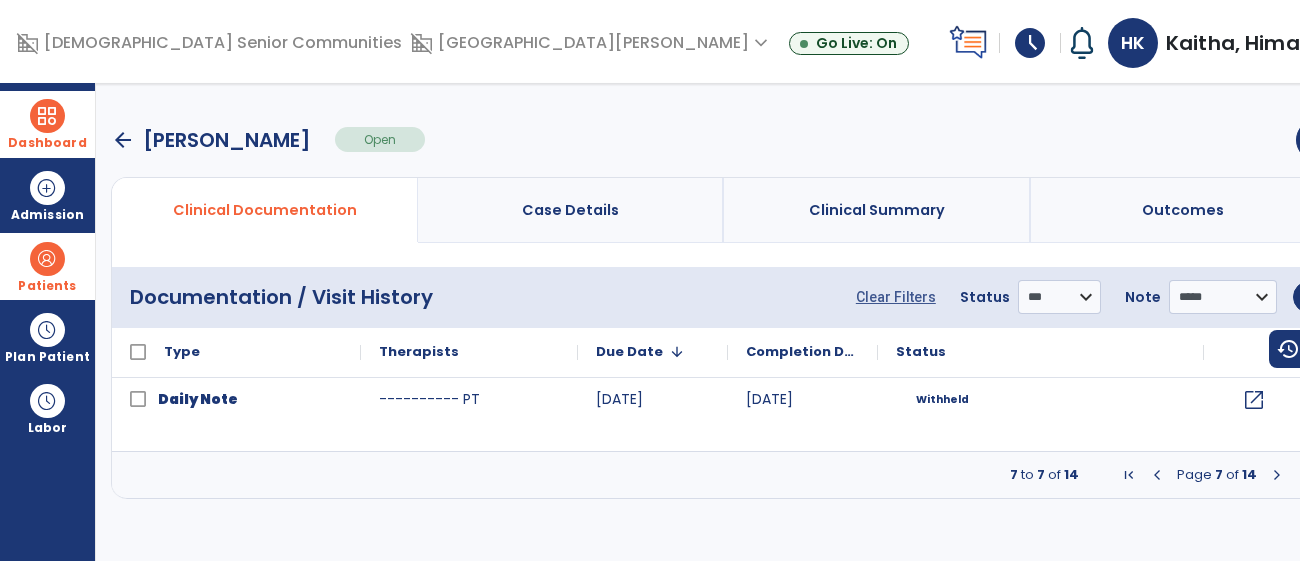 click at bounding box center [1277, 475] 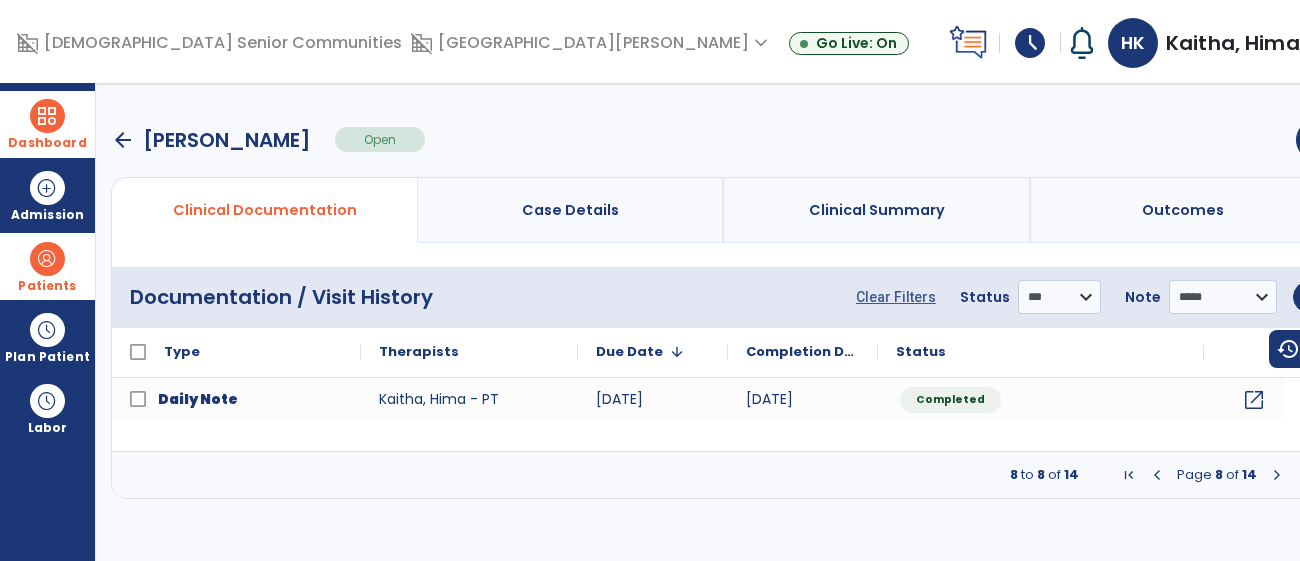 click at bounding box center (1277, 475) 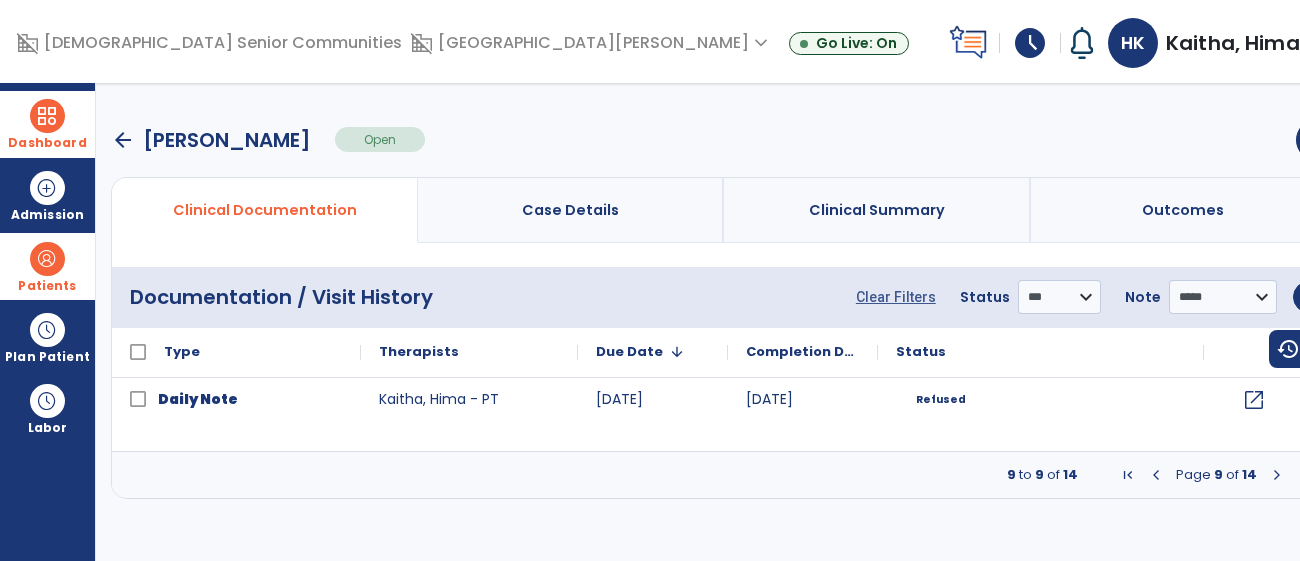 click at bounding box center (1277, 475) 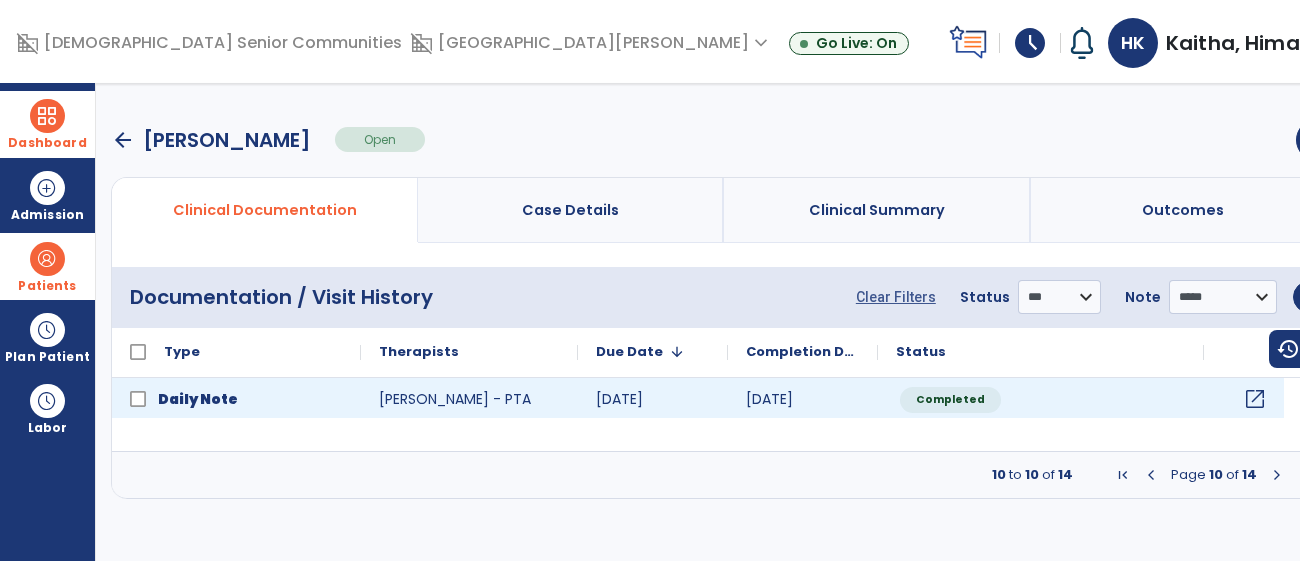 click on "open_in_new" 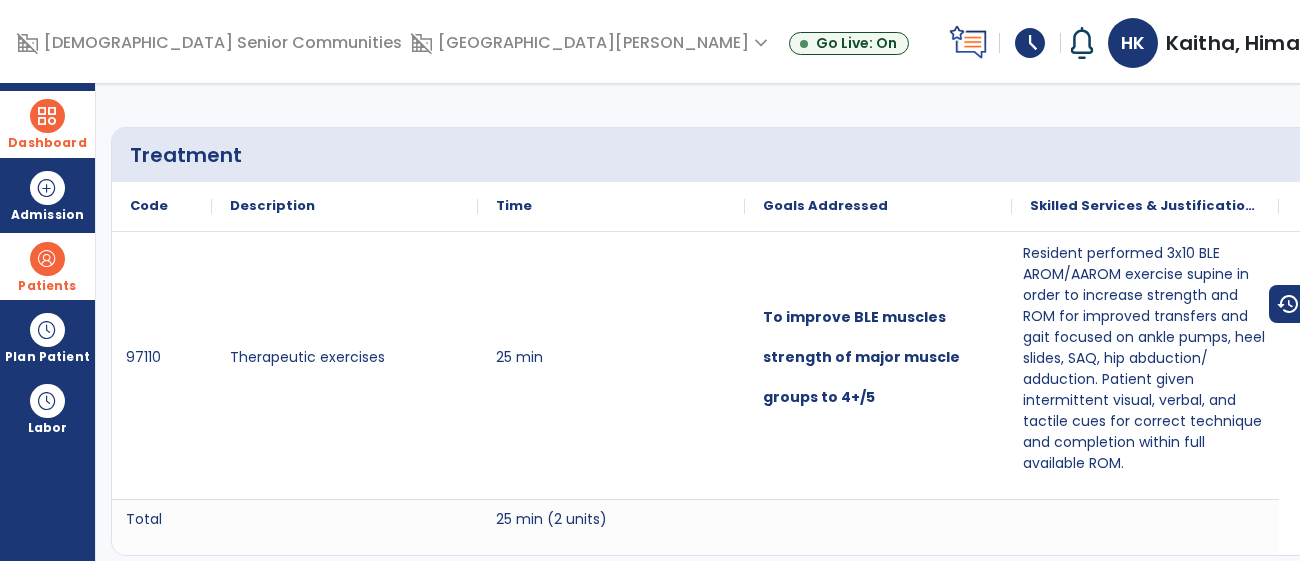scroll, scrollTop: 0, scrollLeft: 0, axis: both 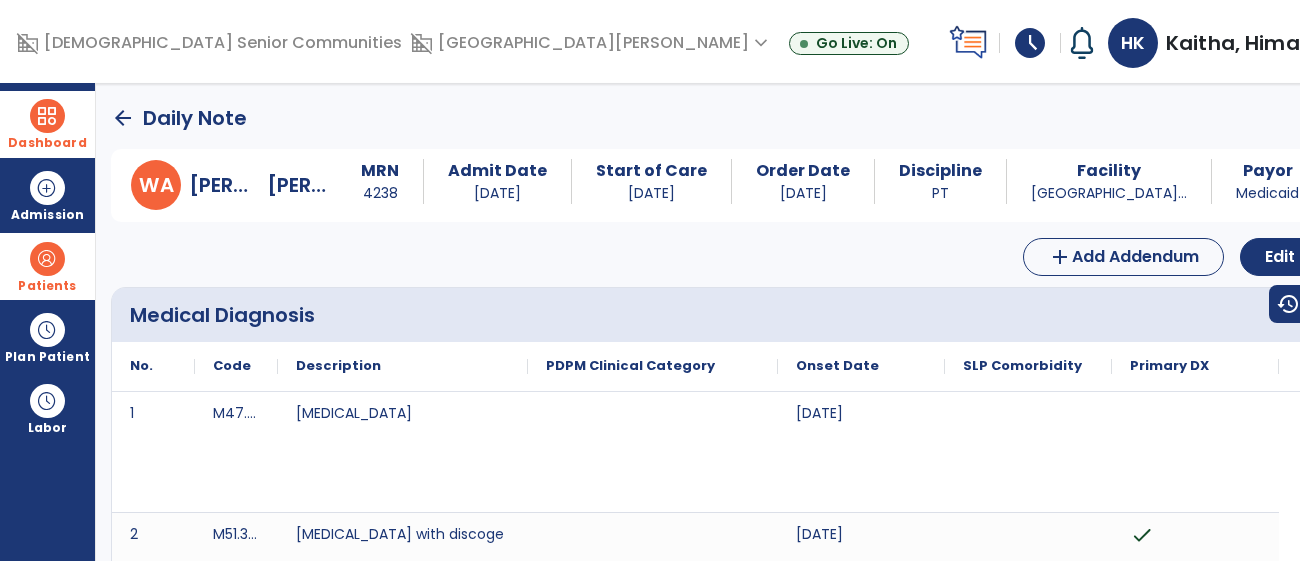 drag, startPoint x: 57, startPoint y: 120, endPoint x: 97, endPoint y: 133, distance: 42.059483 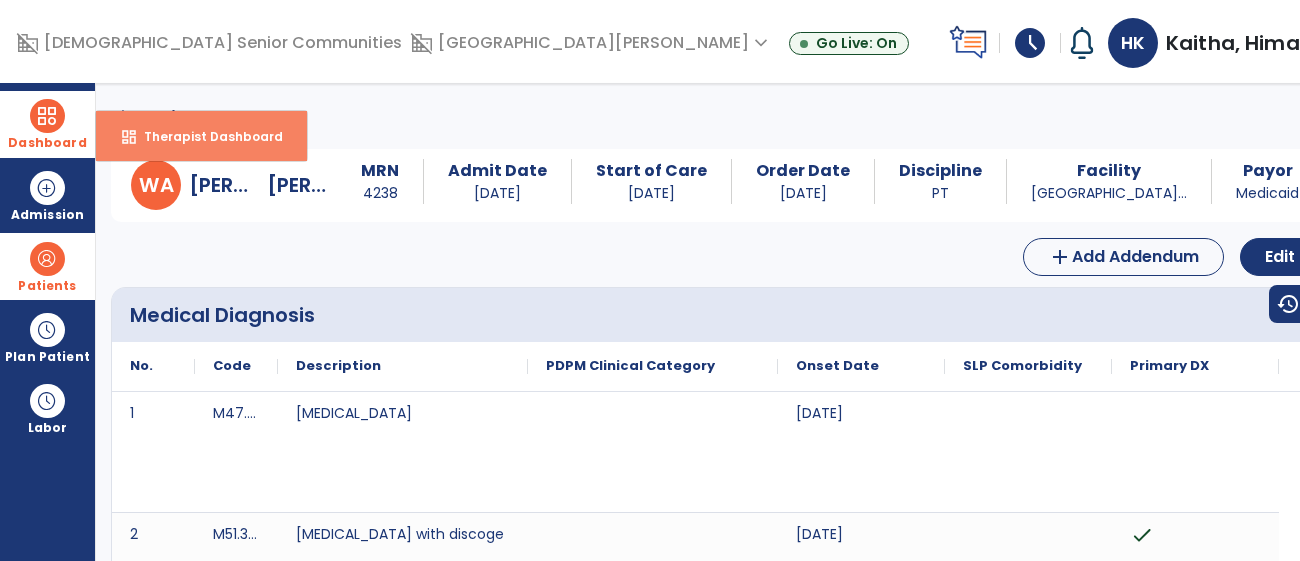 click on "dashboard  Therapist Dashboard" at bounding box center (201, 136) 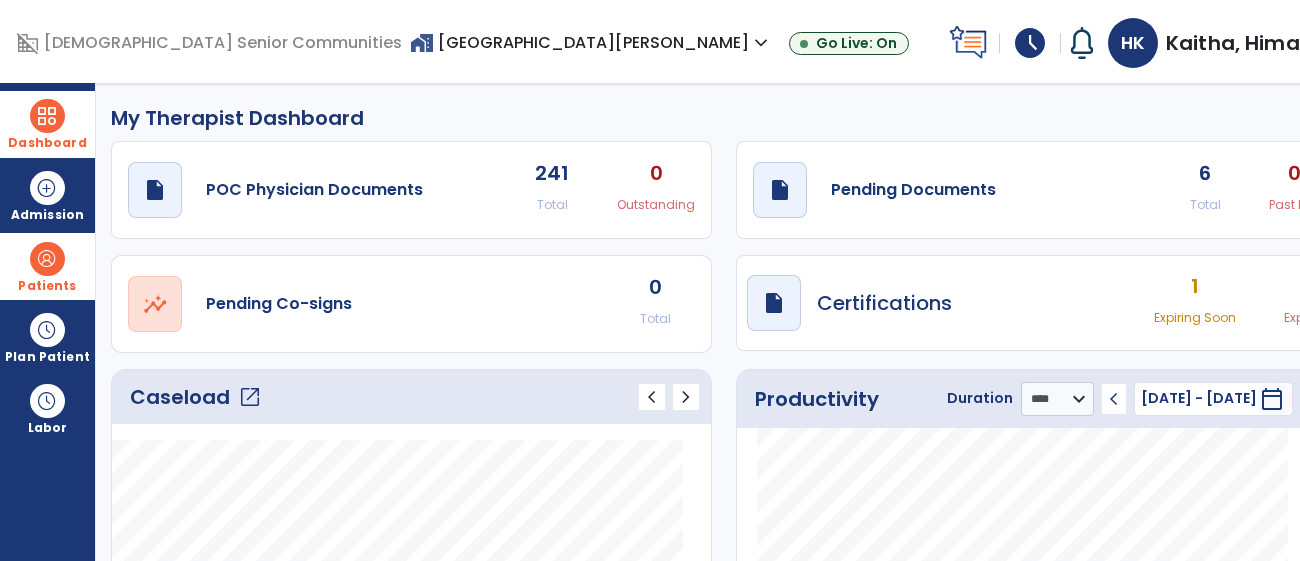 click on "Caseload   open_in_new" 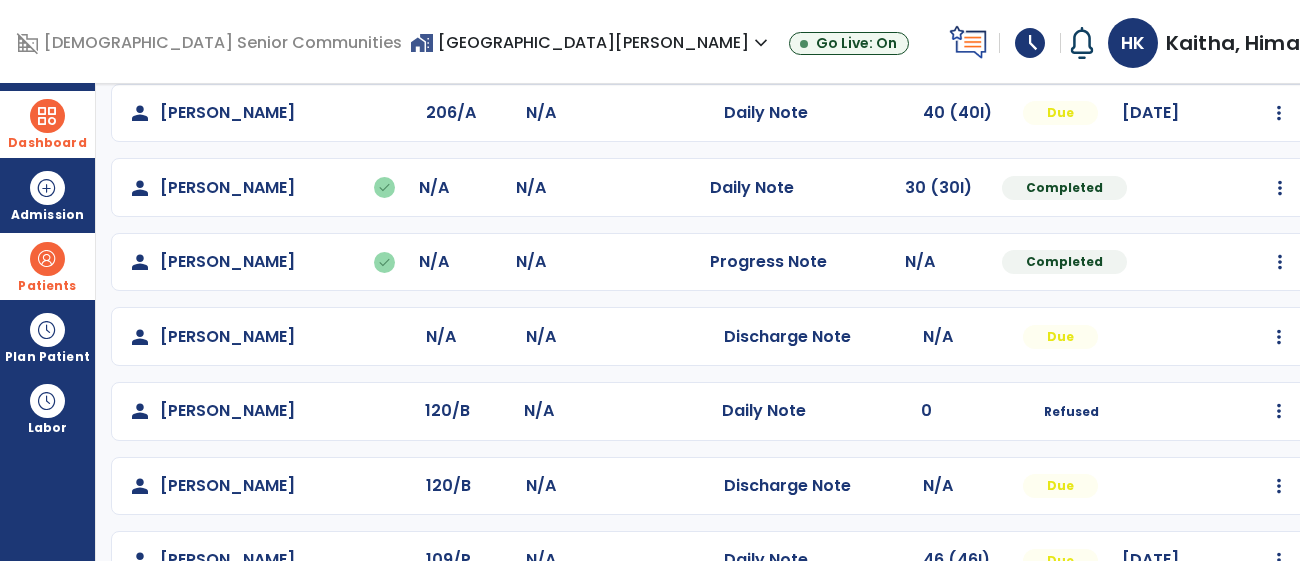 scroll, scrollTop: 549, scrollLeft: 0, axis: vertical 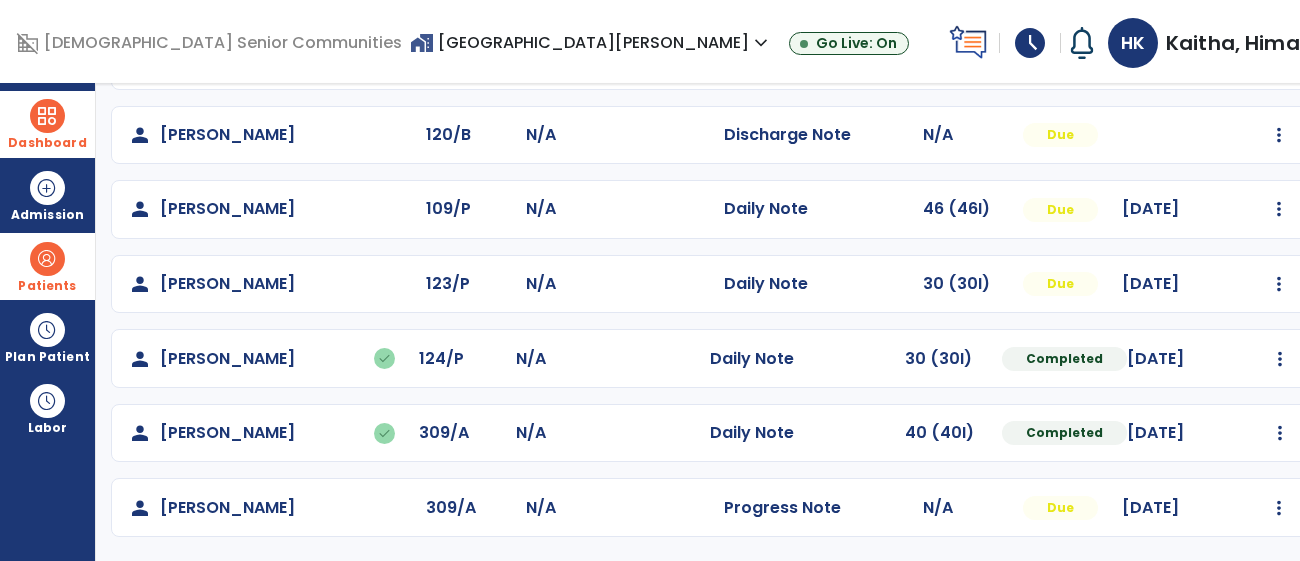 click on "Mark Visit As Complete   Reset Note   Open Document   G + C Mins" 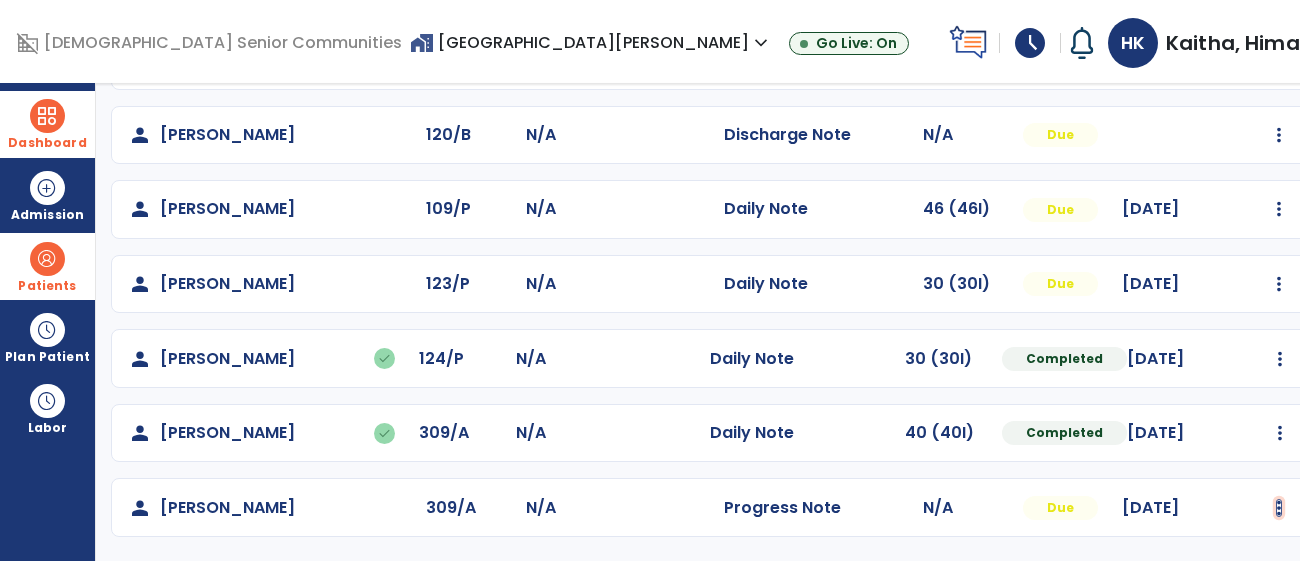 click at bounding box center (1279, -238) 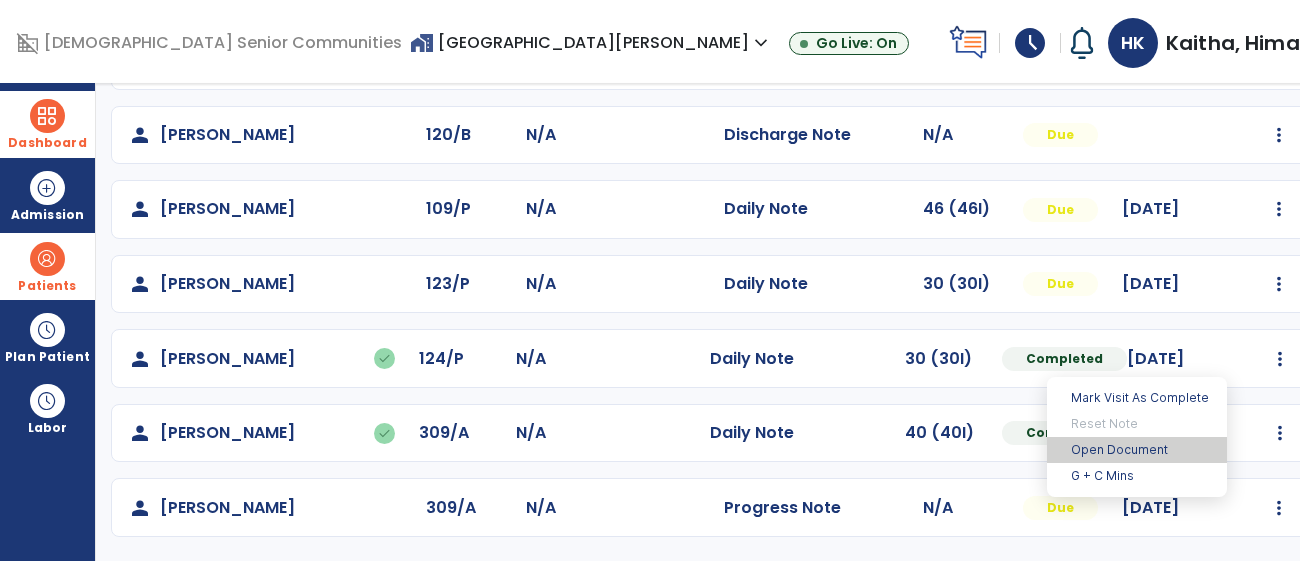 click on "Open Document" at bounding box center [1137, 450] 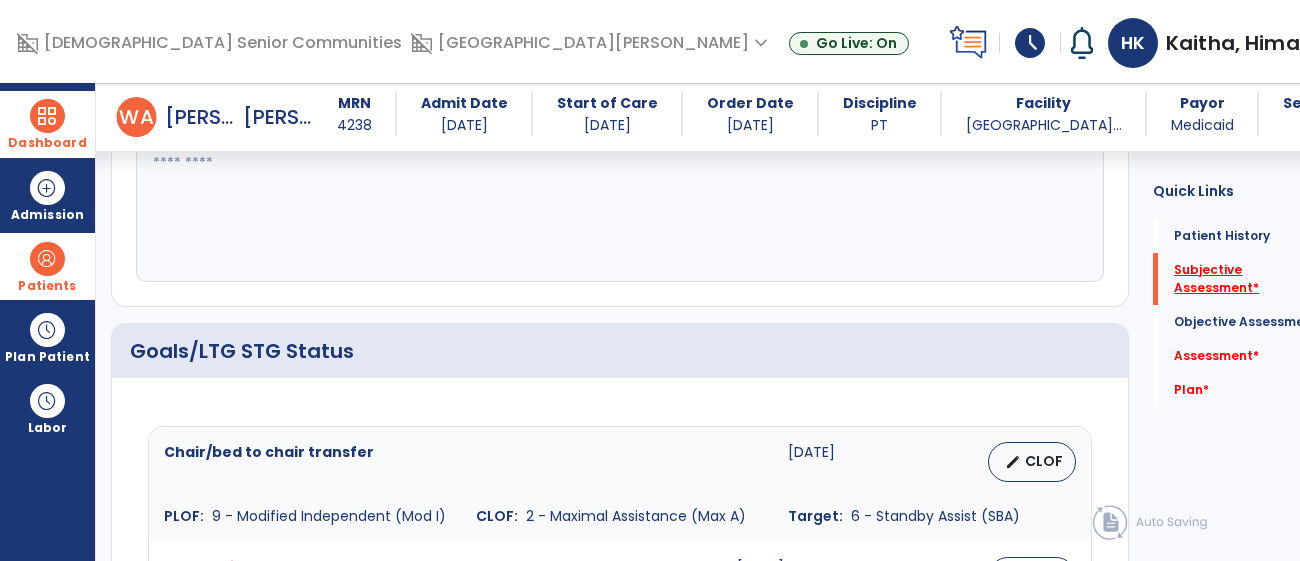 click on "Subjective Assessment   *" 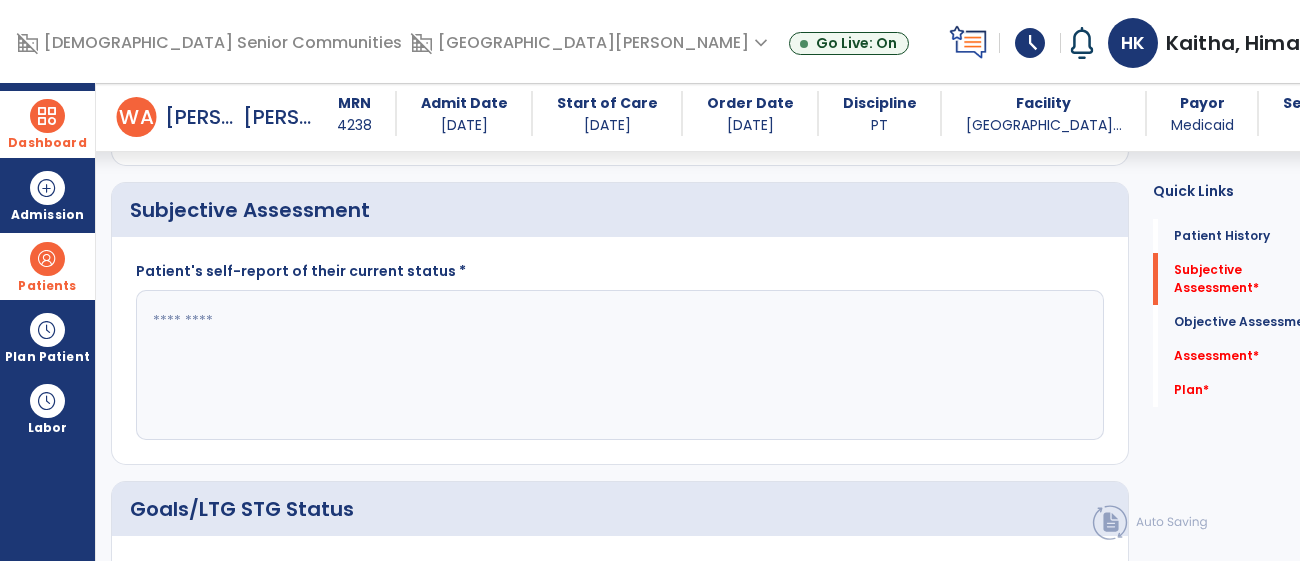 click 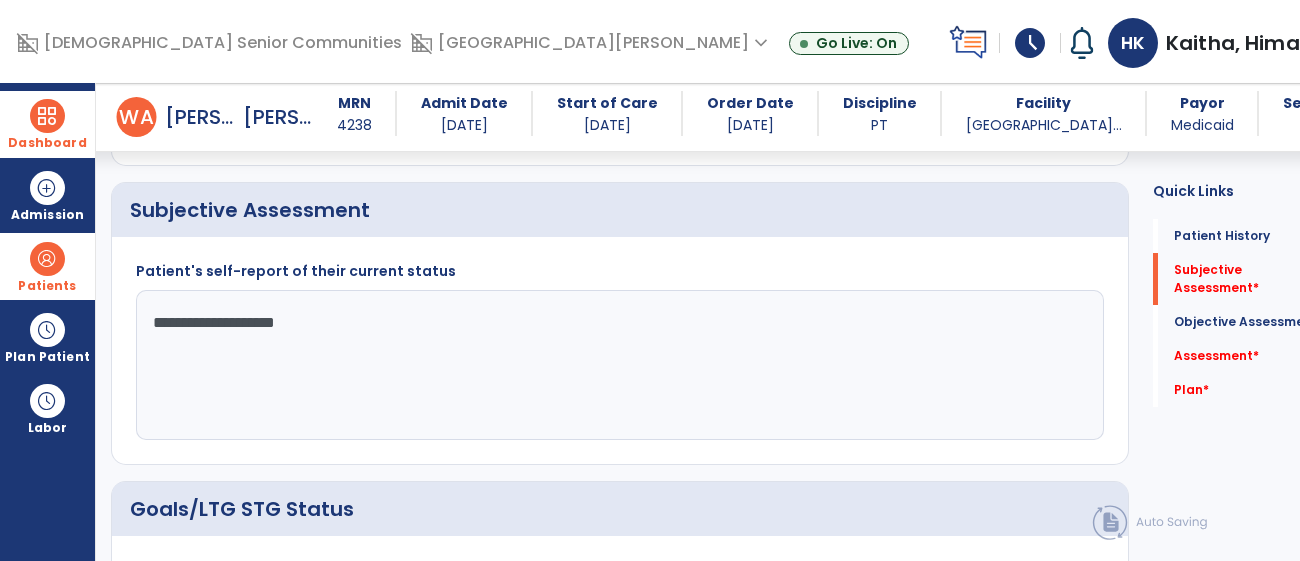 click on "**********" 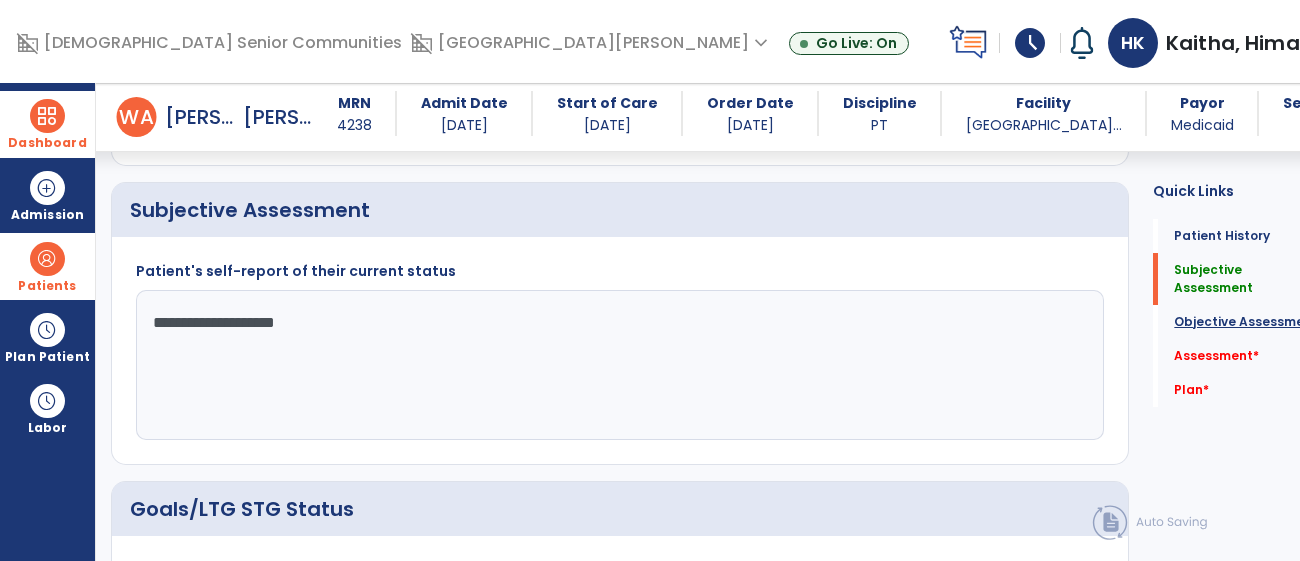 type on "**********" 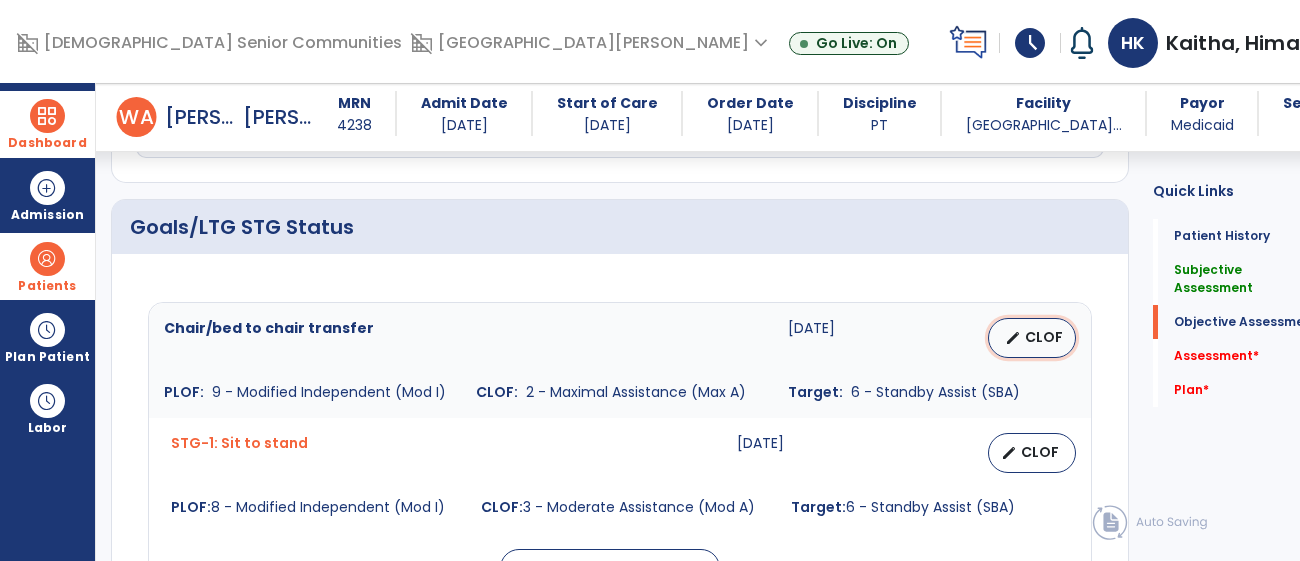 click on "CLOF" at bounding box center (1044, 337) 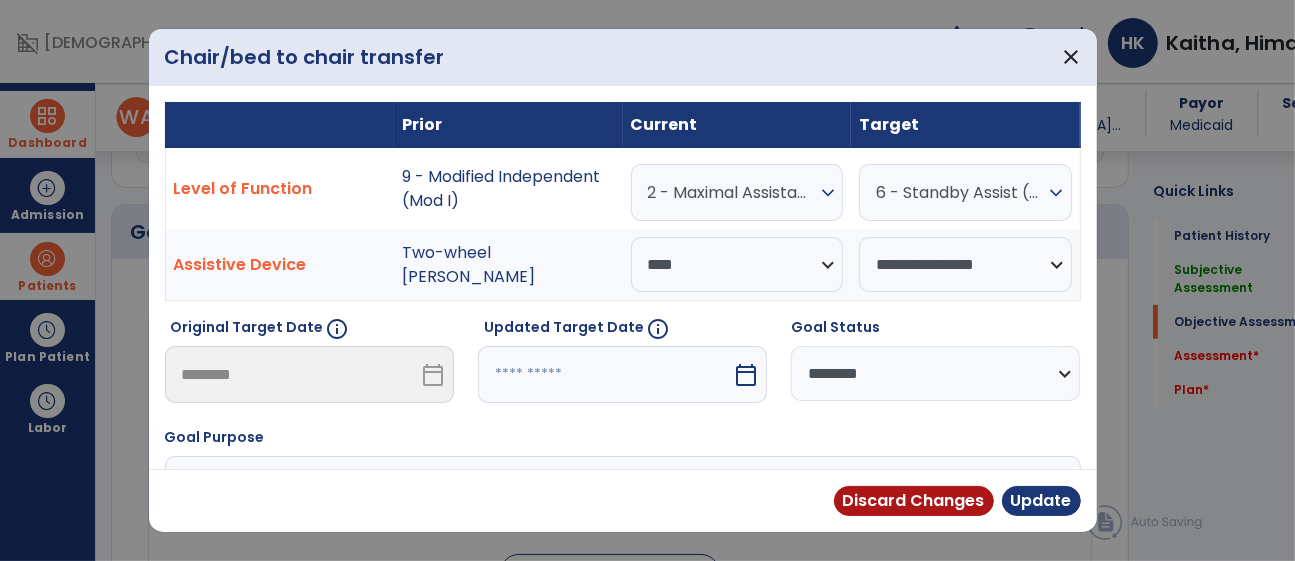 scroll, scrollTop: 668, scrollLeft: 0, axis: vertical 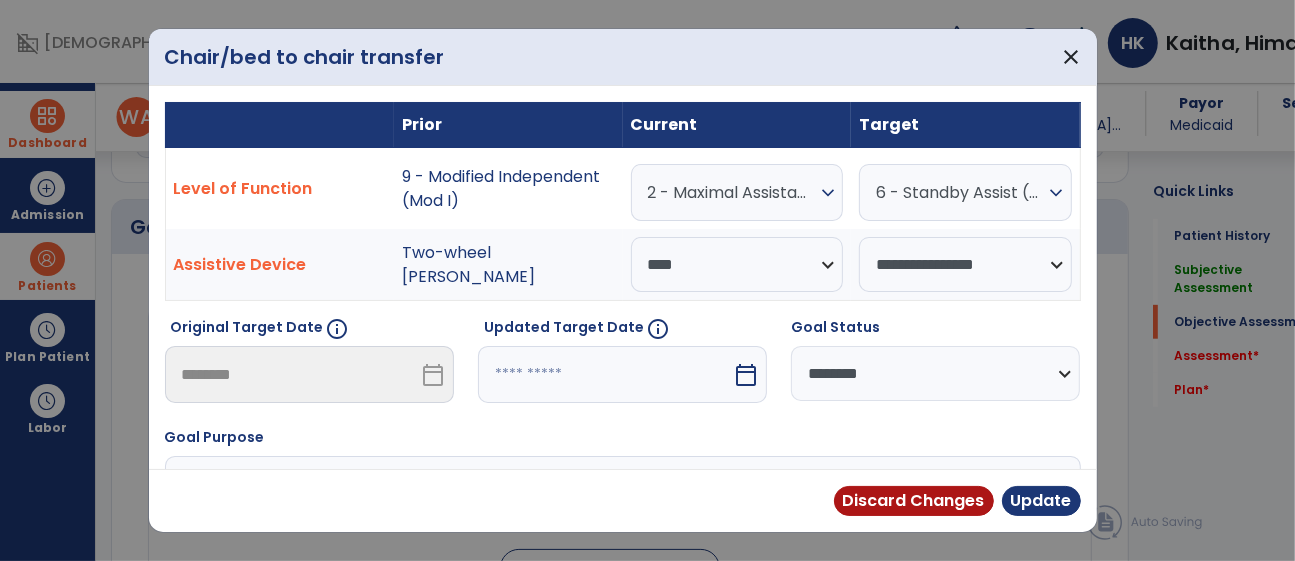 click on "expand_more" at bounding box center (828, 193) 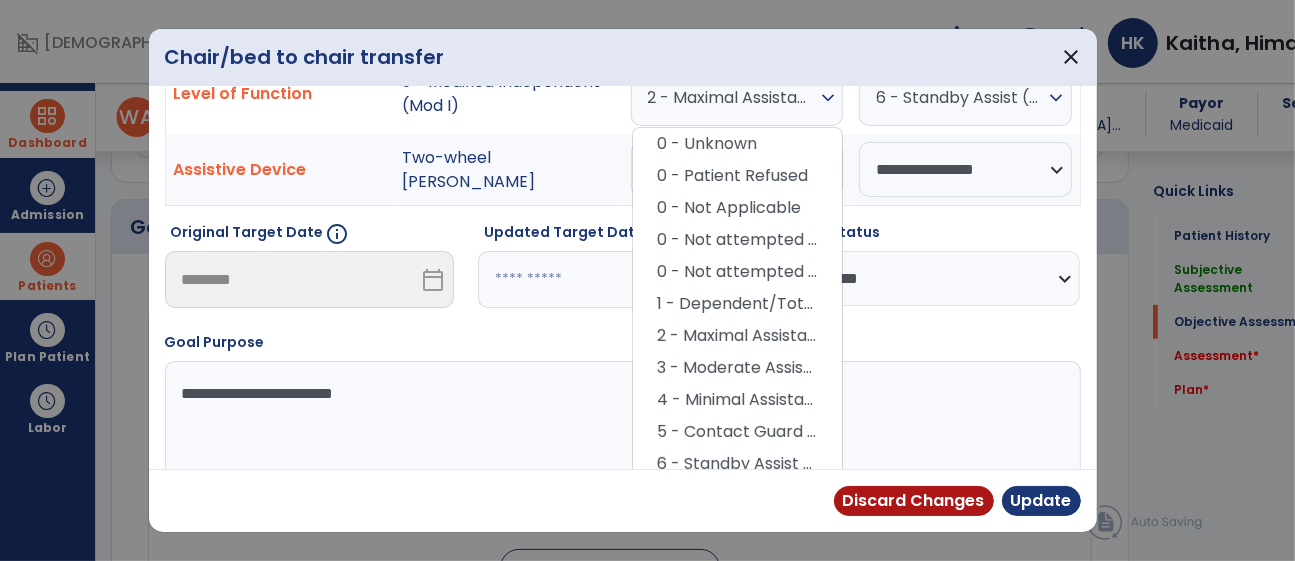 scroll, scrollTop: 148, scrollLeft: 0, axis: vertical 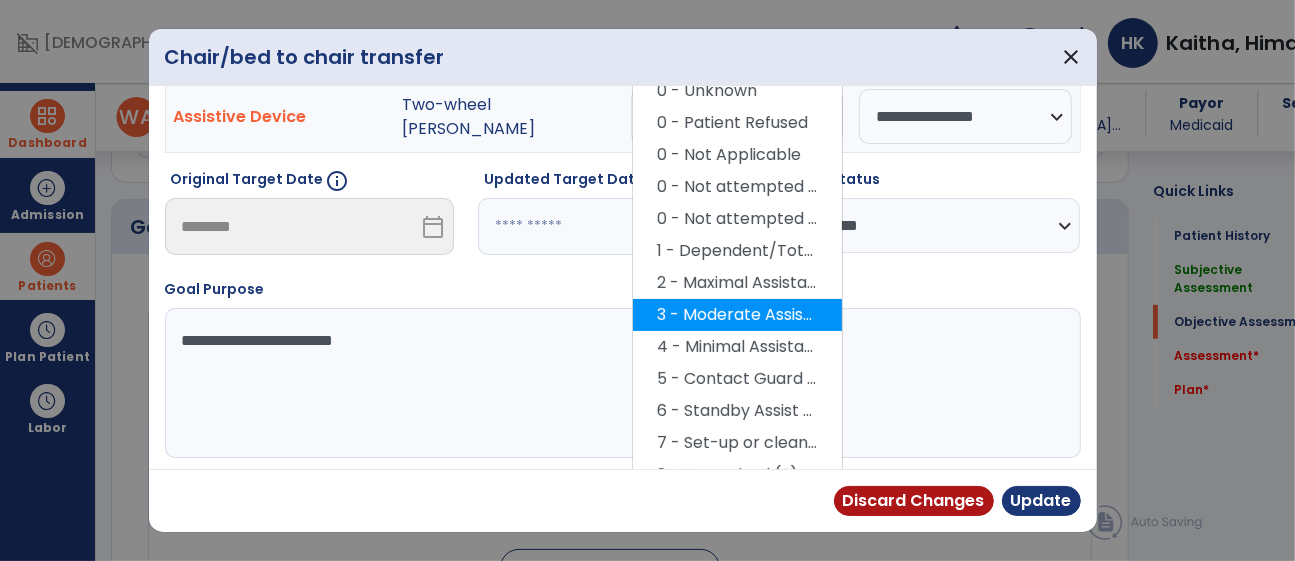 click on "3 - Moderate Assistance (Mod A)" at bounding box center (737, 315) 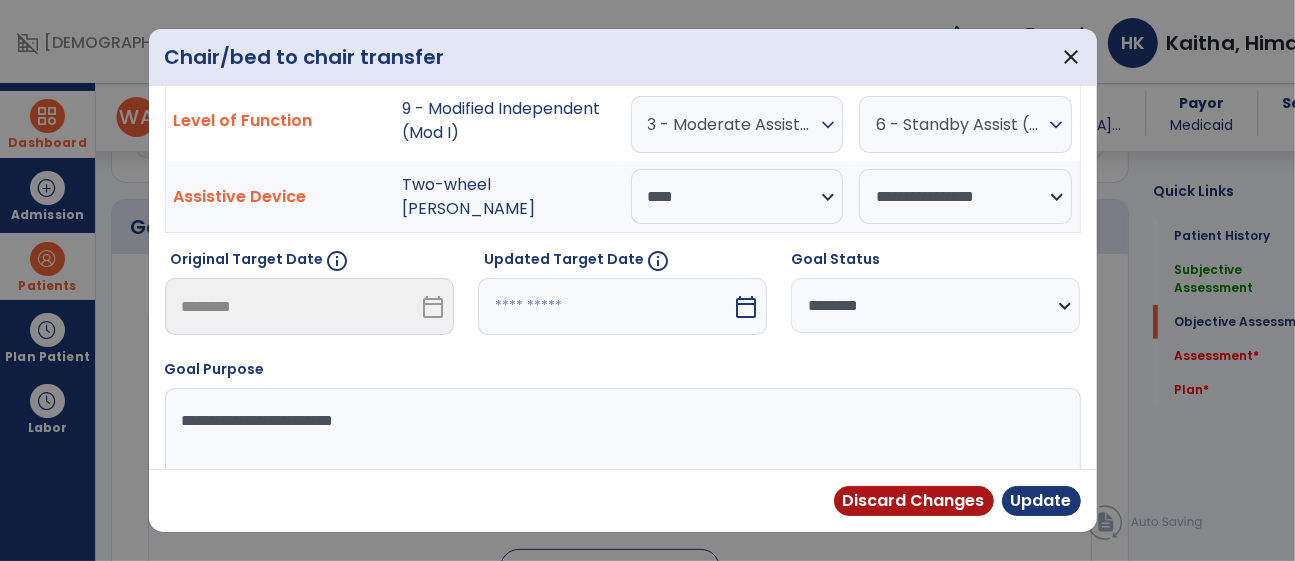 scroll, scrollTop: 56, scrollLeft: 0, axis: vertical 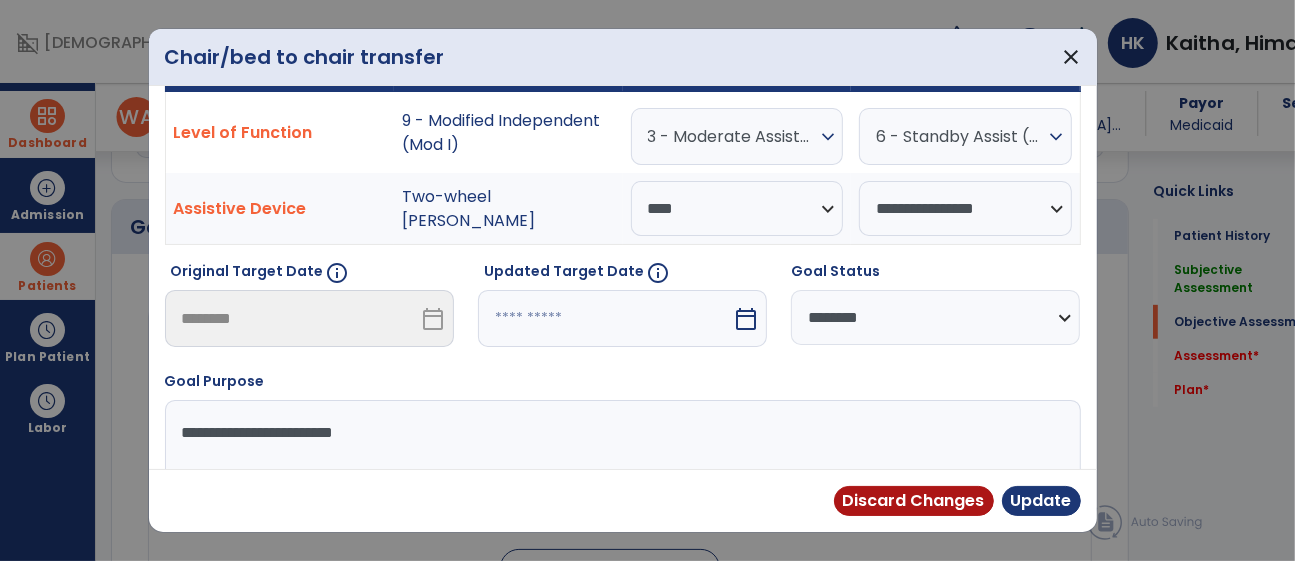 click on "expand_more" at bounding box center (828, 137) 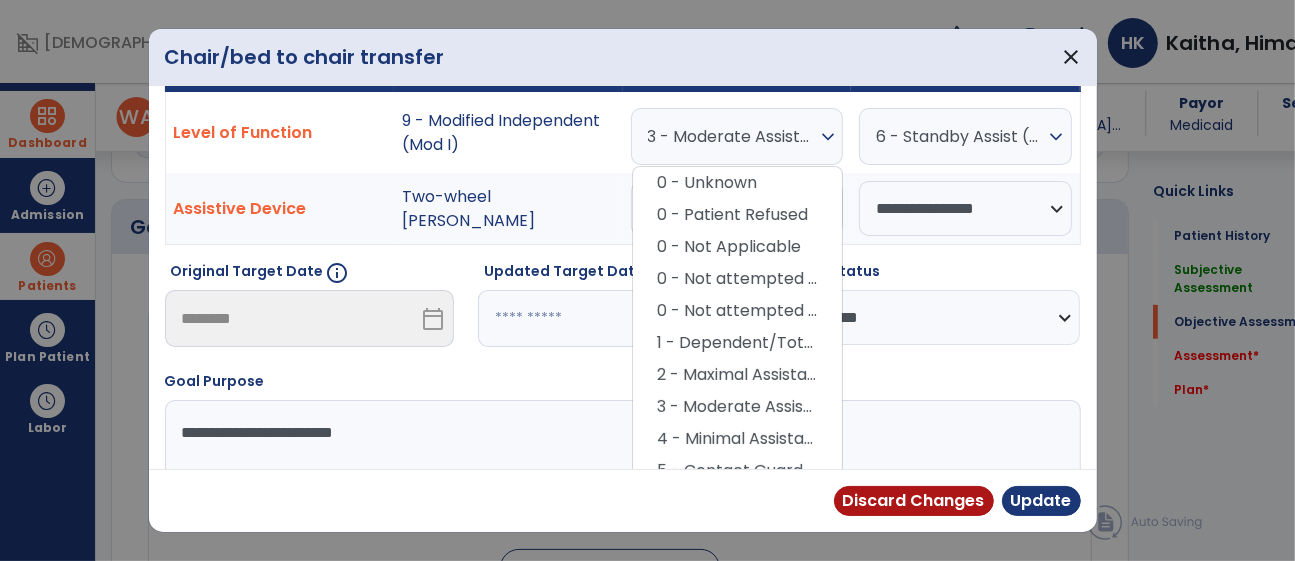 click on "**********" at bounding box center [620, 475] 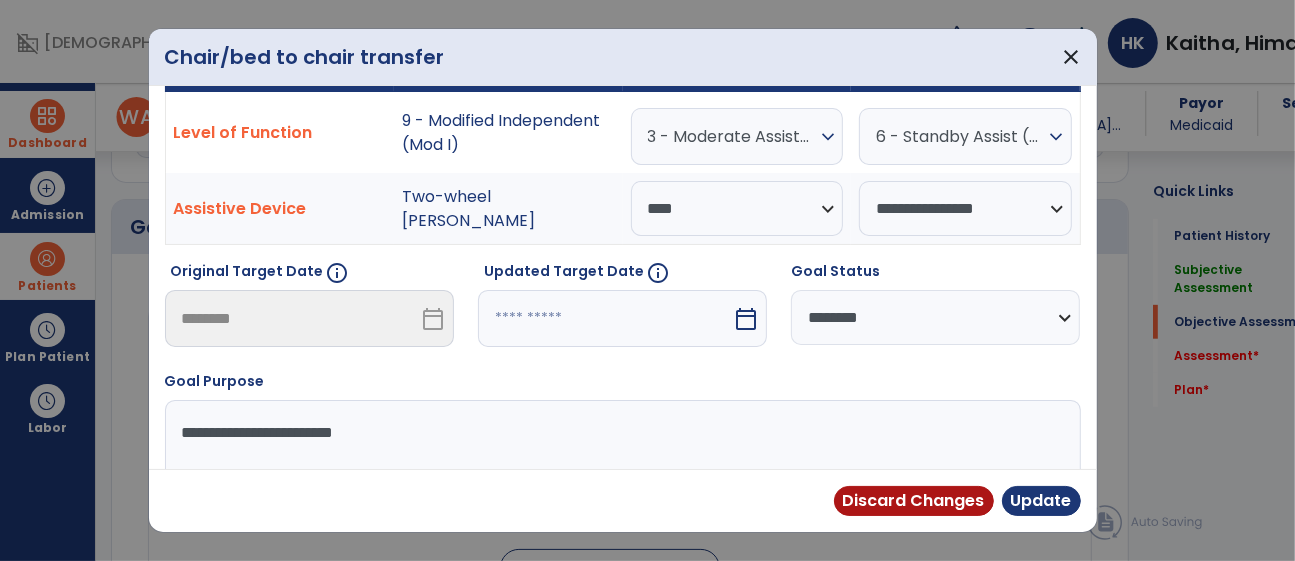click on "calendar_today" at bounding box center [746, 319] 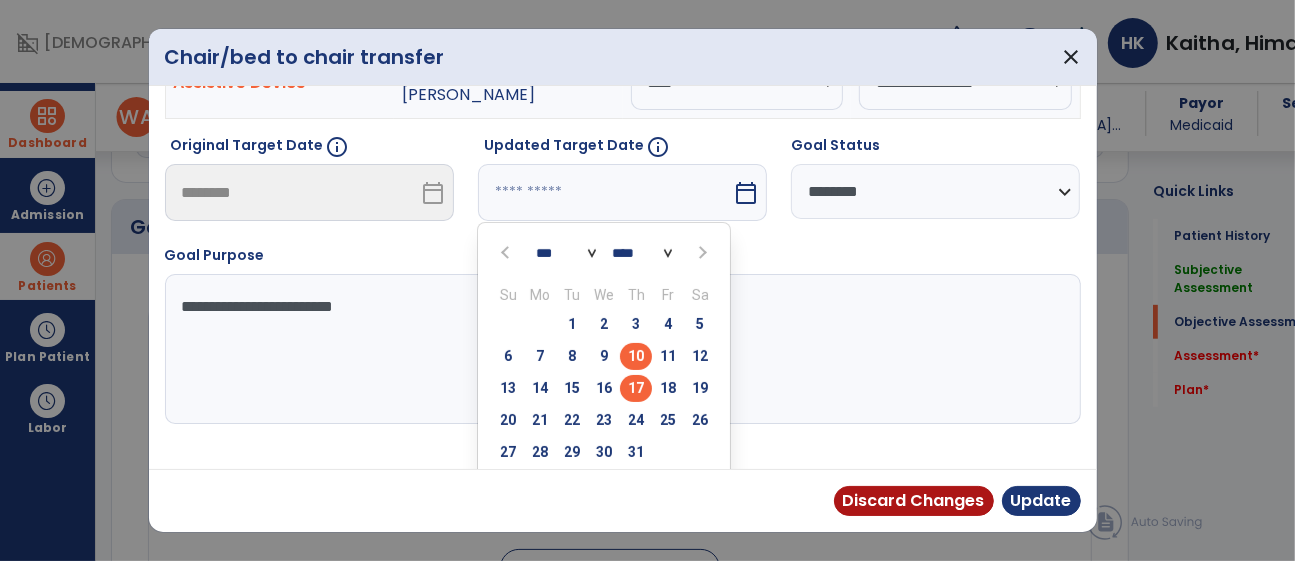 click on "17" at bounding box center (636, 388) 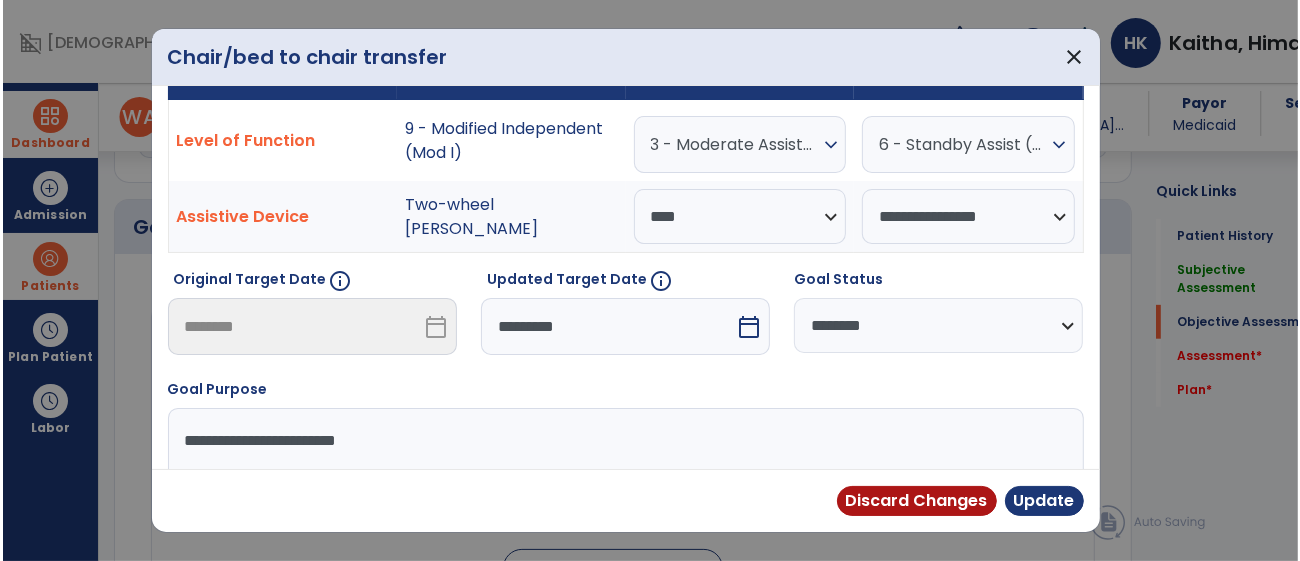 scroll, scrollTop: 49, scrollLeft: 0, axis: vertical 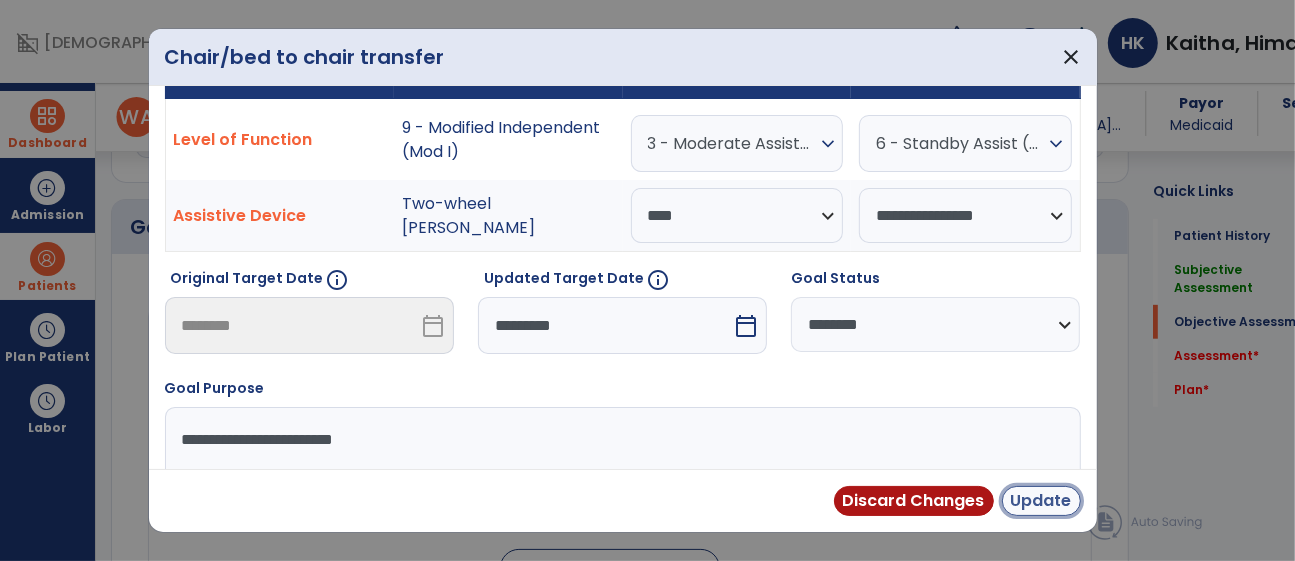 click on "Update" at bounding box center (1041, 501) 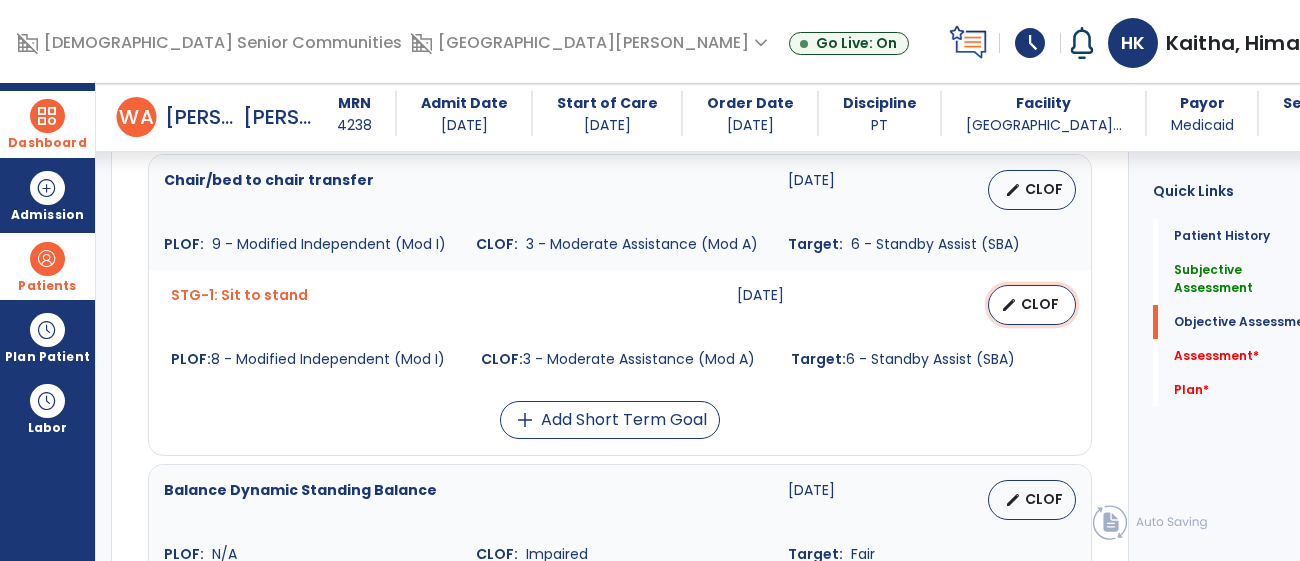 click on "CLOF" at bounding box center [1040, 304] 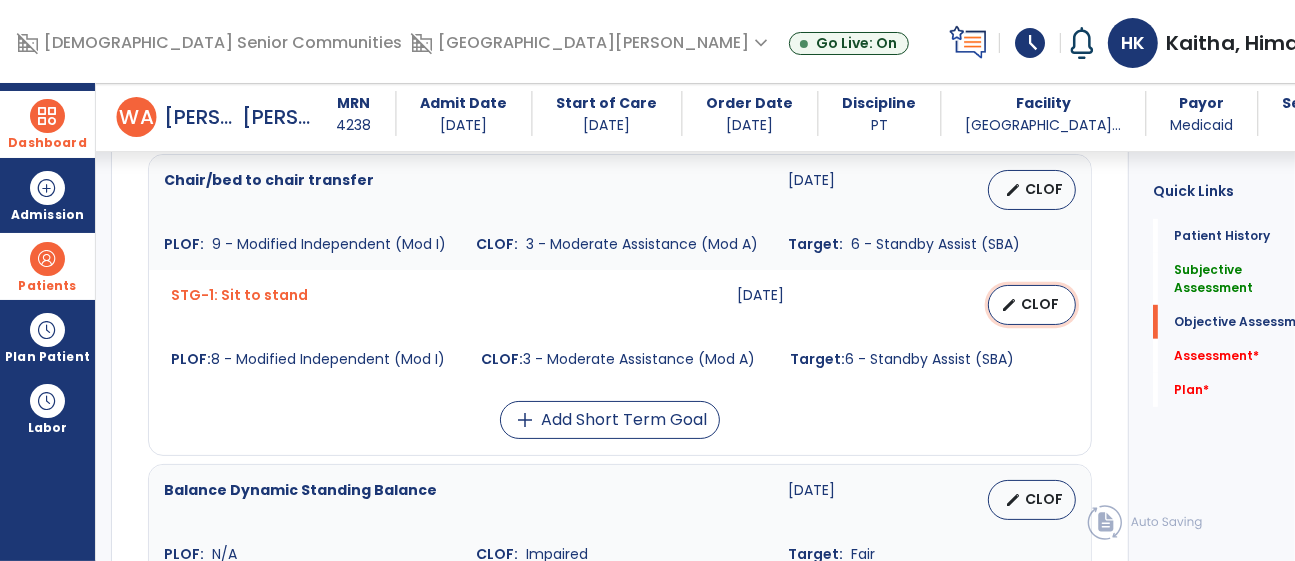 select on "**********" 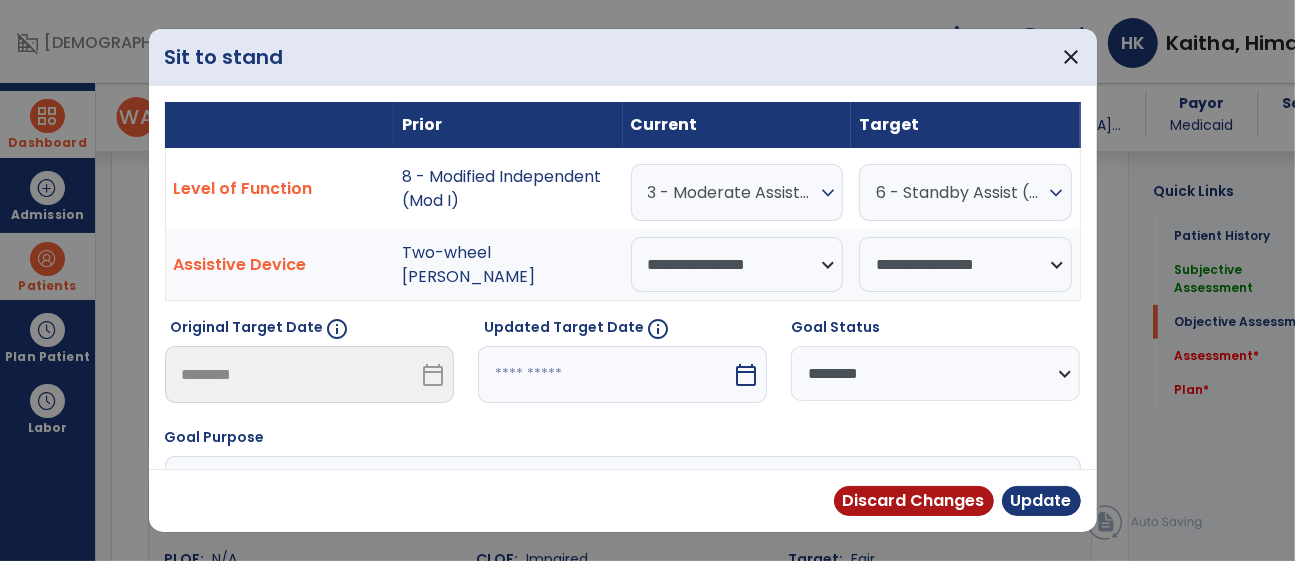 scroll, scrollTop: 816, scrollLeft: 0, axis: vertical 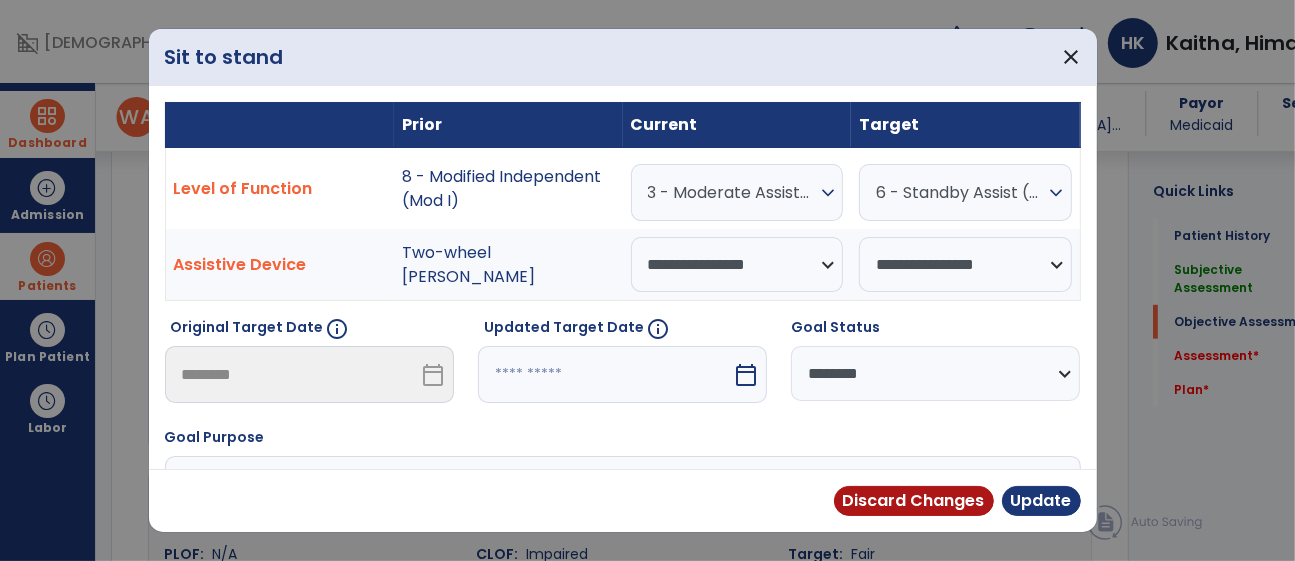 click on "calendar_today" at bounding box center (746, 375) 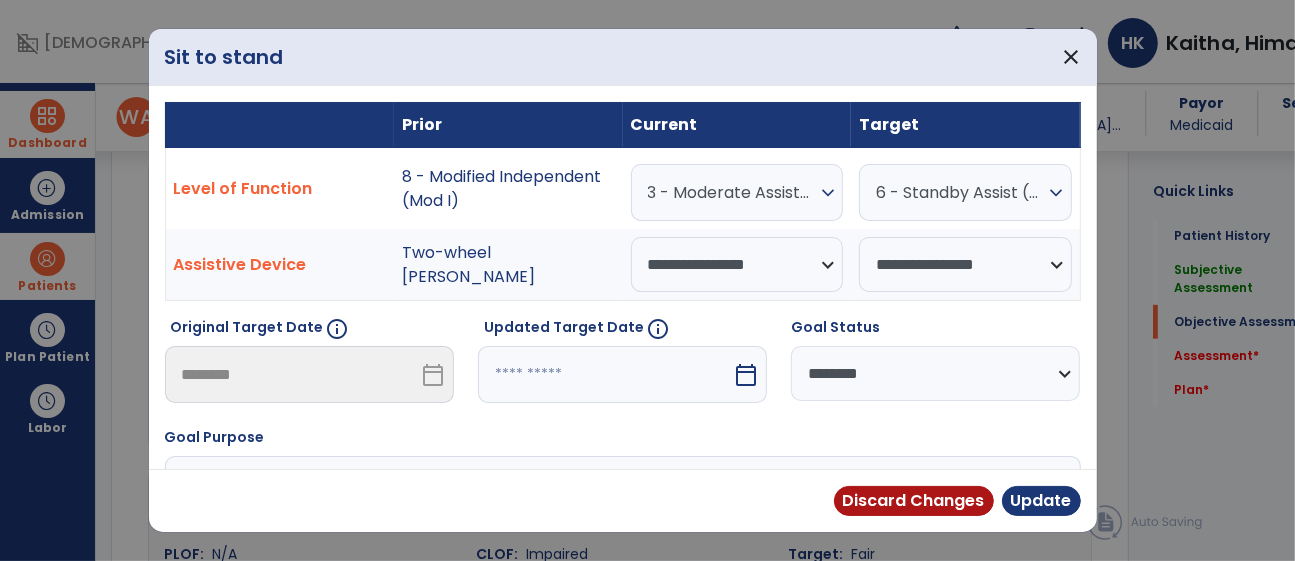 select on "*" 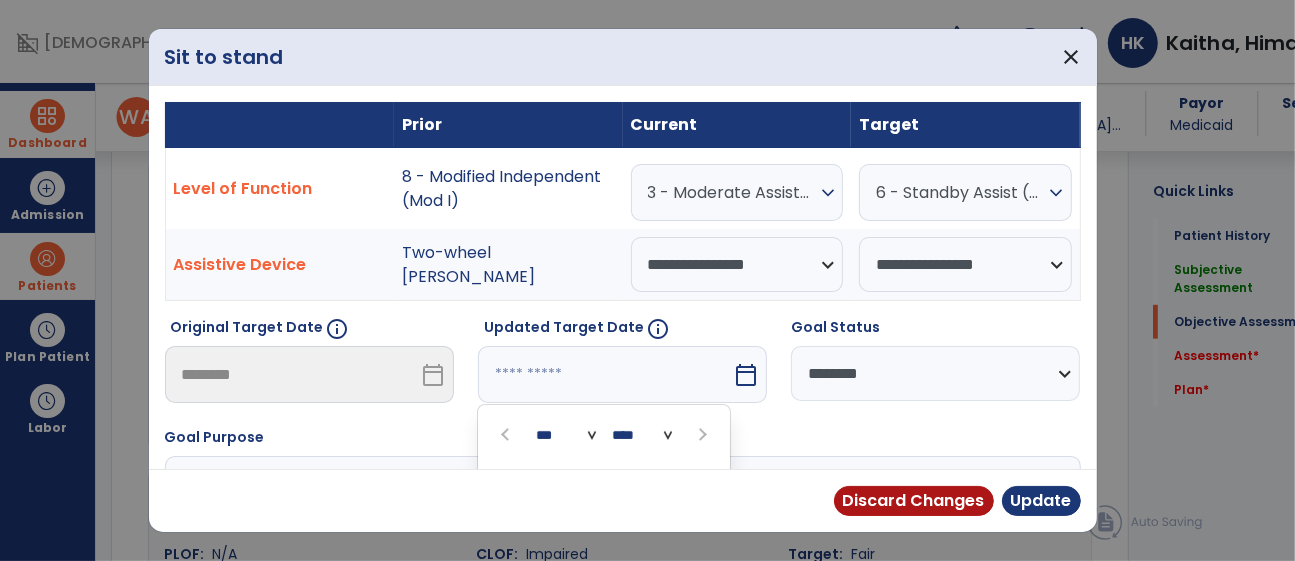 scroll, scrollTop: 229, scrollLeft: 0, axis: vertical 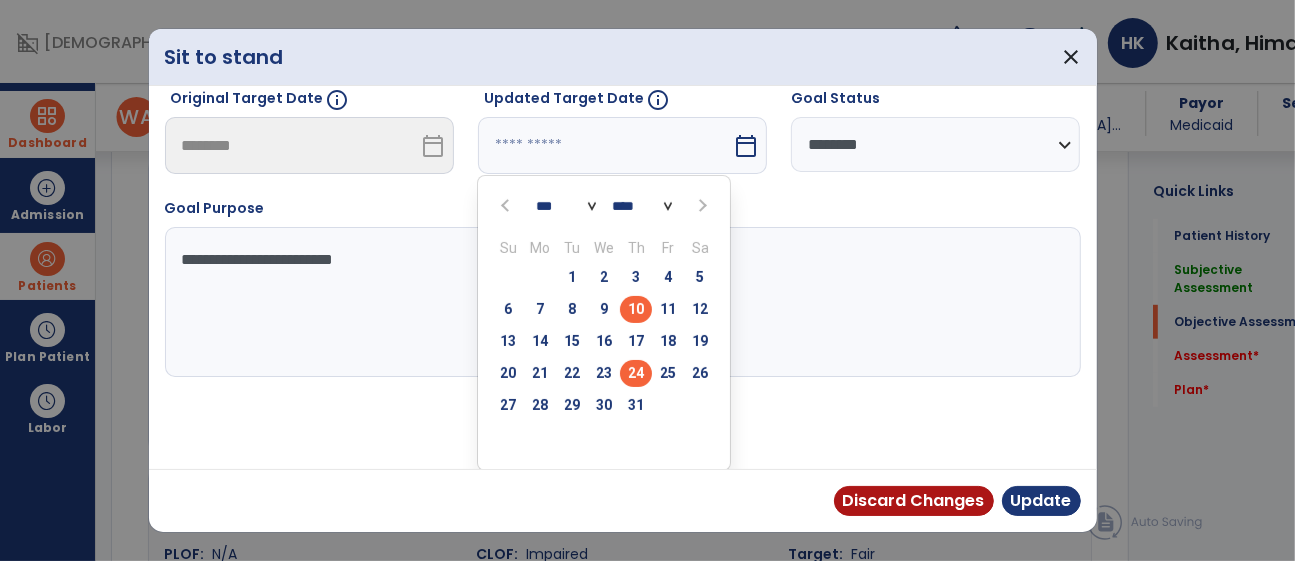 click on "24" at bounding box center [636, 373] 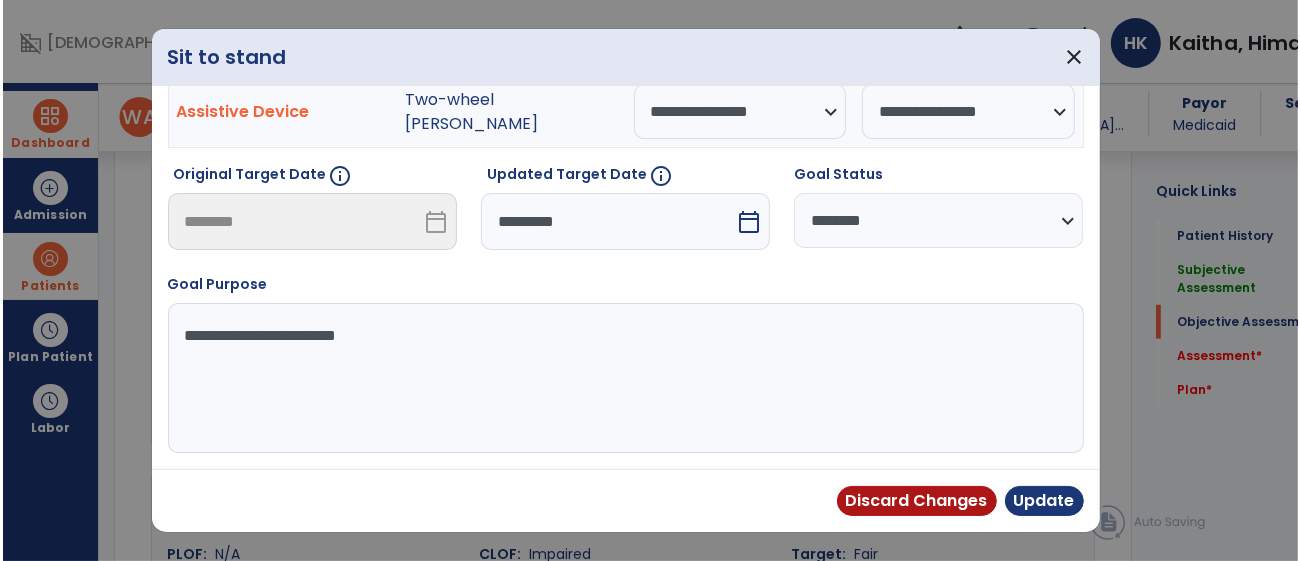 scroll, scrollTop: 151, scrollLeft: 0, axis: vertical 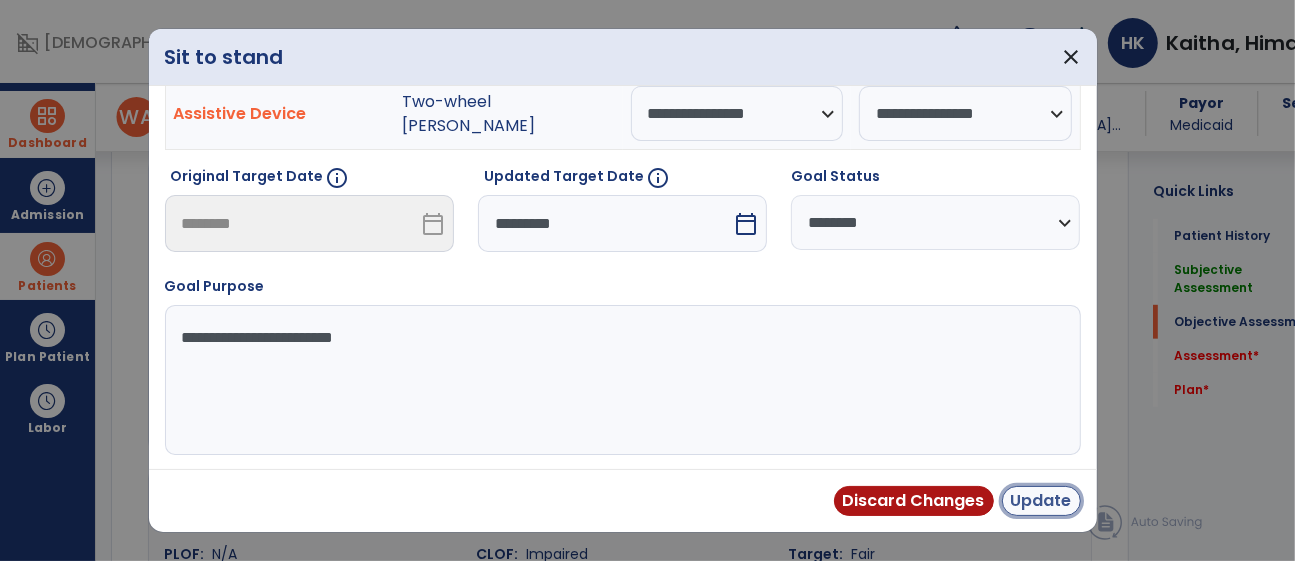 click on "Update" at bounding box center (1041, 501) 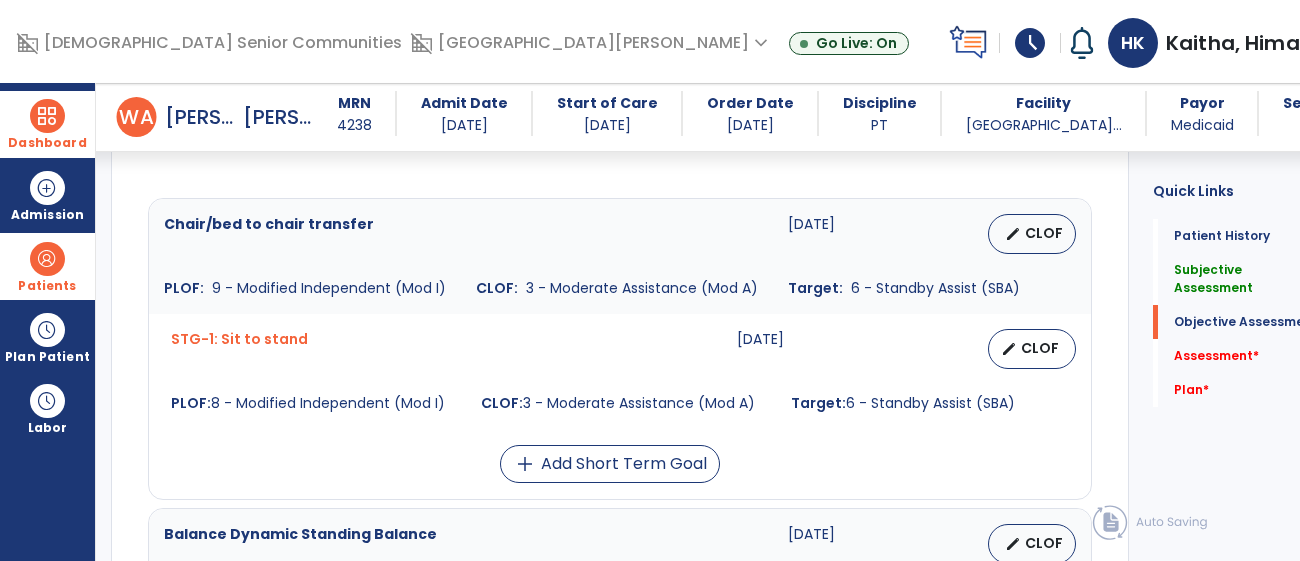 scroll, scrollTop: 773, scrollLeft: 0, axis: vertical 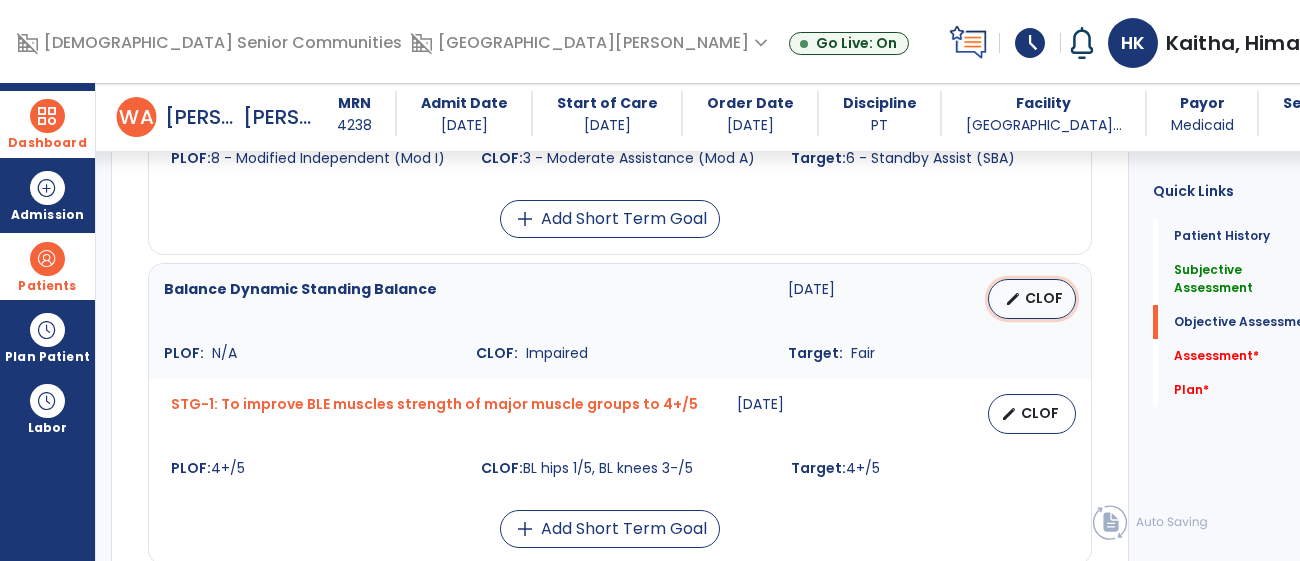 click on "CLOF" at bounding box center (1044, 298) 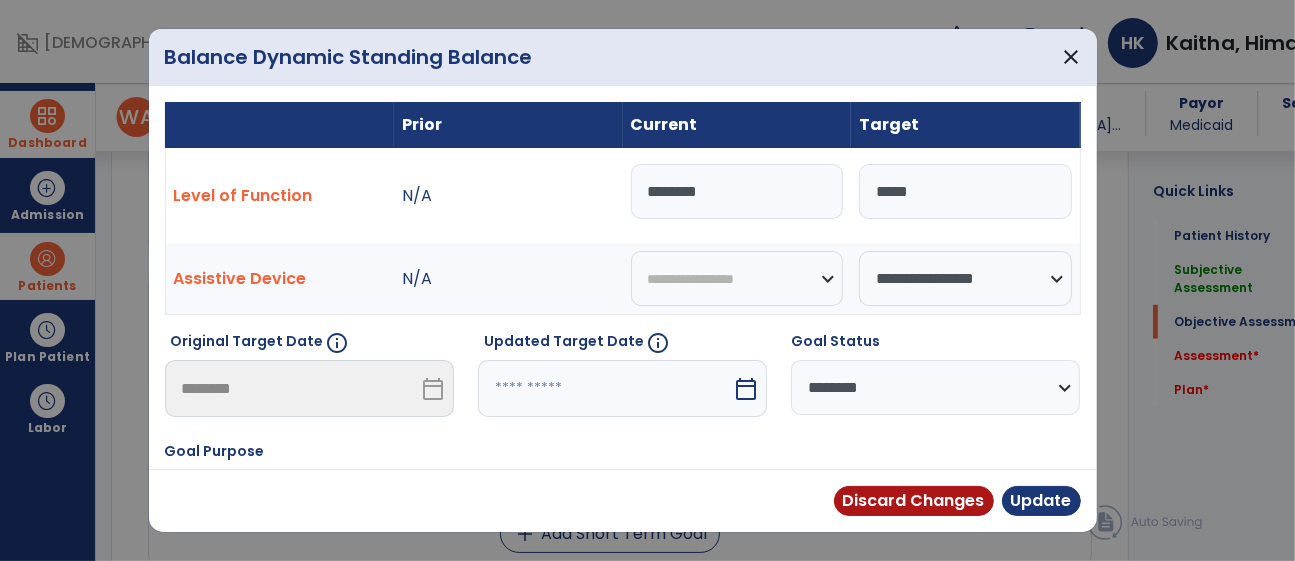 scroll, scrollTop: 1017, scrollLeft: 0, axis: vertical 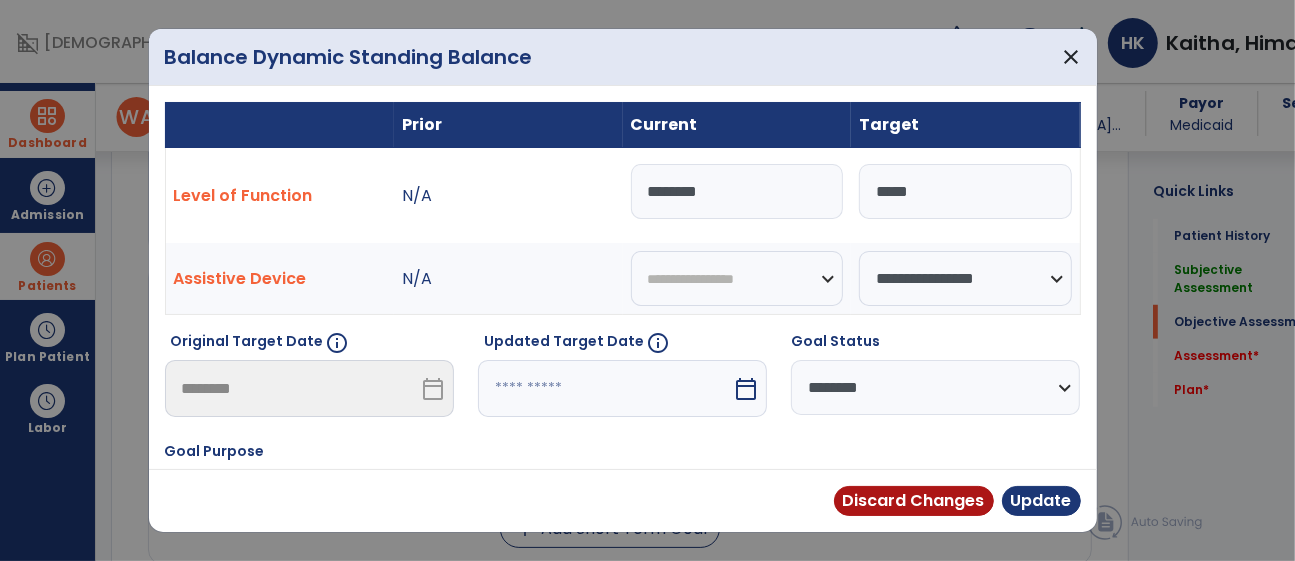 click on "********" at bounding box center (737, 191) 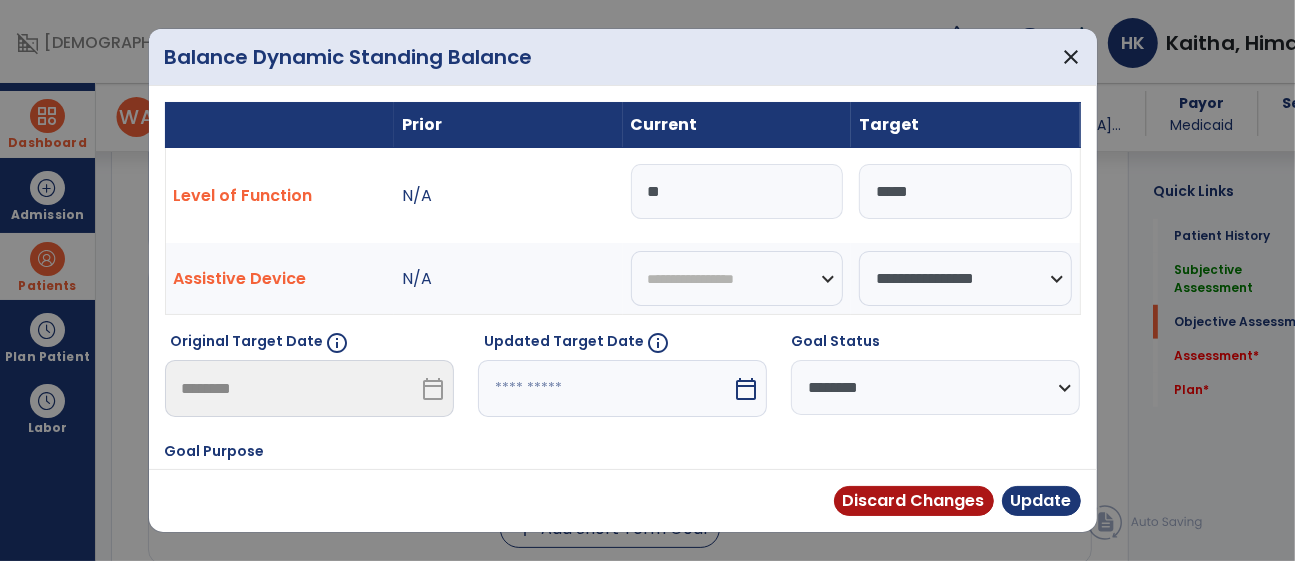 type on "*" 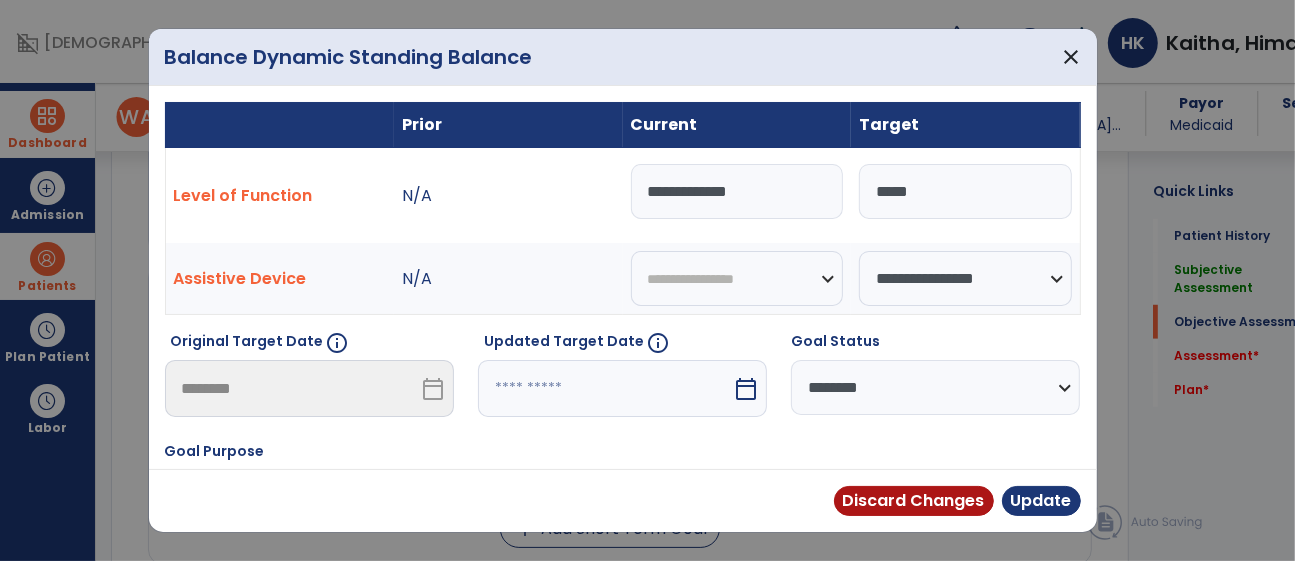 type on "**********" 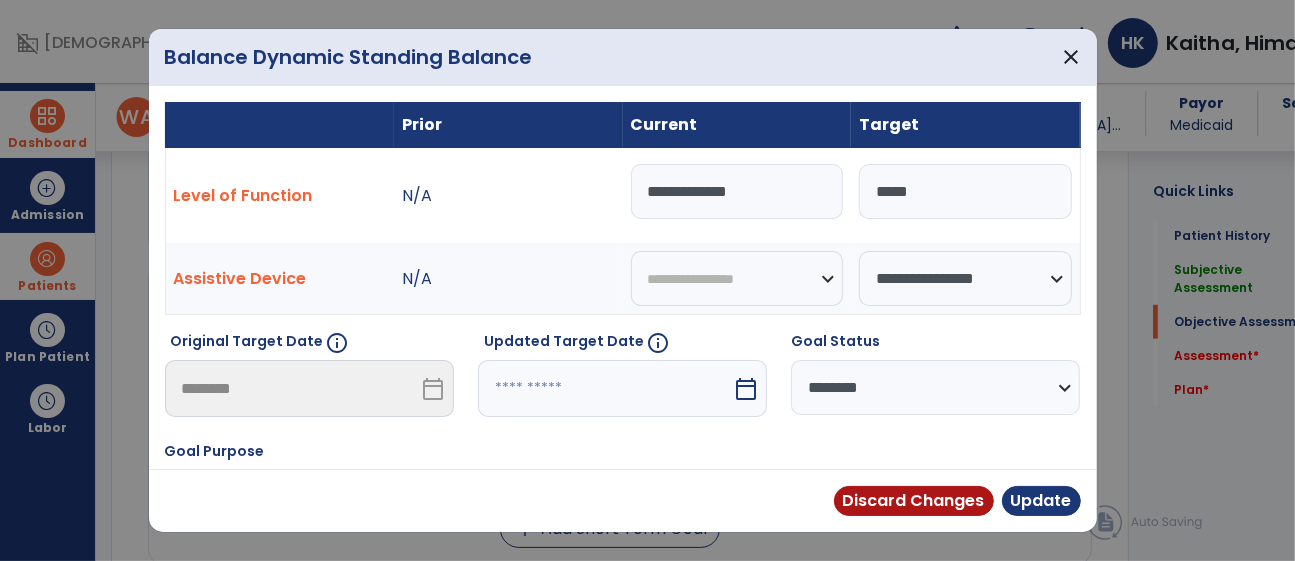 click on "calendar_today" at bounding box center (746, 389) 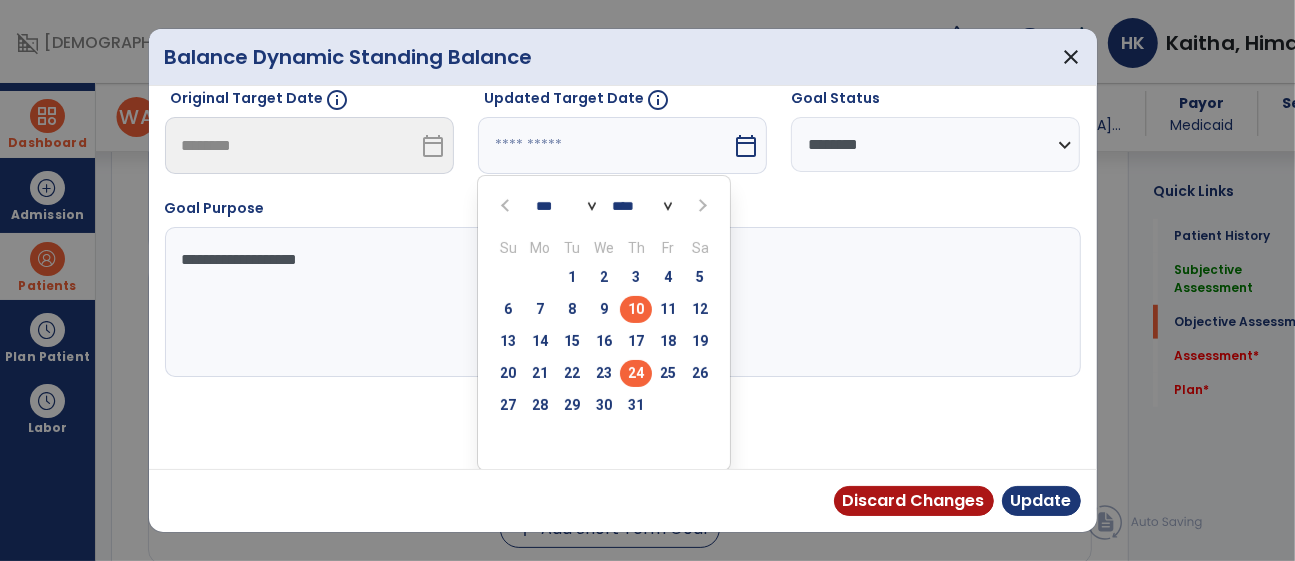 click on "24" at bounding box center (636, 373) 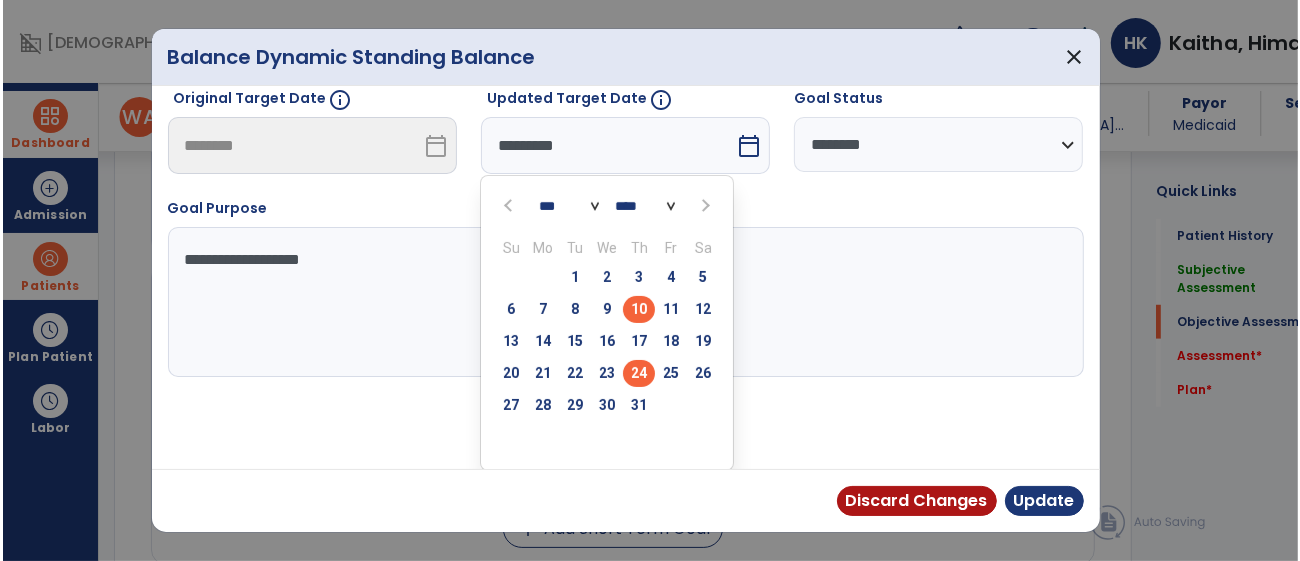 scroll, scrollTop: 165, scrollLeft: 0, axis: vertical 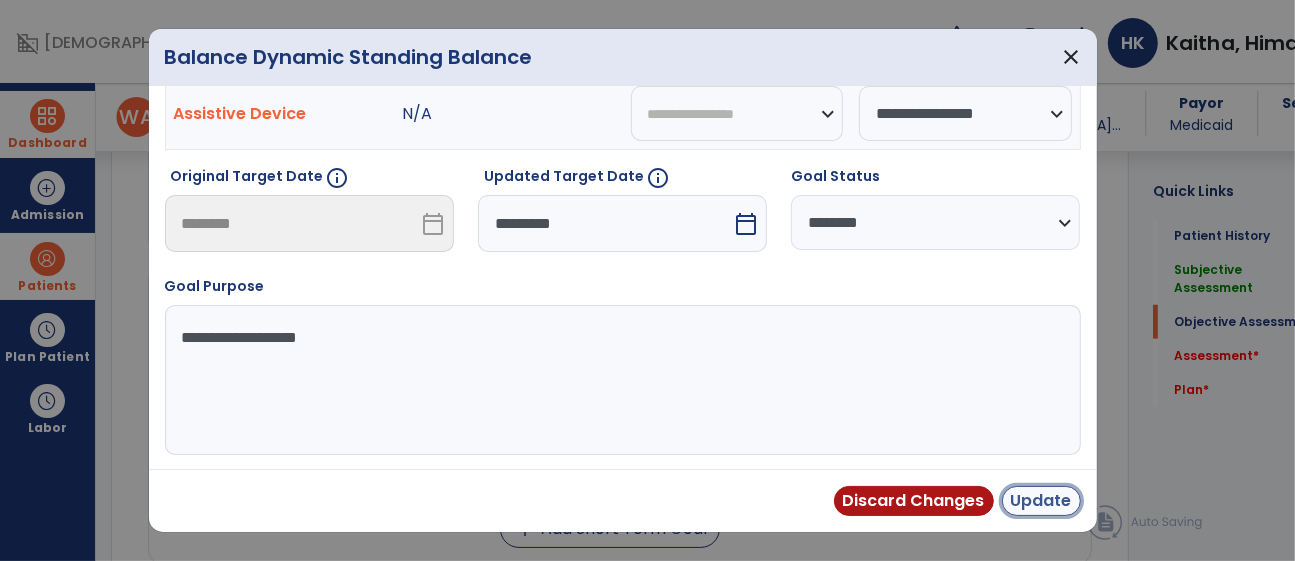 click on "Update" at bounding box center [1041, 501] 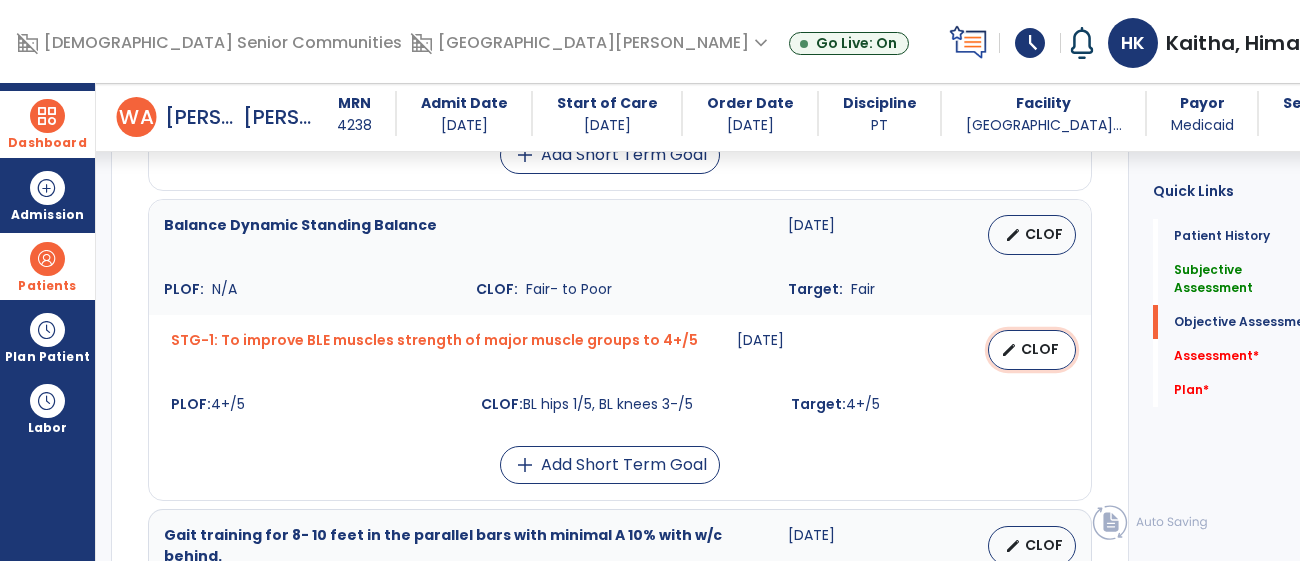 click on "CLOF" at bounding box center (1040, 349) 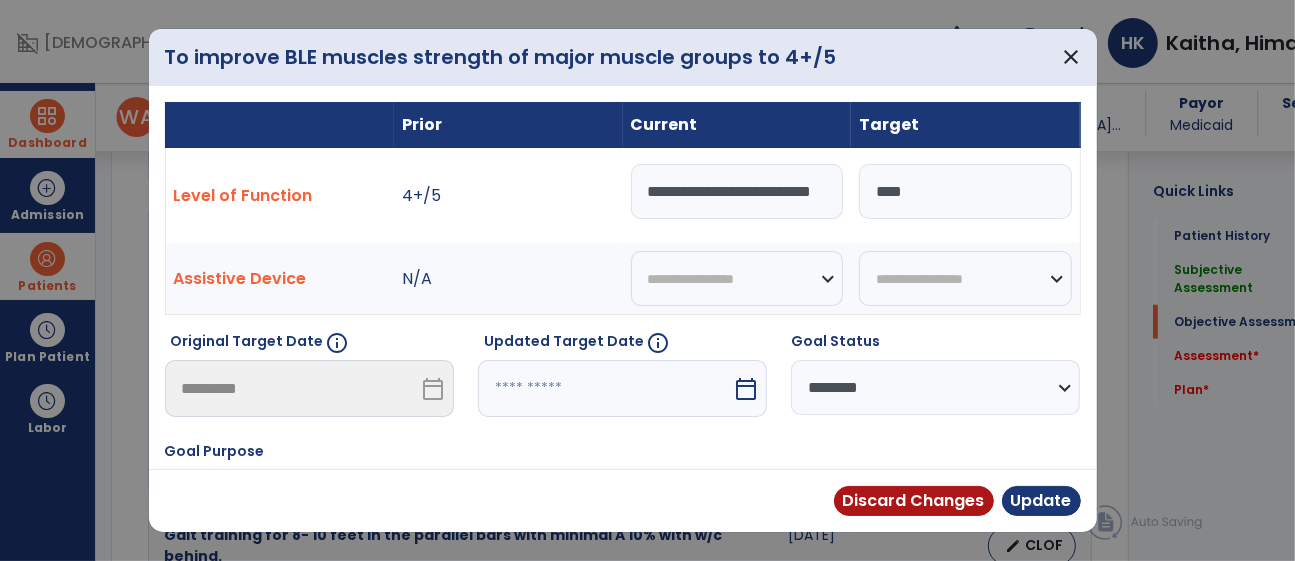 scroll, scrollTop: 1081, scrollLeft: 0, axis: vertical 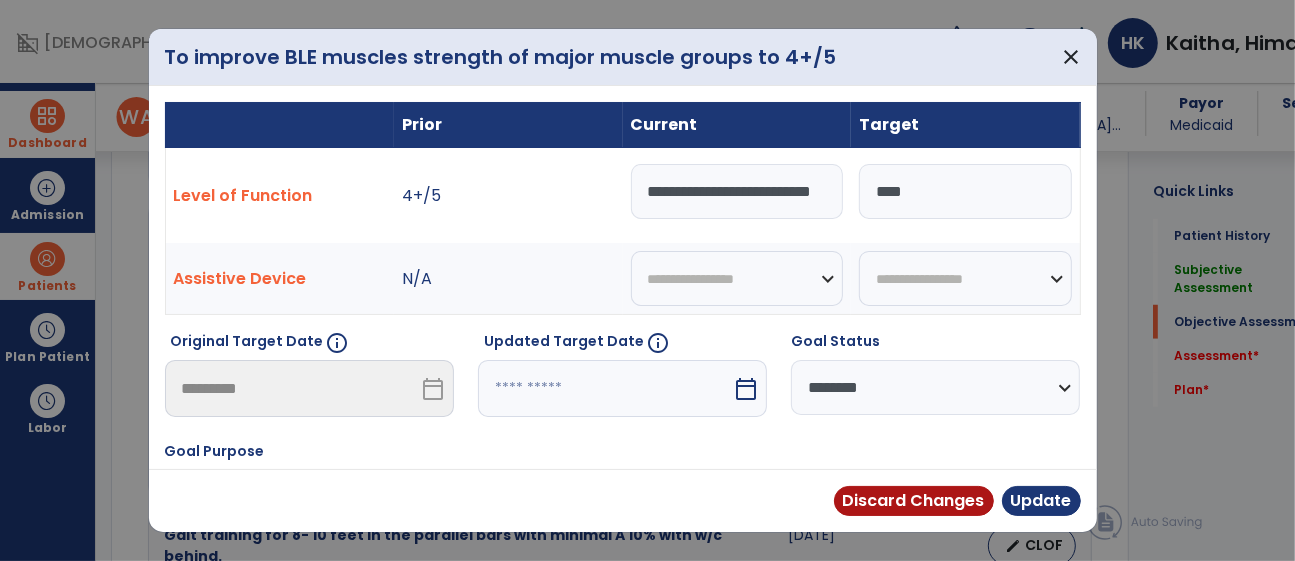 click on "**********" at bounding box center (737, 191) 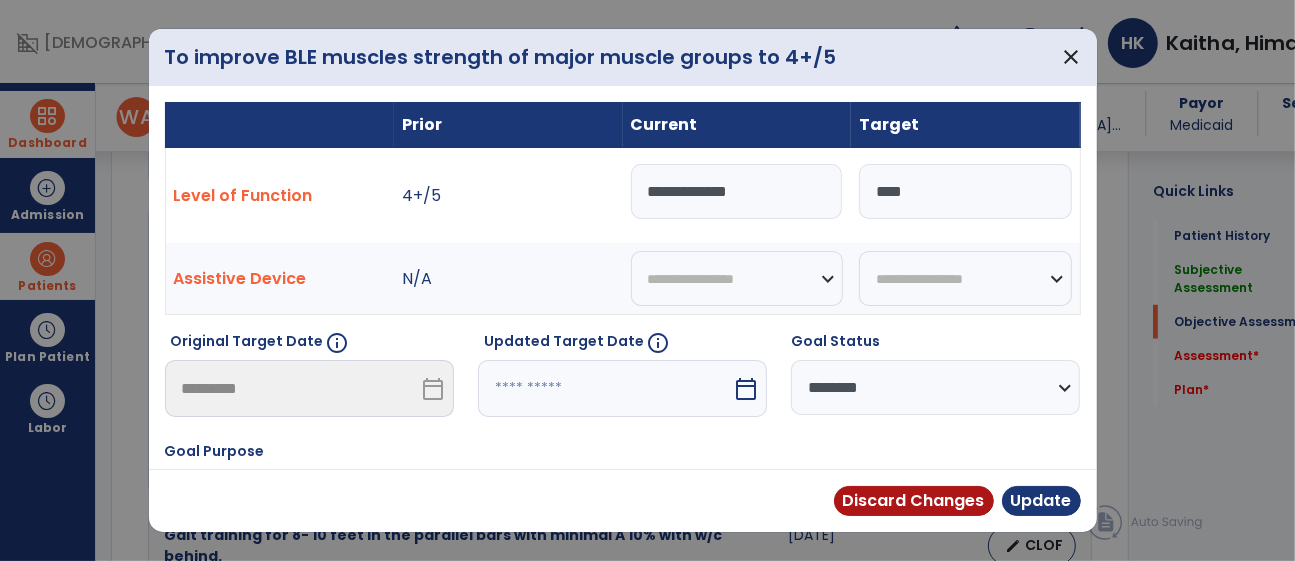 scroll, scrollTop: 0, scrollLeft: 0, axis: both 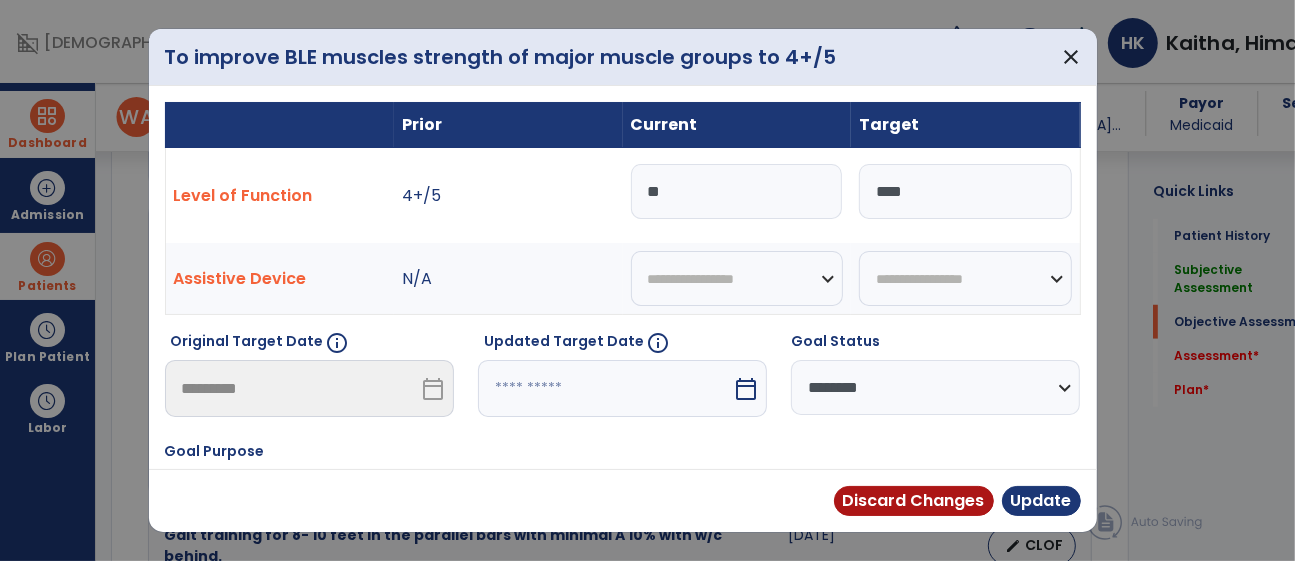 type on "*" 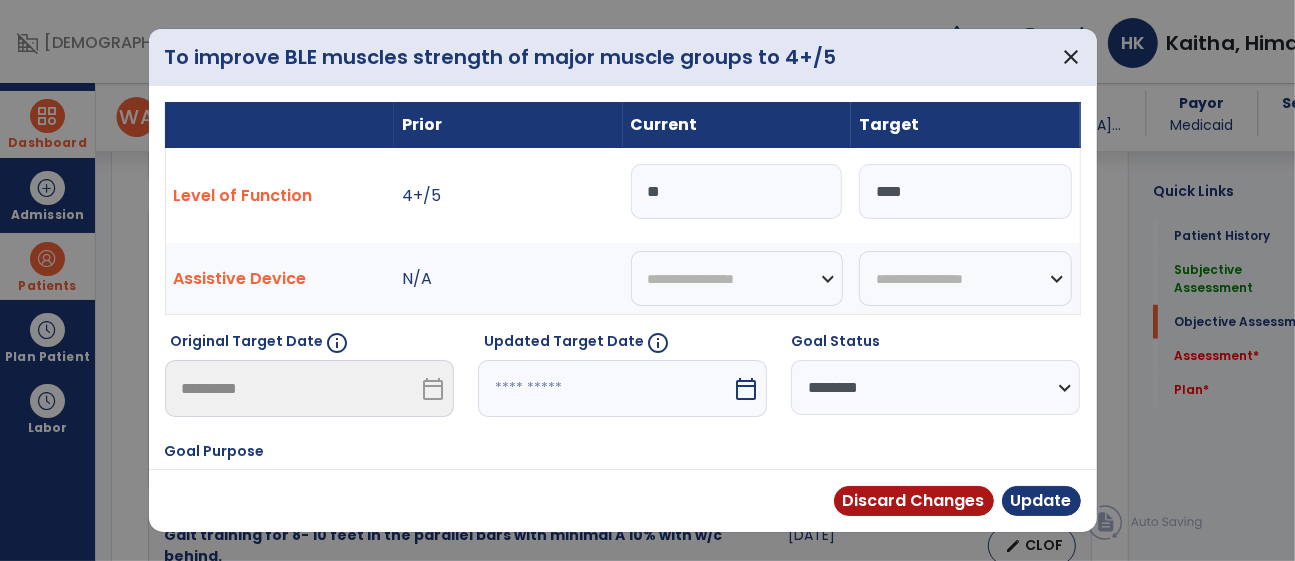 type on "*" 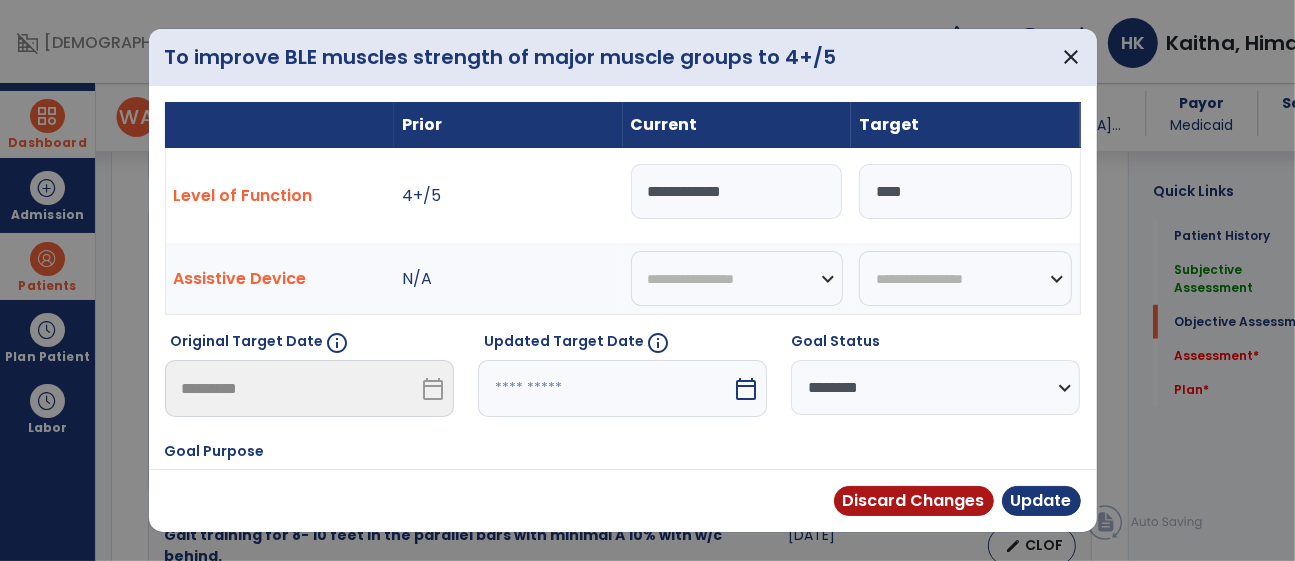 type on "**********" 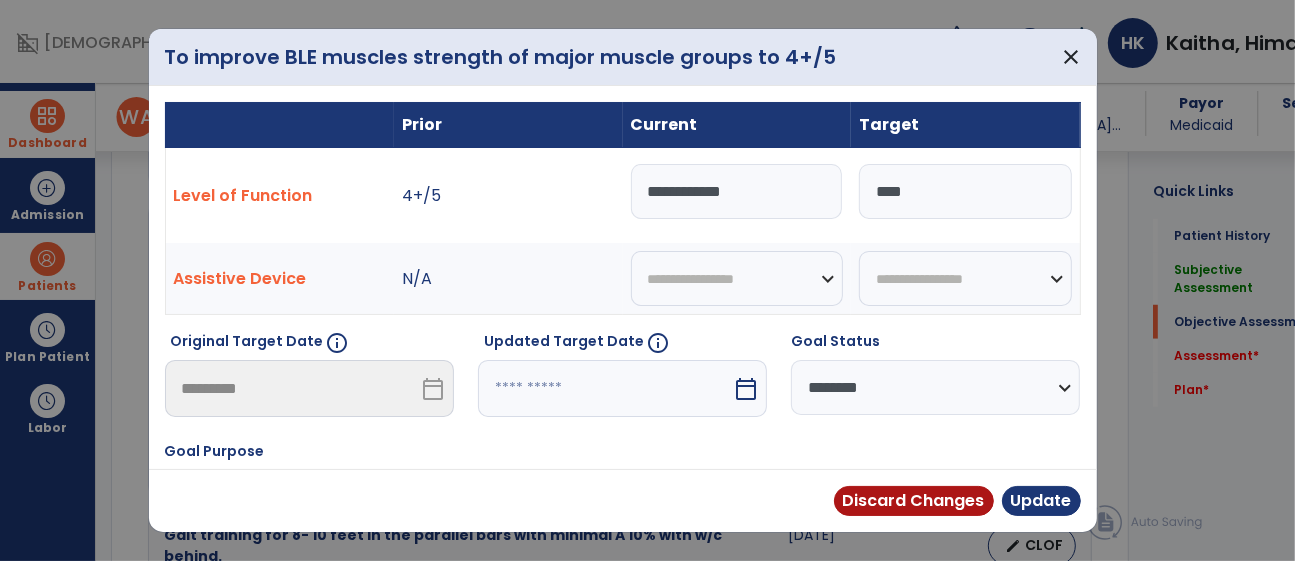 click on "calendar_today" at bounding box center [746, 389] 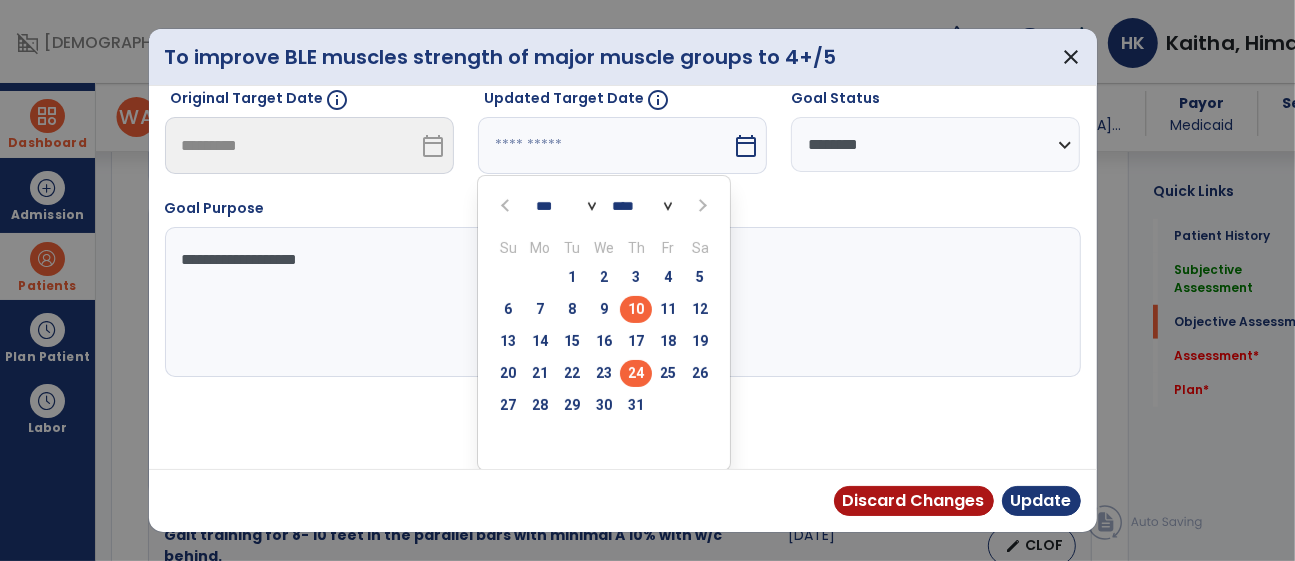 click on "24" at bounding box center [636, 373] 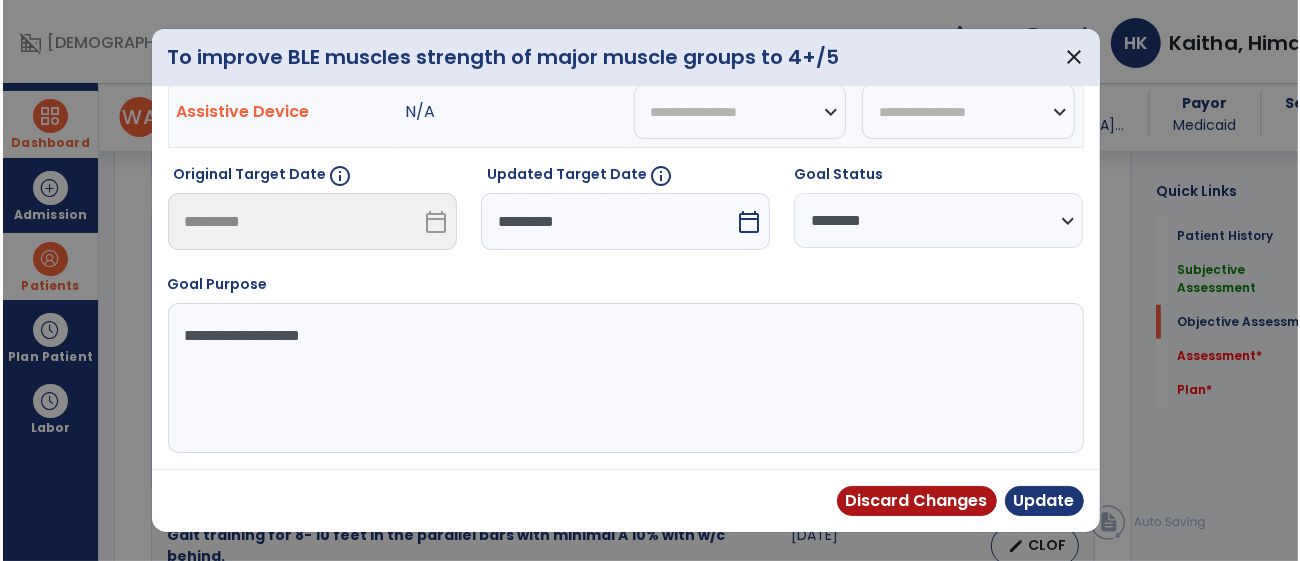 scroll, scrollTop: 165, scrollLeft: 0, axis: vertical 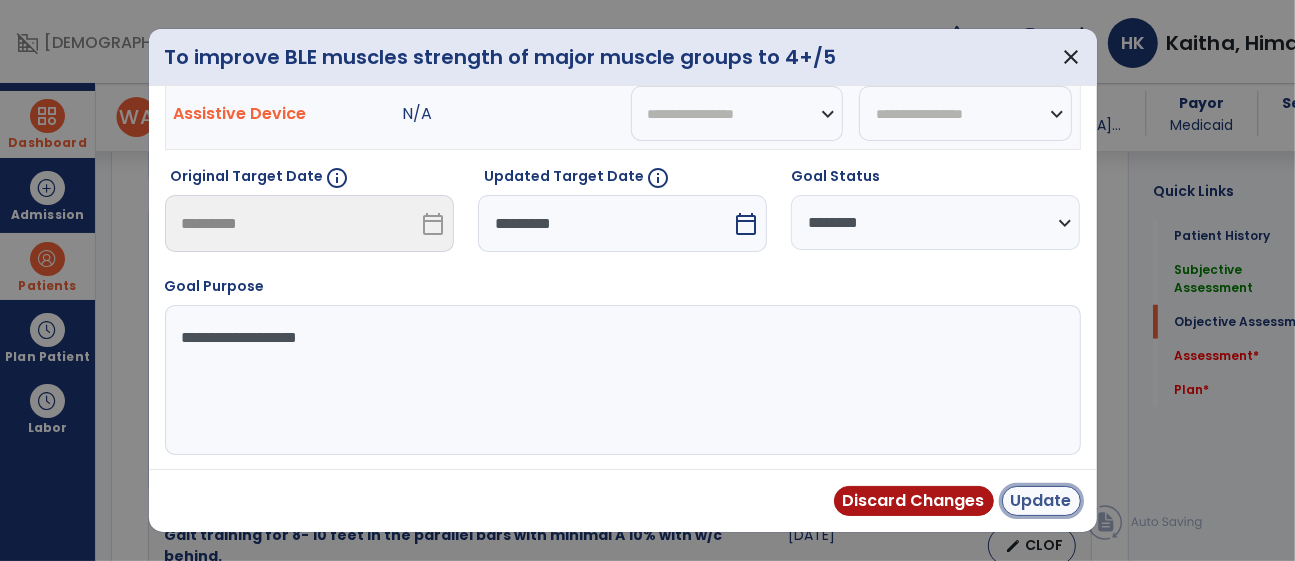 click on "Update" at bounding box center (1041, 501) 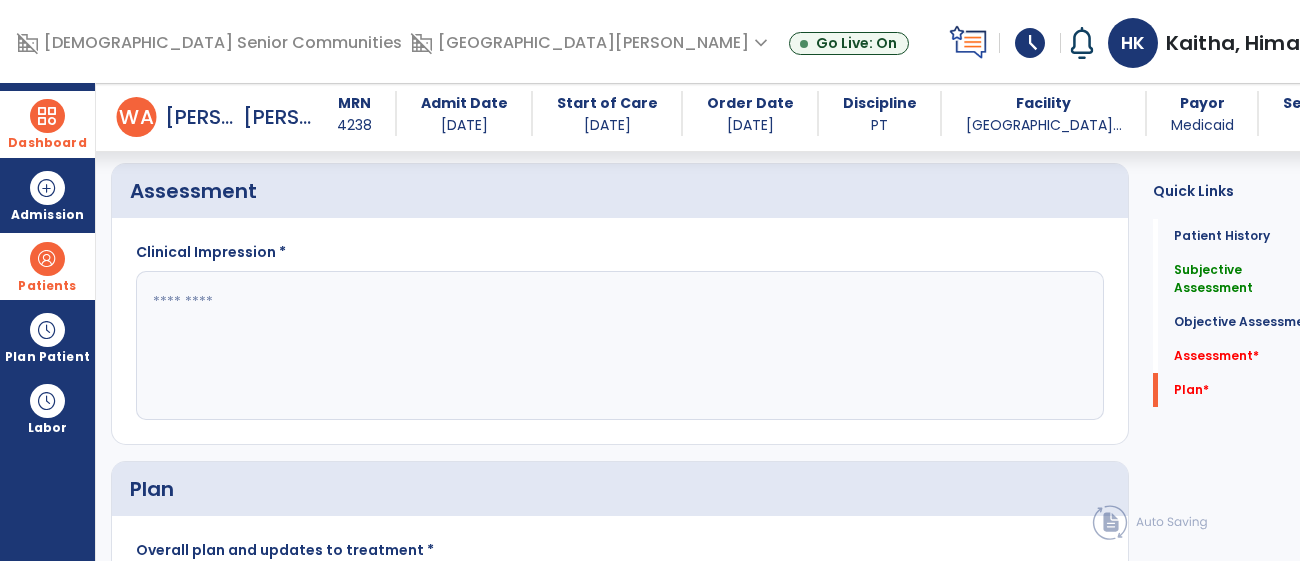 scroll, scrollTop: 1945, scrollLeft: 0, axis: vertical 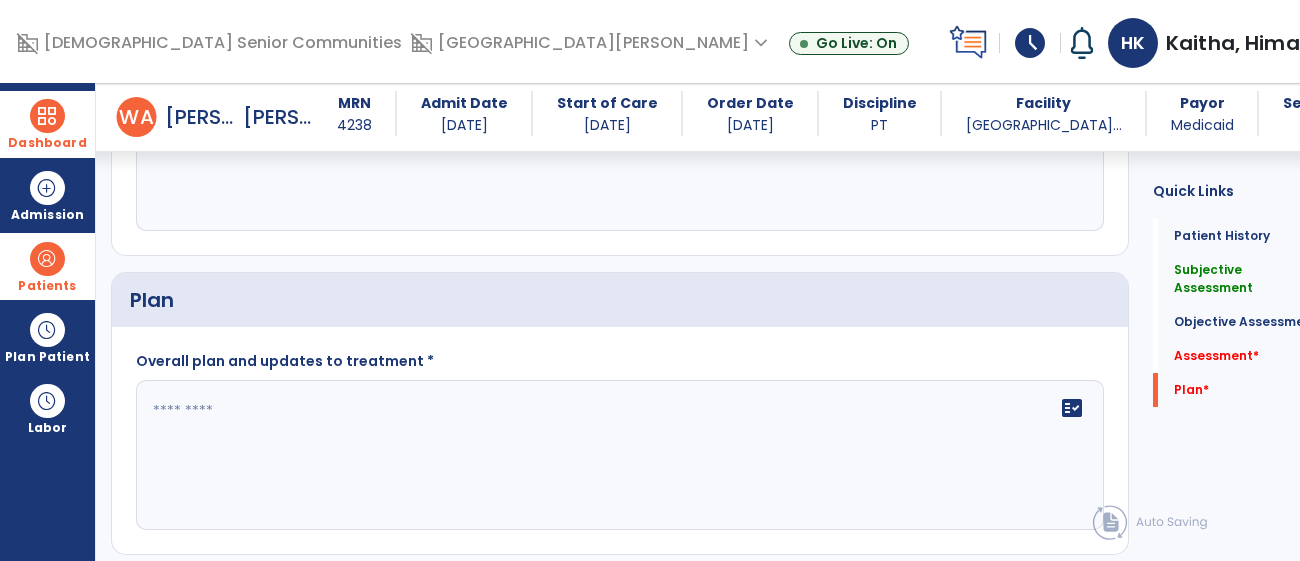 click on "fact_check" 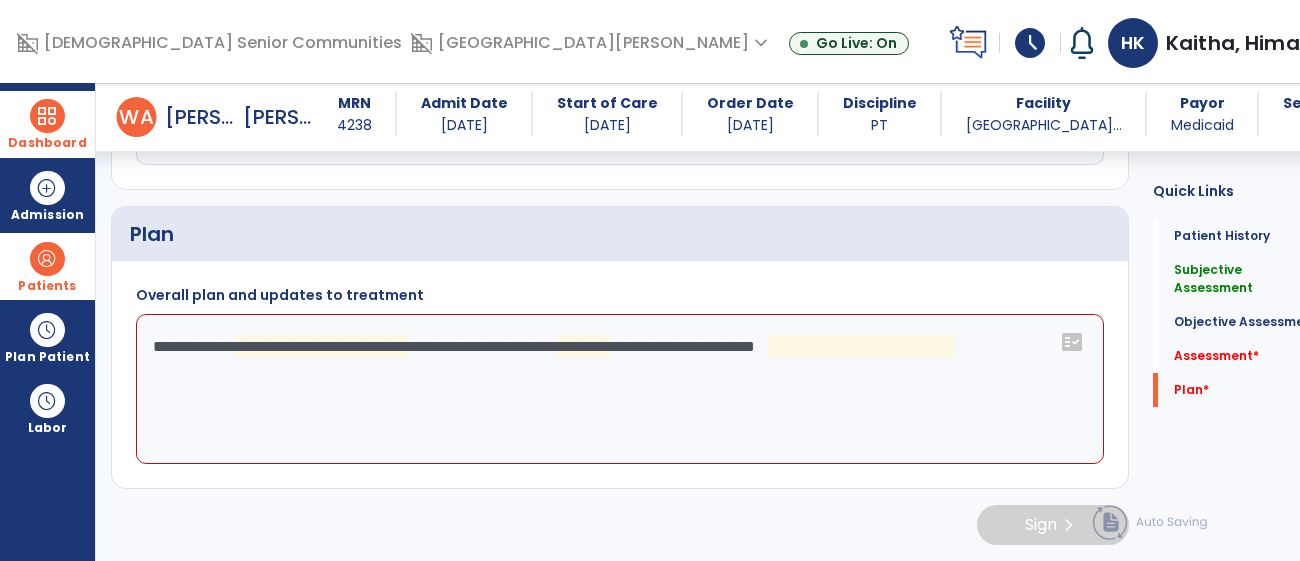 scroll, scrollTop: 2049, scrollLeft: 0, axis: vertical 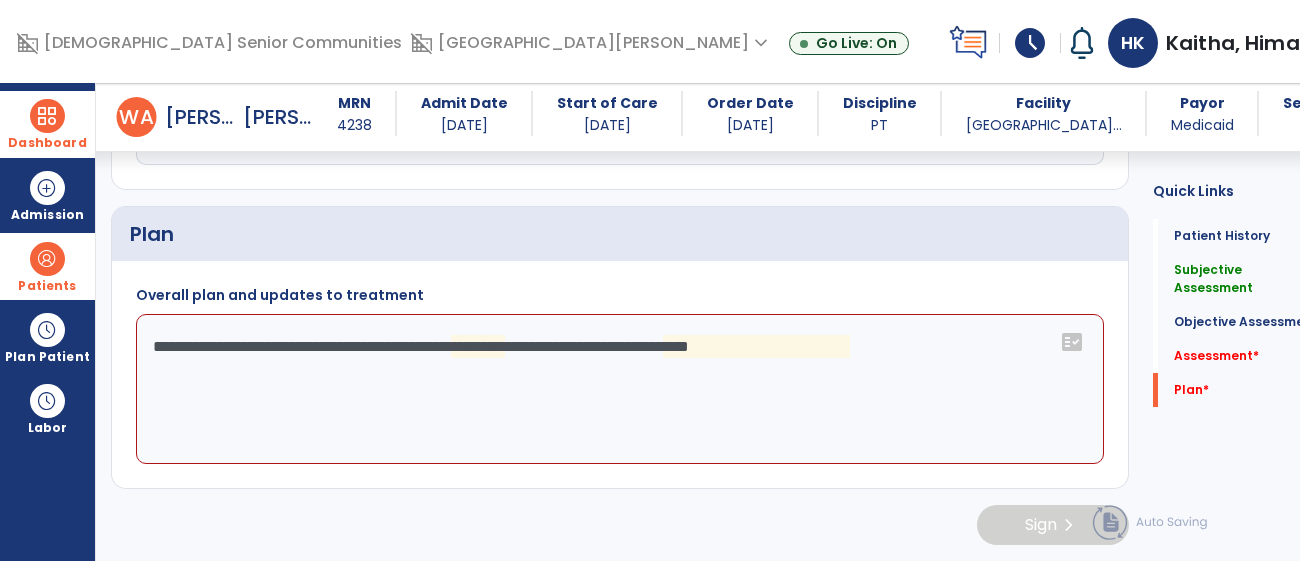 click on "**********" 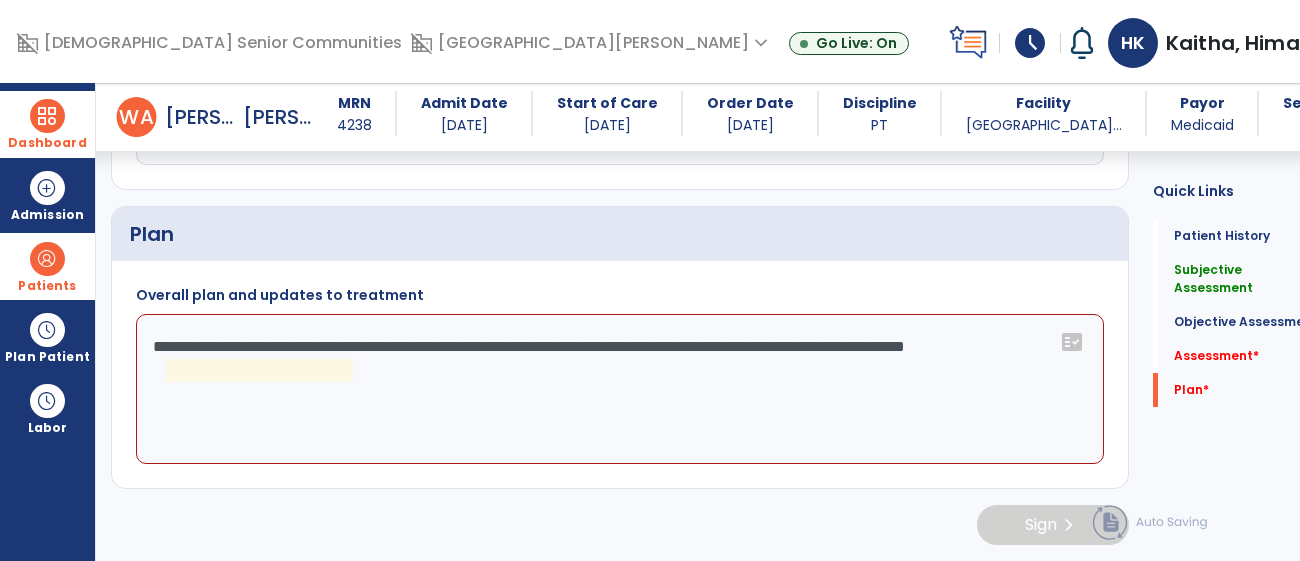 click on "**********" 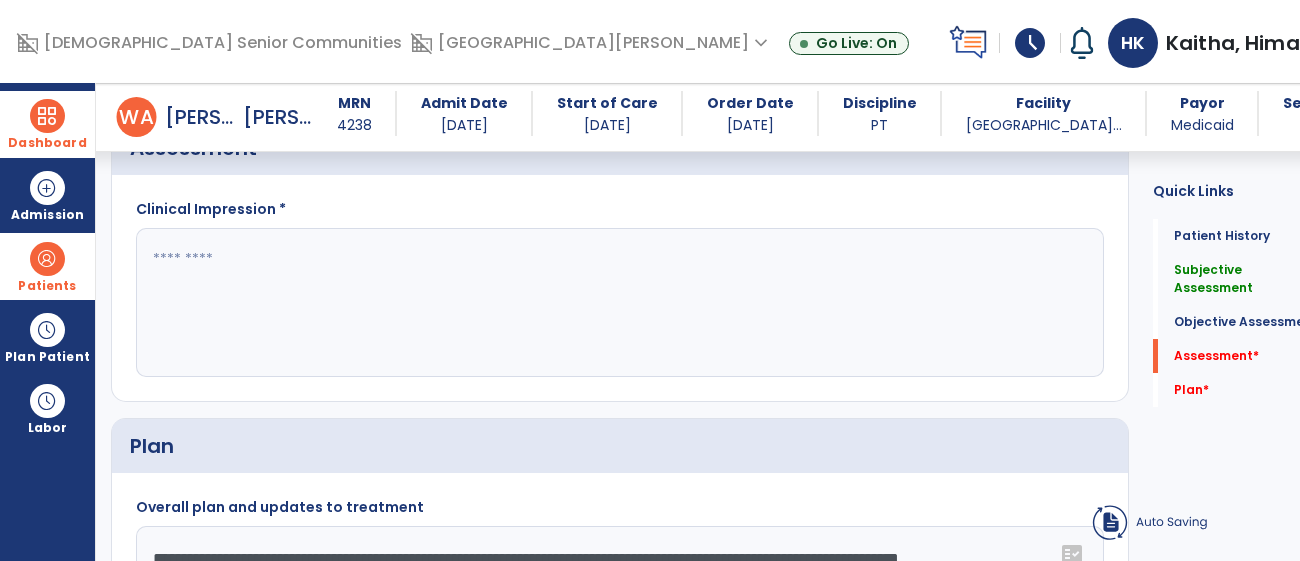 scroll, scrollTop: 1795, scrollLeft: 0, axis: vertical 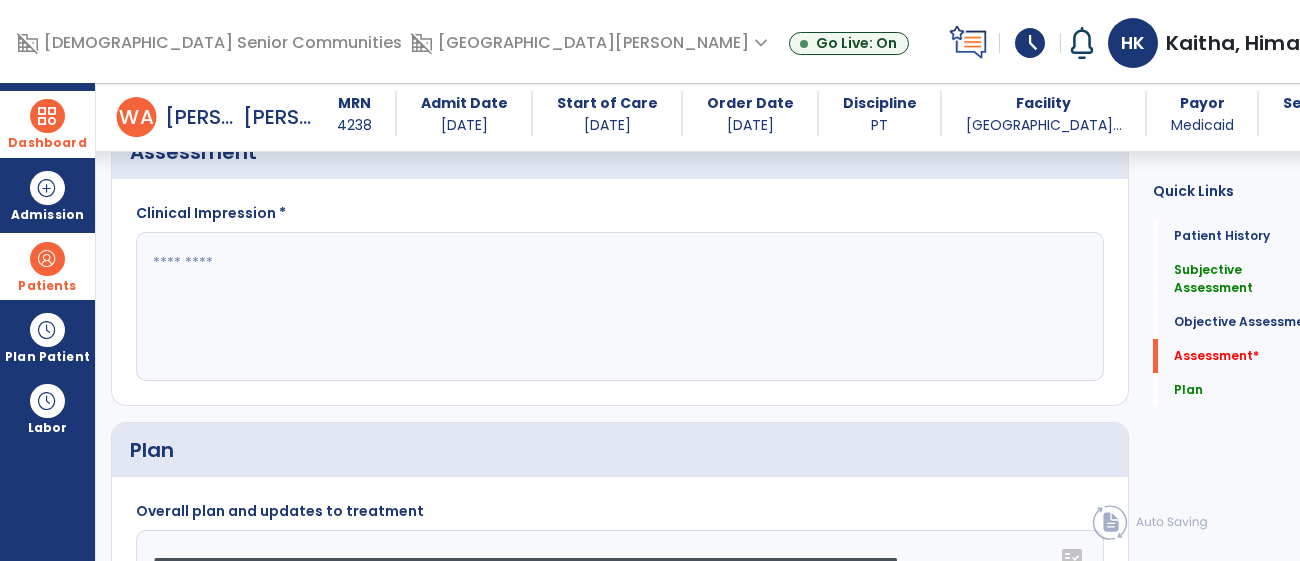 type on "**********" 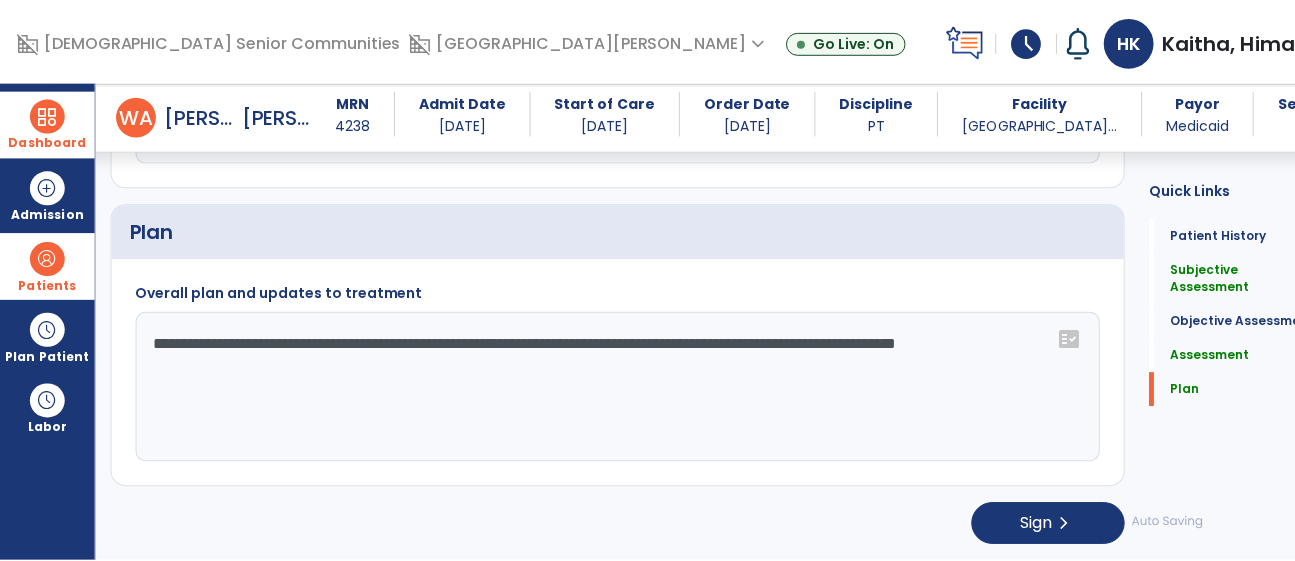 scroll, scrollTop: 2026, scrollLeft: 0, axis: vertical 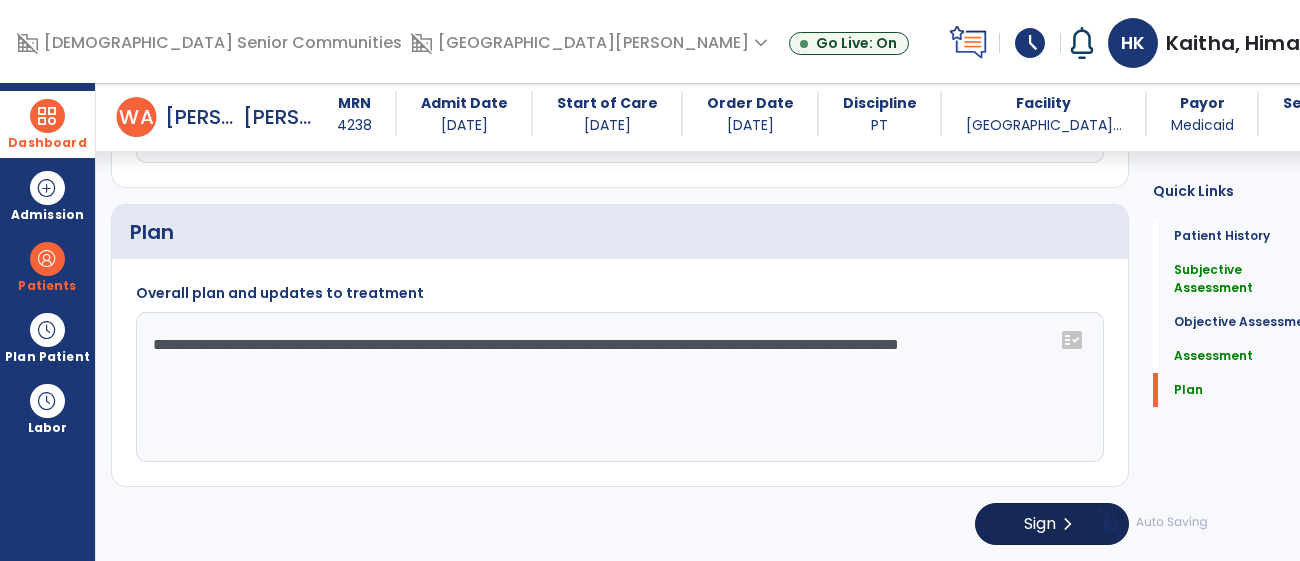 type on "**********" 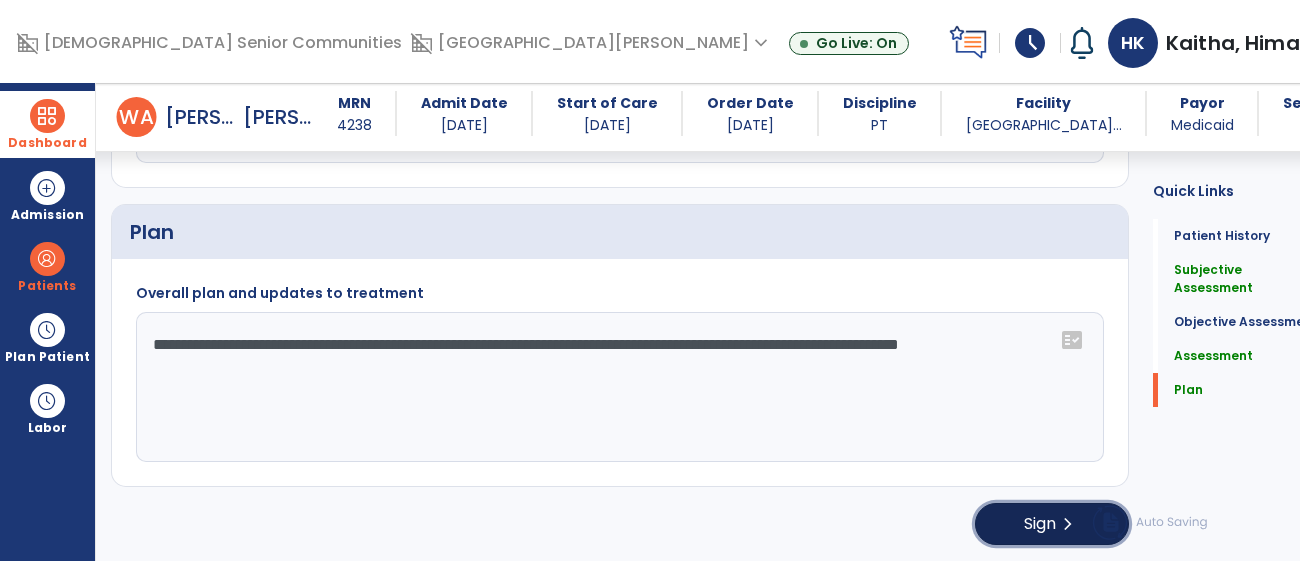 click on "Sign" 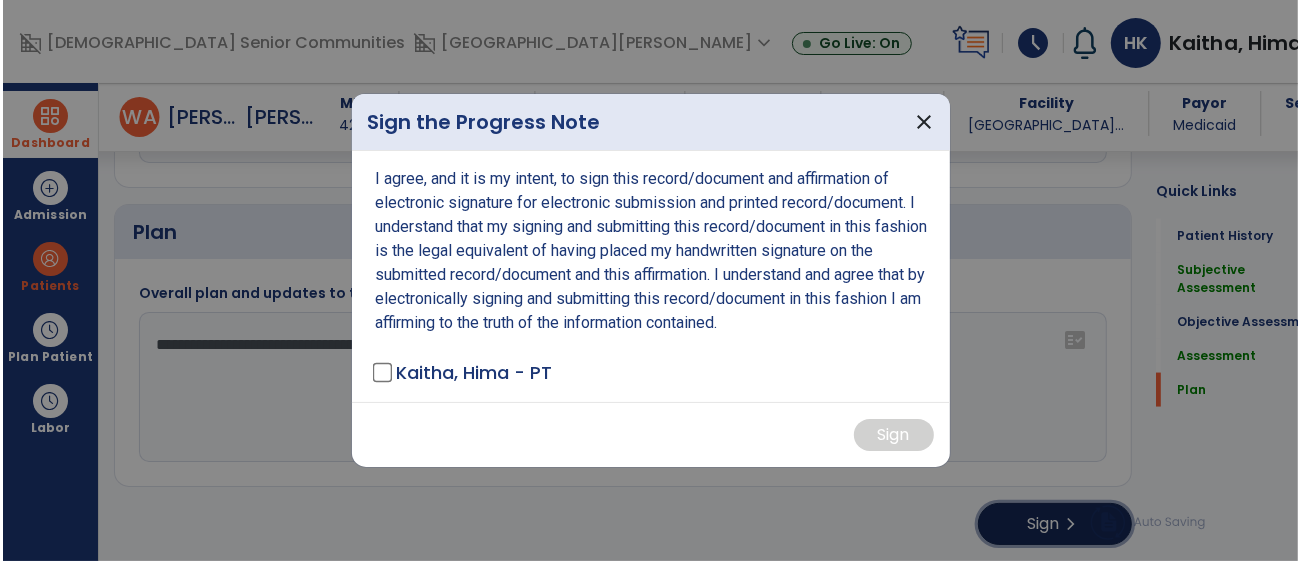 scroll, scrollTop: 2026, scrollLeft: 0, axis: vertical 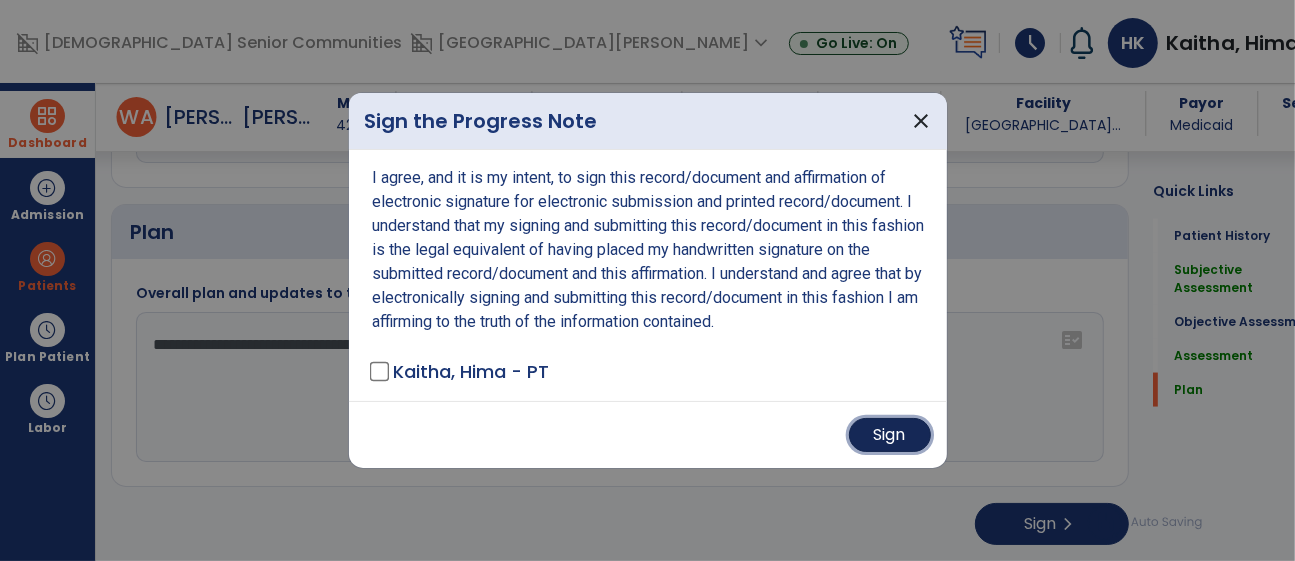 click on "Sign" at bounding box center [890, 435] 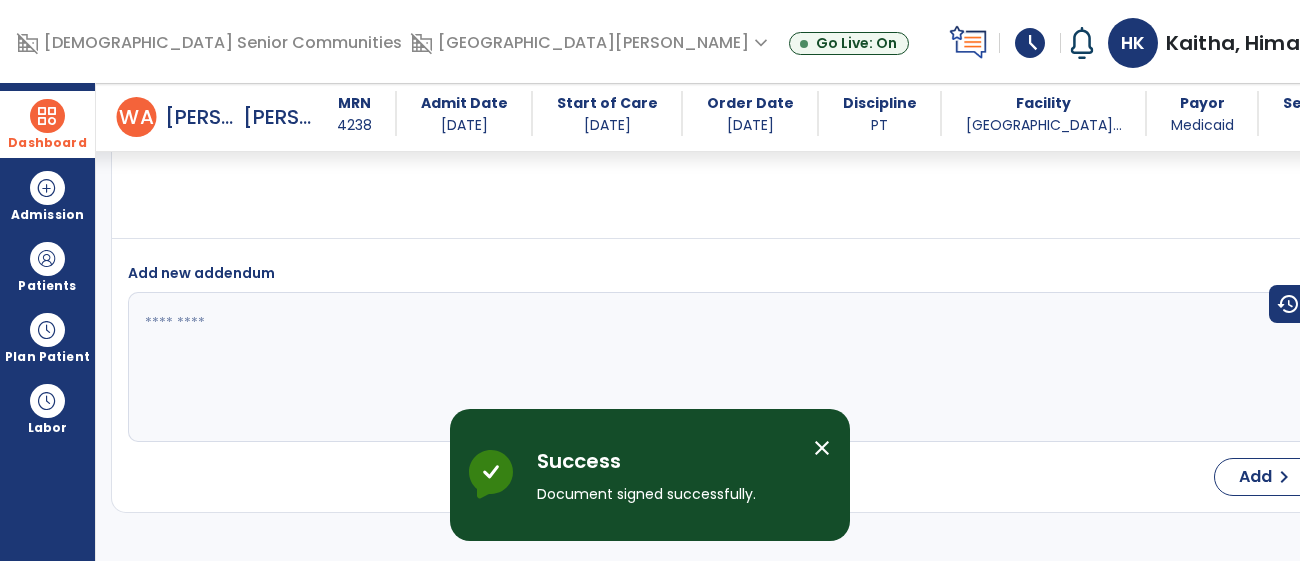 click at bounding box center (47, 116) 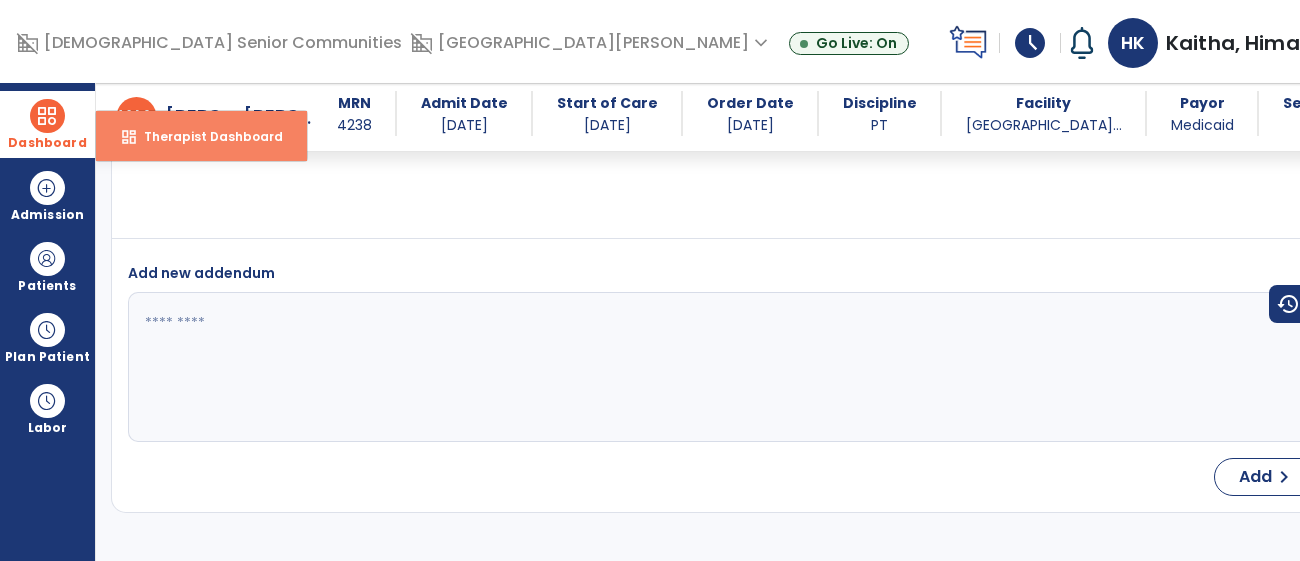 click on "Therapist Dashboard" at bounding box center [205, 136] 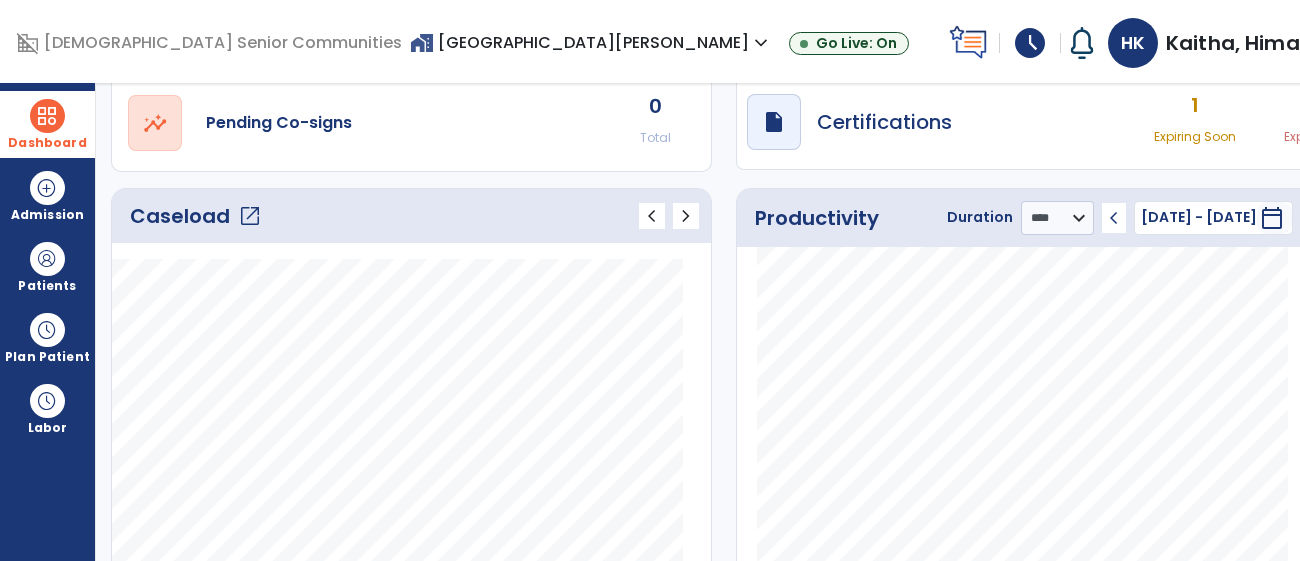 click on "open_in_new" 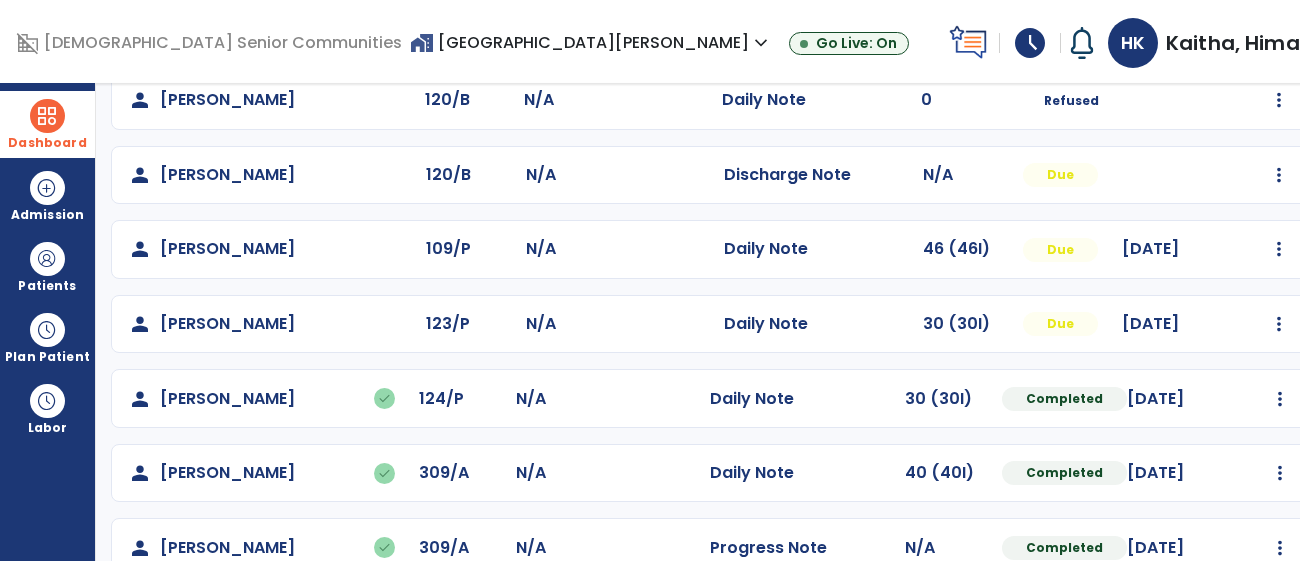 scroll, scrollTop: 470, scrollLeft: 0, axis: vertical 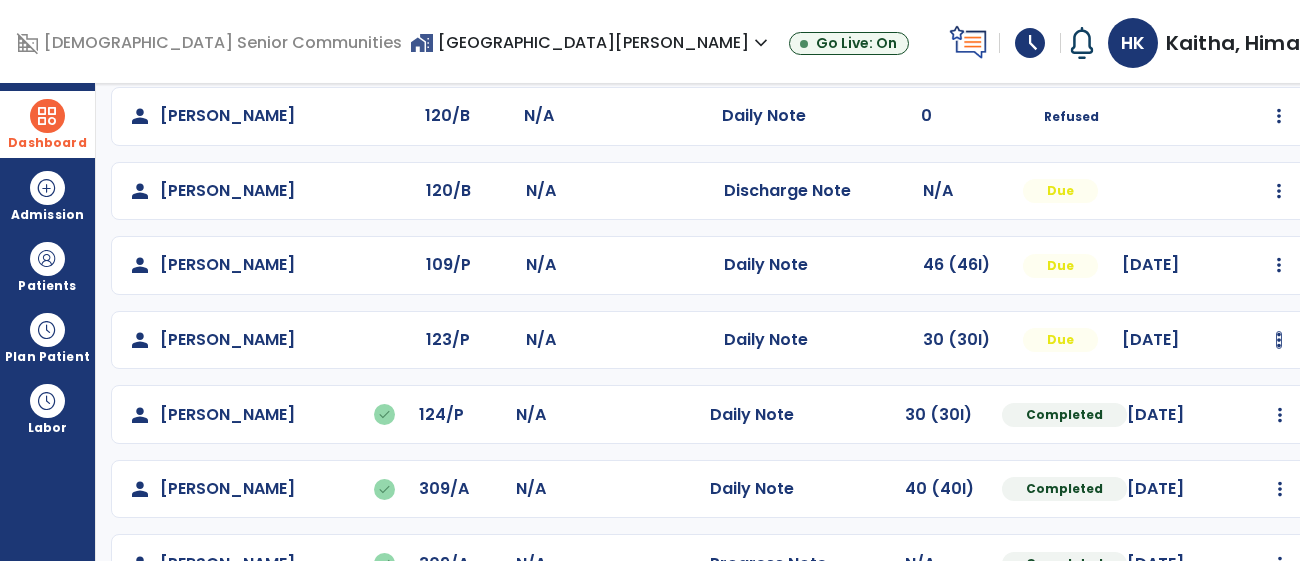 click at bounding box center (1279, -182) 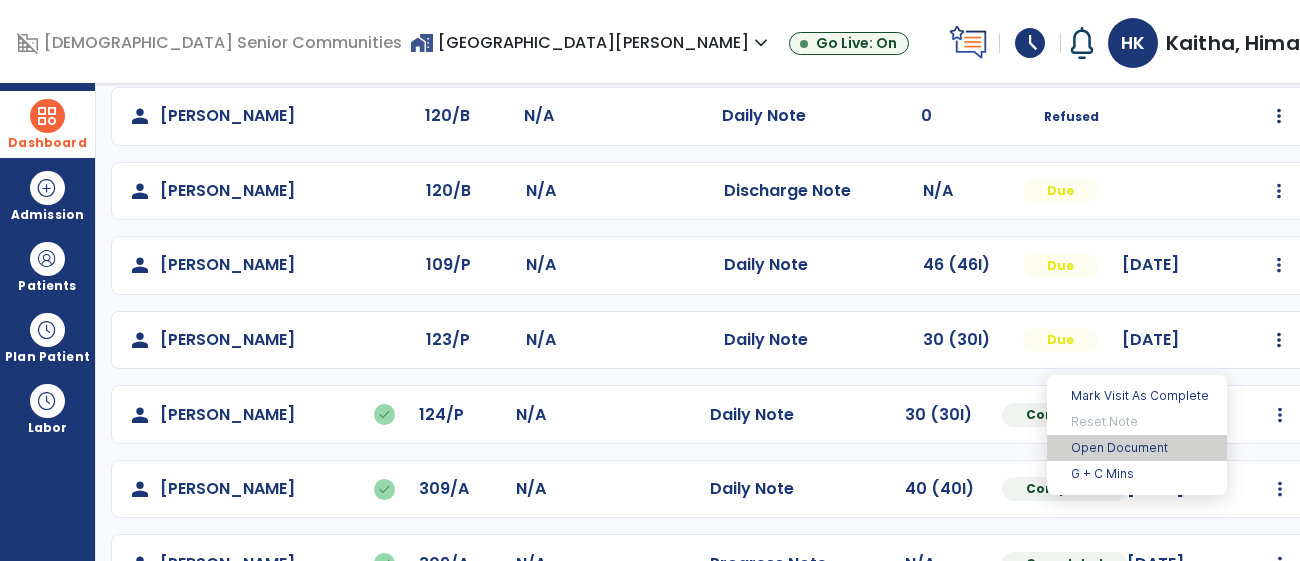 click on "Open Document" at bounding box center [1137, 448] 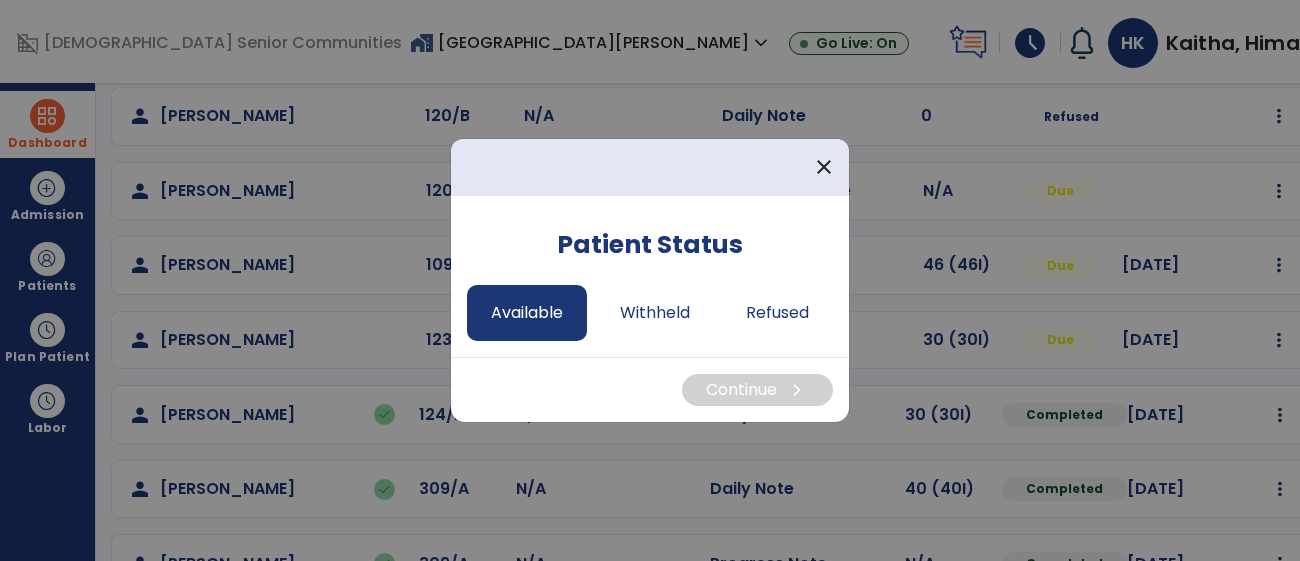 click on "Available" at bounding box center (527, 313) 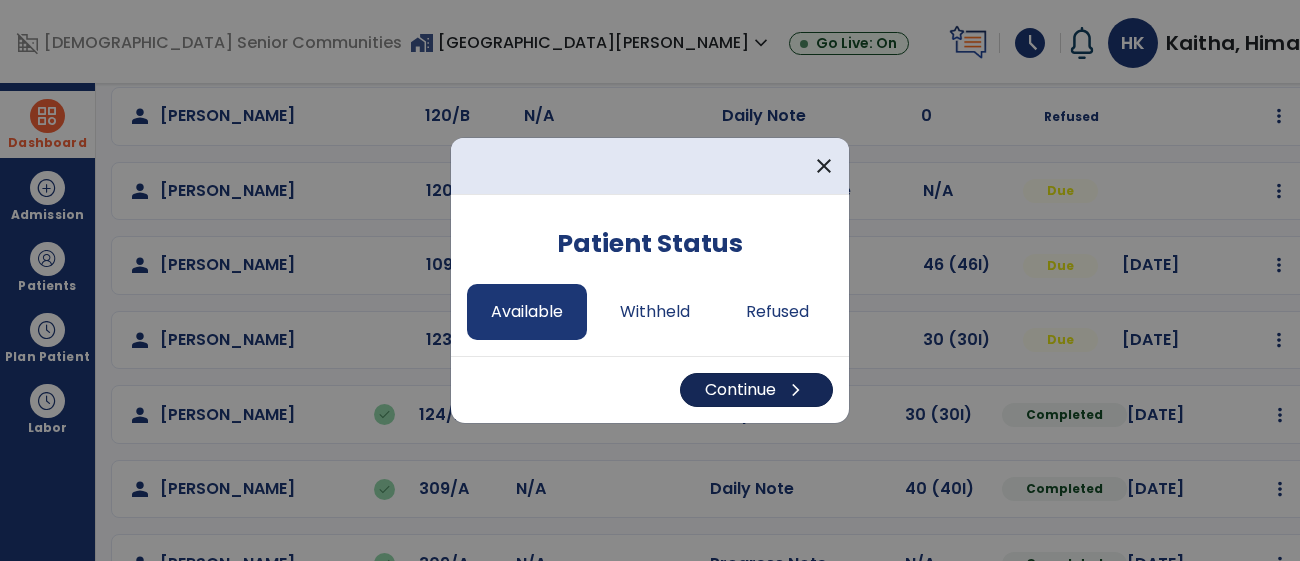 click on "chevron_right" at bounding box center [796, 390] 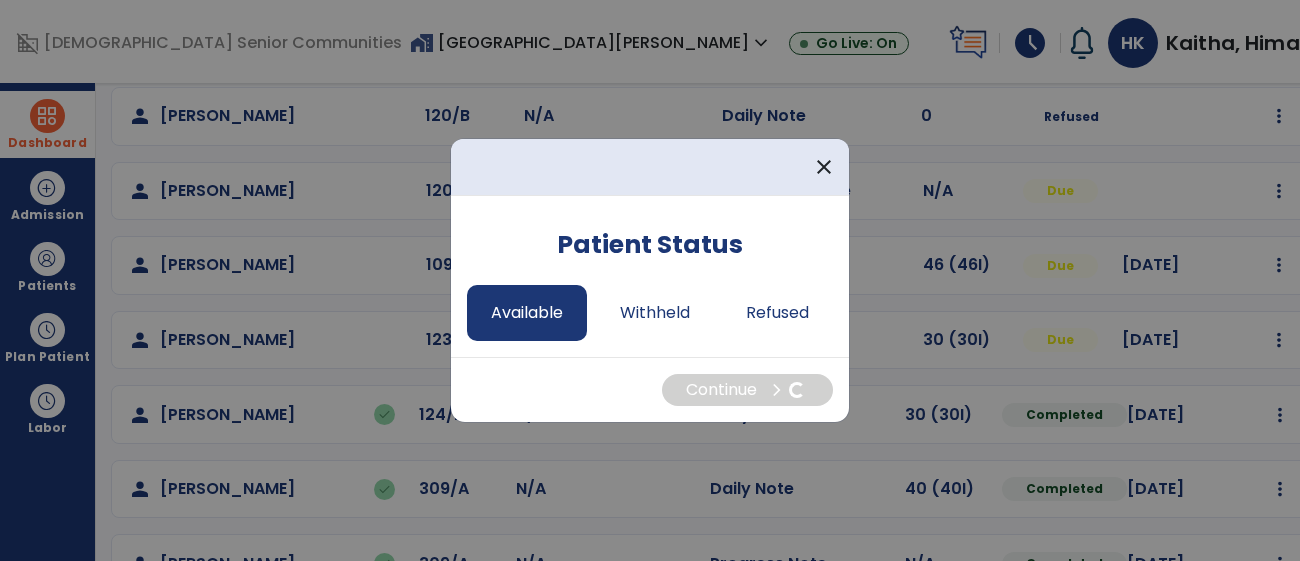 select on "*" 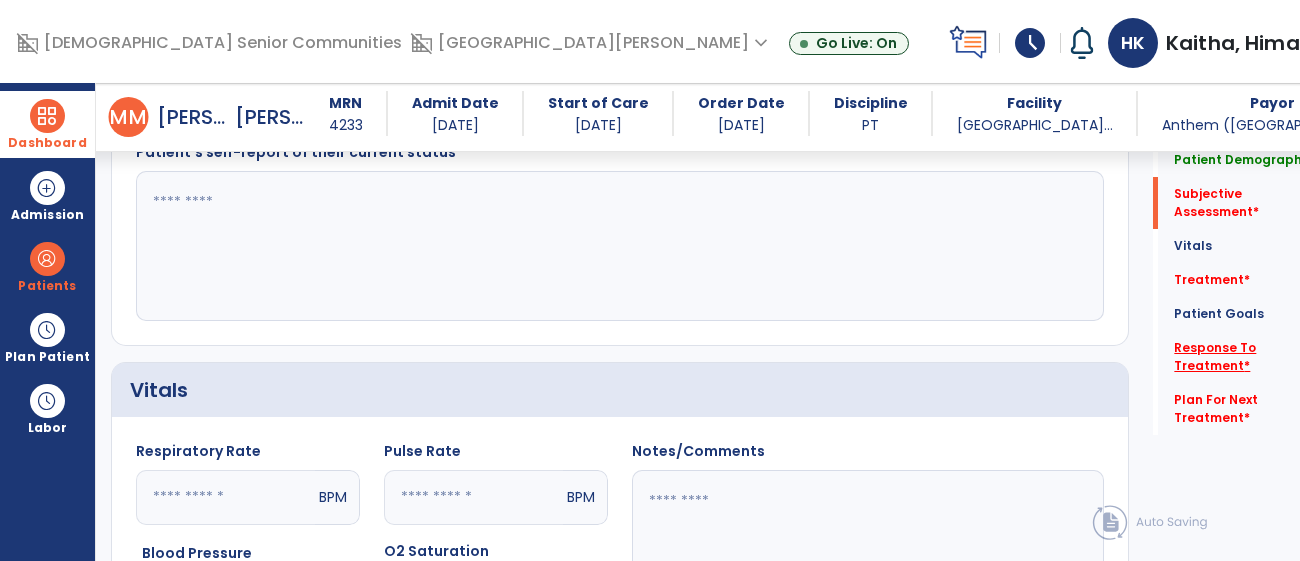 click on "Response To Treatment   *" 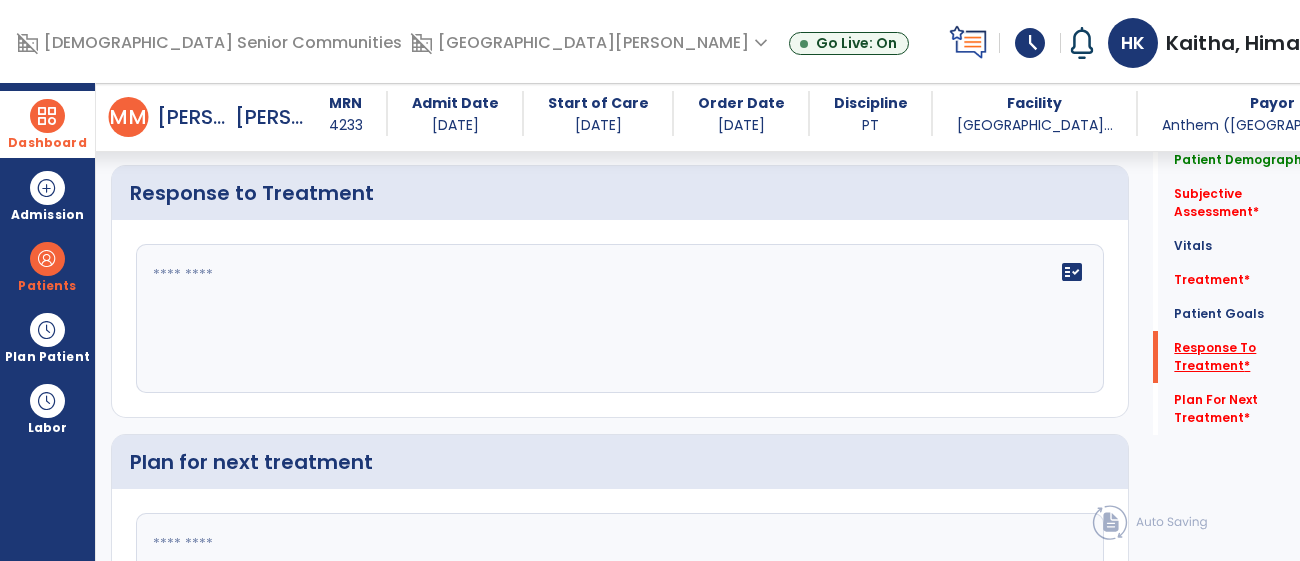 scroll, scrollTop: 2507, scrollLeft: 0, axis: vertical 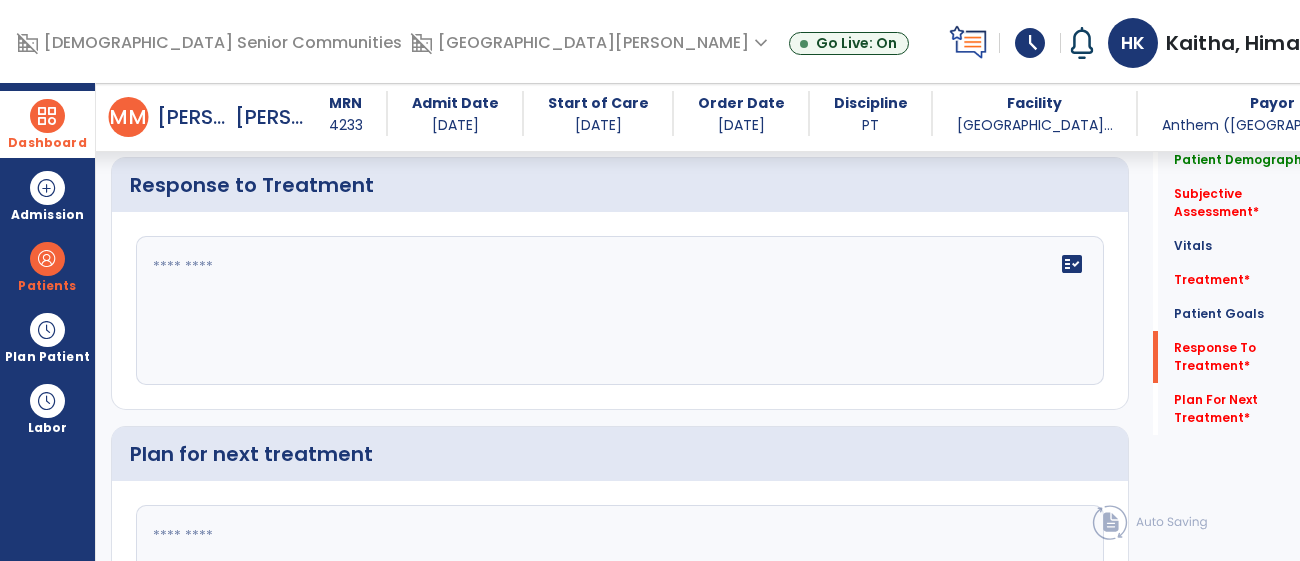 click on "fact_check" 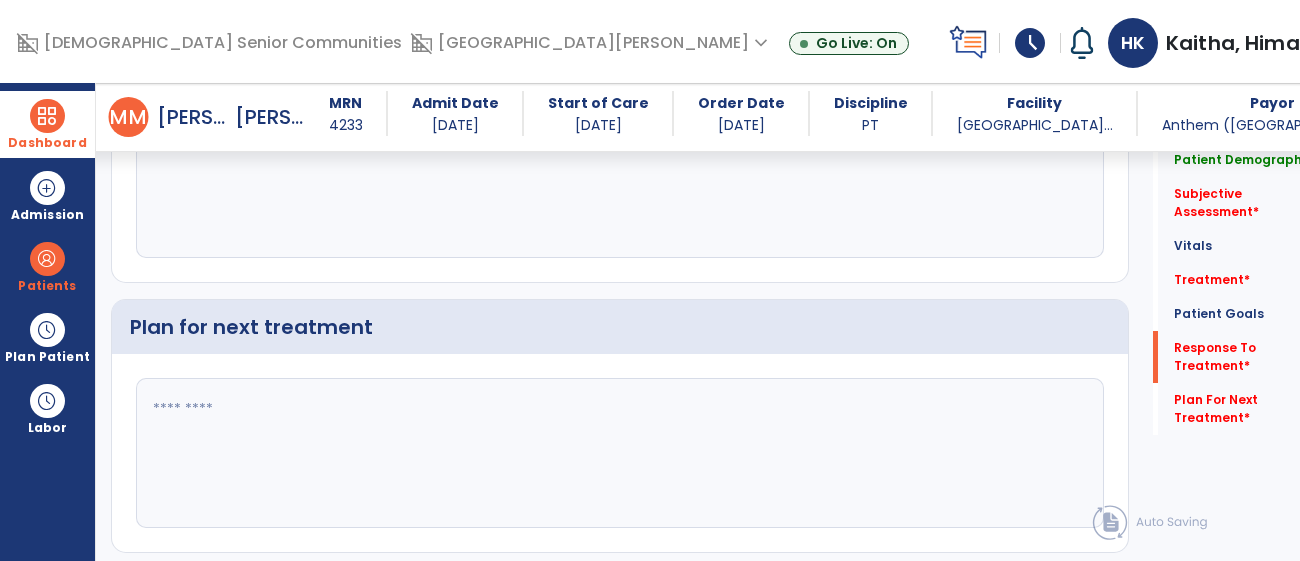 scroll, scrollTop: 2726, scrollLeft: 0, axis: vertical 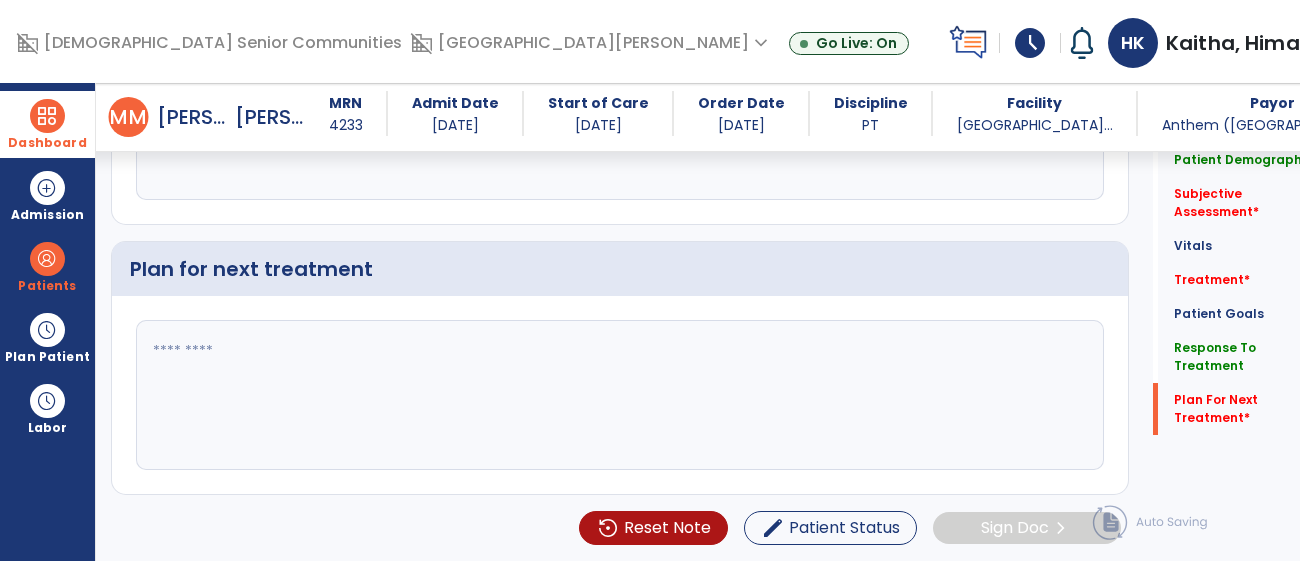 type on "**********" 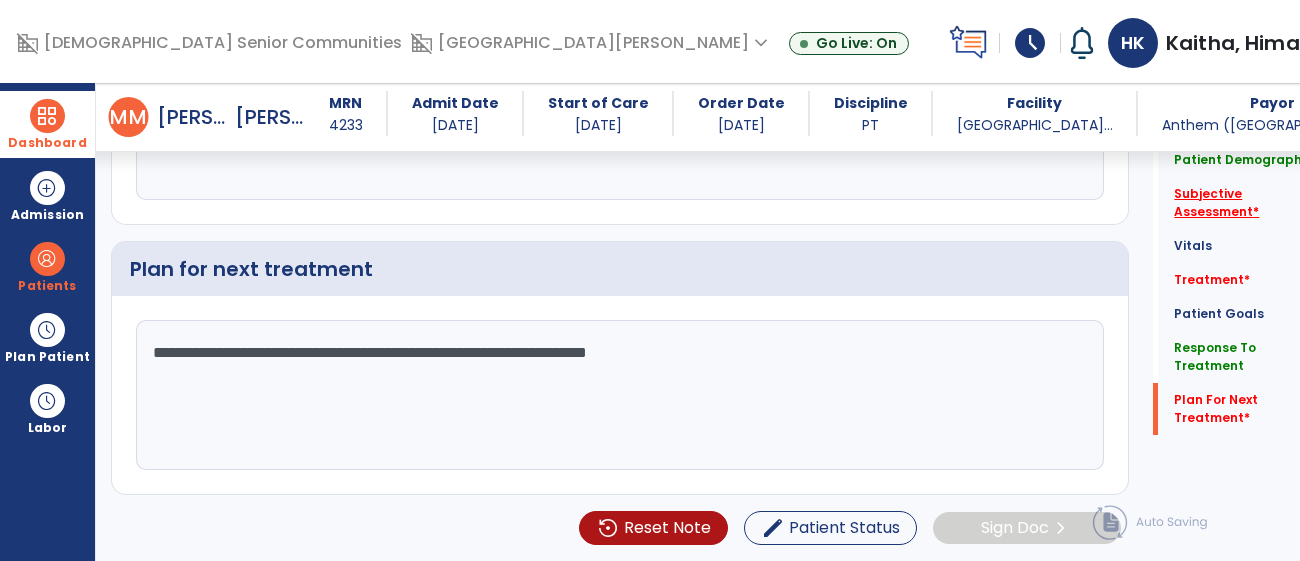 type on "**********" 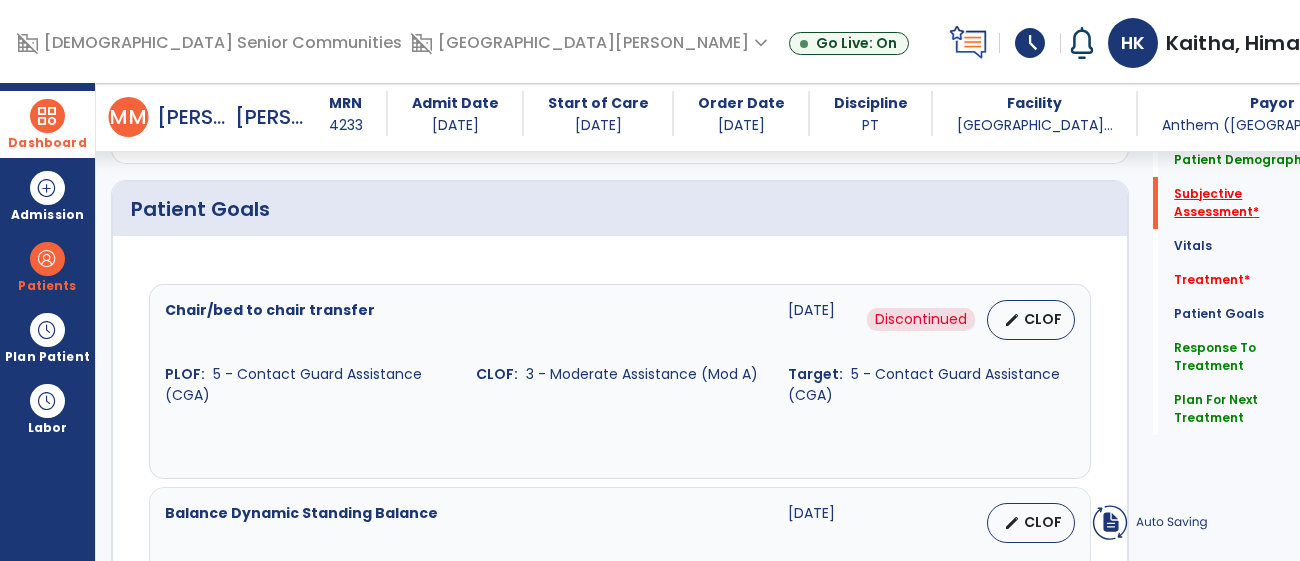 scroll, scrollTop: 346, scrollLeft: 0, axis: vertical 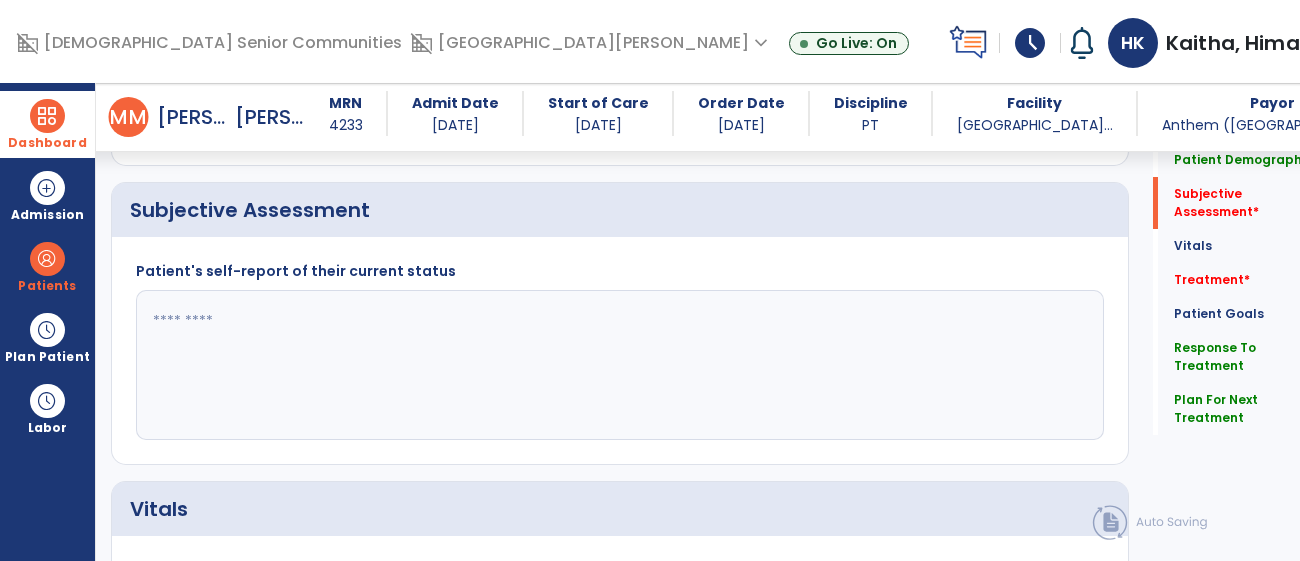 click 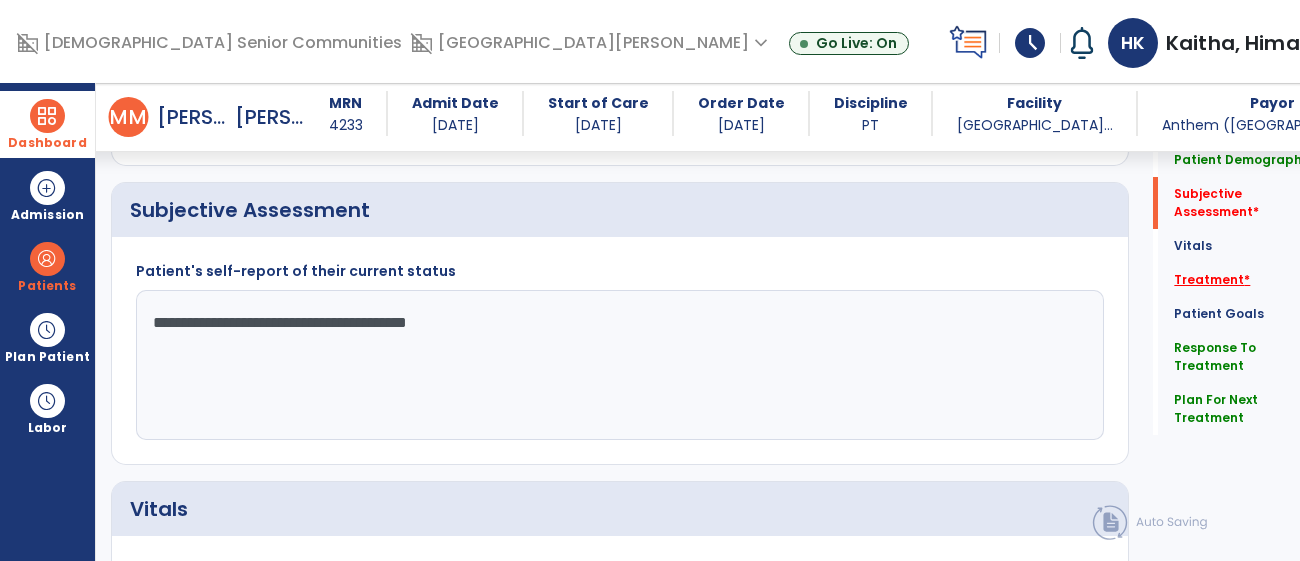 type on "**********" 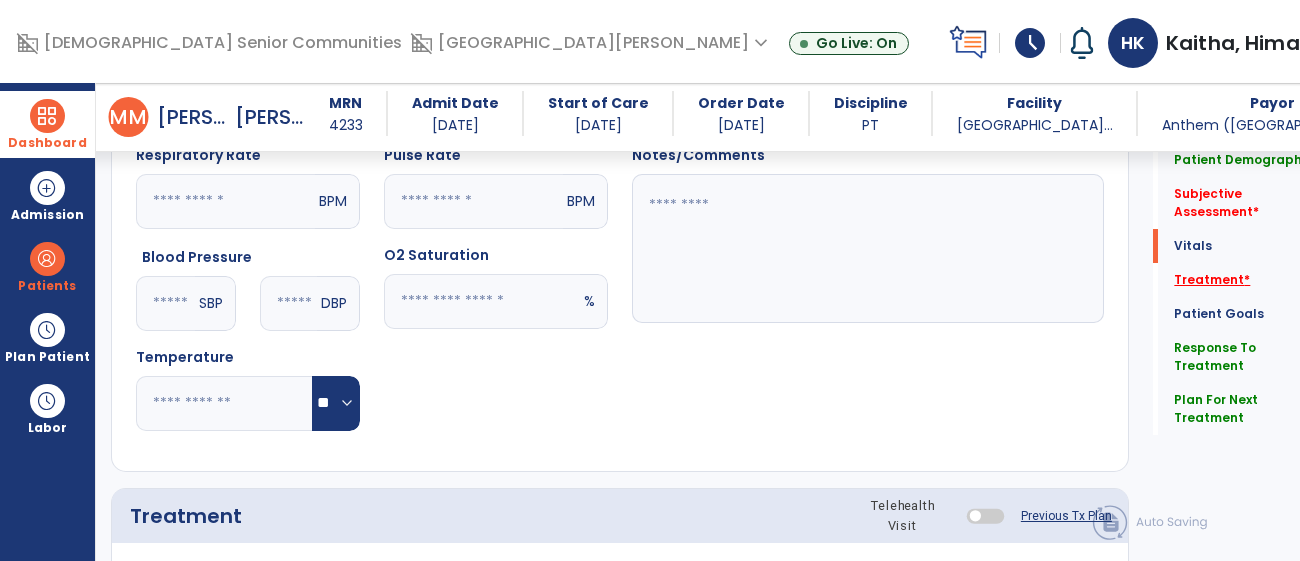 scroll, scrollTop: 1053, scrollLeft: 0, axis: vertical 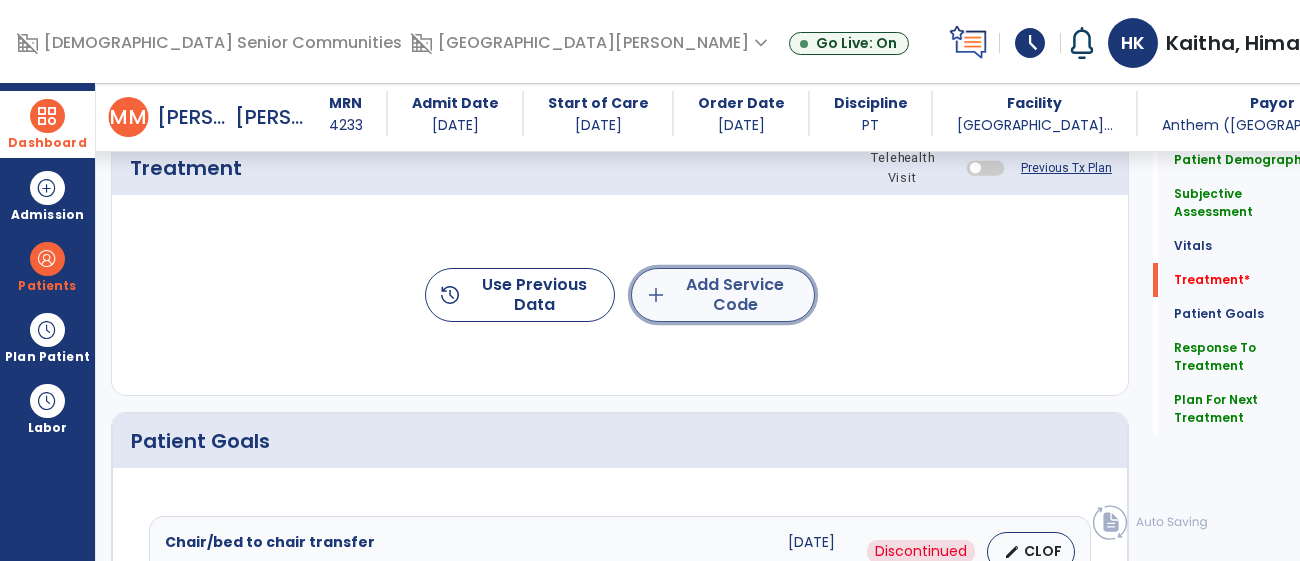 click on "add  Add Service Code" 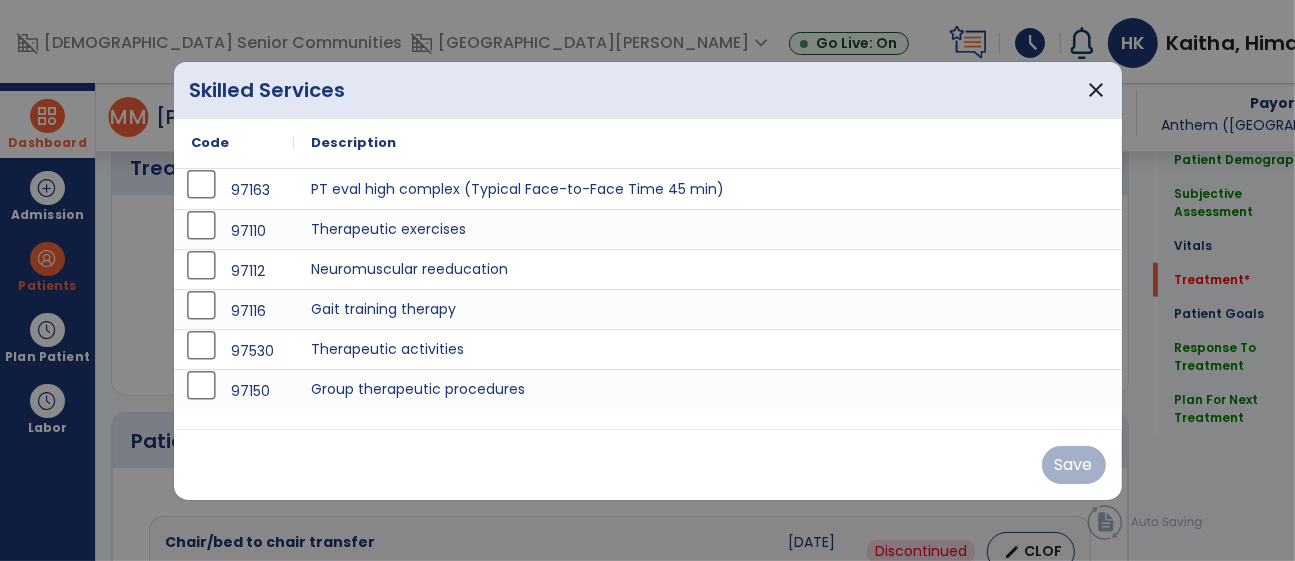 scroll, scrollTop: 1109, scrollLeft: 0, axis: vertical 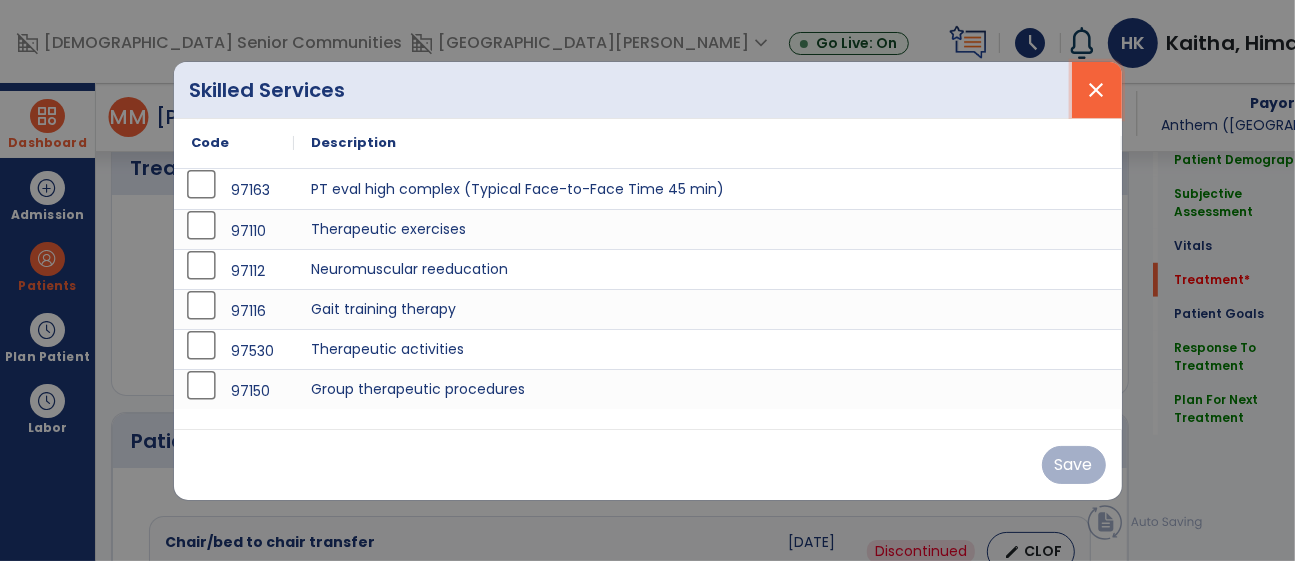 click on "close" at bounding box center (1097, 90) 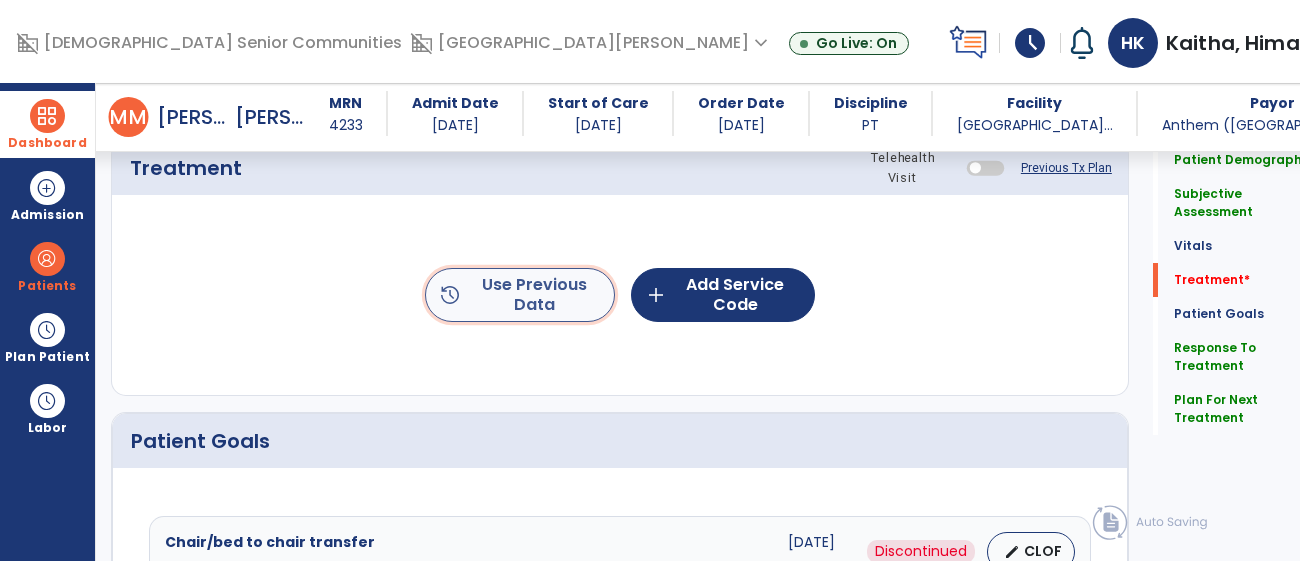 click on "history  Use Previous Data" 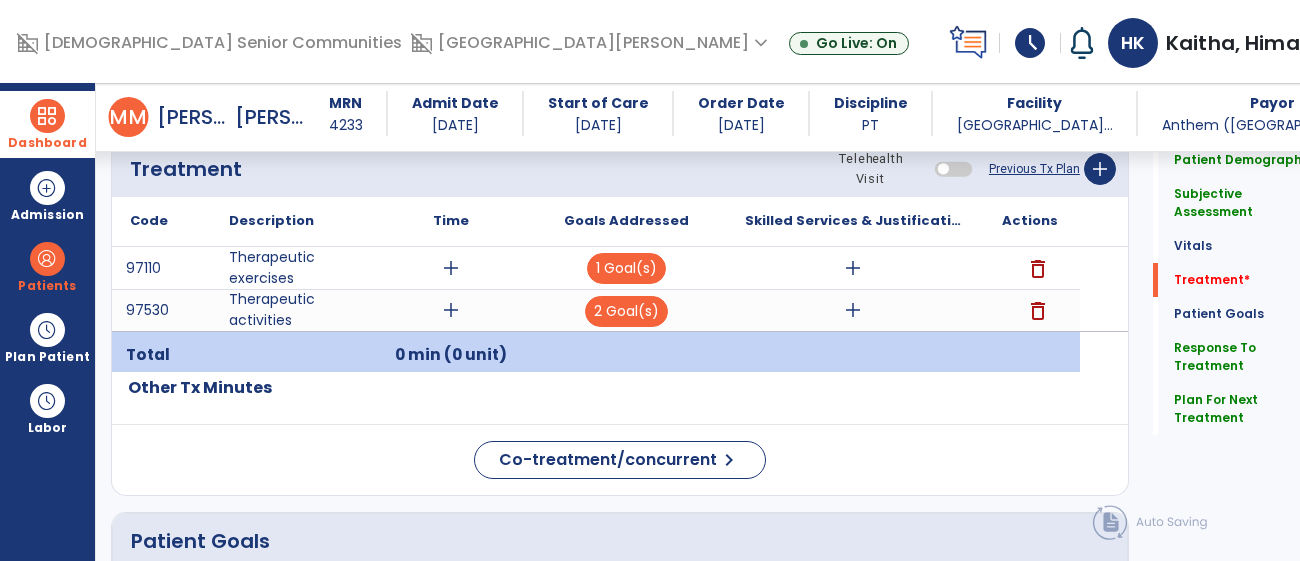 click on "add" at bounding box center (451, 268) 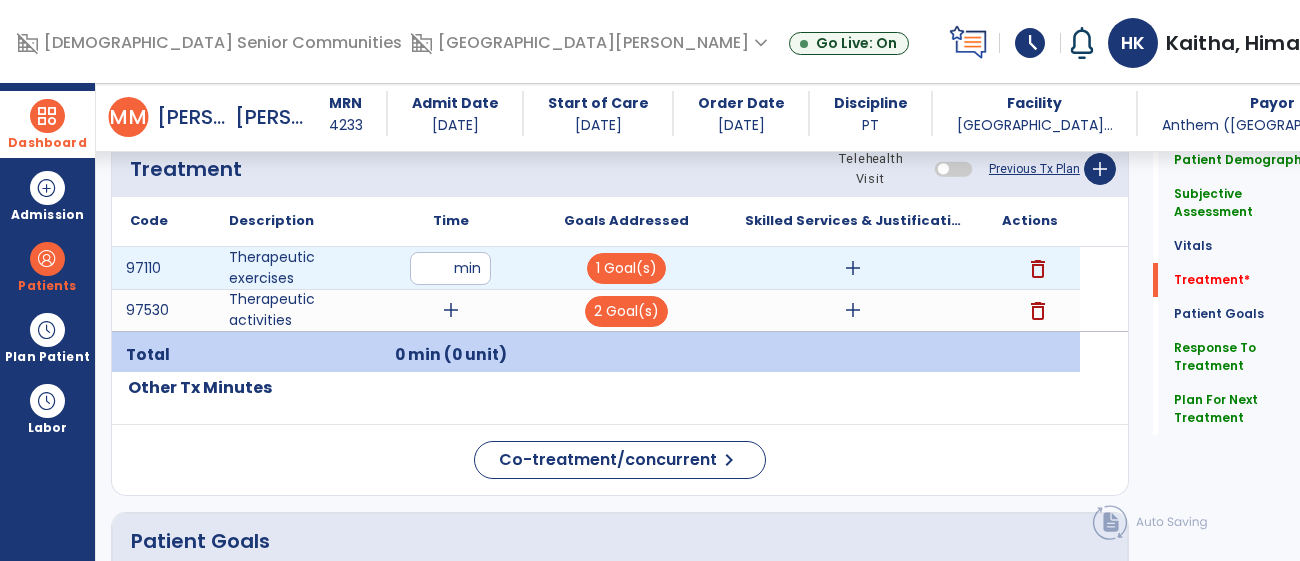 type on "**" 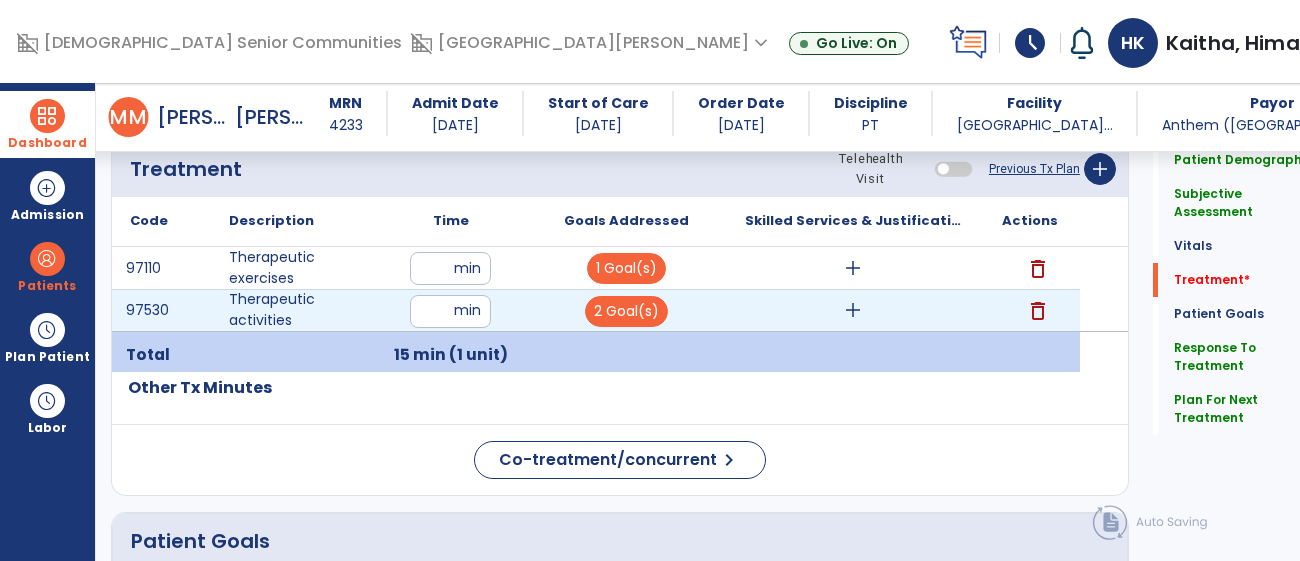 type on "**" 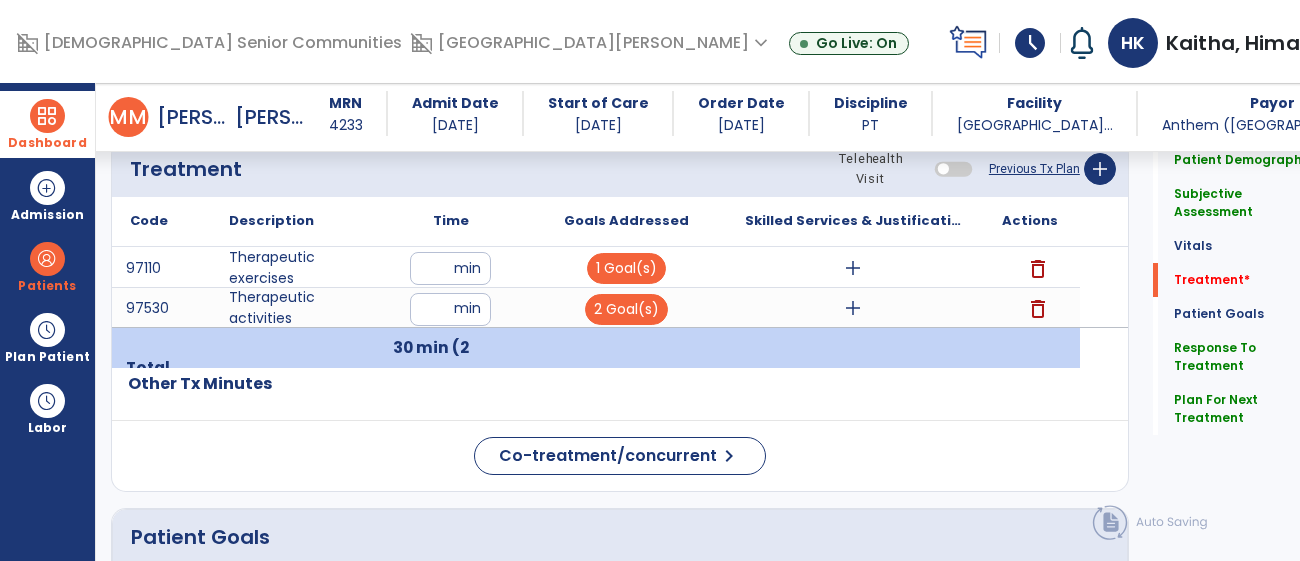 click on "add" at bounding box center [853, 268] 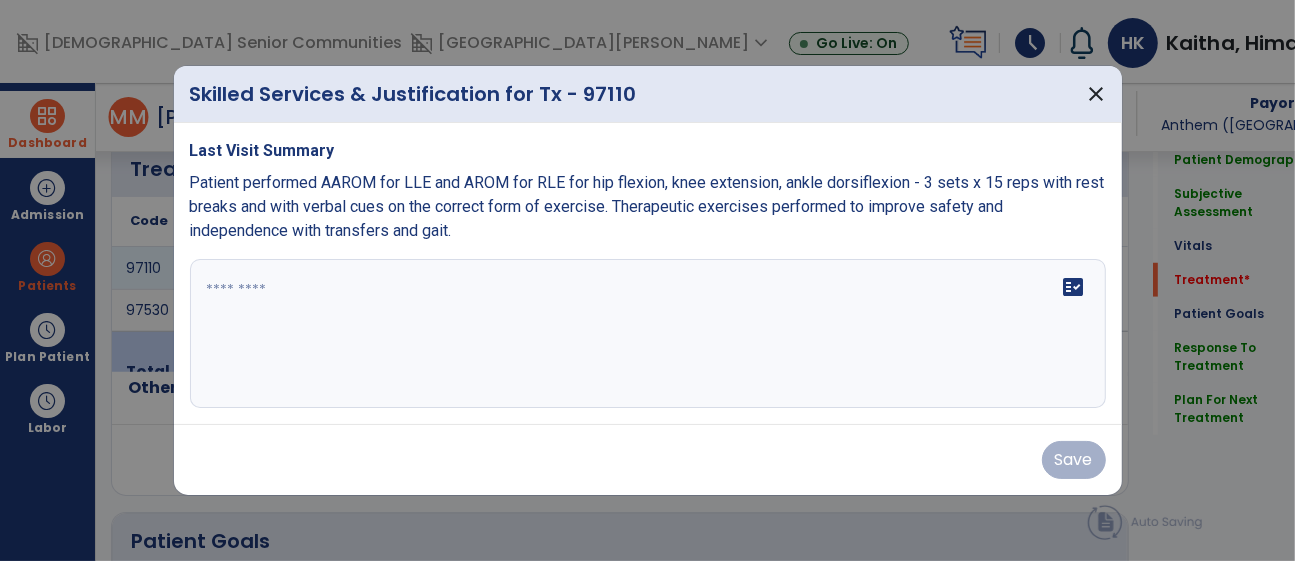 scroll, scrollTop: 1109, scrollLeft: 0, axis: vertical 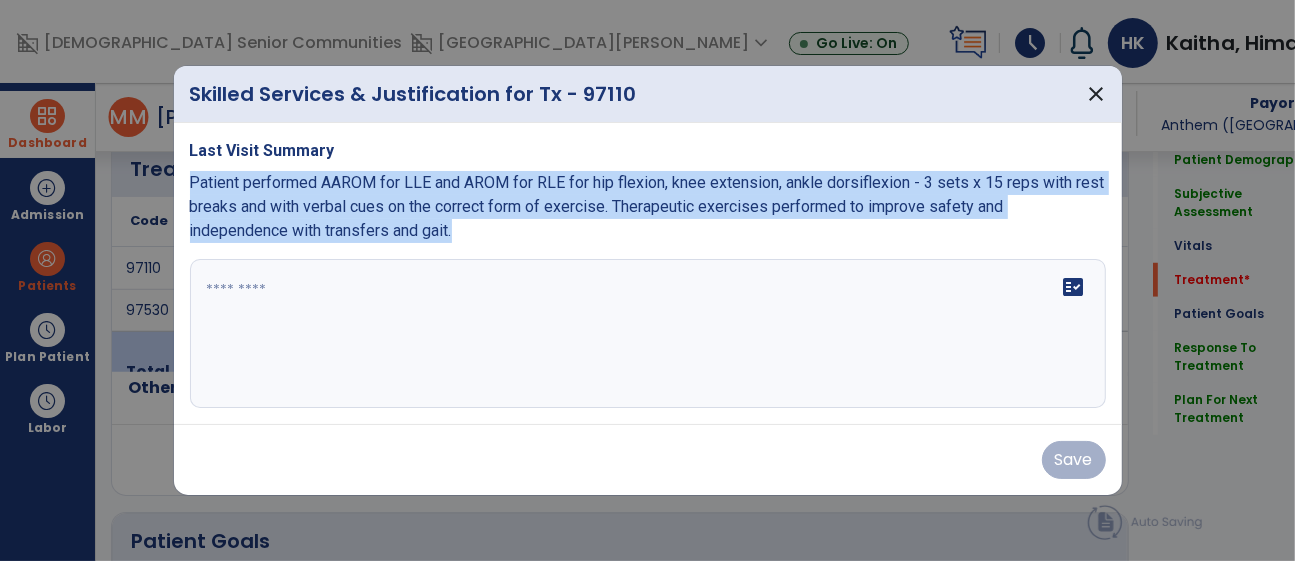 drag, startPoint x: 475, startPoint y: 229, endPoint x: 183, endPoint y: 190, distance: 294.59293 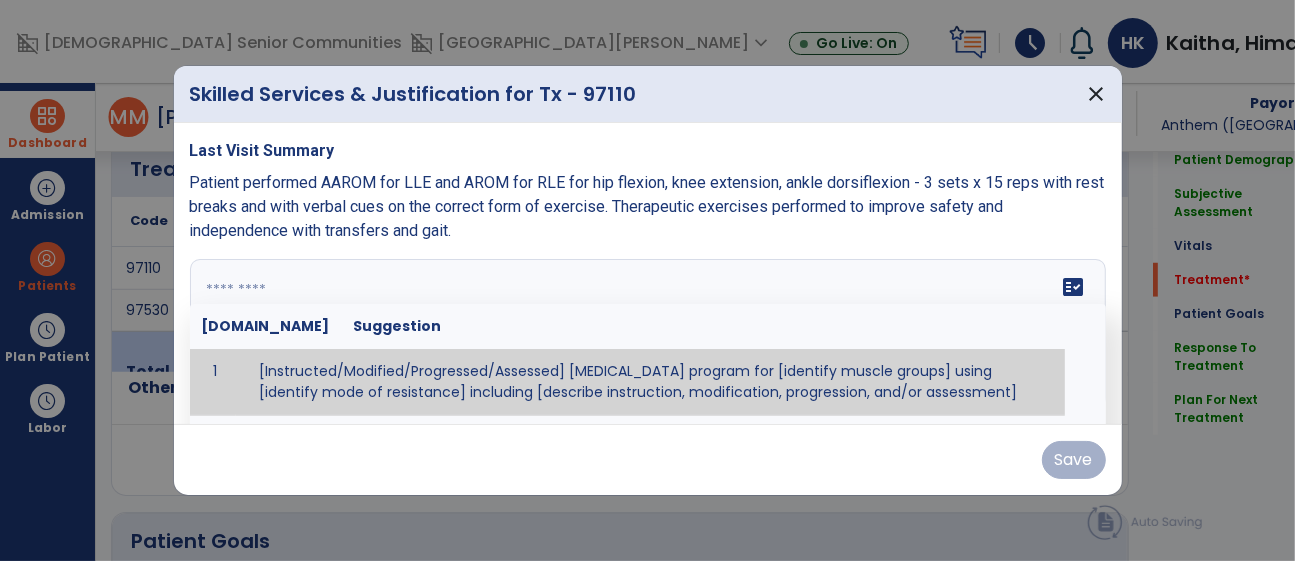 click at bounding box center [648, 334] 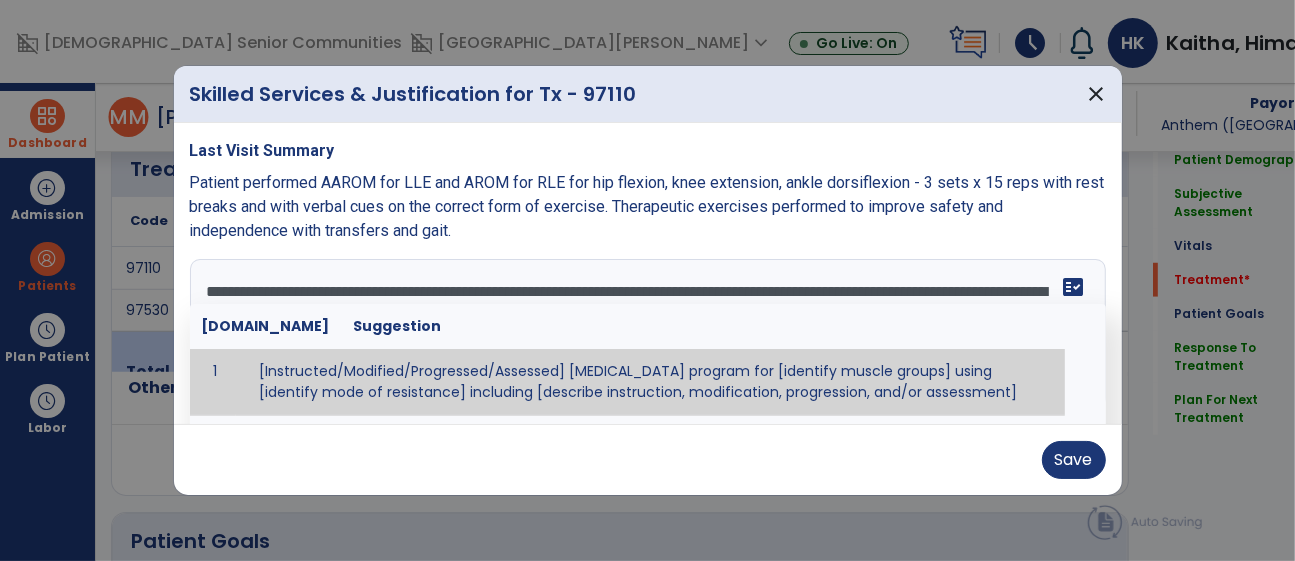 click on "**********" at bounding box center [648, 274] 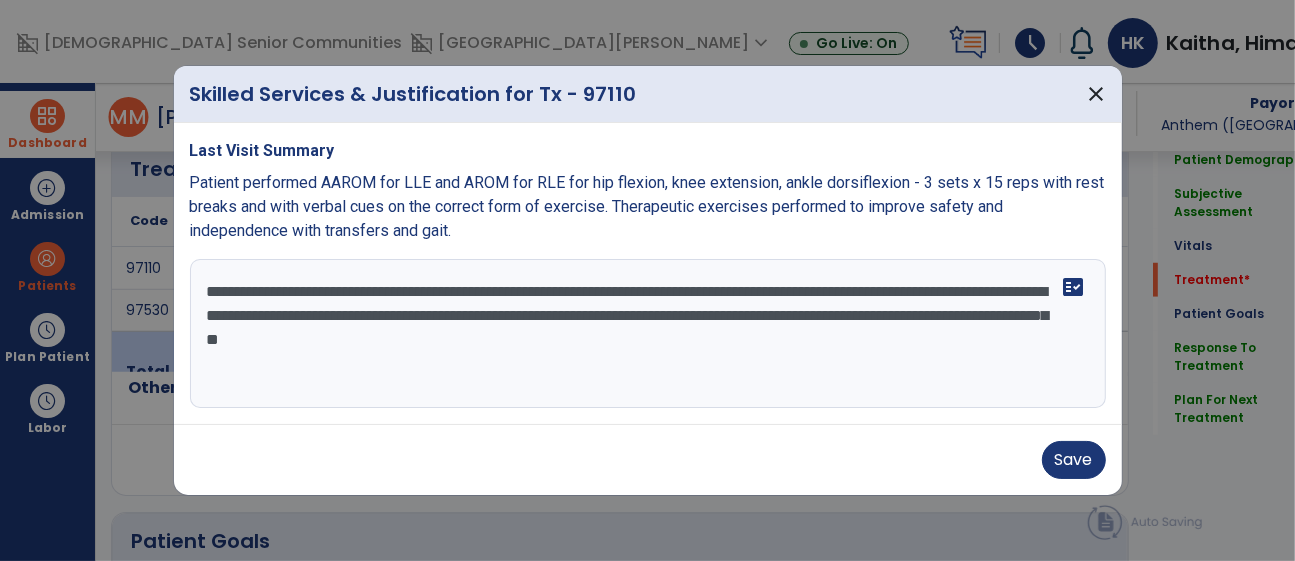 click on "**********" at bounding box center [648, 334] 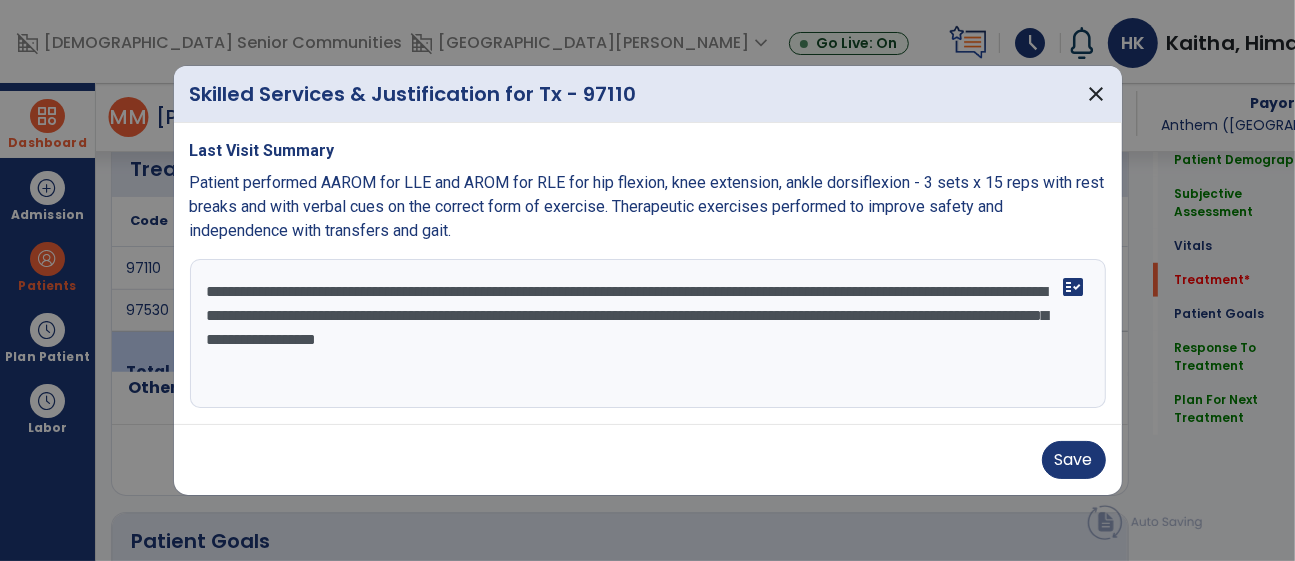 click on "**********" at bounding box center (648, 334) 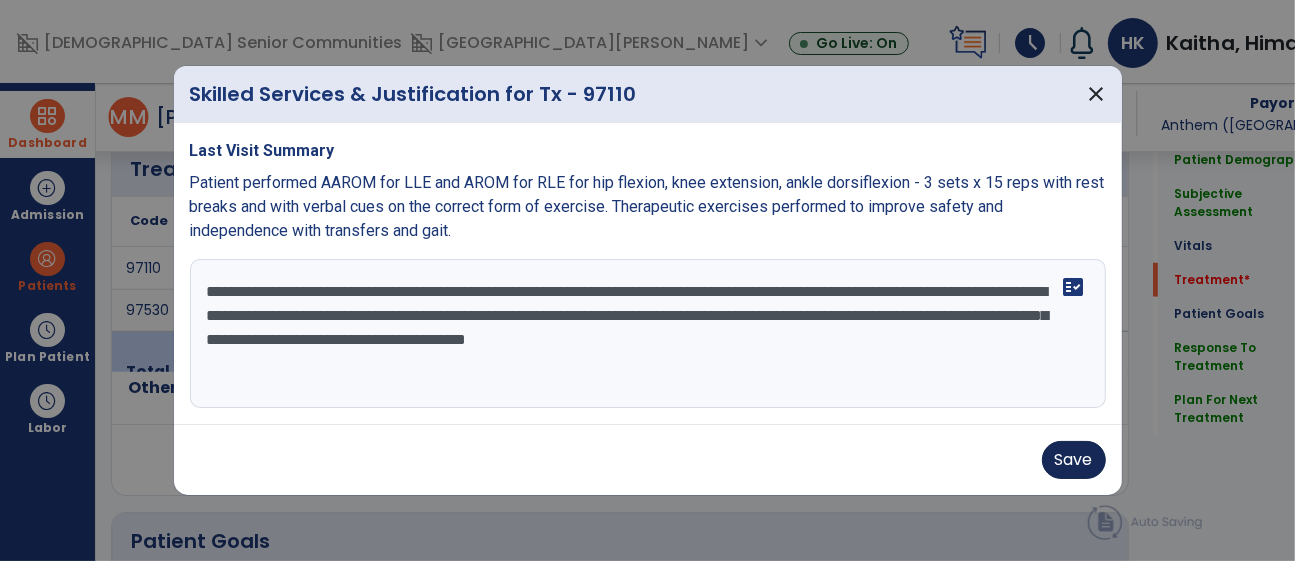 type on "**********" 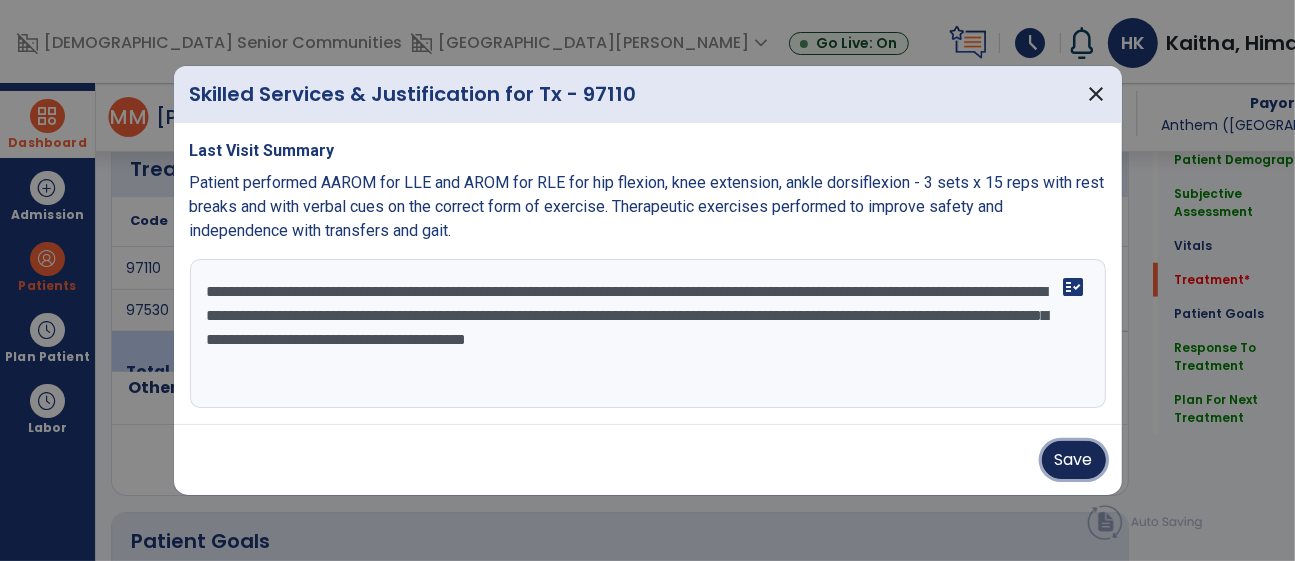 click on "Save" at bounding box center (1074, 460) 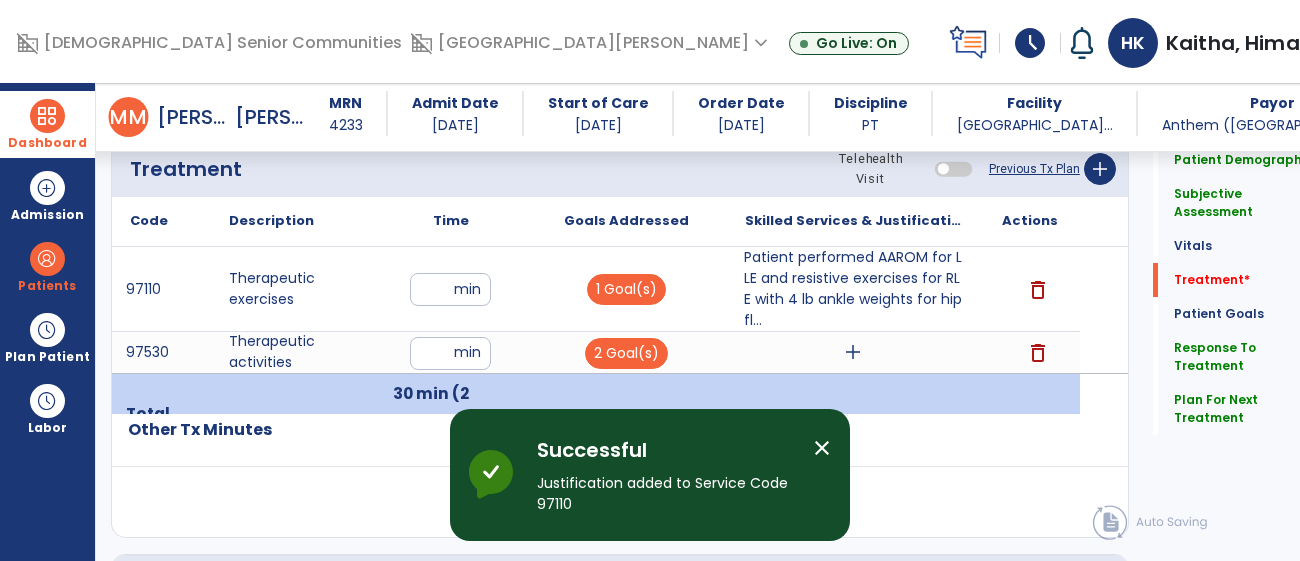 click on "close" at bounding box center [822, 448] 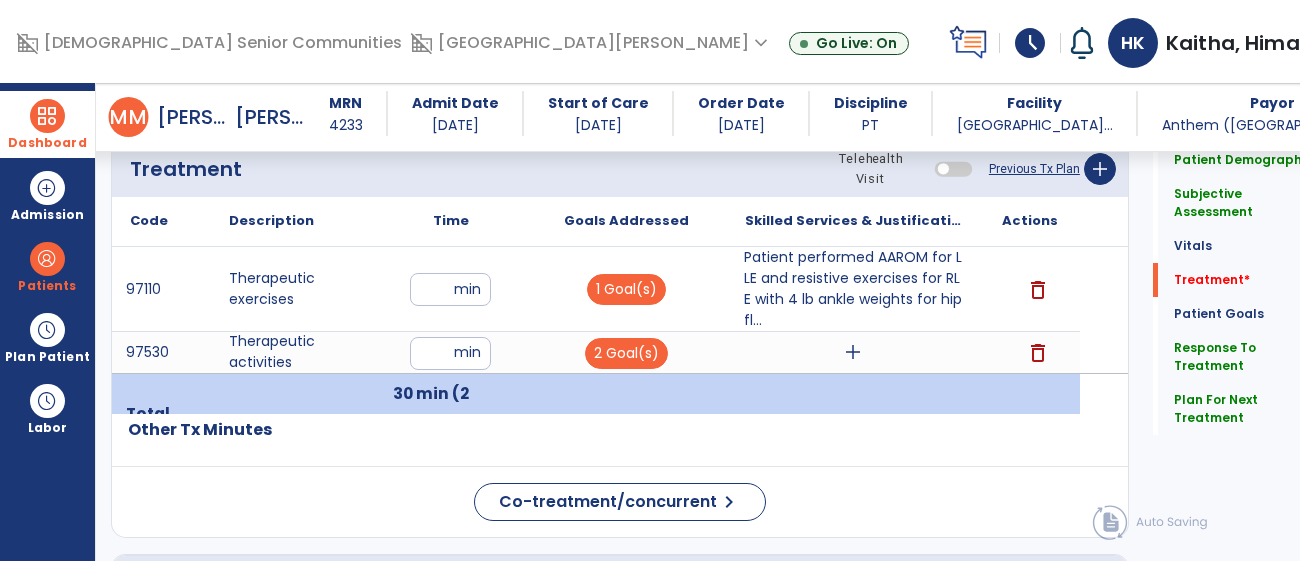 click on "add" at bounding box center (853, 352) 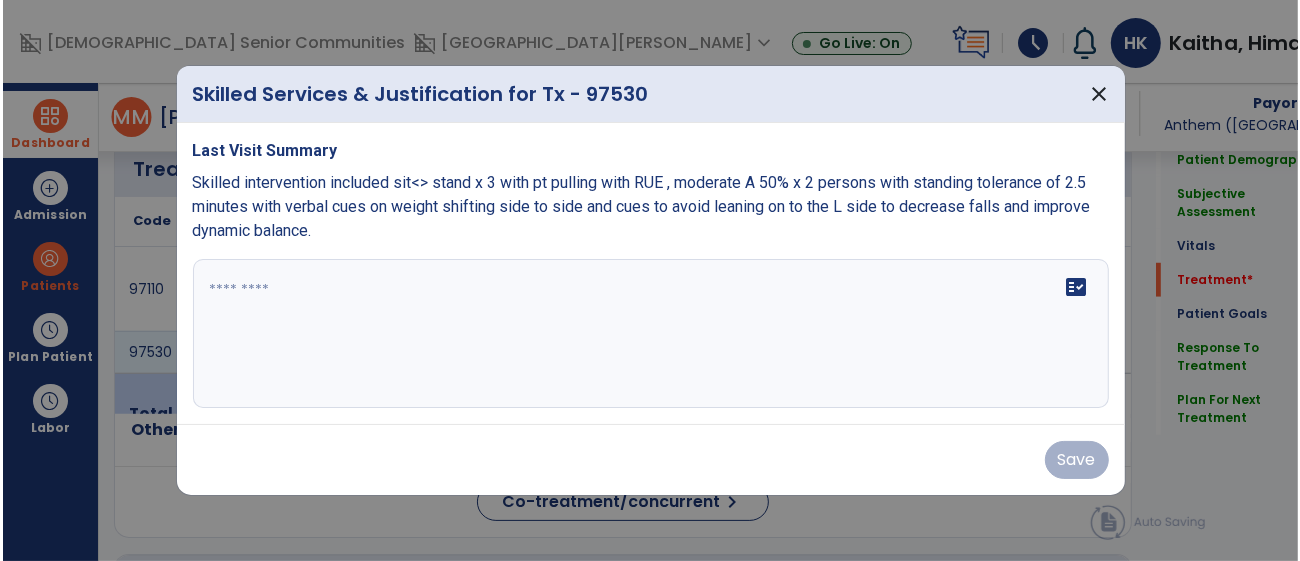 scroll, scrollTop: 1109, scrollLeft: 0, axis: vertical 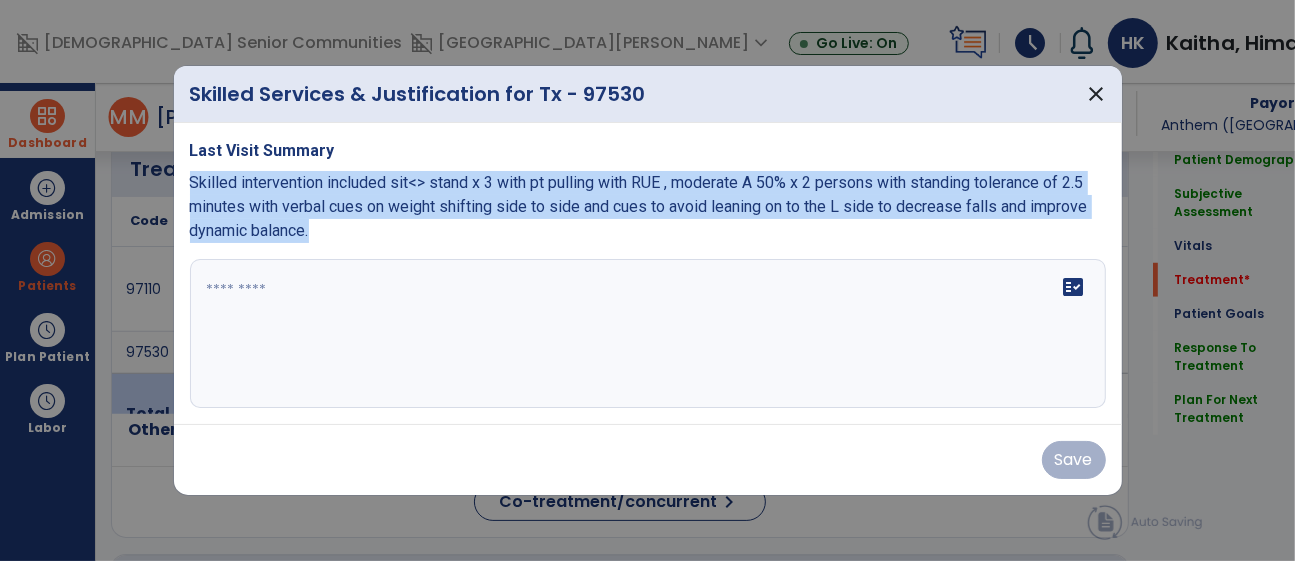 drag, startPoint x: 321, startPoint y: 232, endPoint x: 187, endPoint y: 184, distance: 142.33763 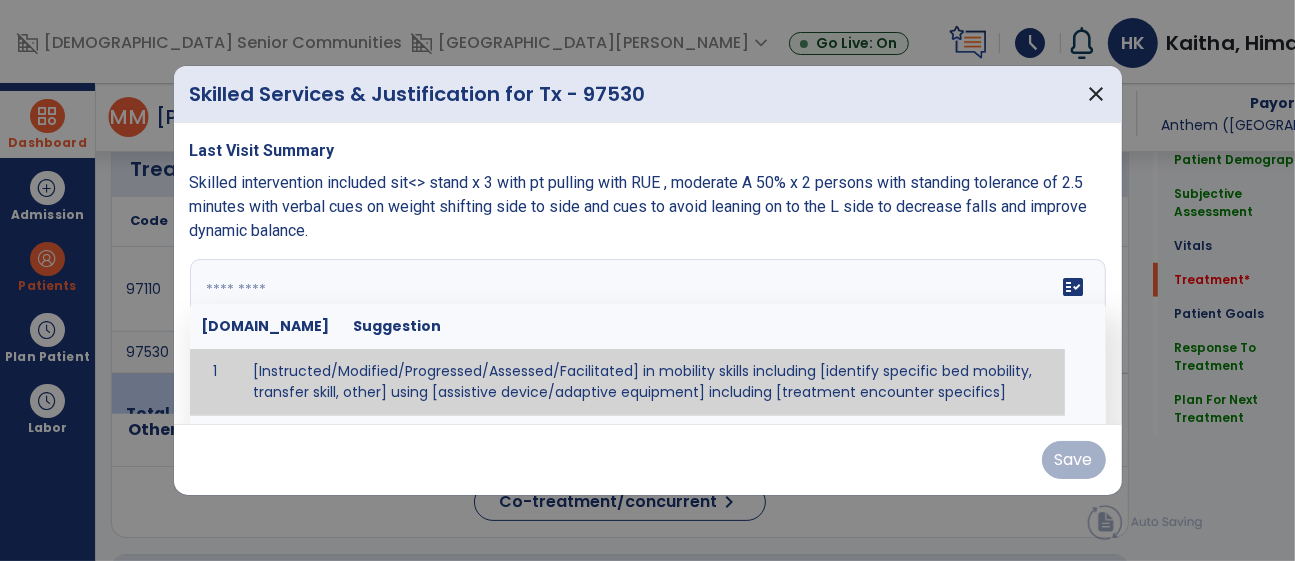 click at bounding box center [648, 334] 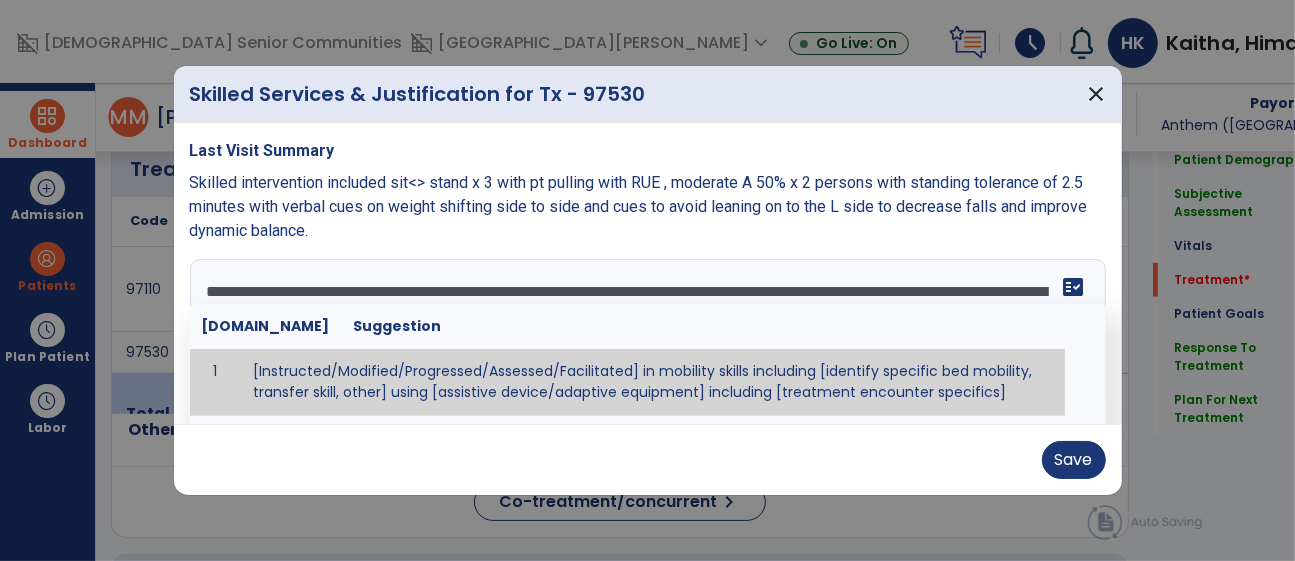 click on "**********" at bounding box center [648, 274] 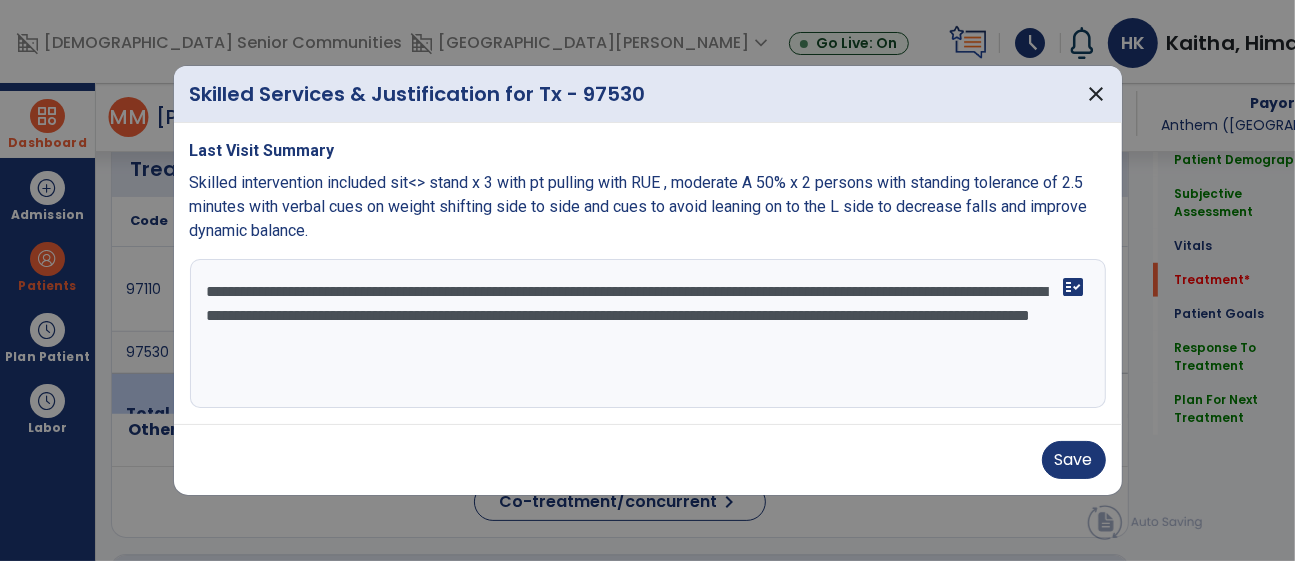 drag, startPoint x: 409, startPoint y: 308, endPoint x: 448, endPoint y: 293, distance: 41.785164 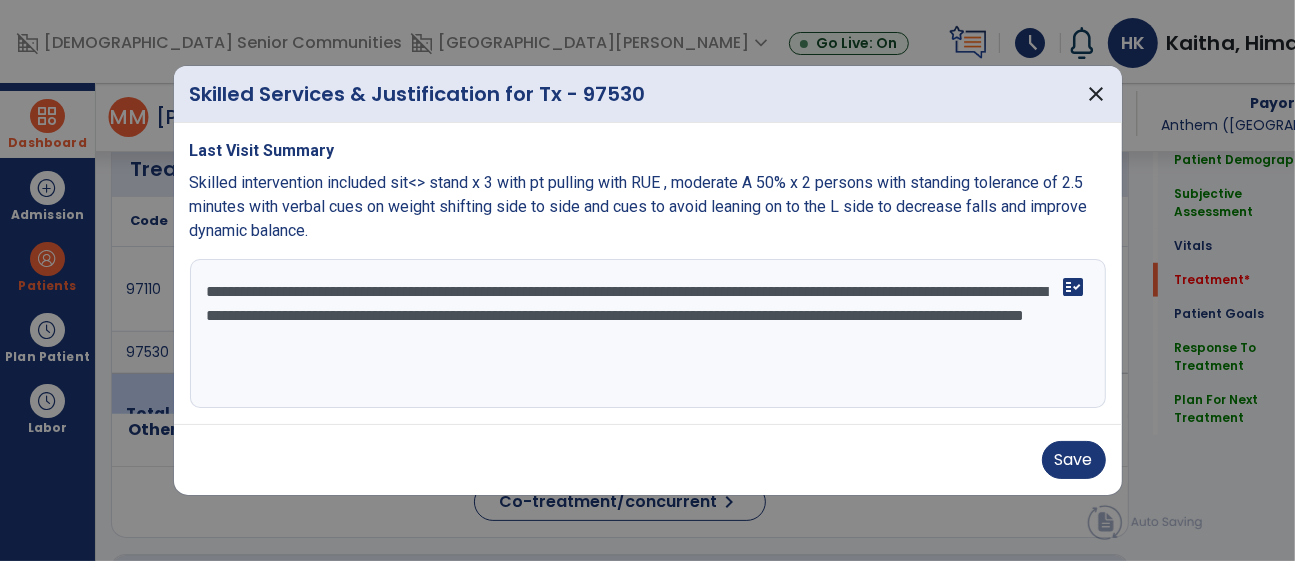 type on "**********" 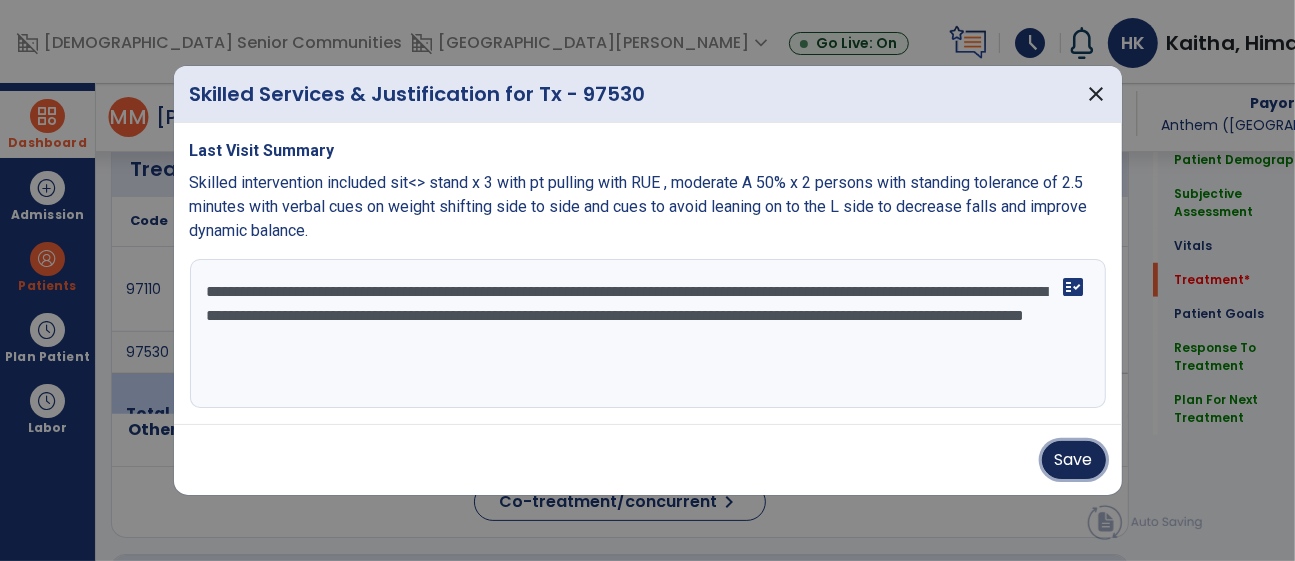 click on "Save" at bounding box center (1074, 460) 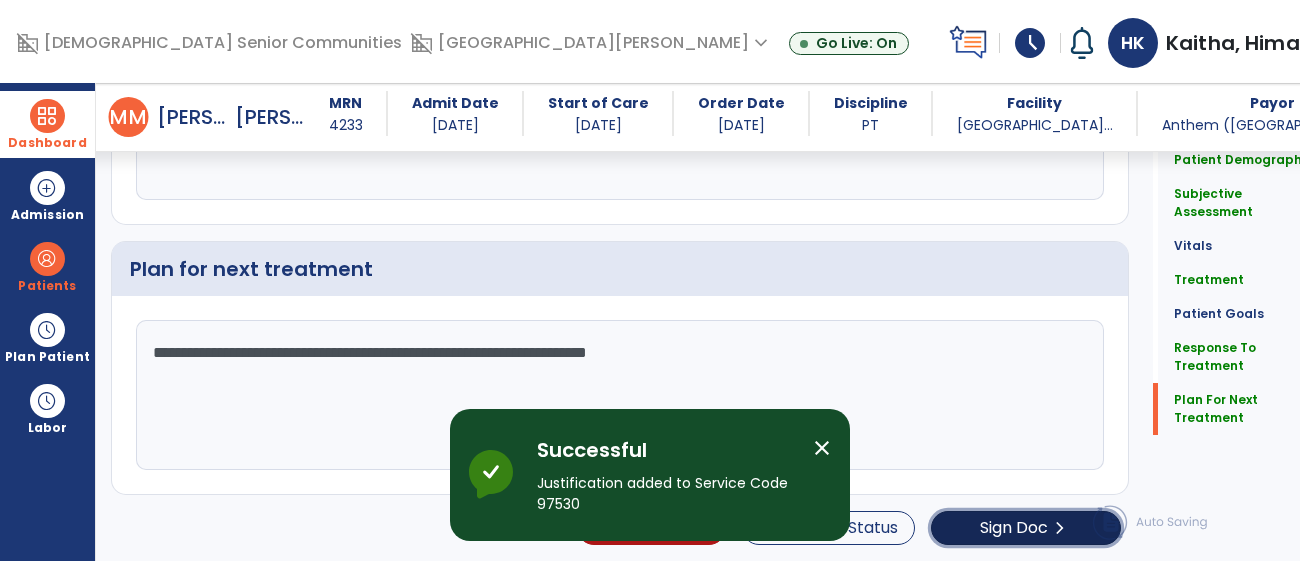 click on "chevron_right" 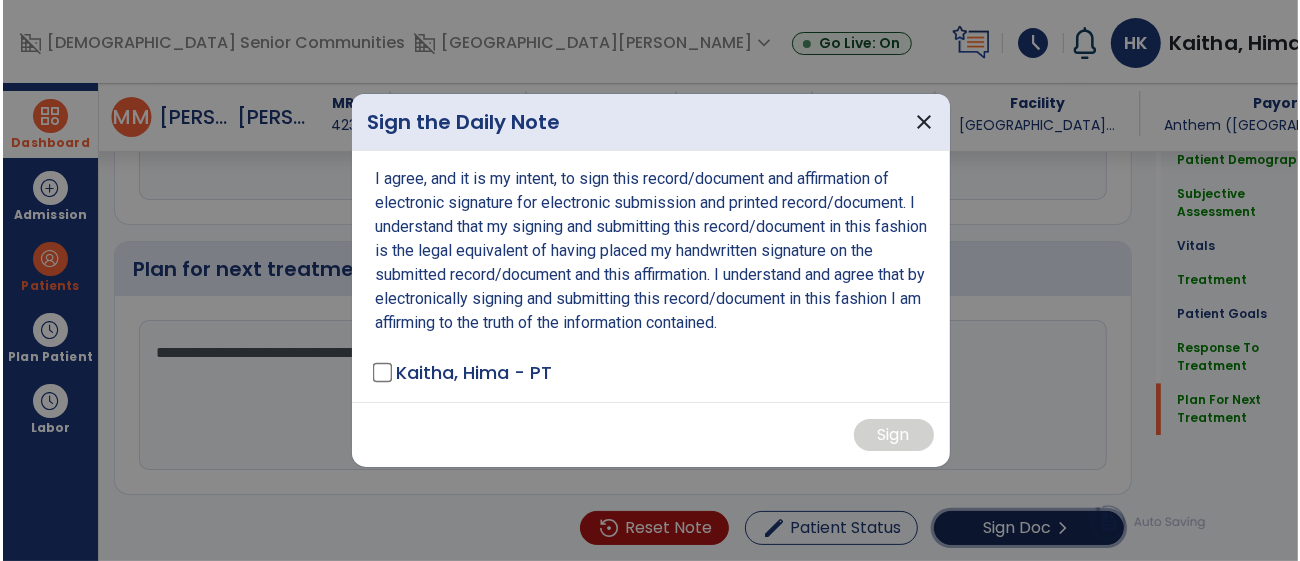 scroll, scrollTop: 2914, scrollLeft: 0, axis: vertical 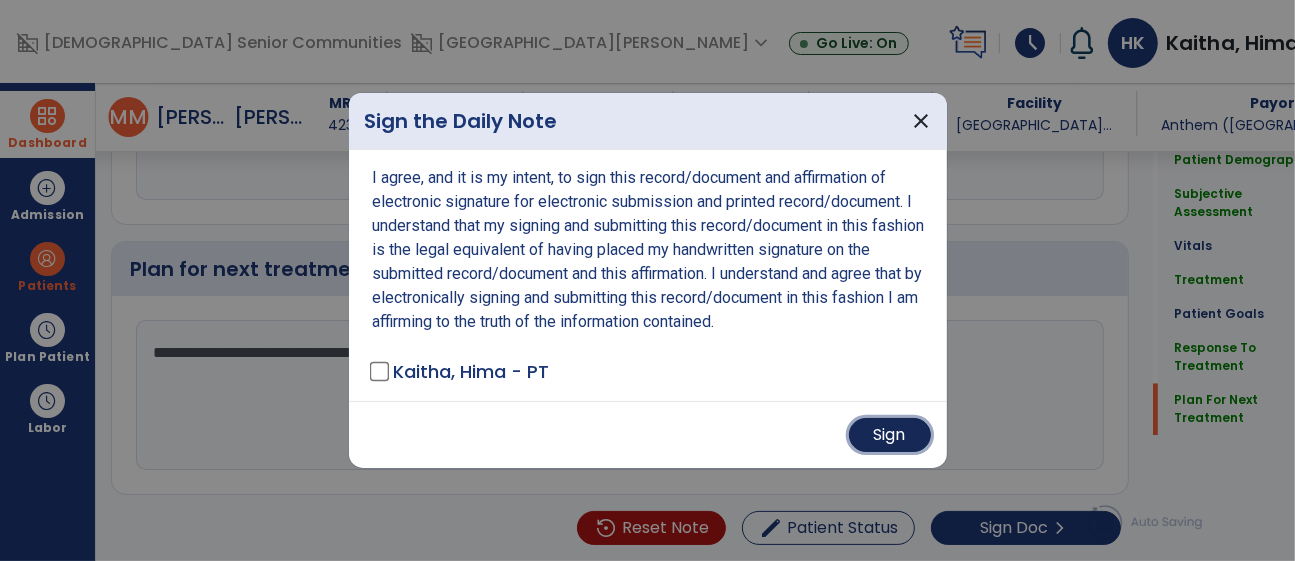 click on "Sign" at bounding box center [890, 435] 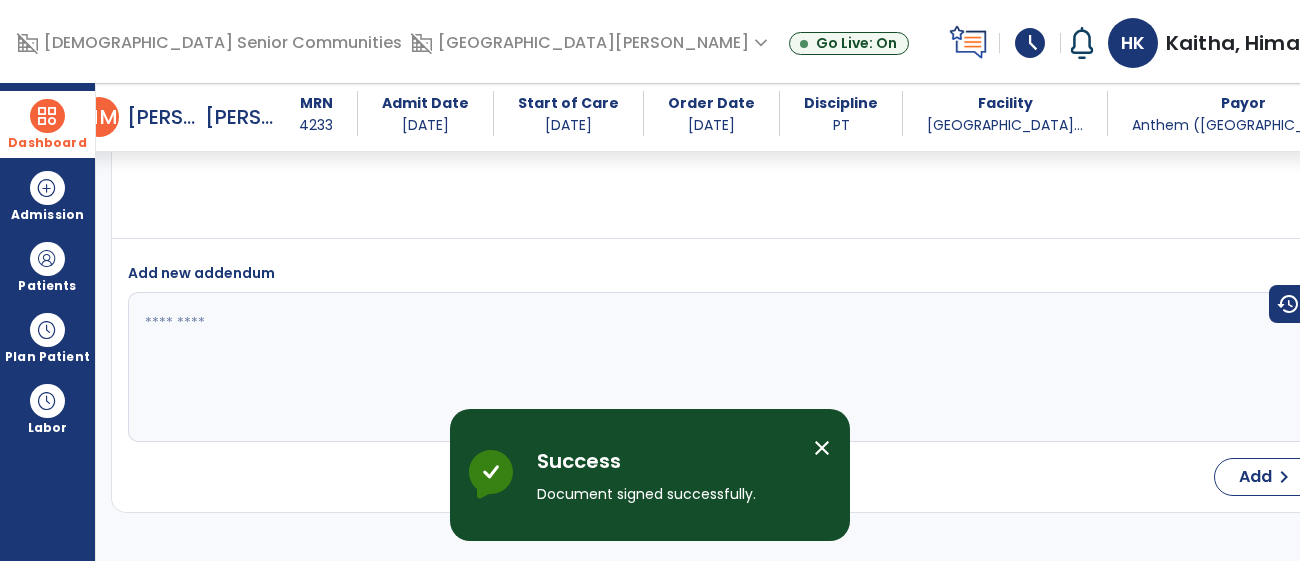 click at bounding box center (47, 116) 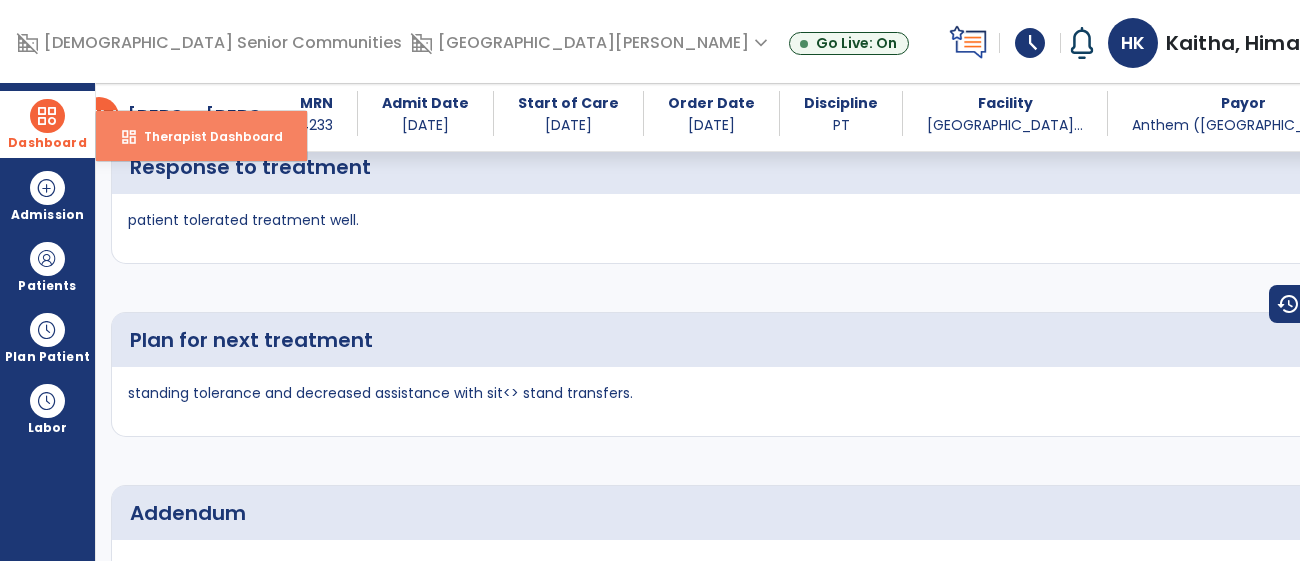 click on "Therapist Dashboard" at bounding box center [205, 136] 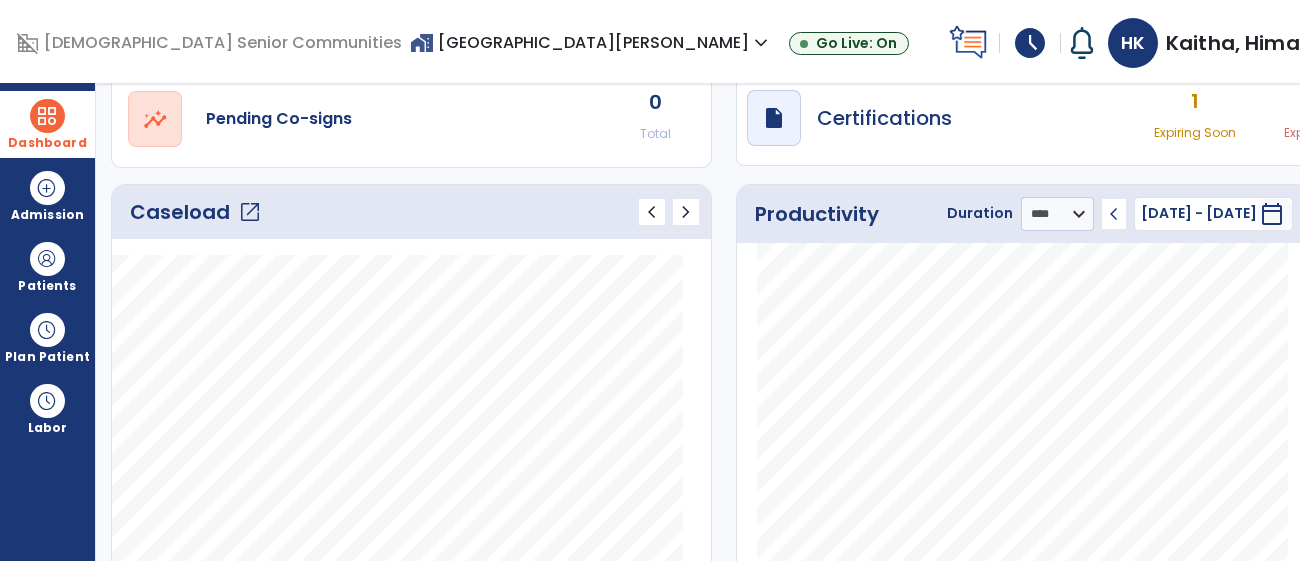 click on "open_in_new" 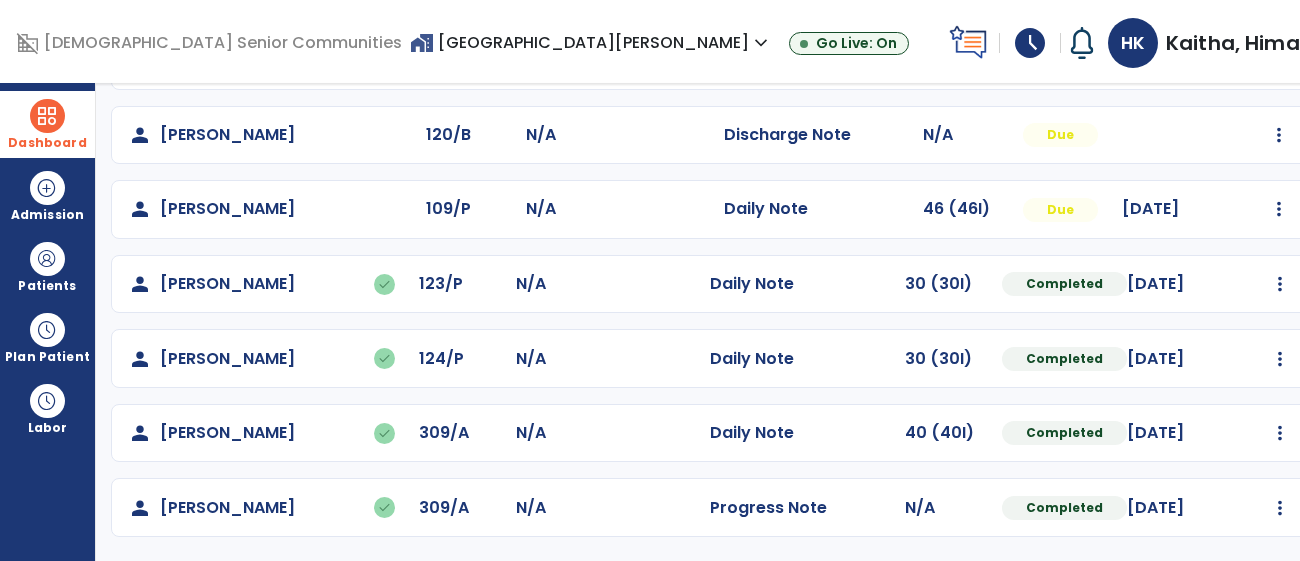scroll, scrollTop: 549, scrollLeft: 0, axis: vertical 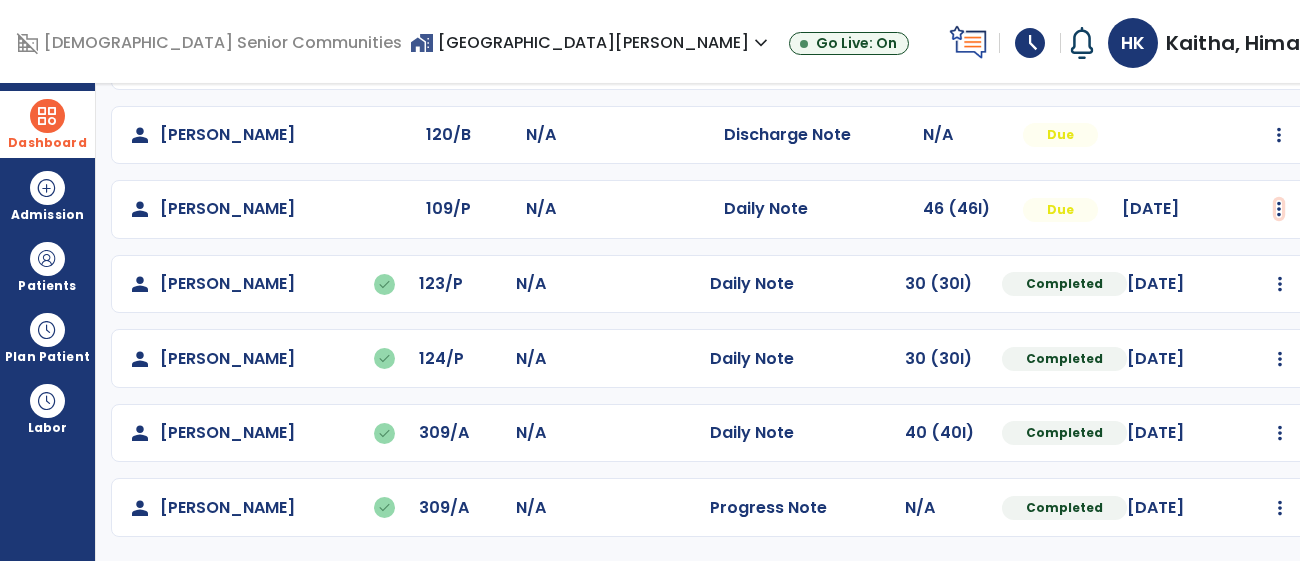 drag, startPoint x: 1223, startPoint y: 212, endPoint x: 1213, endPoint y: 221, distance: 13.453624 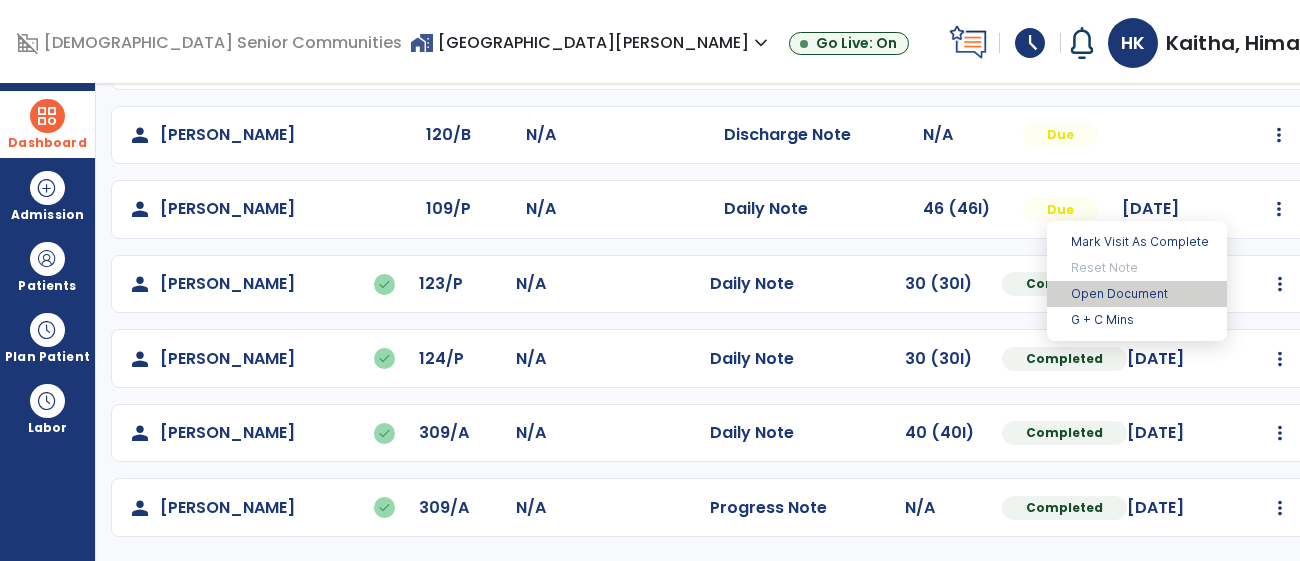 click on "Open Document" at bounding box center [1137, 294] 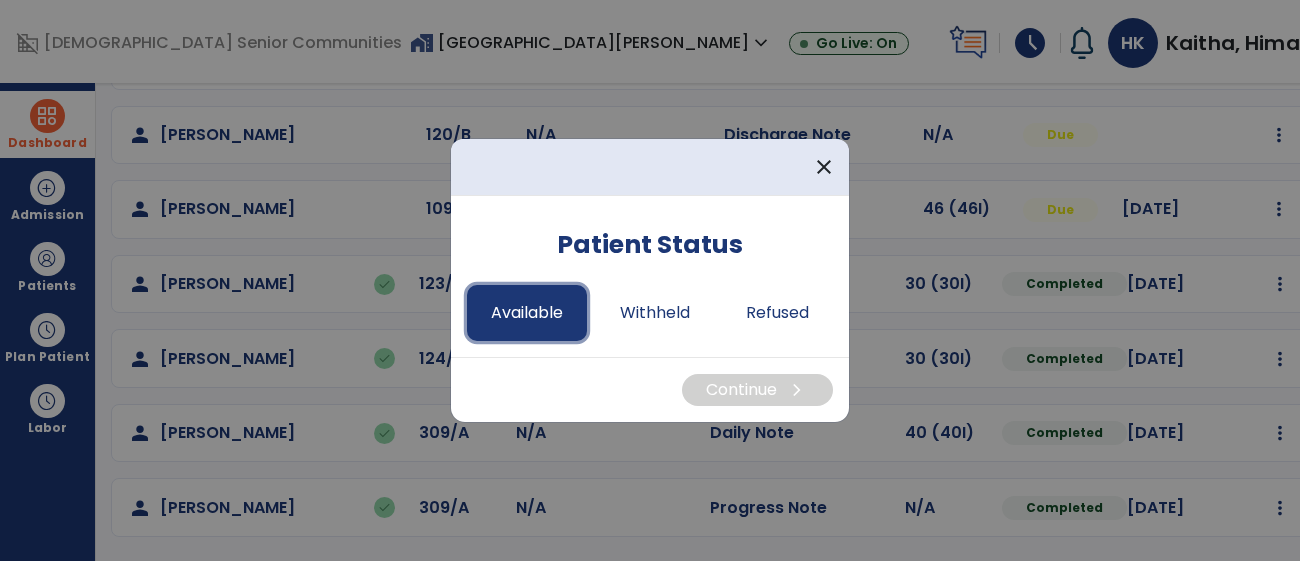 click on "Available" at bounding box center (527, 313) 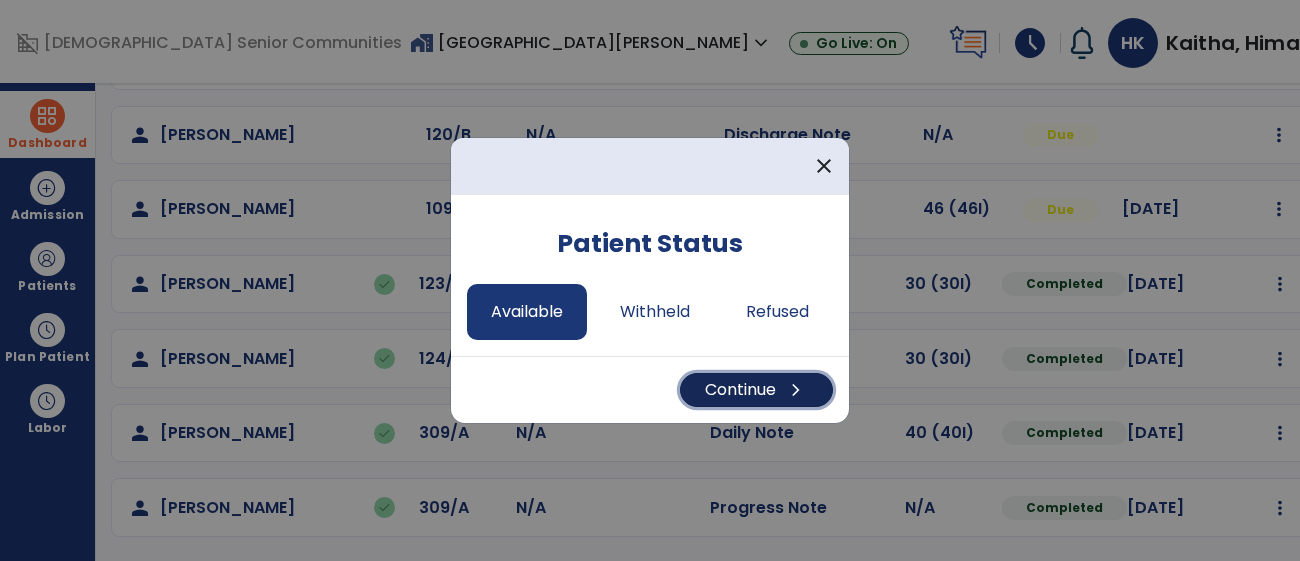 click on "Continue   chevron_right" at bounding box center [756, 390] 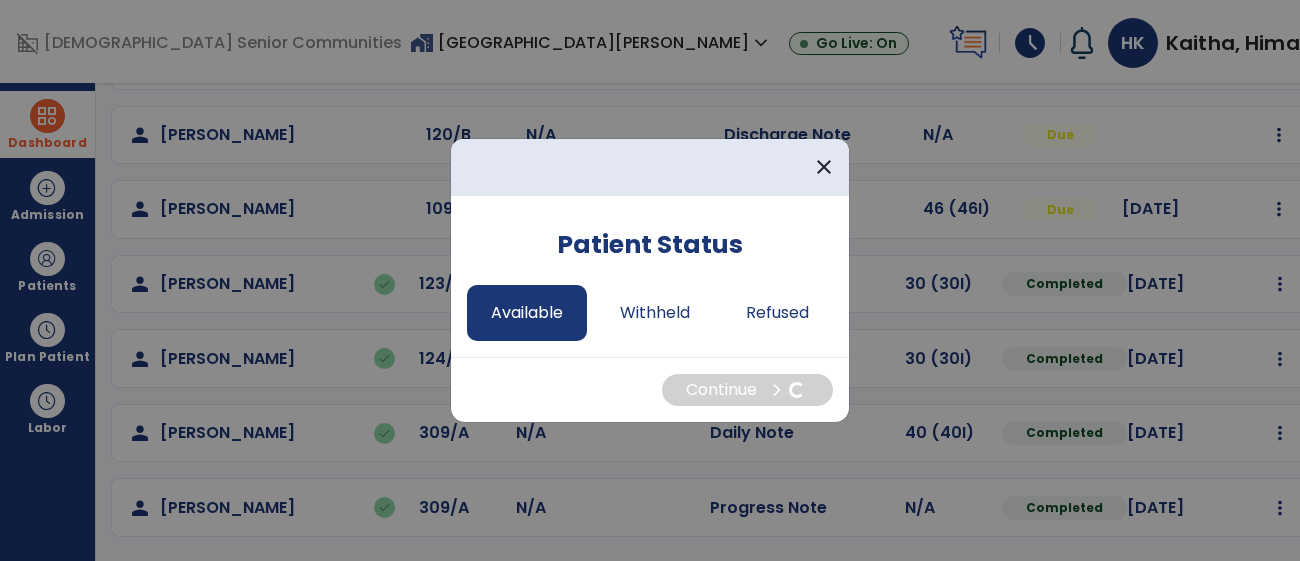 select on "*" 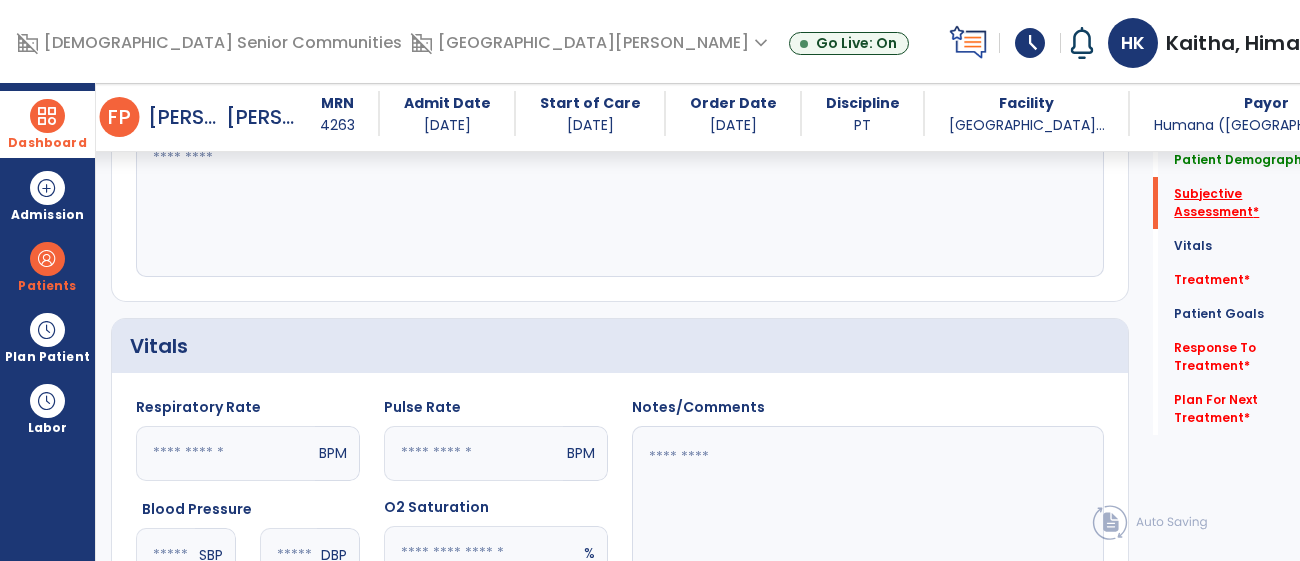 scroll, scrollTop: 544, scrollLeft: 0, axis: vertical 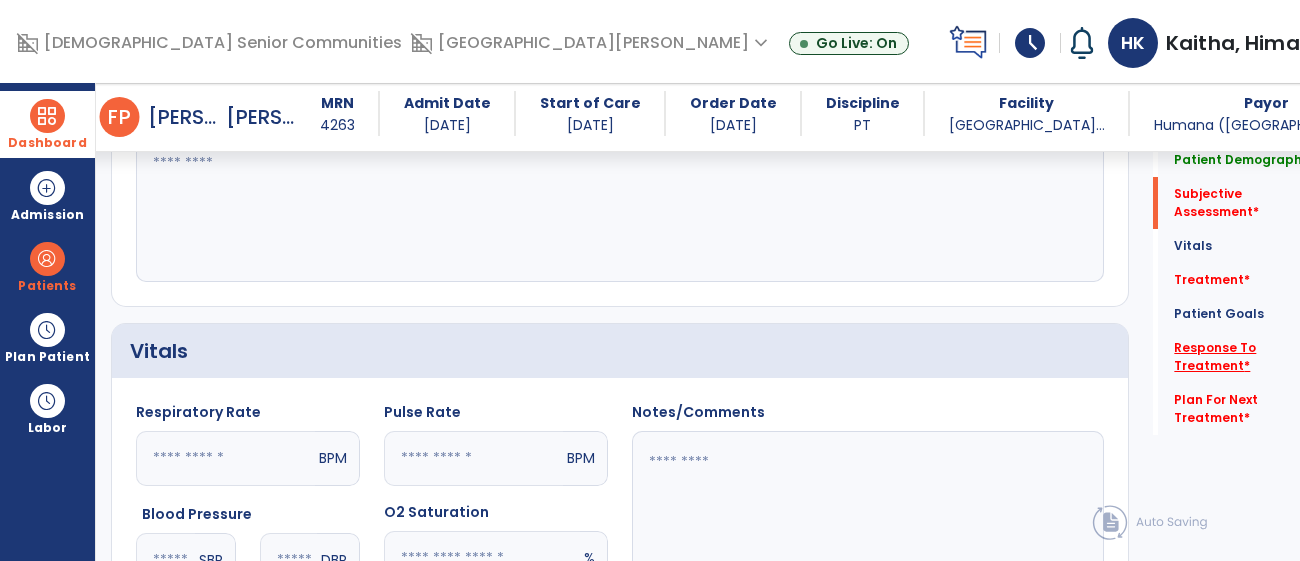 click on "Response To Treatment   *" 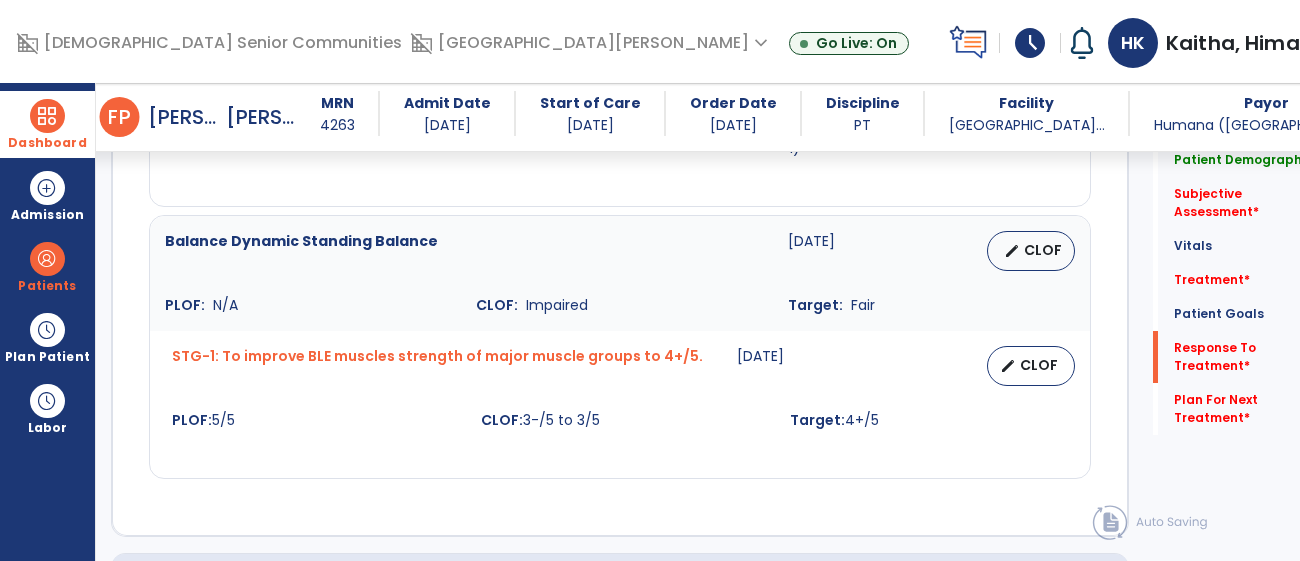 scroll, scrollTop: 2636, scrollLeft: 0, axis: vertical 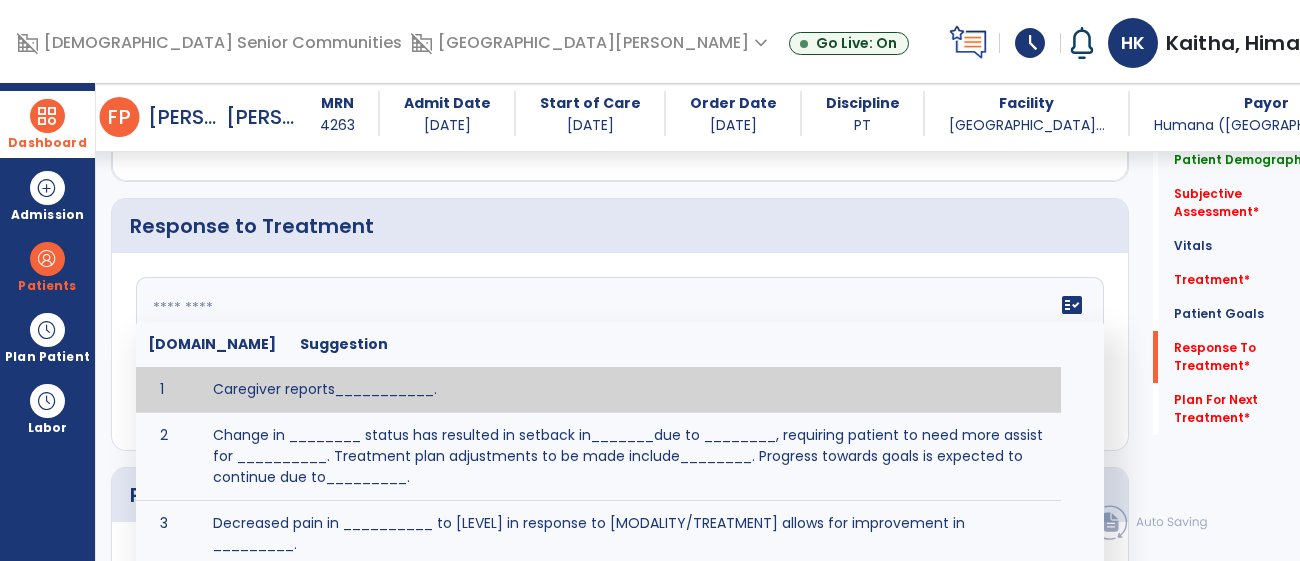 click on "fact_check  [DOMAIN_NAME] Suggestion 1 Caregiver reports___________. 2 Change in ________ status has resulted in setback in_______due to ________, requiring patient to need more assist for __________.   Treatment plan adjustments to be made include________.  Progress towards goals is expected to continue due to_________. 3 Decreased pain in __________ to [LEVEL] in response to [MODALITY/TREATMENT] allows for improvement in _________. 4 Functional gains in _______ have impacted the patient's ability to perform_________ with a reduction in assist levels to_________. 5 Functional progress this week has been significant due to__________. 6 Gains in ________ have improved the patient's ability to perform ______with decreased levels of assist to___________. 7 Improvement in ________allows patient to tolerate higher levels of challenges in_________. 8 Pain in [AREA] has decreased to [LEVEL] in response to [TREATMENT/MODALITY], allowing fore ease in completing__________. 9 10 11 12 13 14 15 16 17 18 19 20 21" 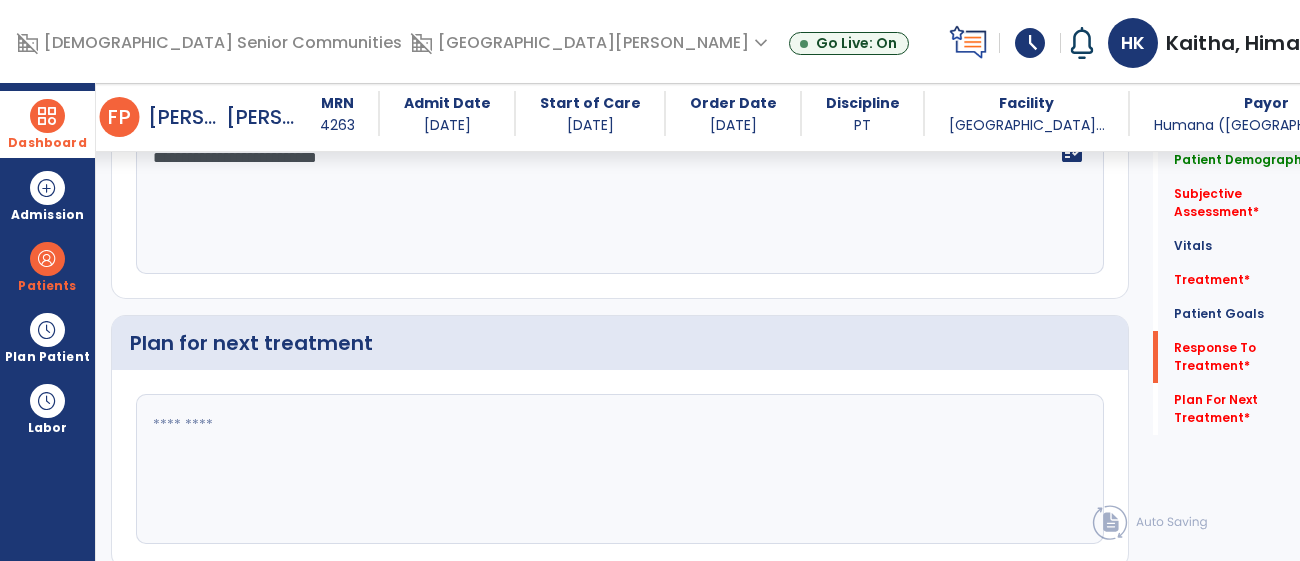 scroll, scrollTop: 2805, scrollLeft: 0, axis: vertical 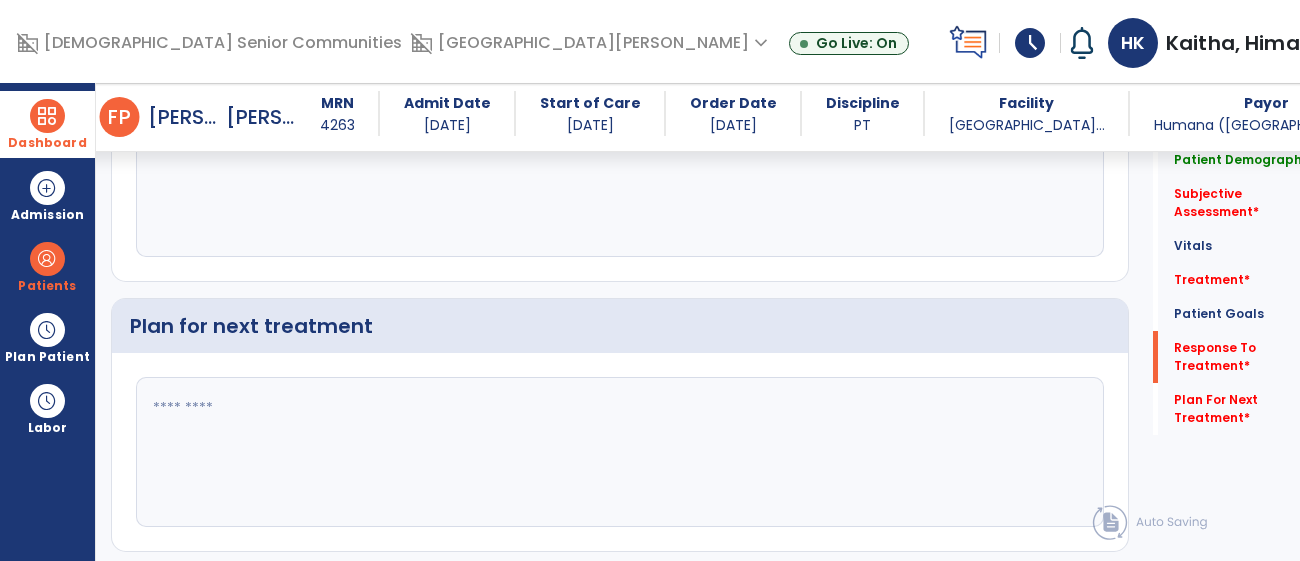 type on "**********" 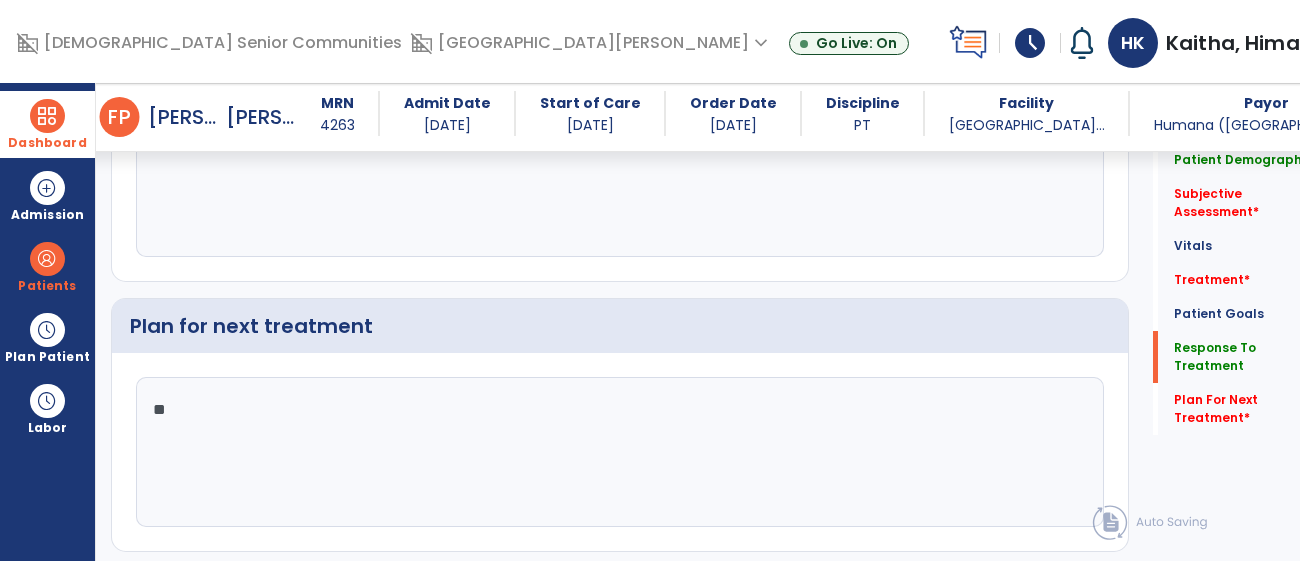 type on "***" 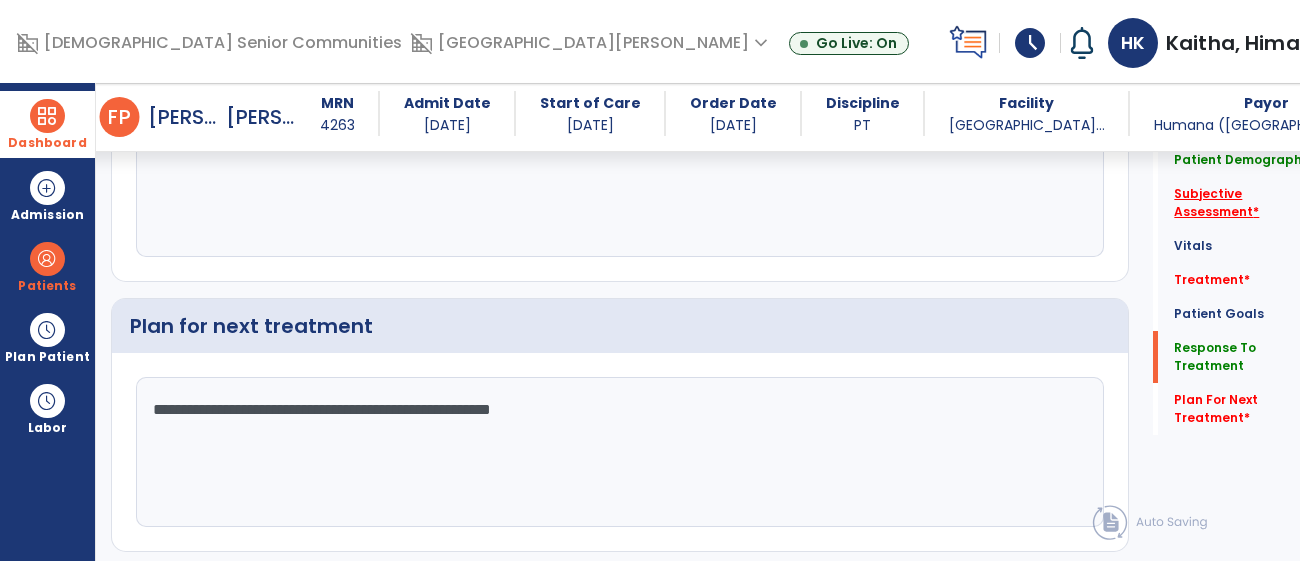 type on "**********" 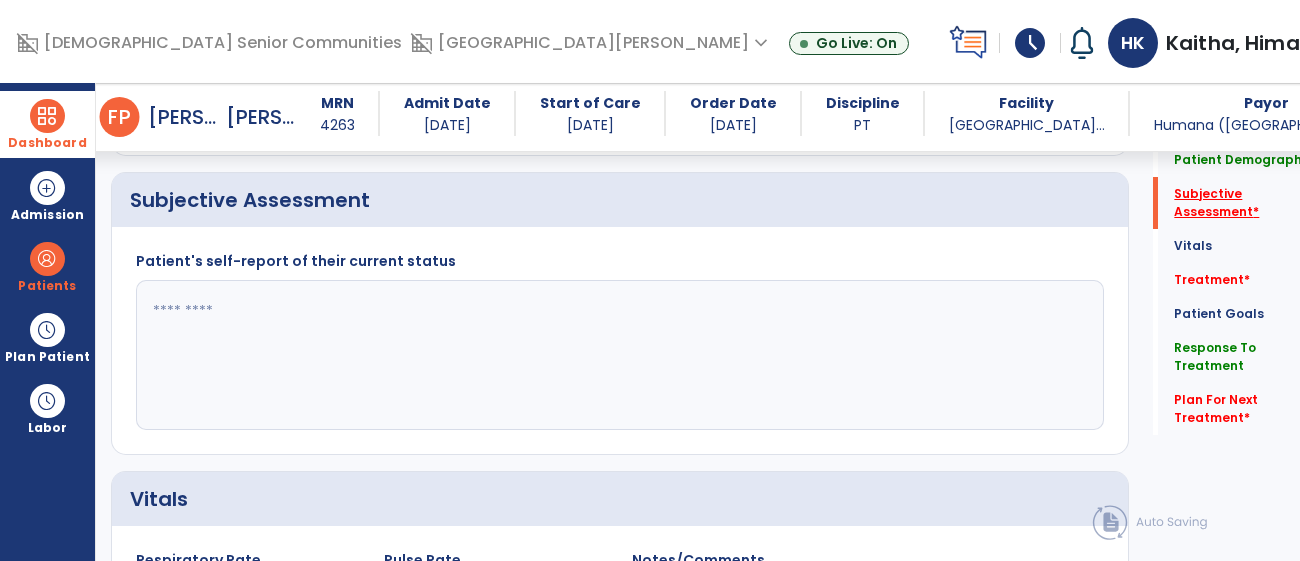 scroll, scrollTop: 386, scrollLeft: 0, axis: vertical 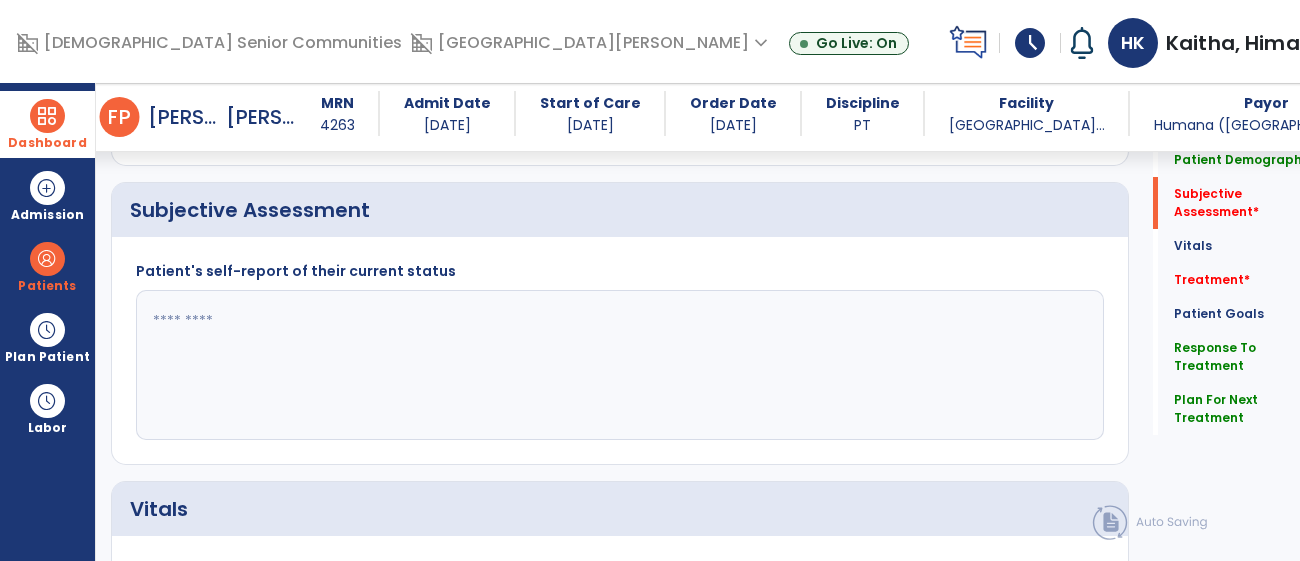 click 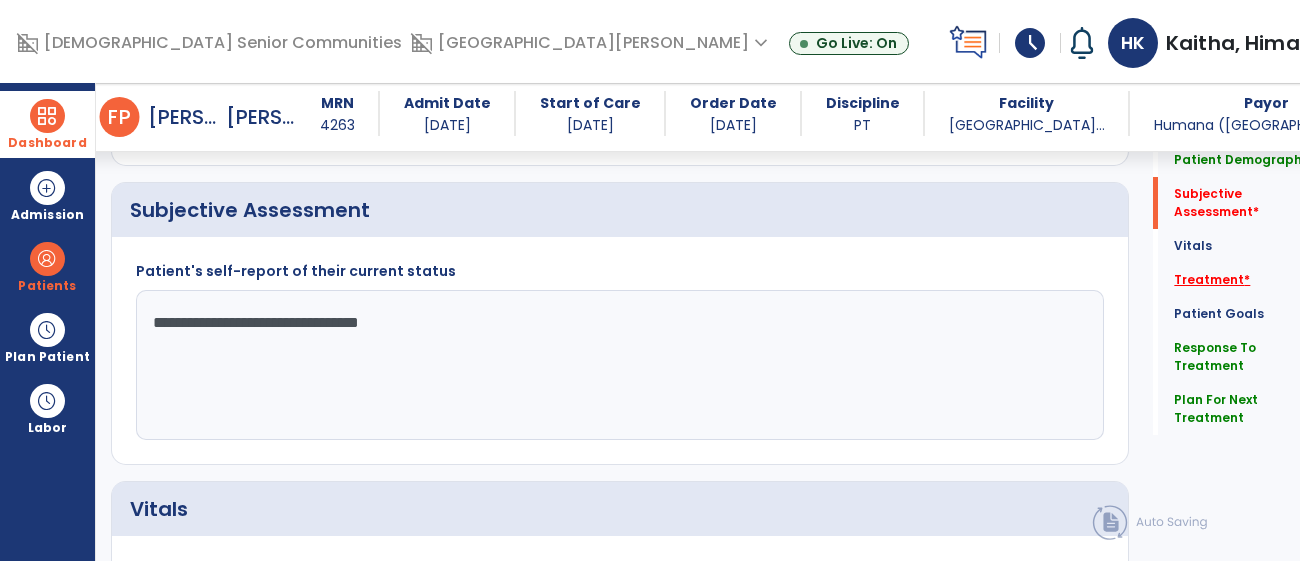 type on "**********" 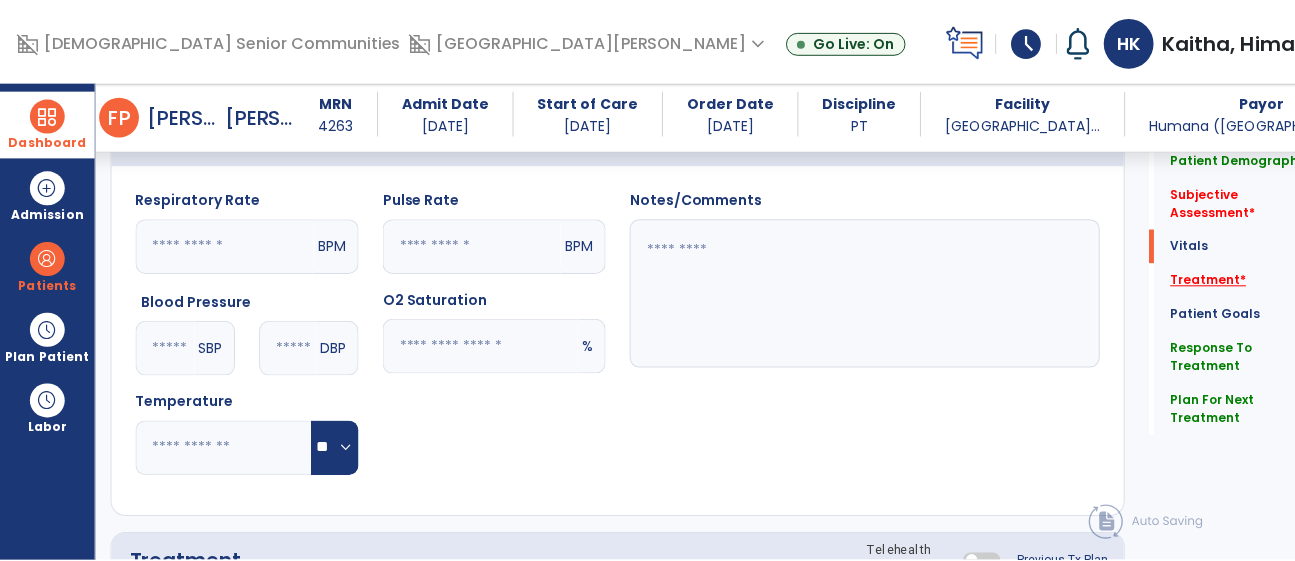 scroll, scrollTop: 1093, scrollLeft: 0, axis: vertical 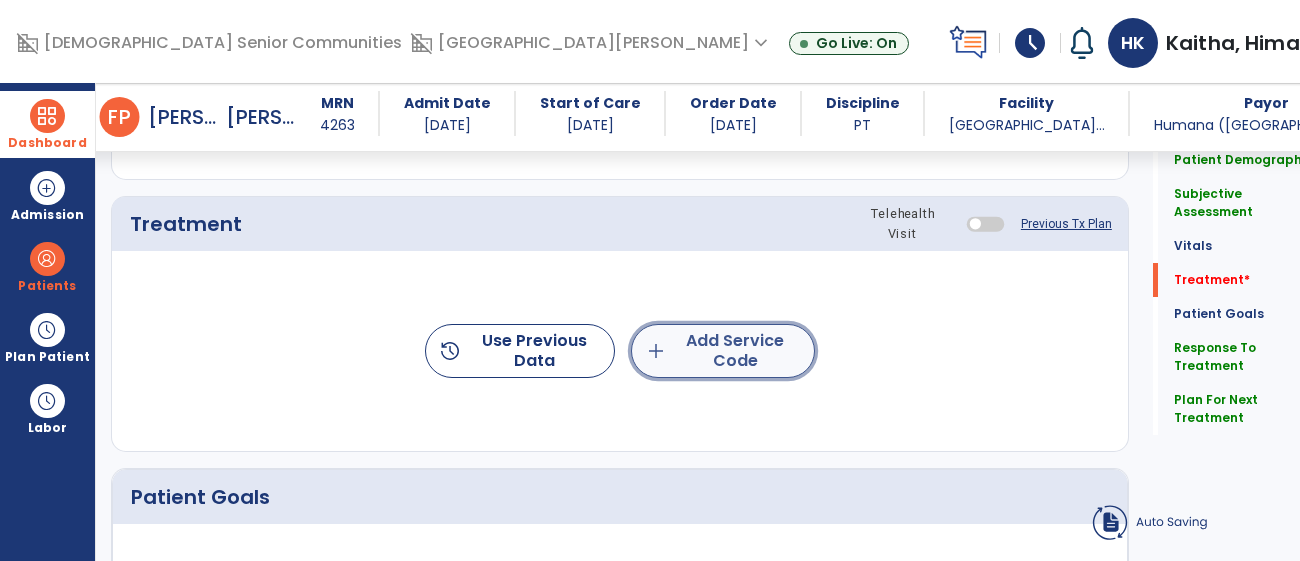 click on "add  Add Service Code" 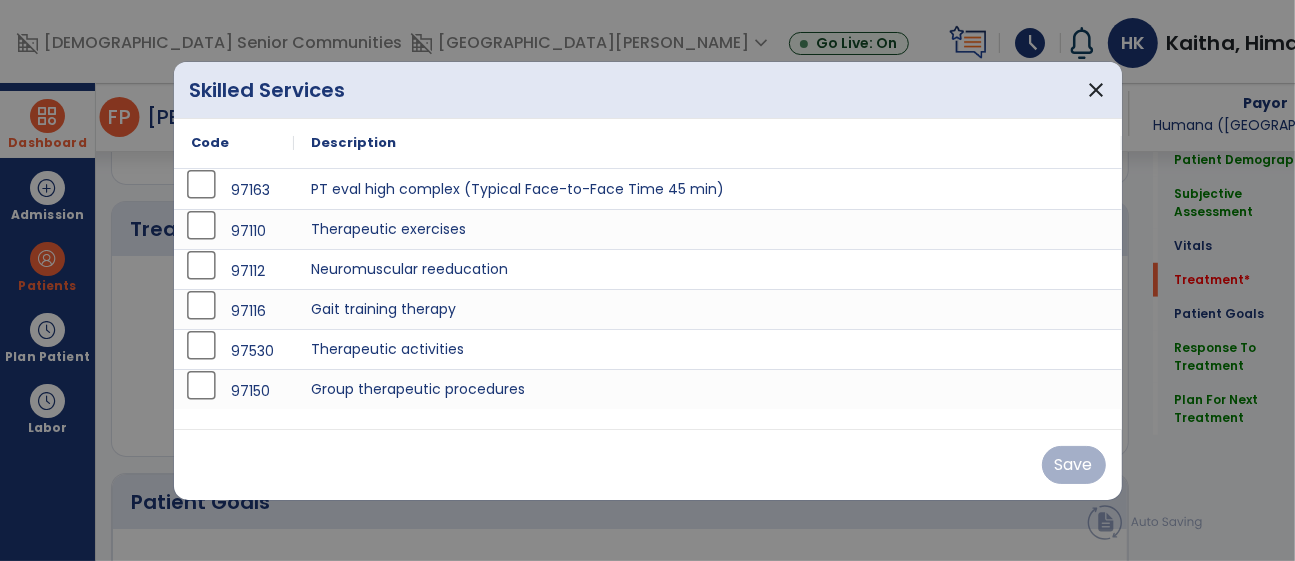scroll, scrollTop: 1093, scrollLeft: 0, axis: vertical 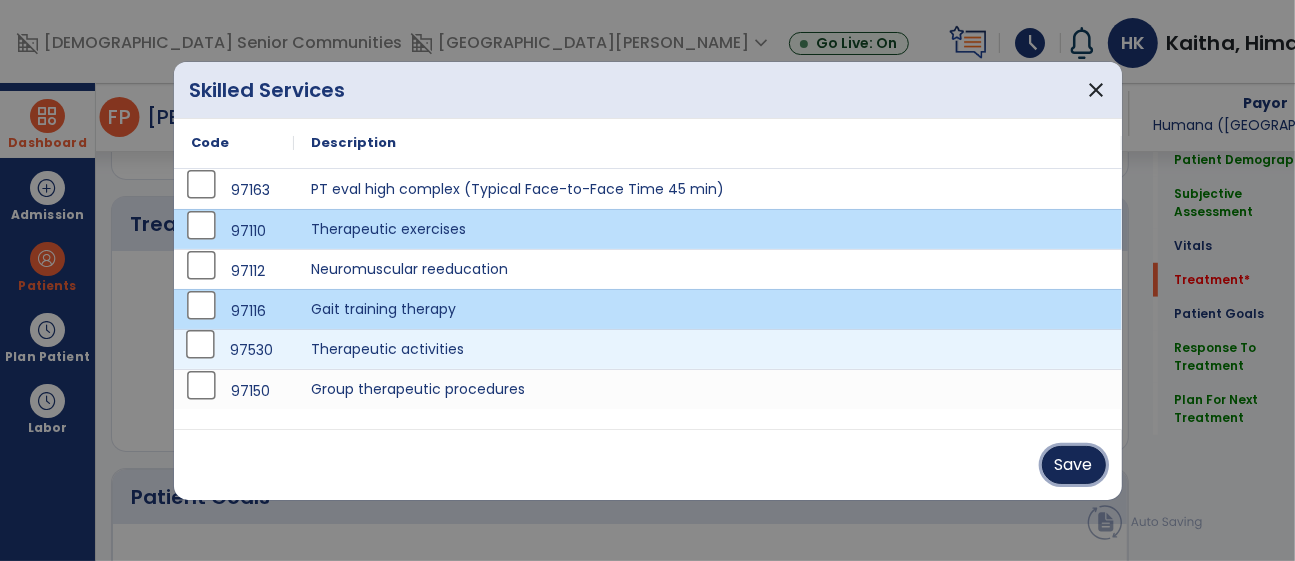 click on "Save" at bounding box center [1074, 465] 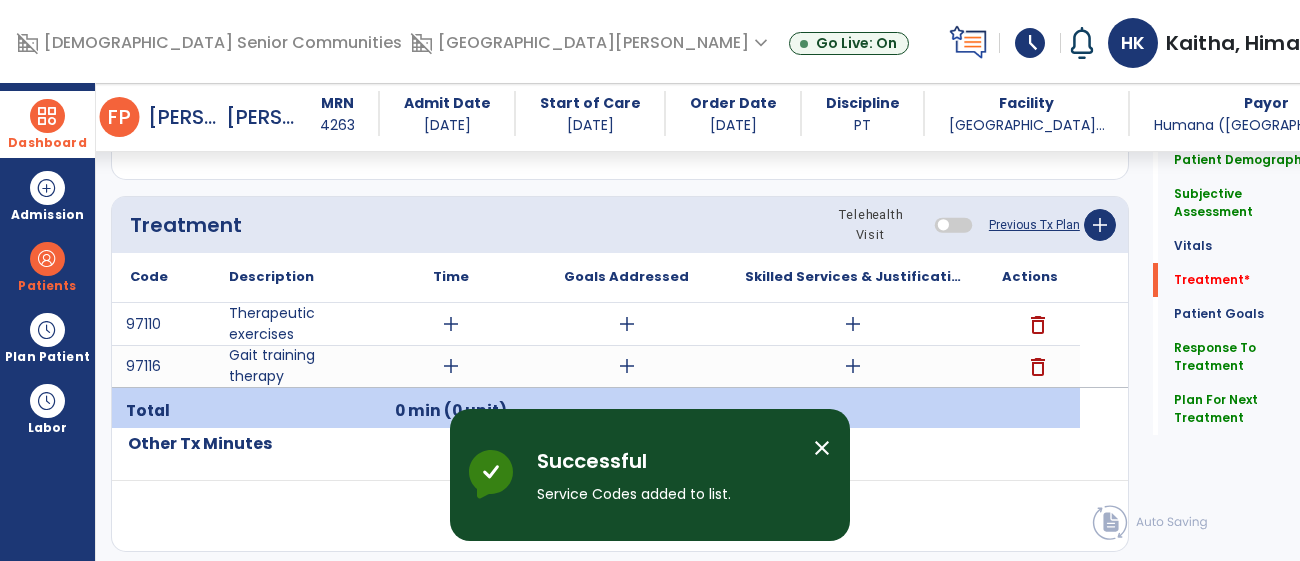 click on "close" at bounding box center (822, 448) 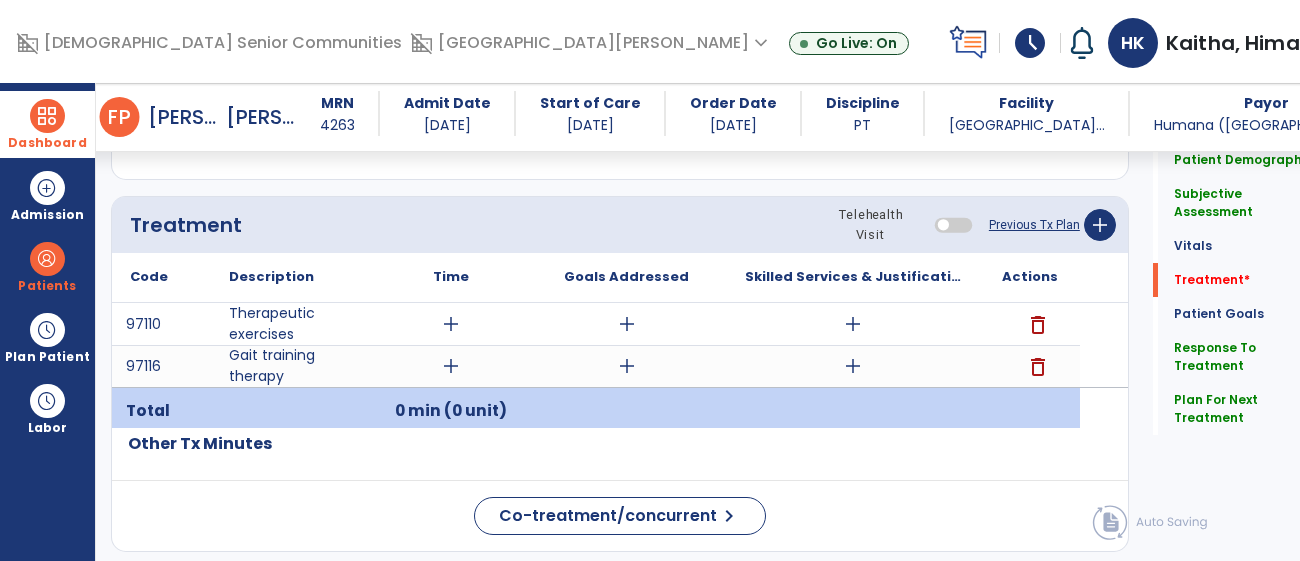 click on "add" at bounding box center (451, 324) 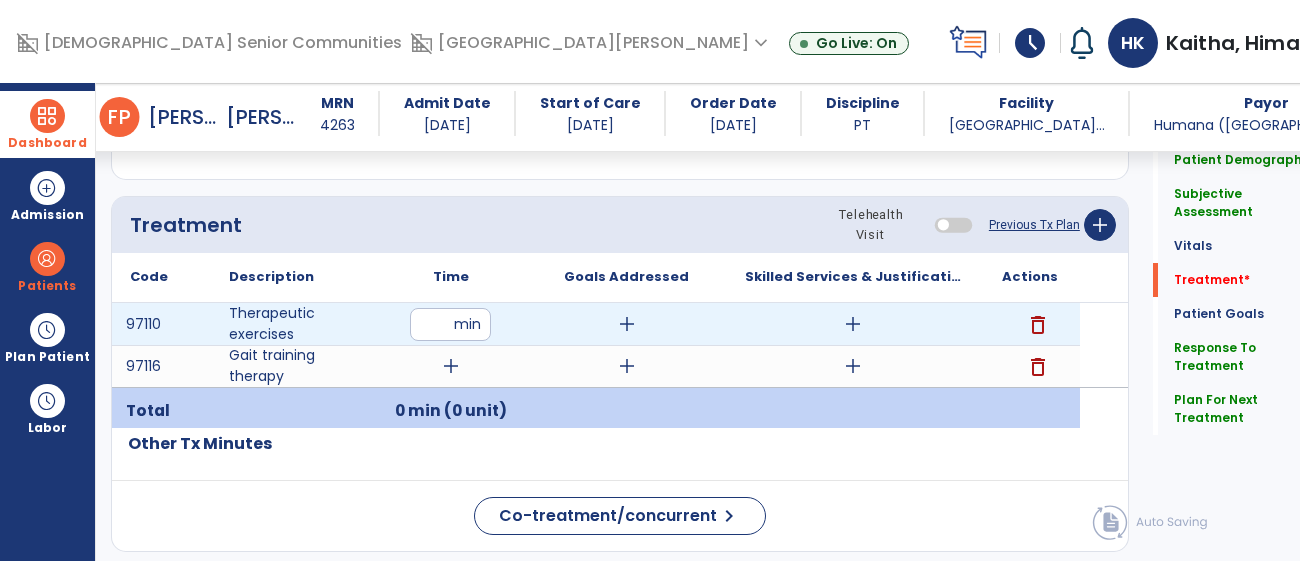 type on "**" 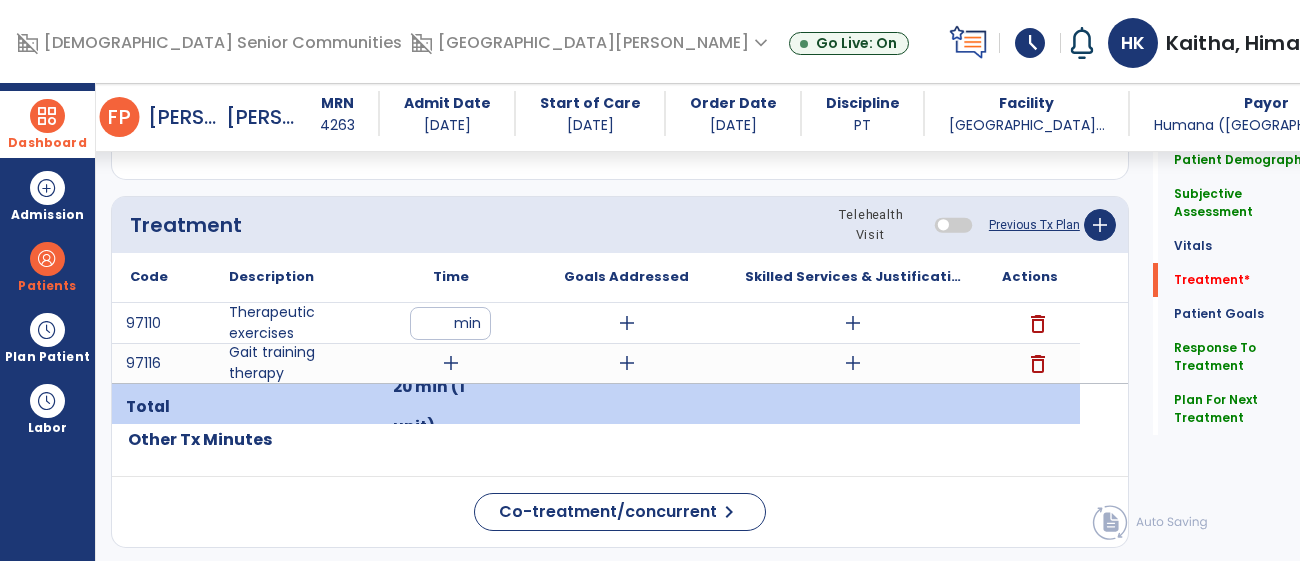 click on "add" at bounding box center (451, 363) 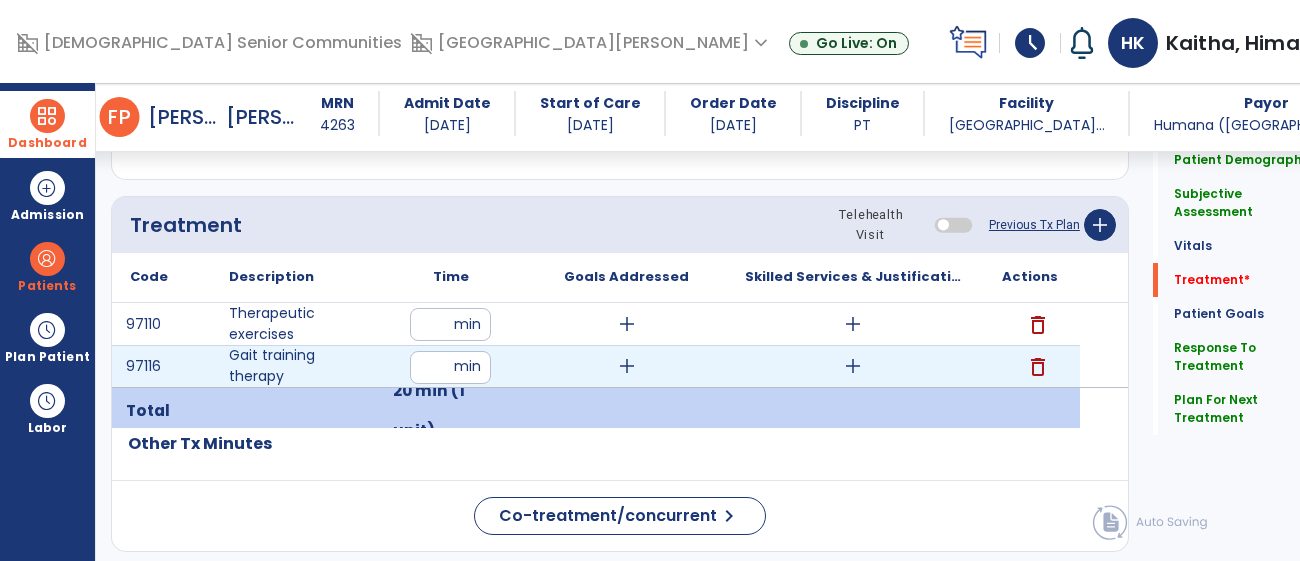type on "**" 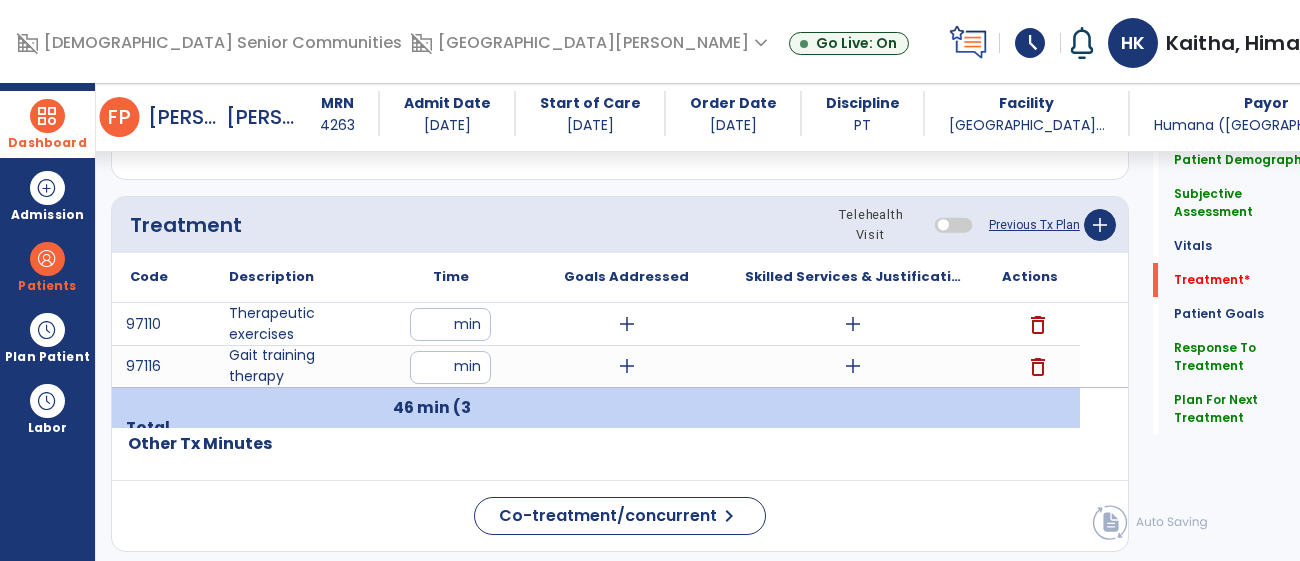 click on "add" at bounding box center [627, 324] 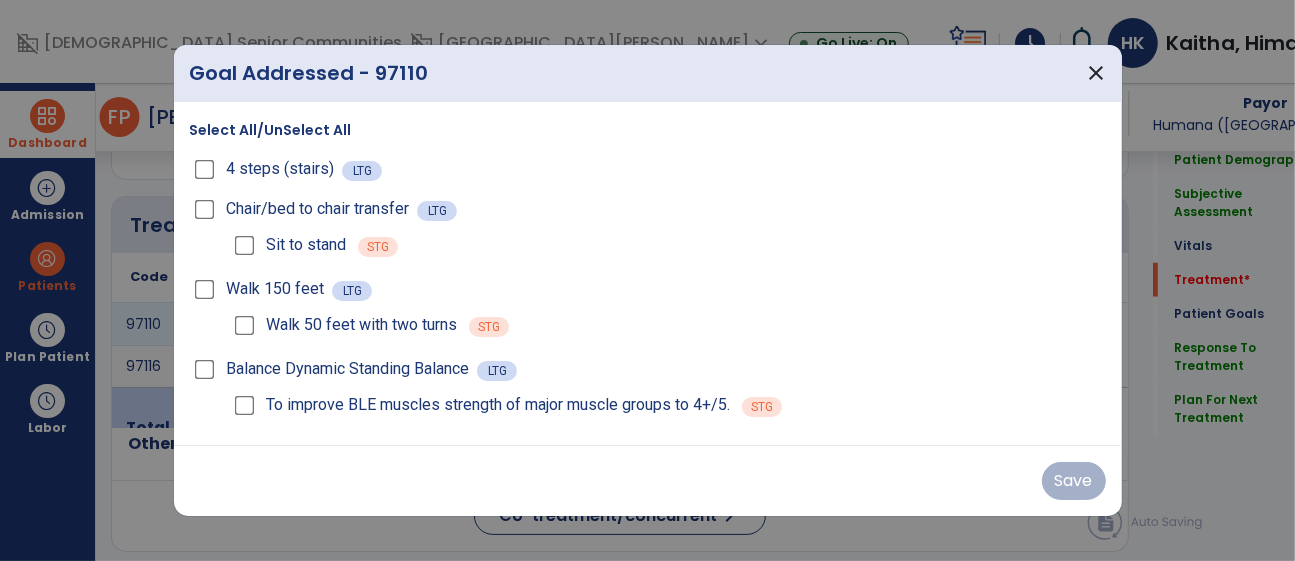 scroll, scrollTop: 1093, scrollLeft: 0, axis: vertical 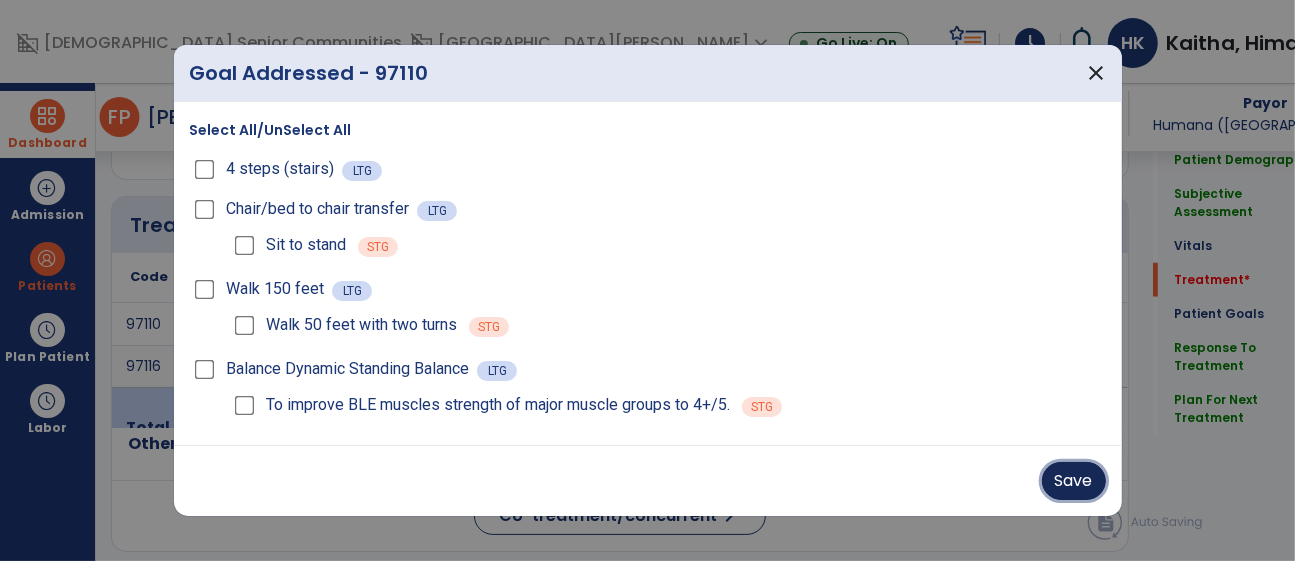 click on "Save" at bounding box center [1074, 481] 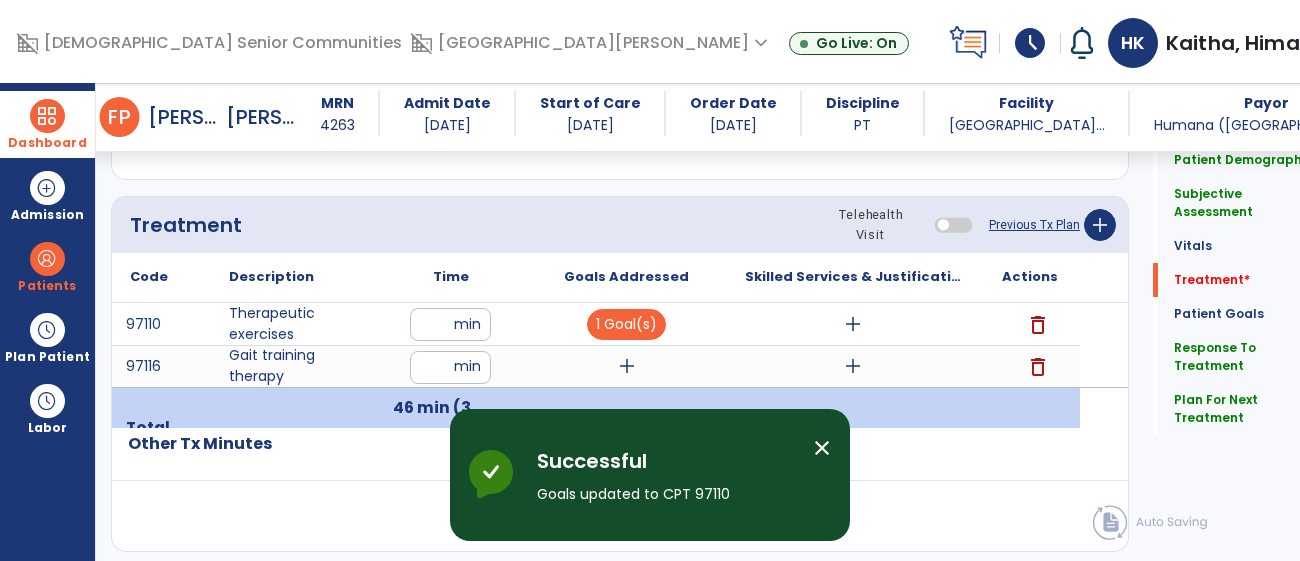 click on "add" at bounding box center (627, 366) 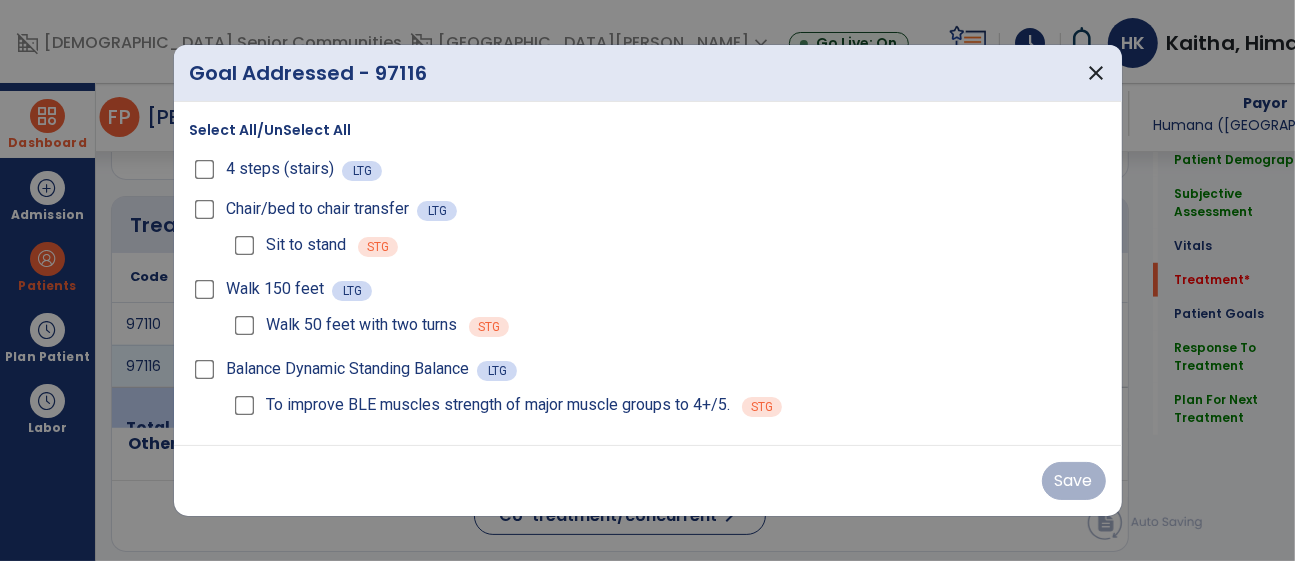 scroll, scrollTop: 1093, scrollLeft: 0, axis: vertical 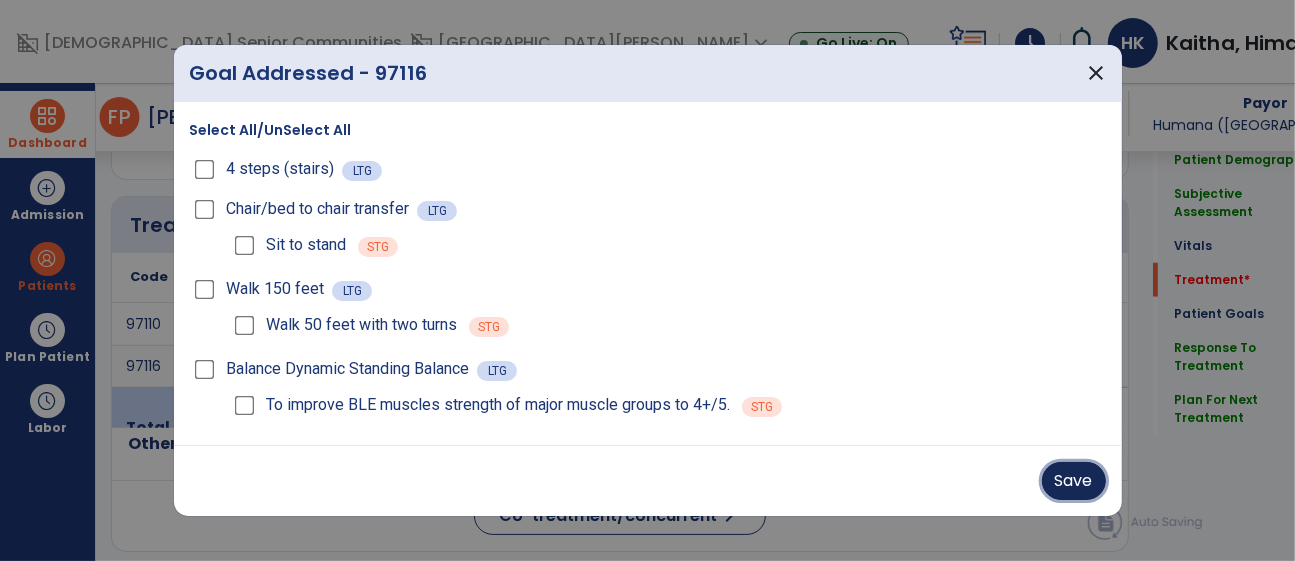 click on "Save" at bounding box center [1074, 481] 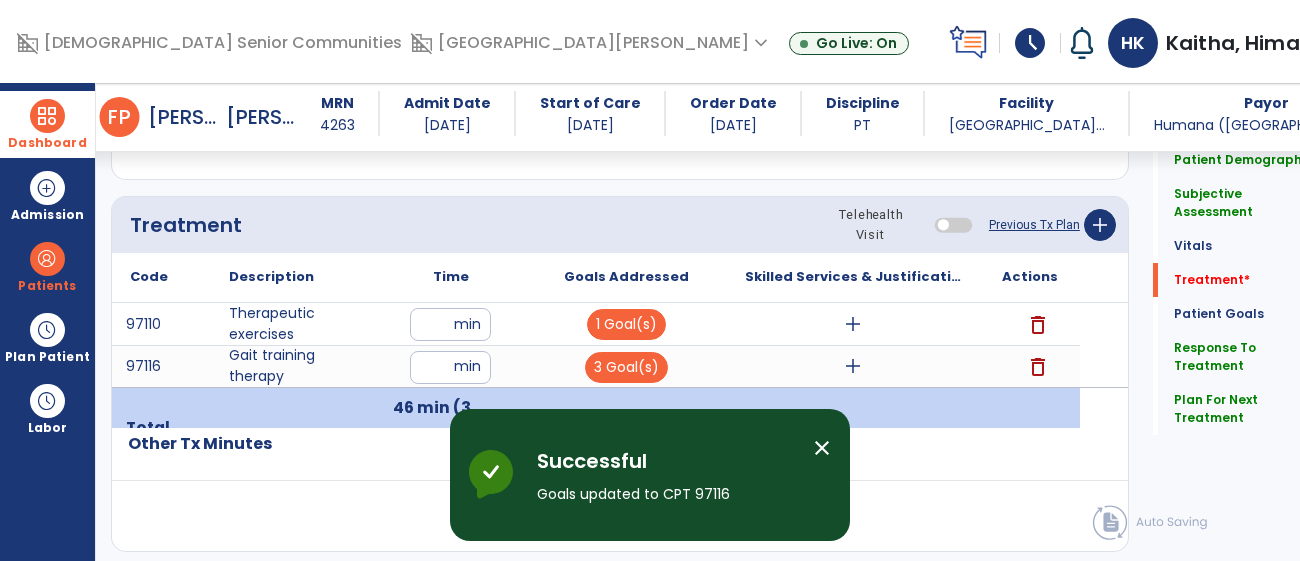 click on "close" at bounding box center (822, 448) 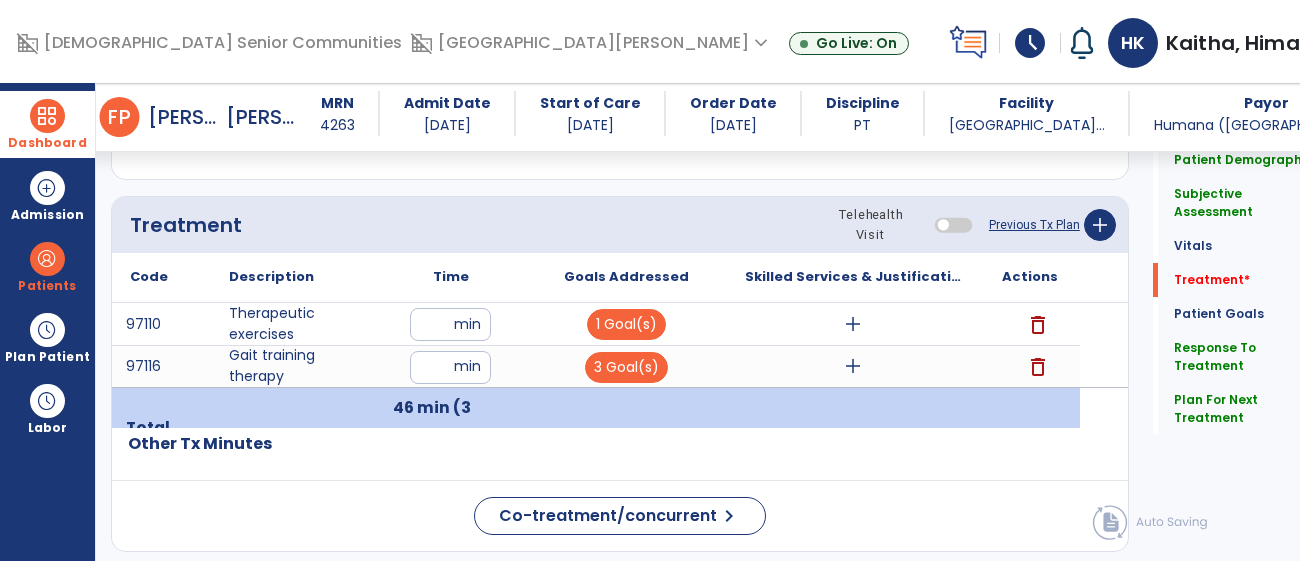 click on "add" at bounding box center [853, 324] 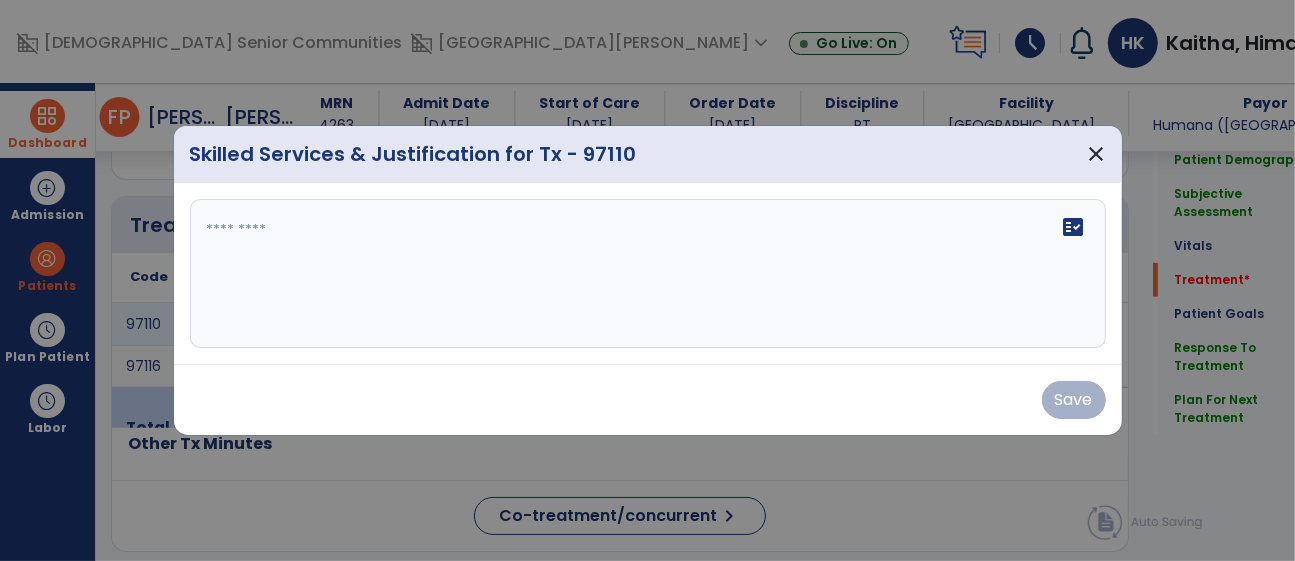 scroll, scrollTop: 1093, scrollLeft: 0, axis: vertical 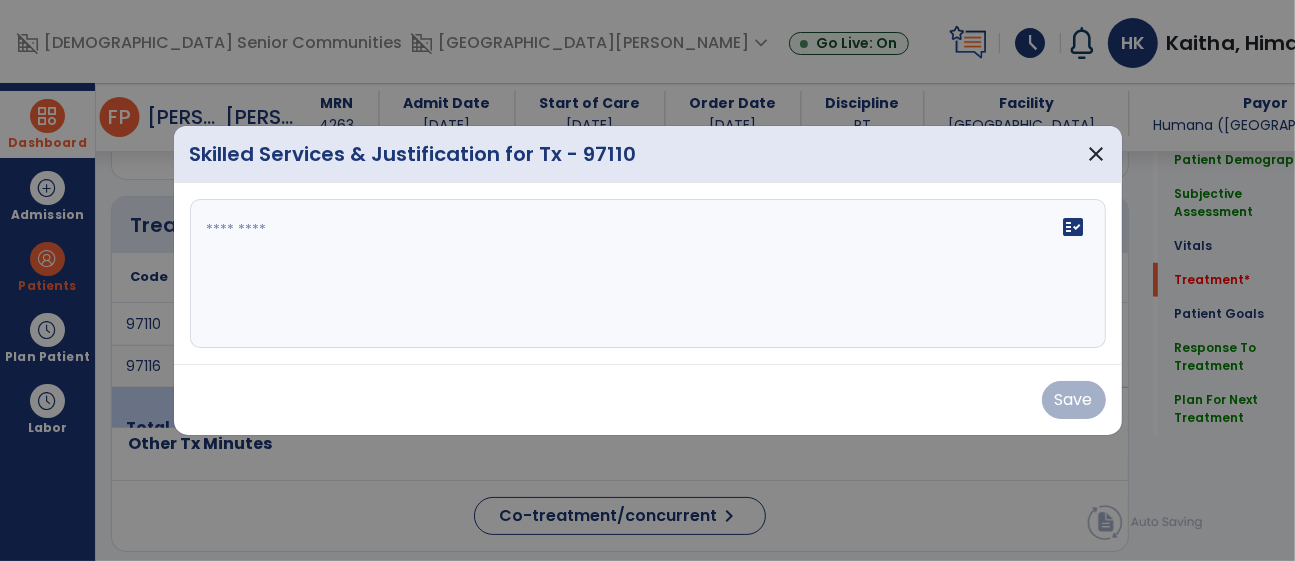 click at bounding box center [648, 274] 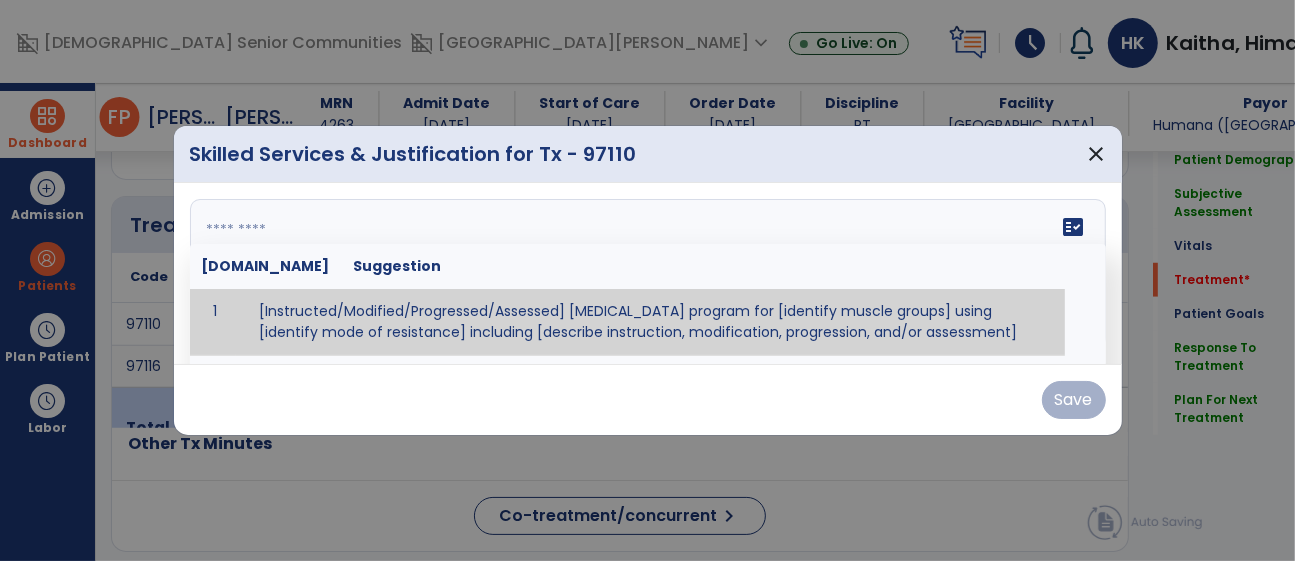 paste on "**********" 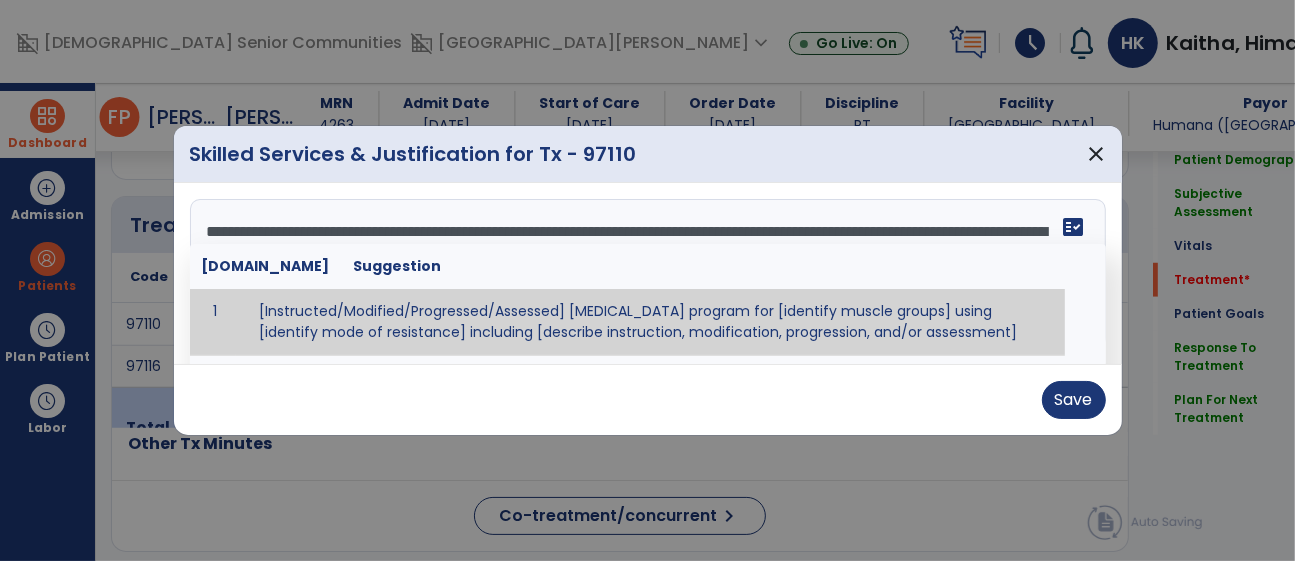 click on "Skilled Services & Justification for Tx - 97110   close" at bounding box center [648, 154] 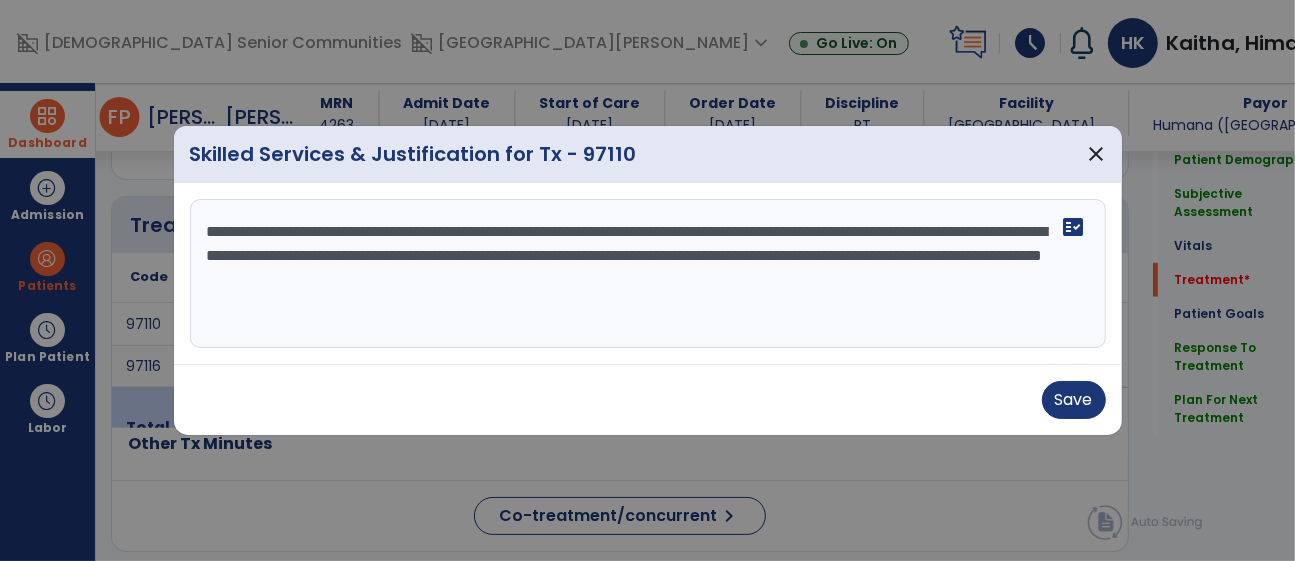 click on "**********" at bounding box center (648, 274) 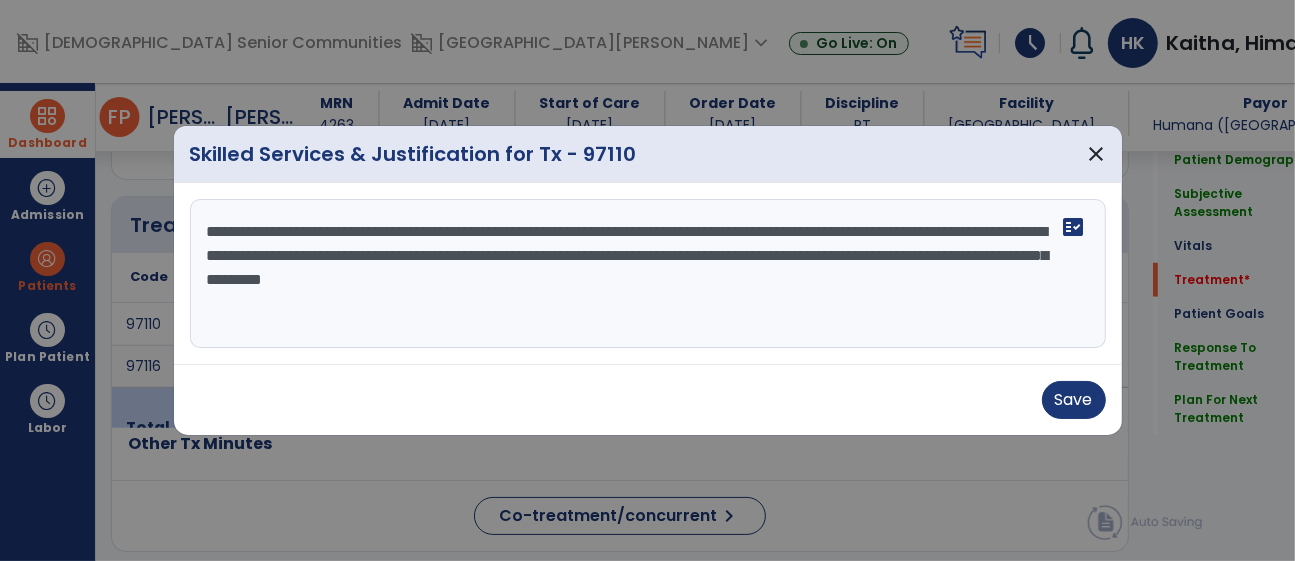 click on "**********" at bounding box center [648, 274] 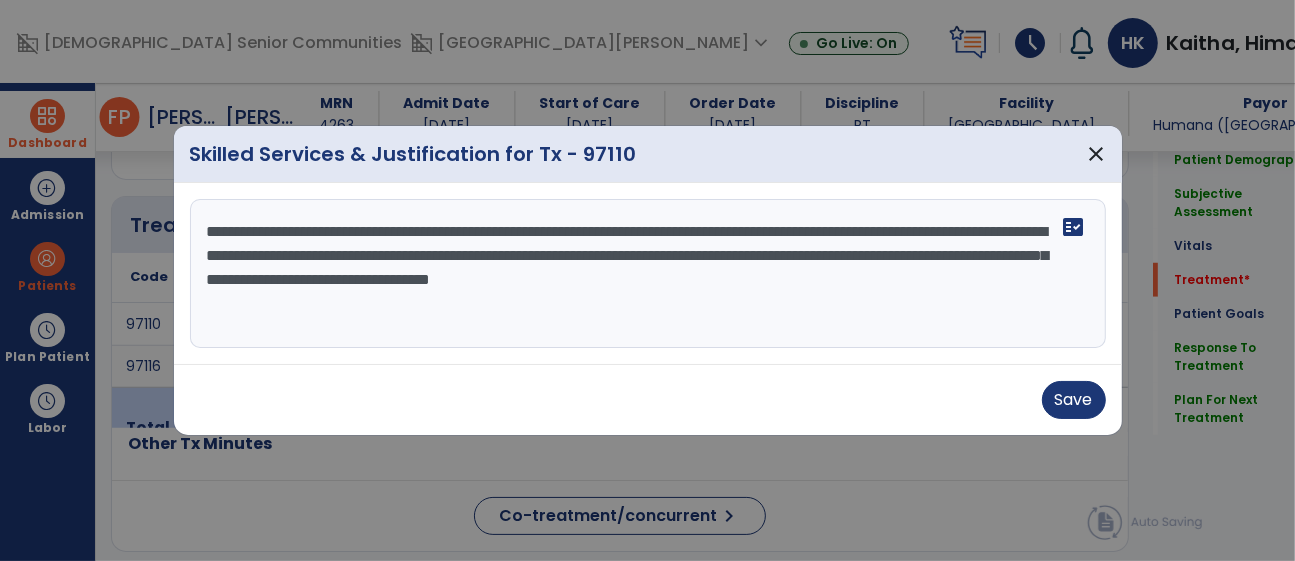 click on "**********" at bounding box center [648, 274] 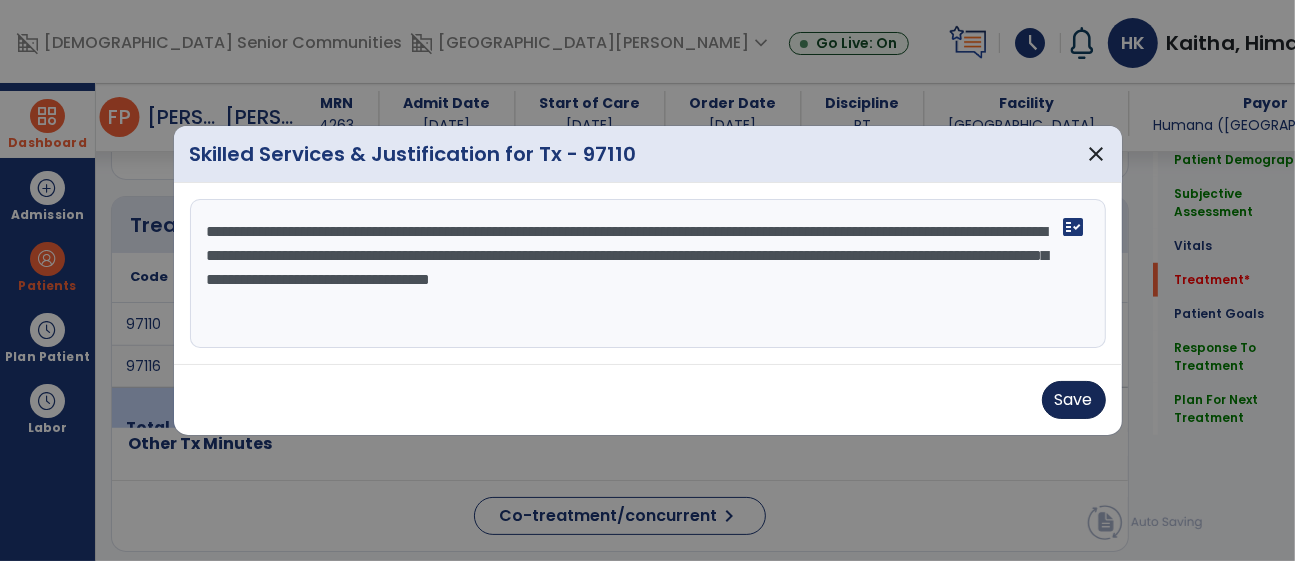 type on "**********" 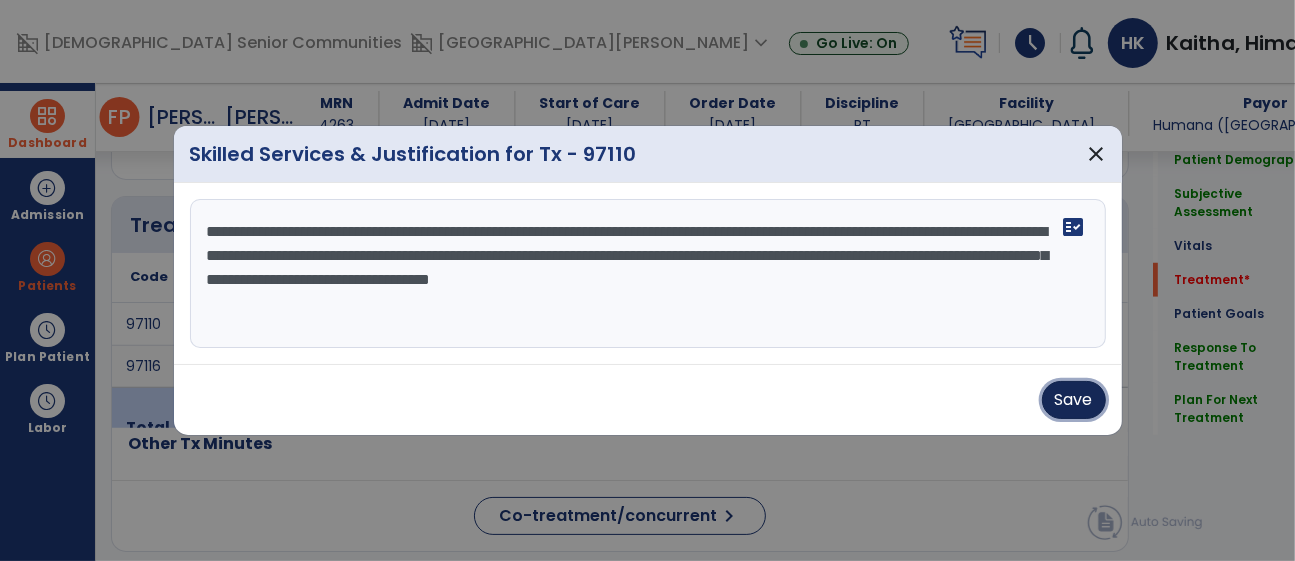 click on "Save" at bounding box center (1074, 400) 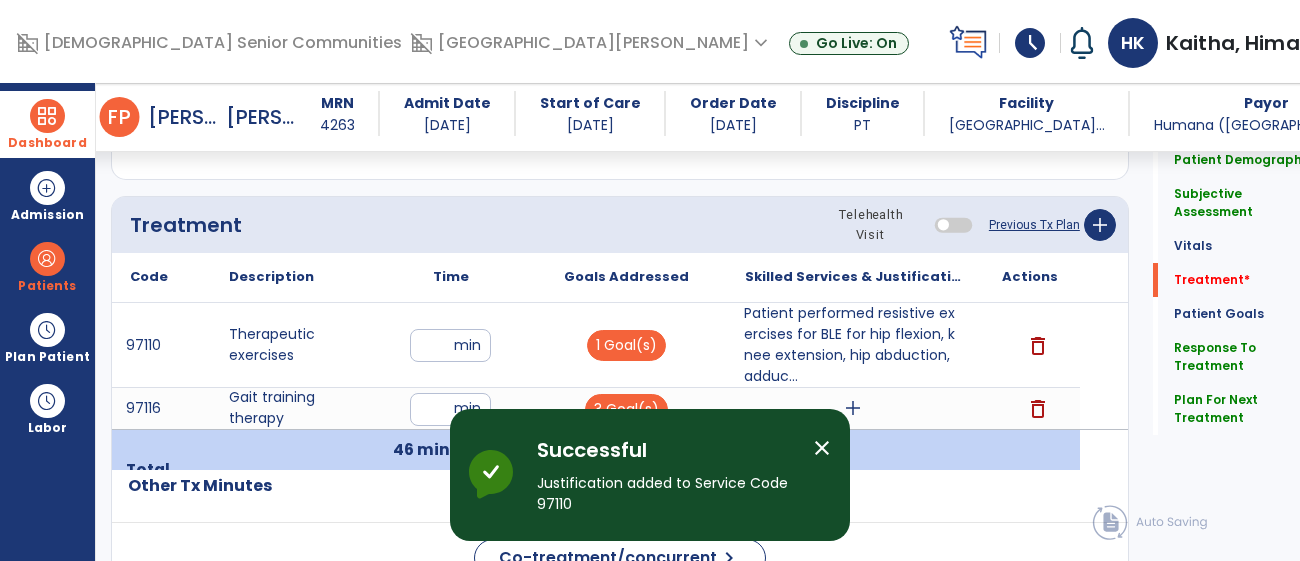 click on "close" at bounding box center [822, 448] 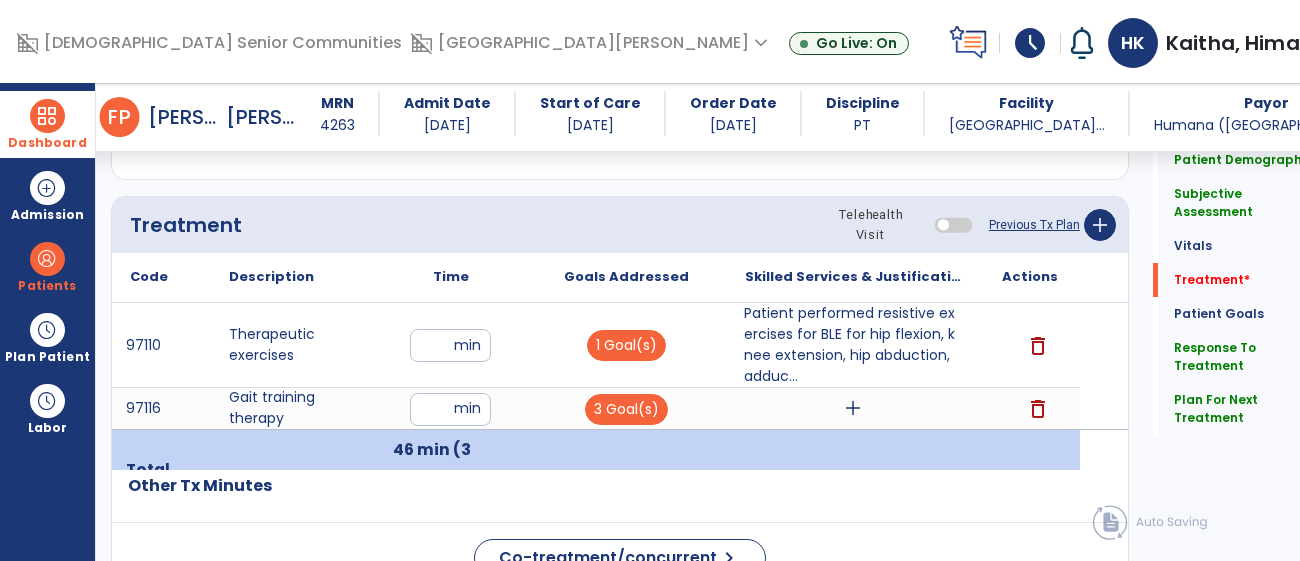 click on "add" at bounding box center (853, 408) 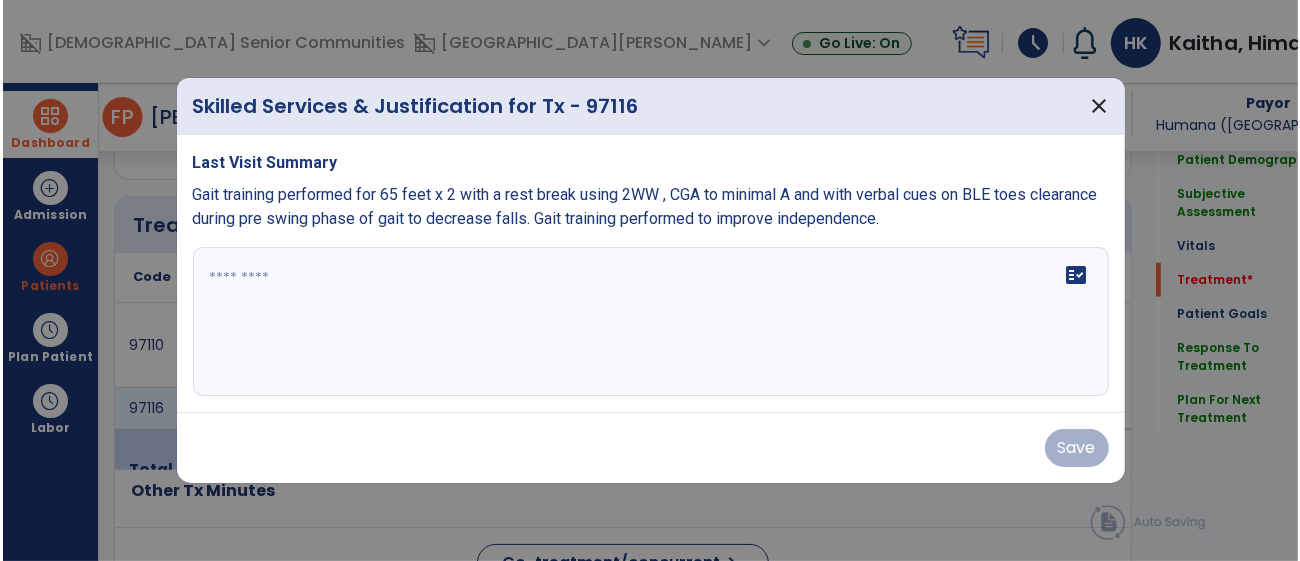 scroll, scrollTop: 1093, scrollLeft: 0, axis: vertical 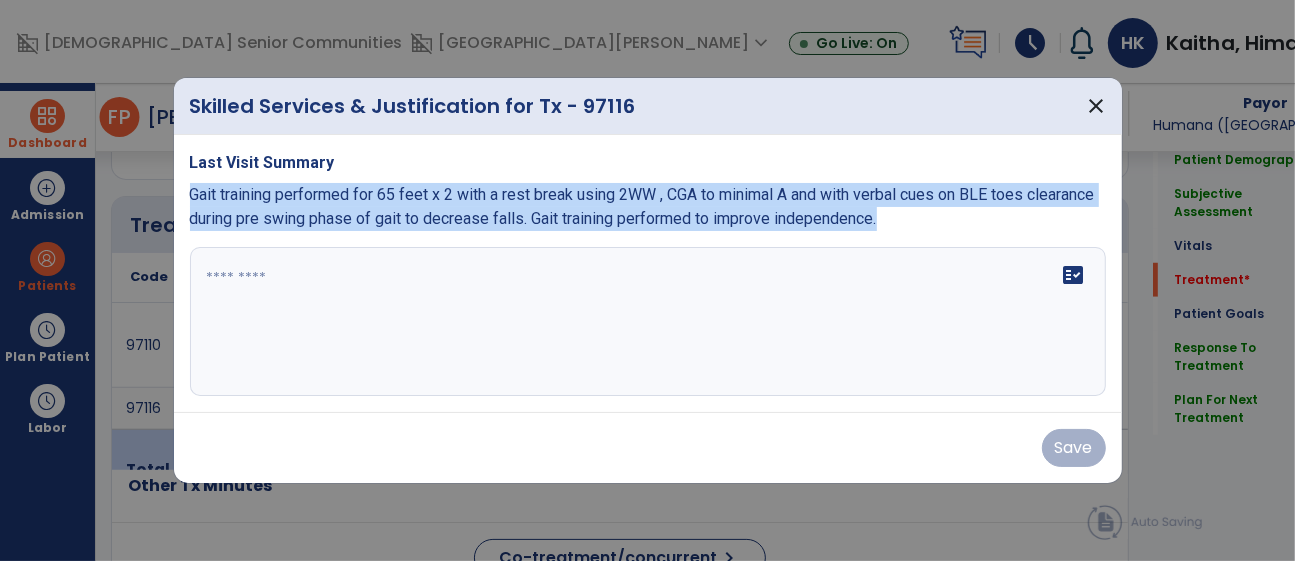 drag, startPoint x: 980, startPoint y: 219, endPoint x: 214, endPoint y: 208, distance: 766.079 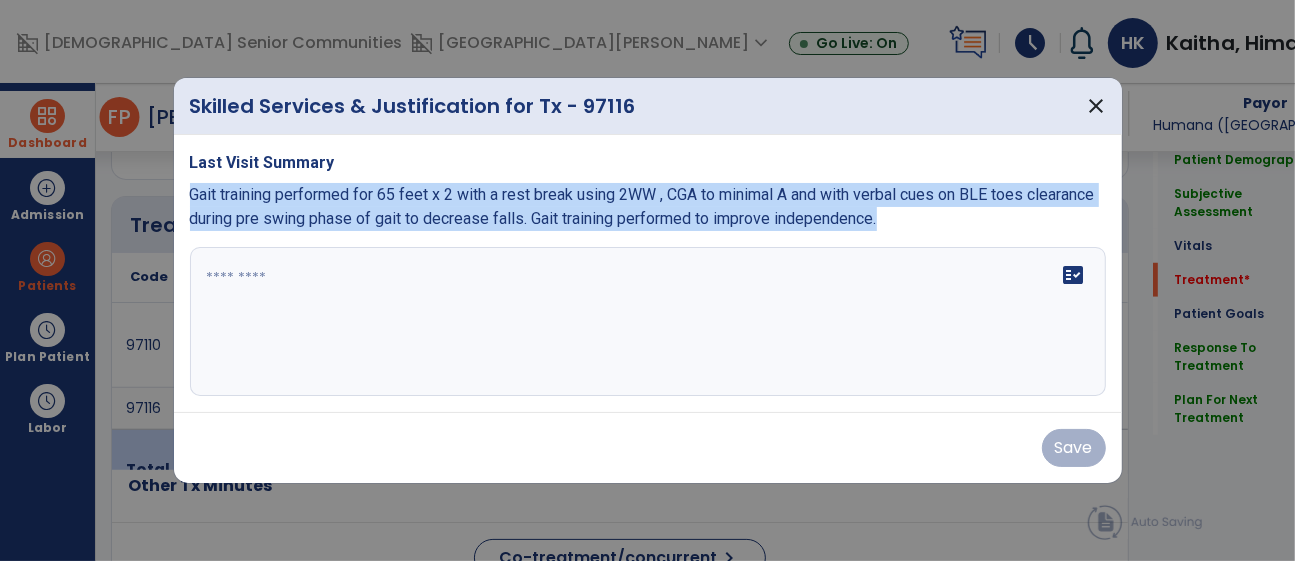 click on "Last Visit Summary Gait training performed for 65  feet x 2 with a rest break  using 2WW , CGA to minimal A and with verbal cues on BLE toes clearance  during pre swing phase of gait to decrease falls. Gait training performed to improve independence.      fact_check" at bounding box center (648, 274) 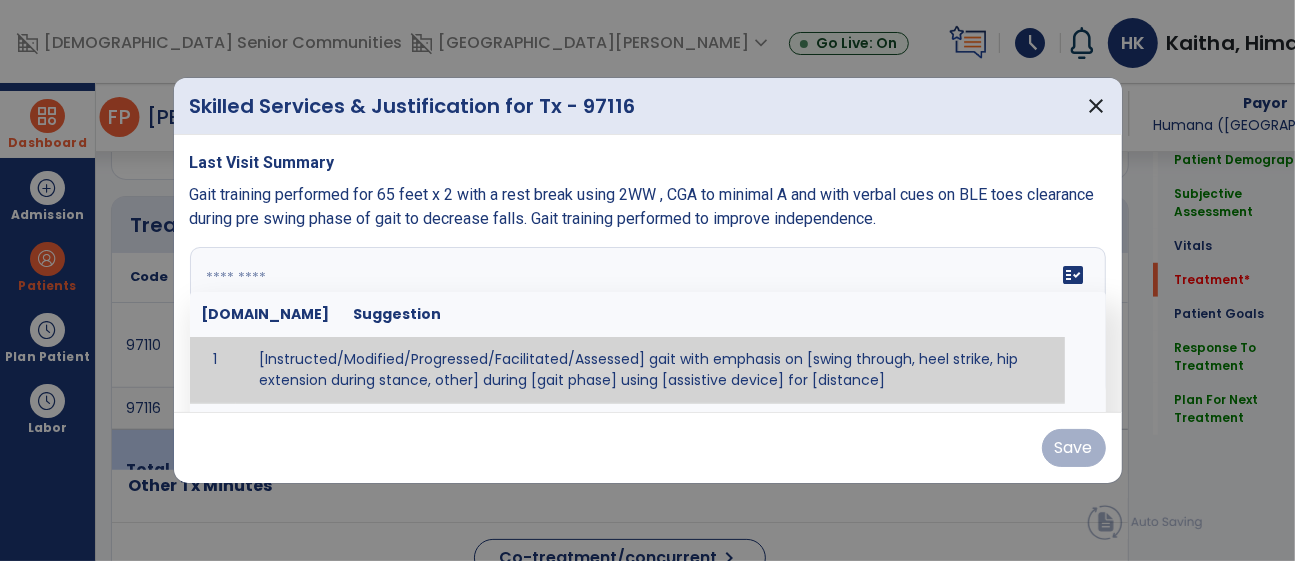 click at bounding box center [648, 322] 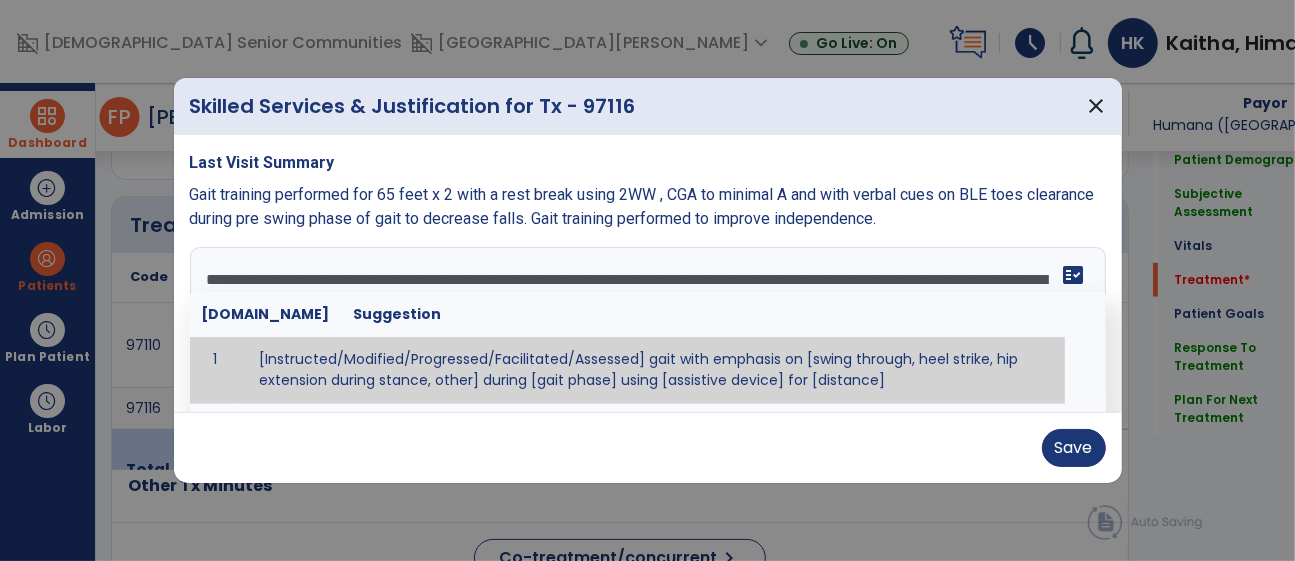 click on "**********" at bounding box center [645, 322] 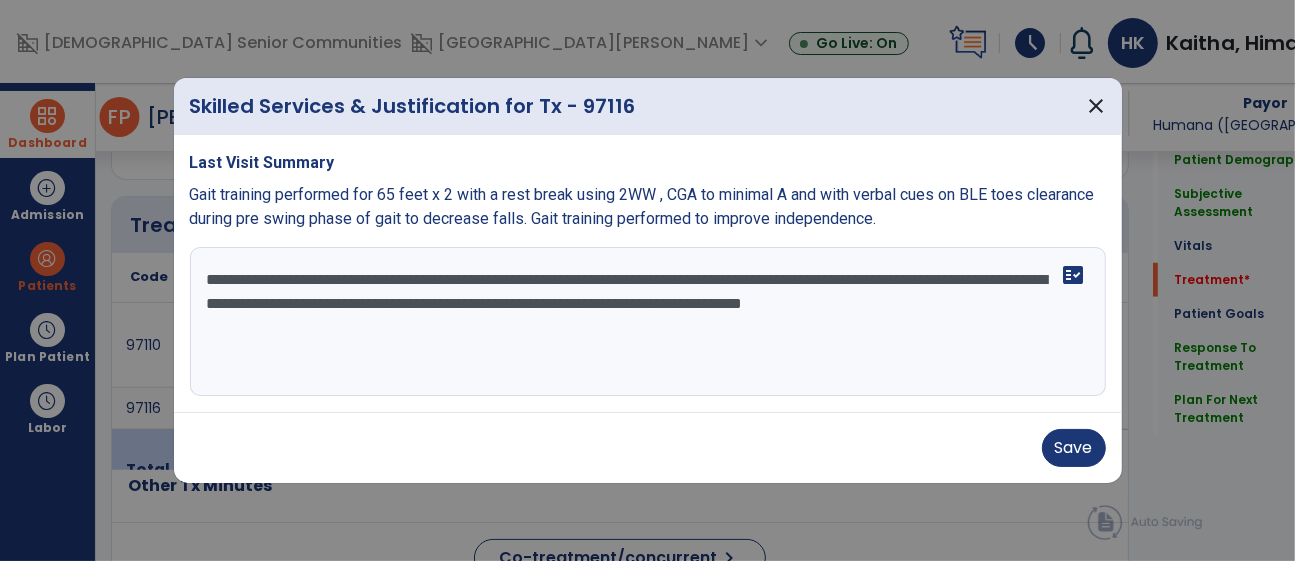 click on "**********" at bounding box center (648, 322) 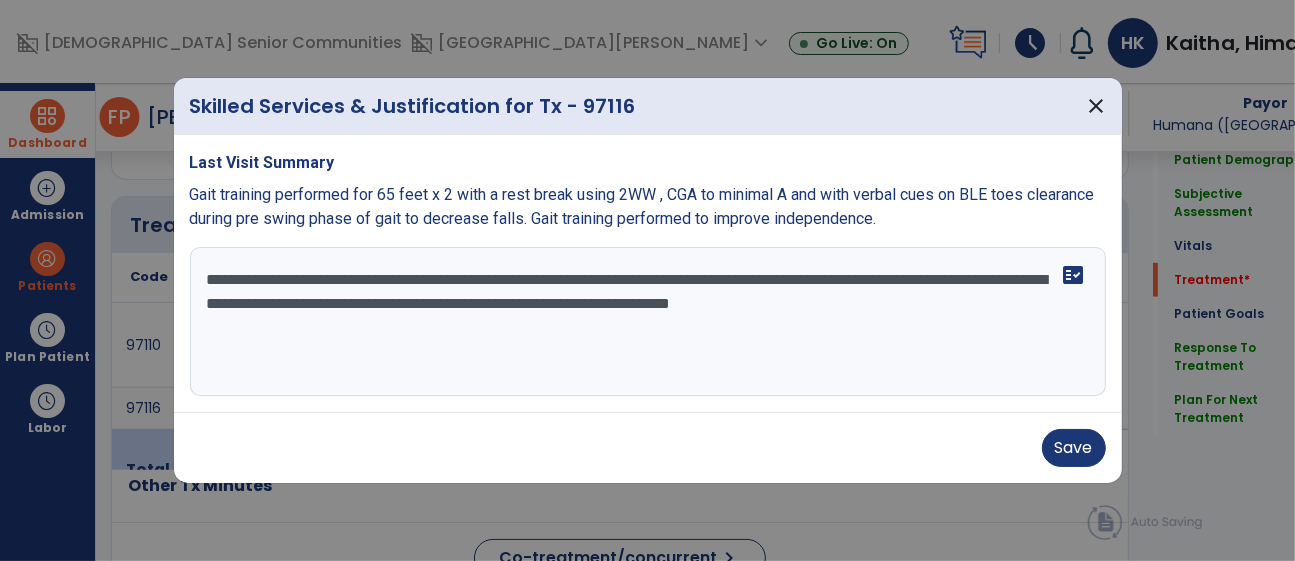 click on "**********" at bounding box center [648, 322] 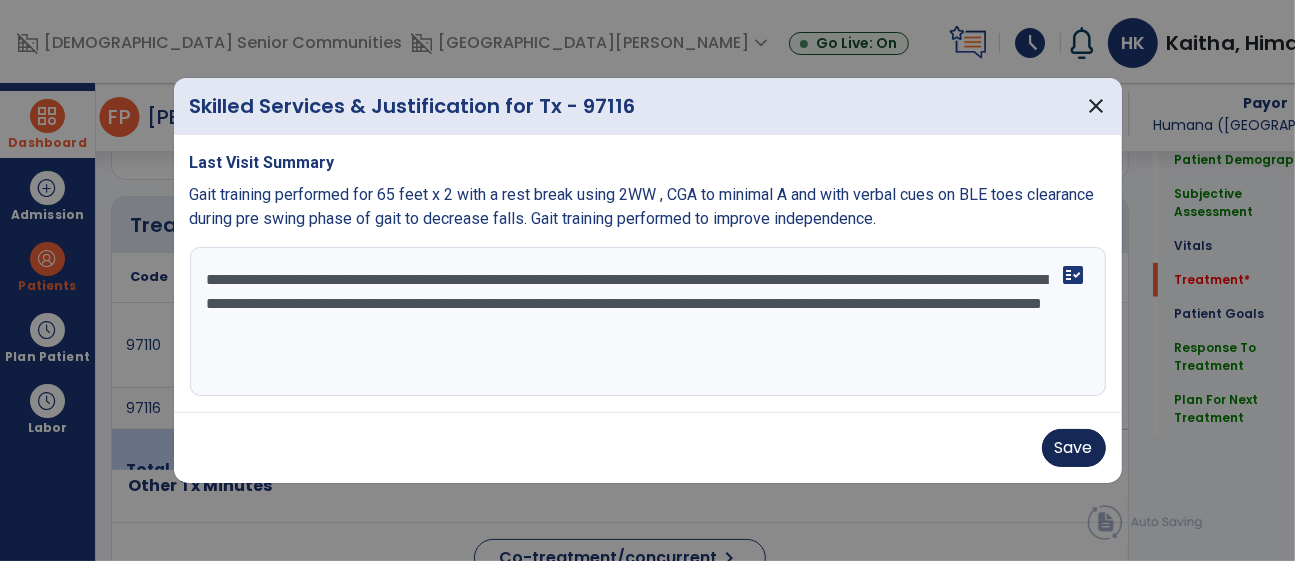type on "**********" 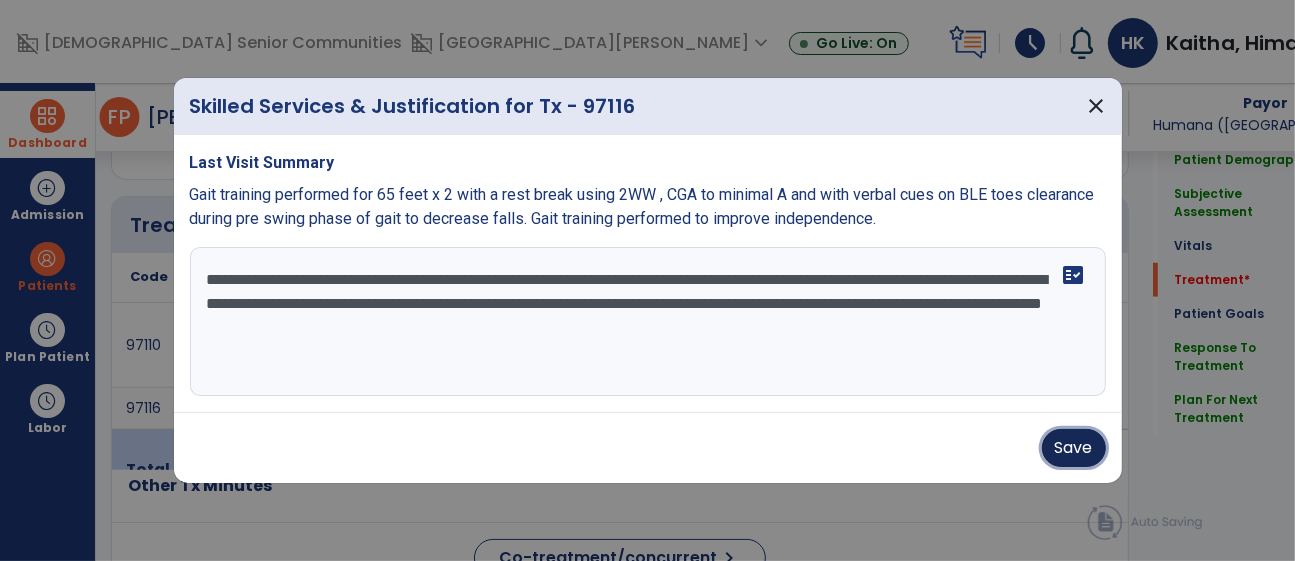 click on "Save" at bounding box center (1074, 448) 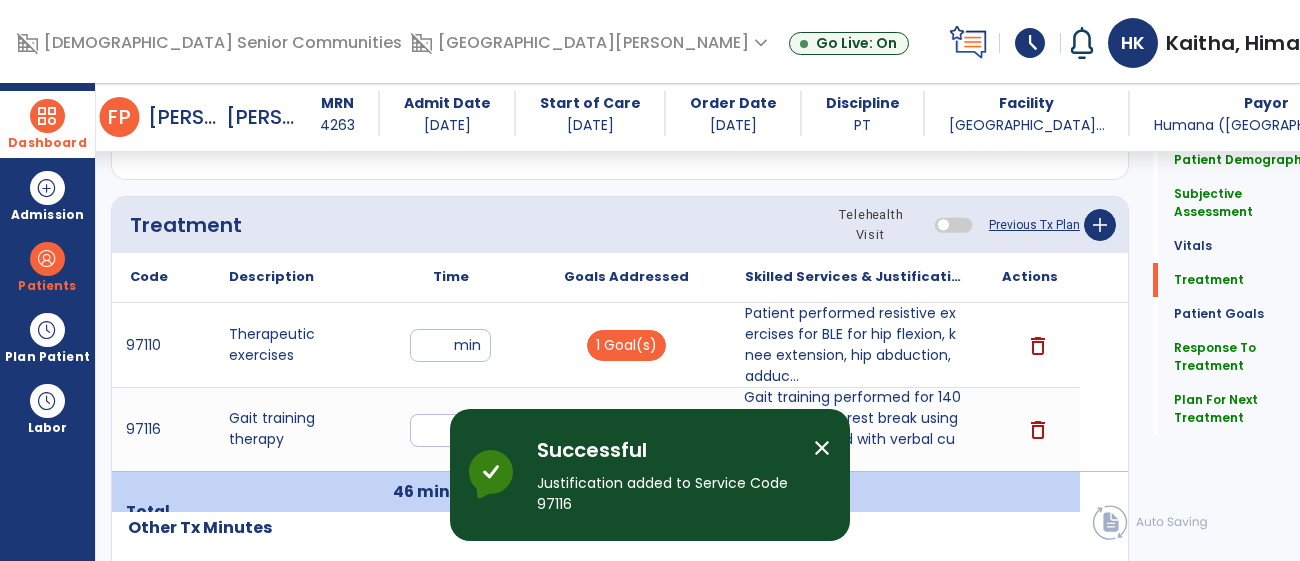 click on "close" at bounding box center [822, 448] 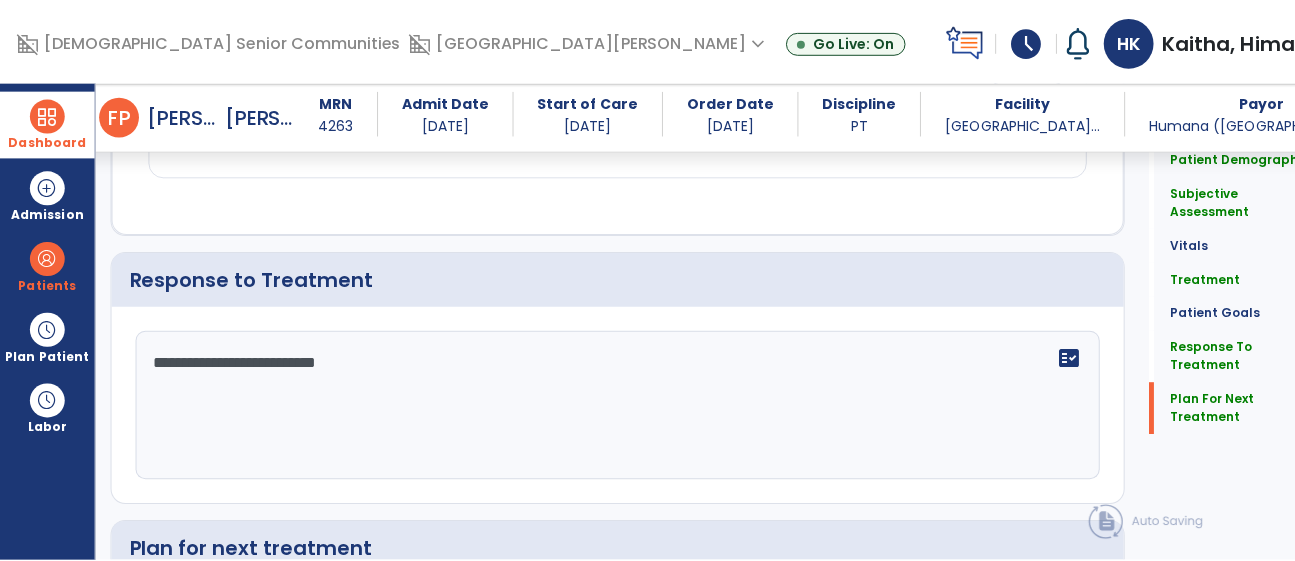 scroll, scrollTop: 3042, scrollLeft: 0, axis: vertical 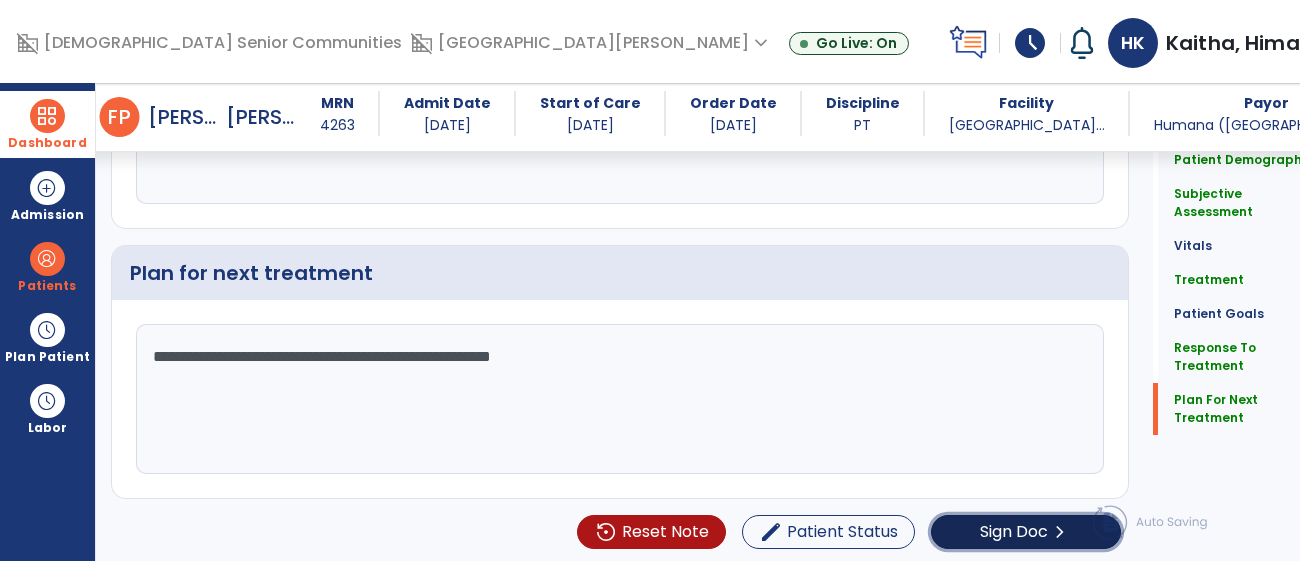click on "Sign Doc" 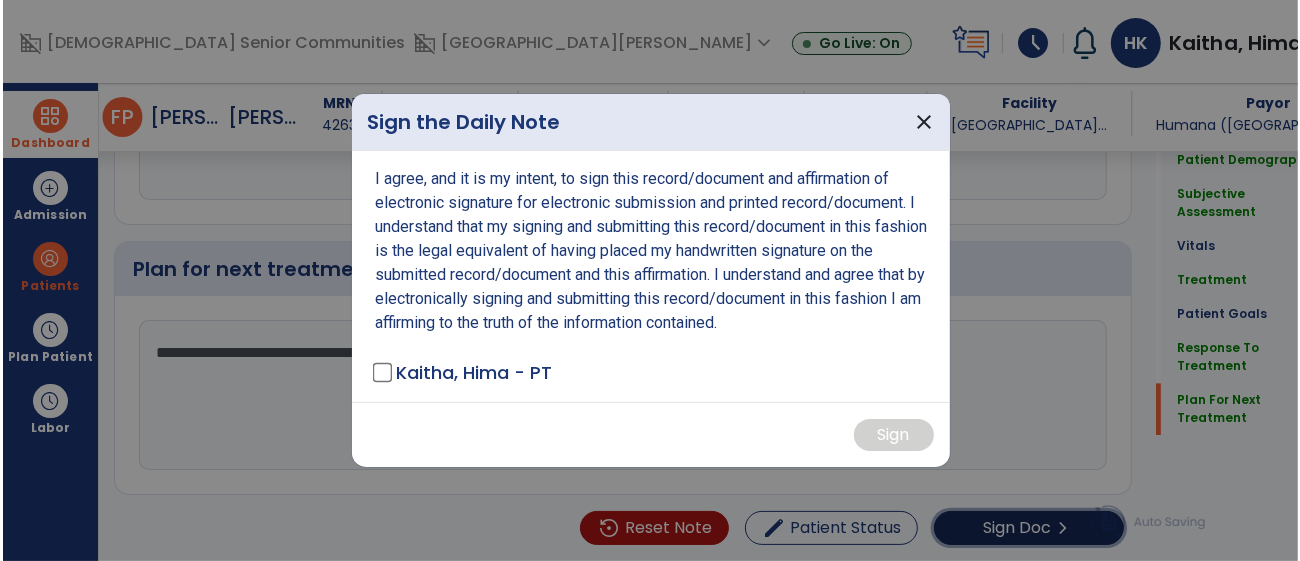 scroll, scrollTop: 3044, scrollLeft: 0, axis: vertical 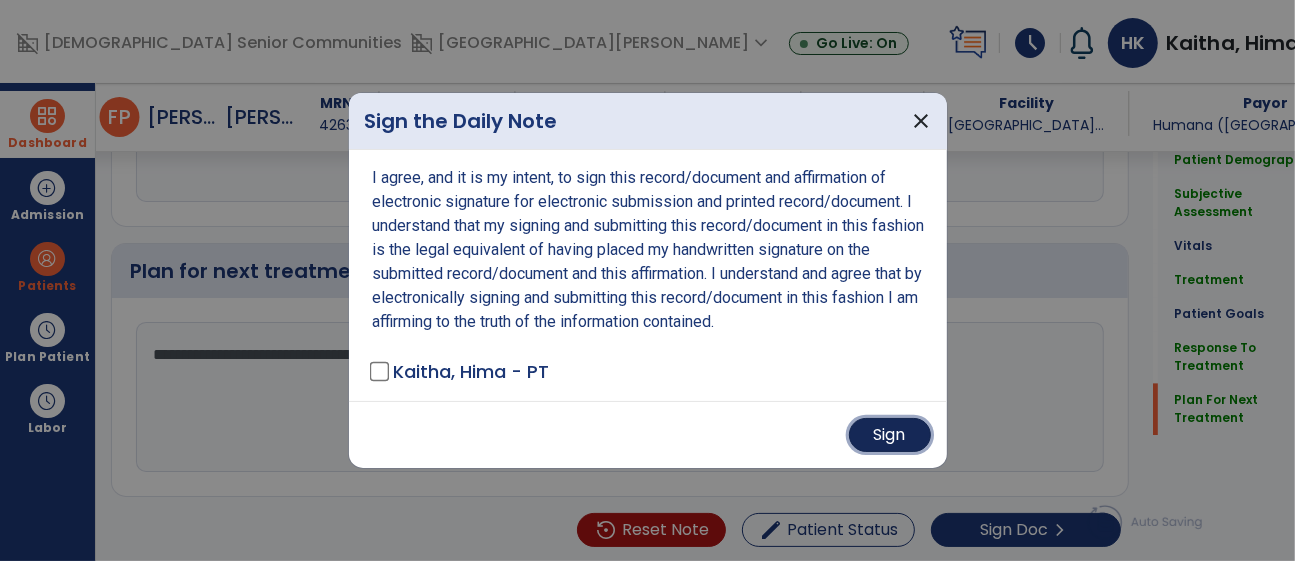 click on "Sign" at bounding box center (890, 435) 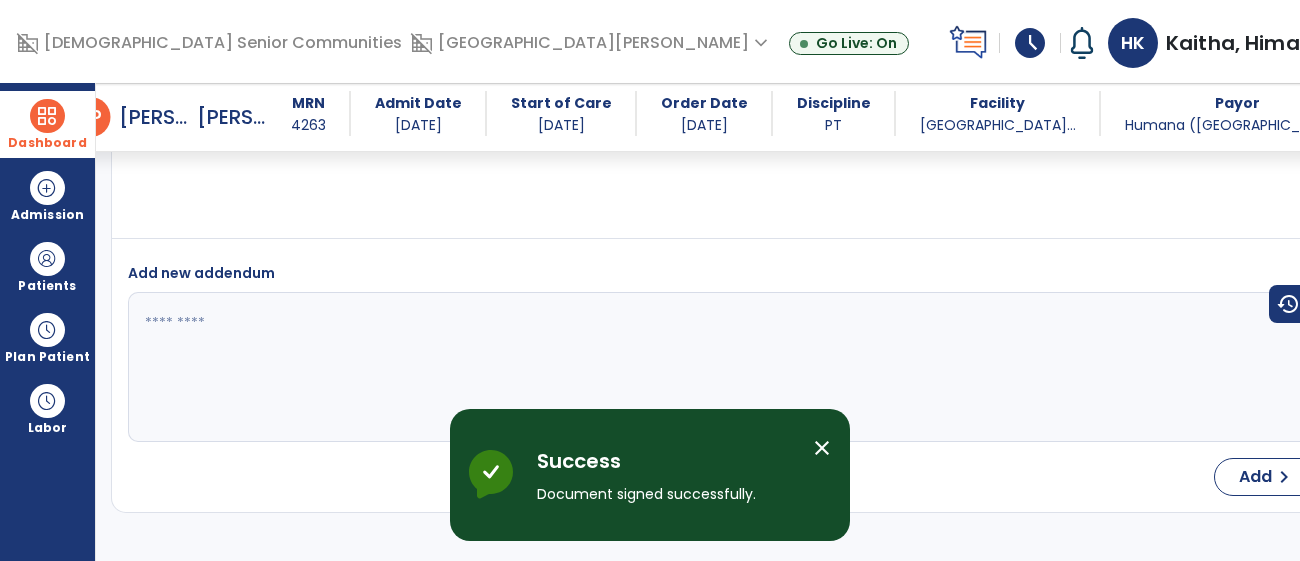 click at bounding box center [47, 116] 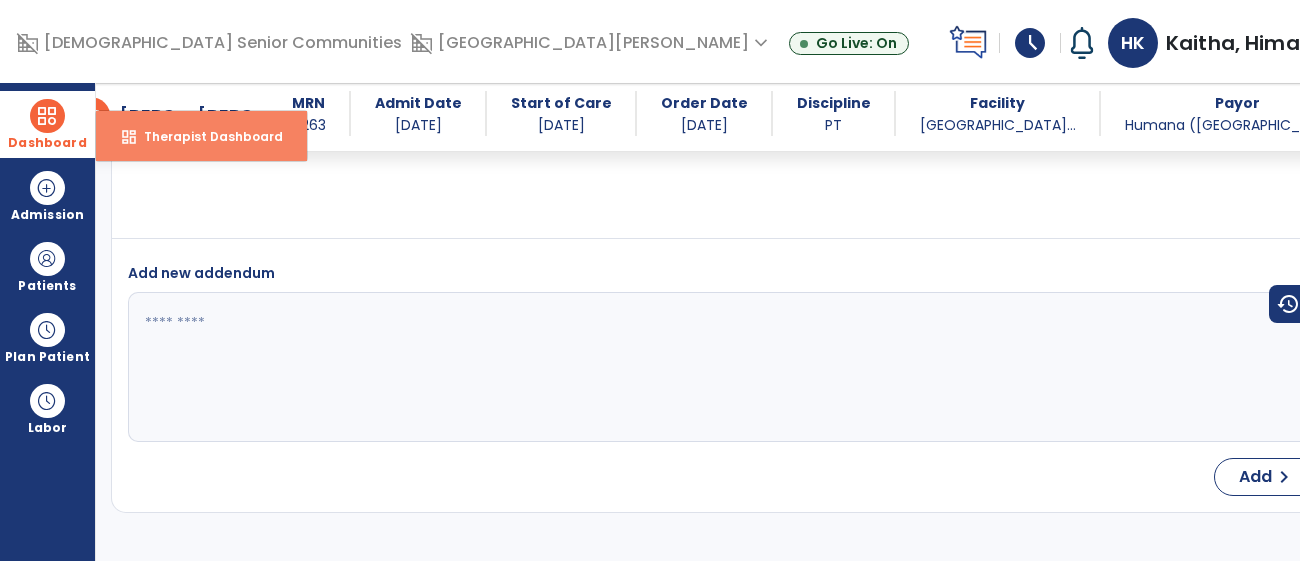 click on "Therapist Dashboard" at bounding box center [205, 136] 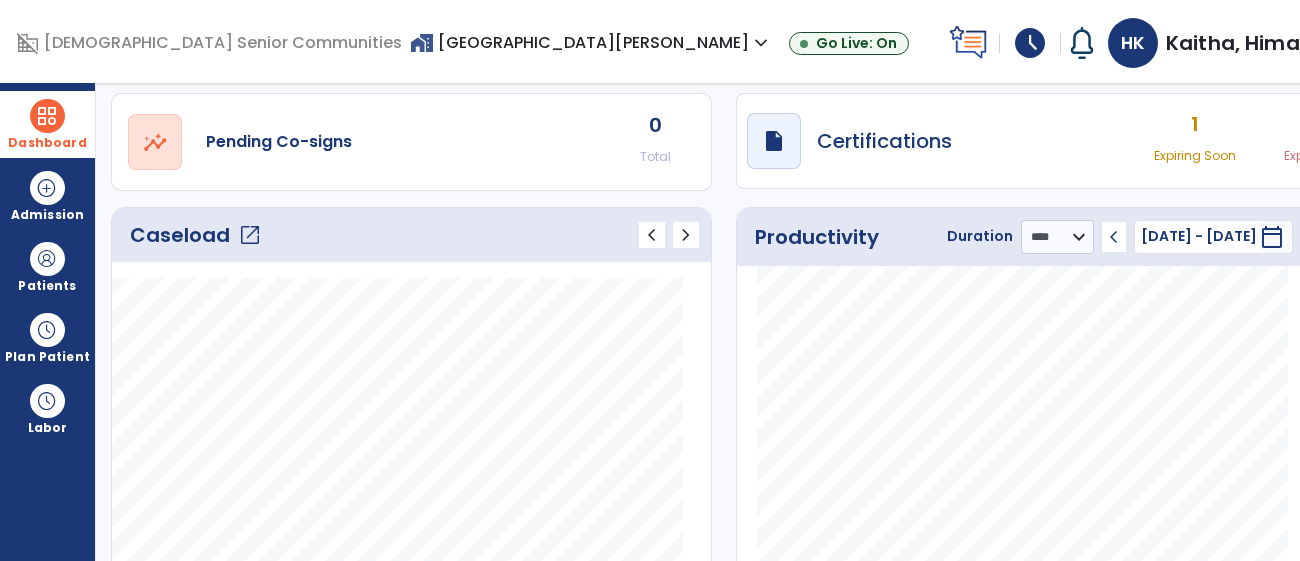 click on "Caseload   open_in_new" 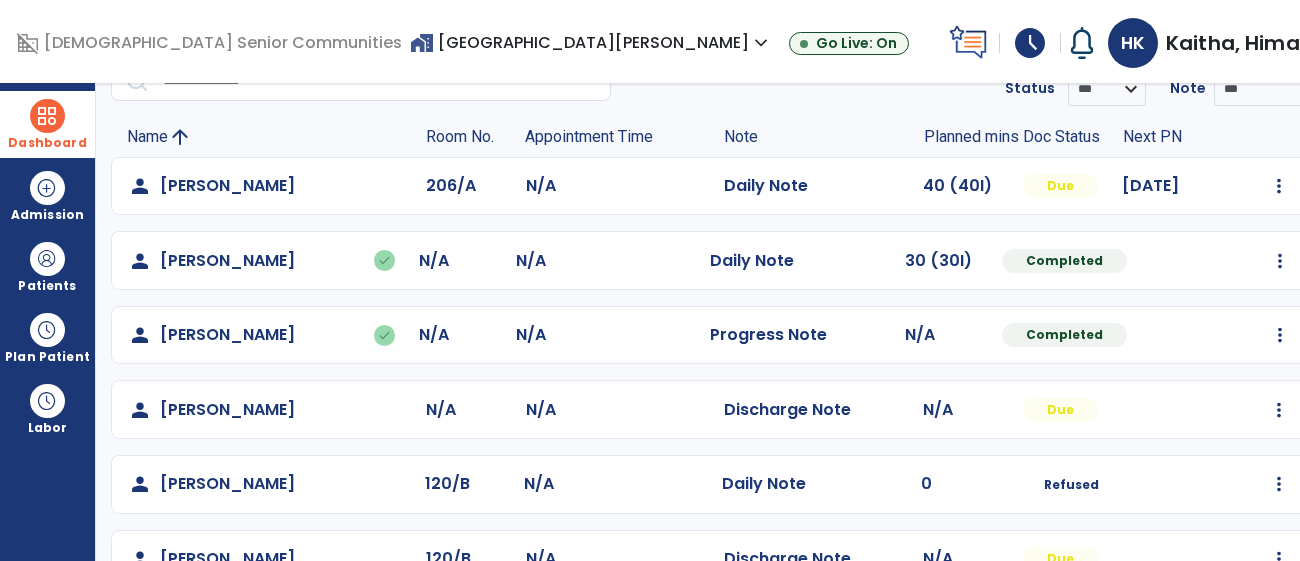 scroll, scrollTop: 101, scrollLeft: 0, axis: vertical 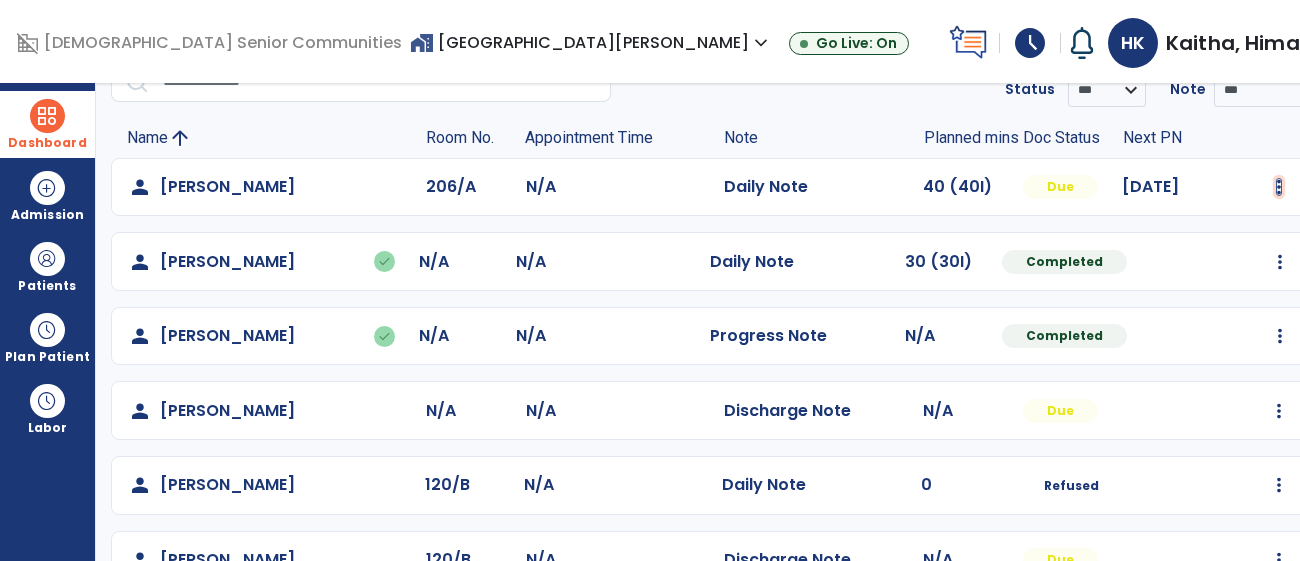 click at bounding box center [1279, 187] 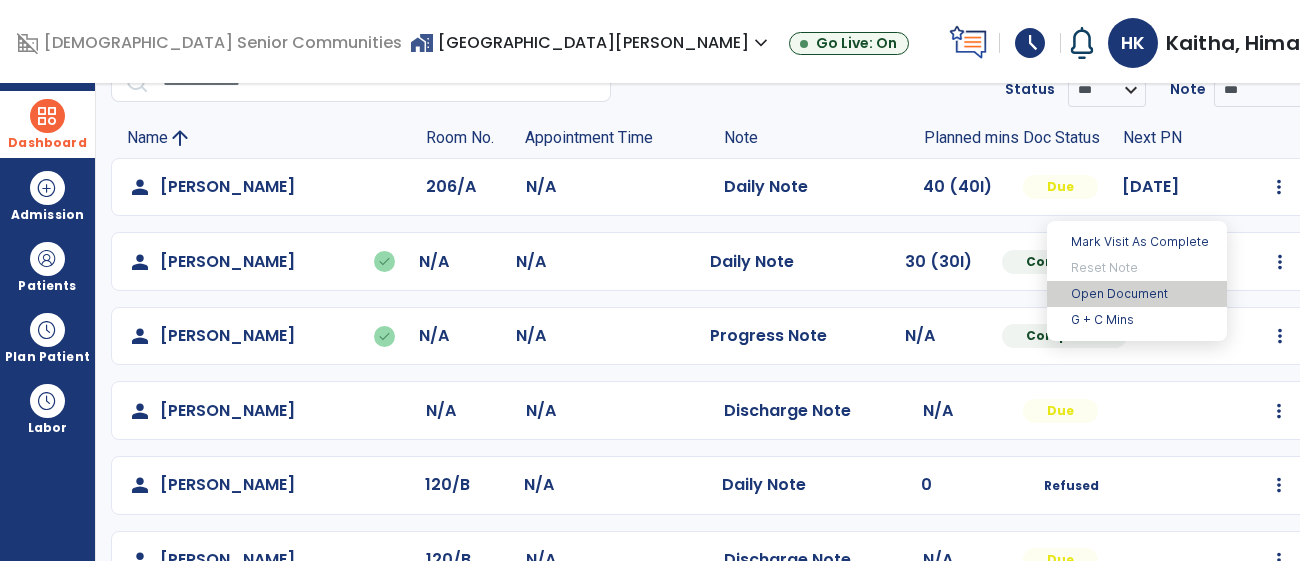 click on "Open Document" at bounding box center (1137, 294) 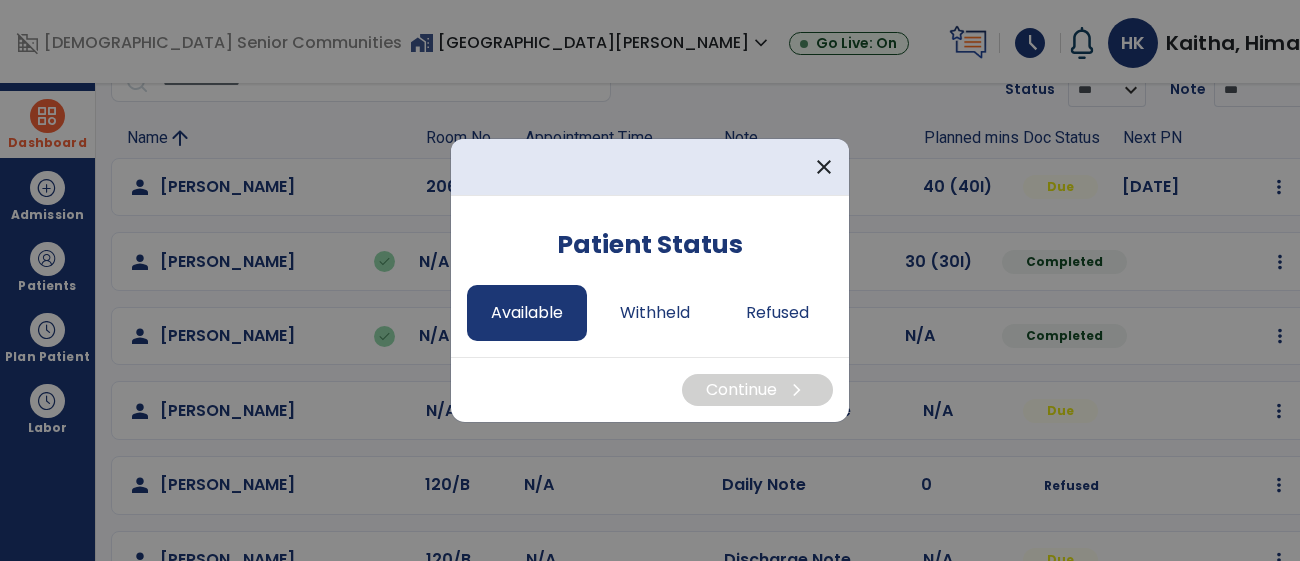 click on "Available" at bounding box center (527, 313) 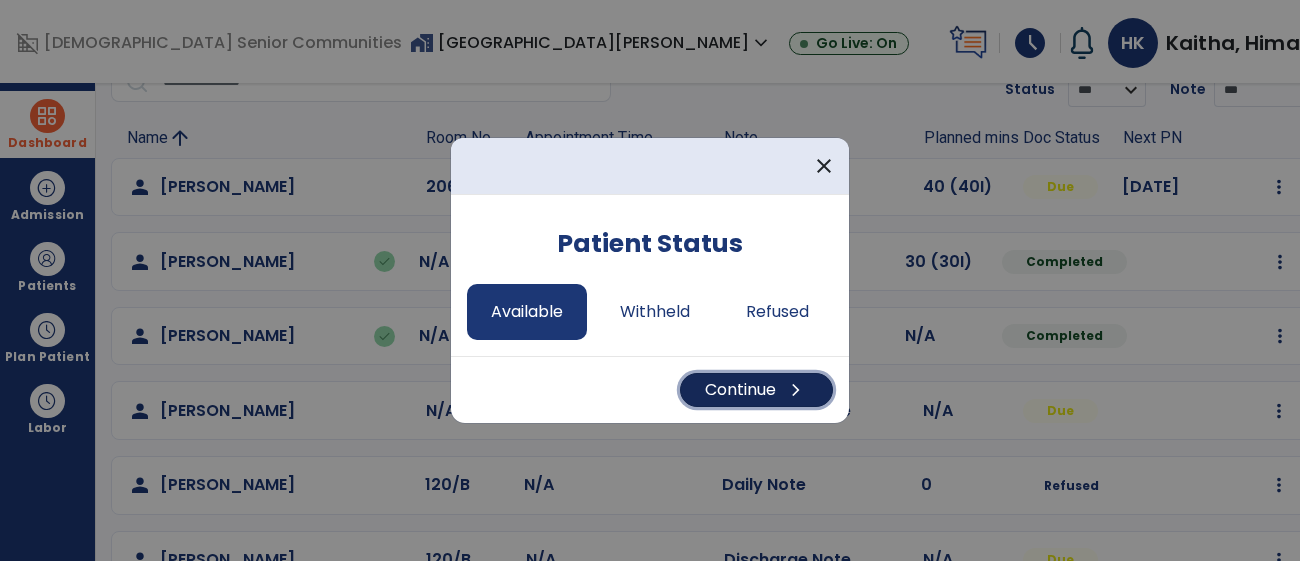 click on "Continue   chevron_right" at bounding box center [756, 390] 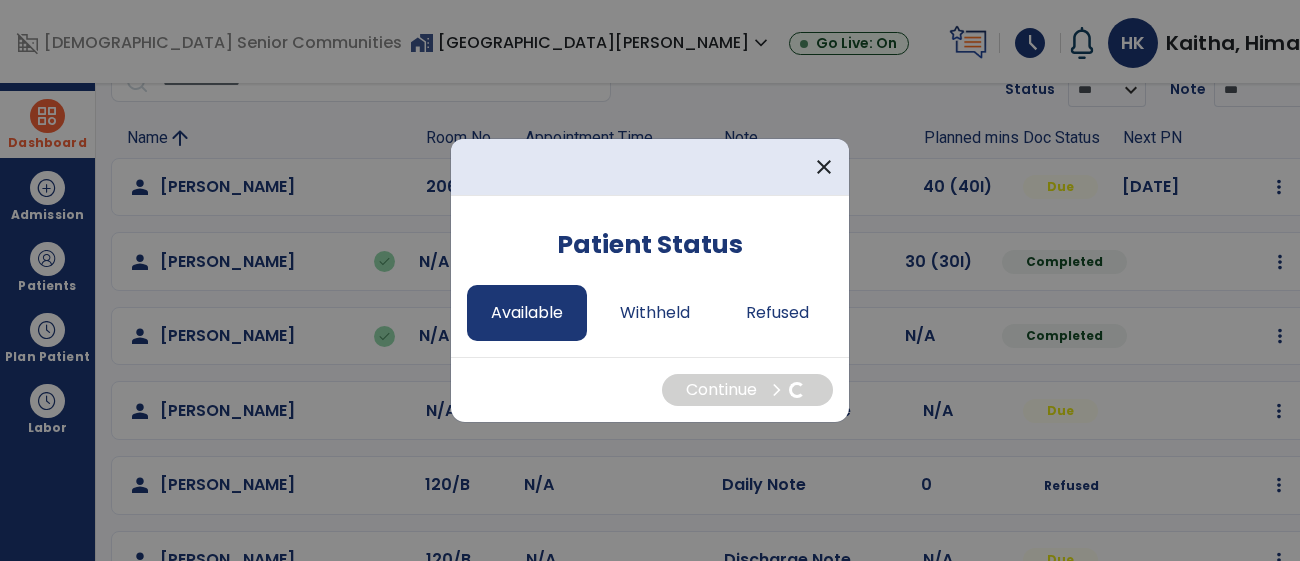 select on "*" 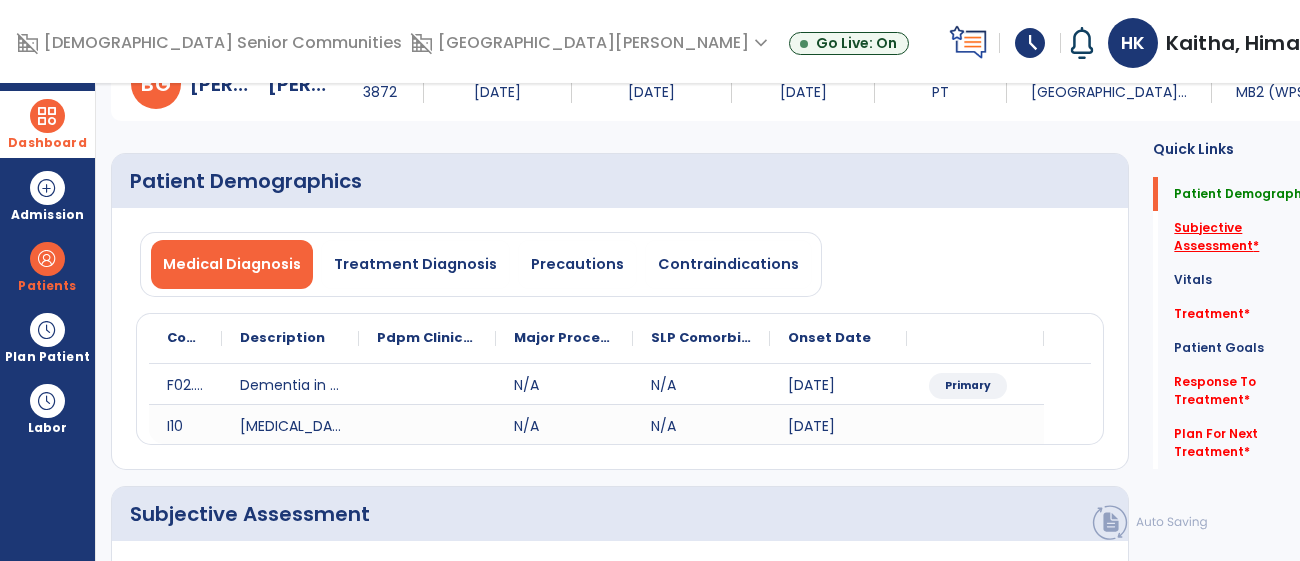 click on "Subjective Assessment   *" 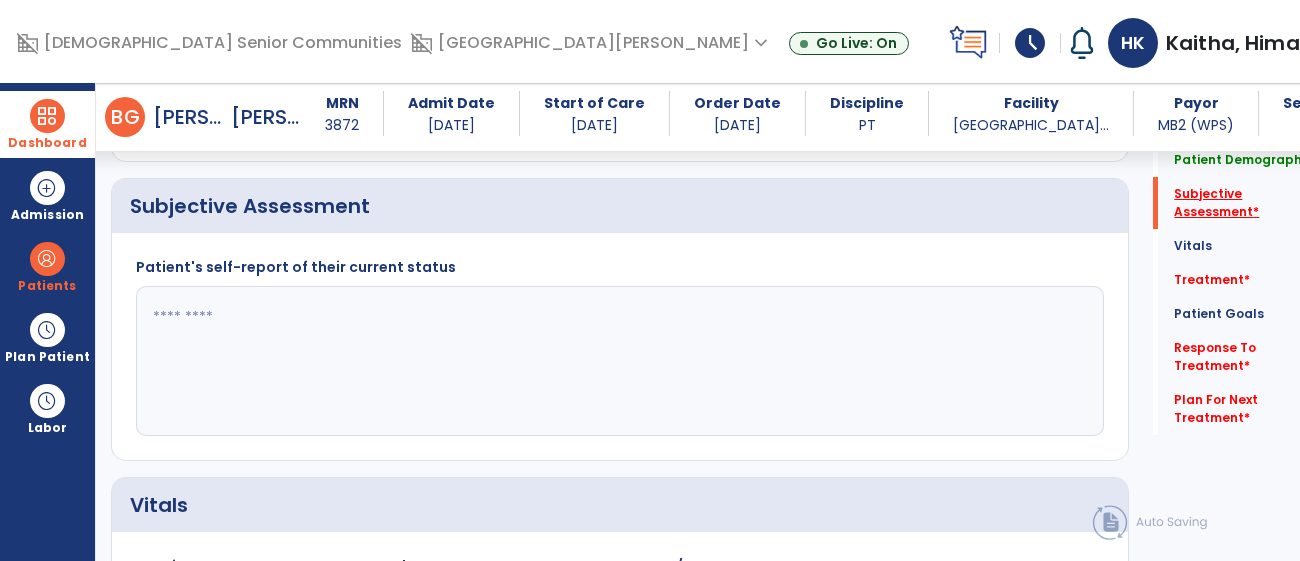 scroll, scrollTop: 405, scrollLeft: 0, axis: vertical 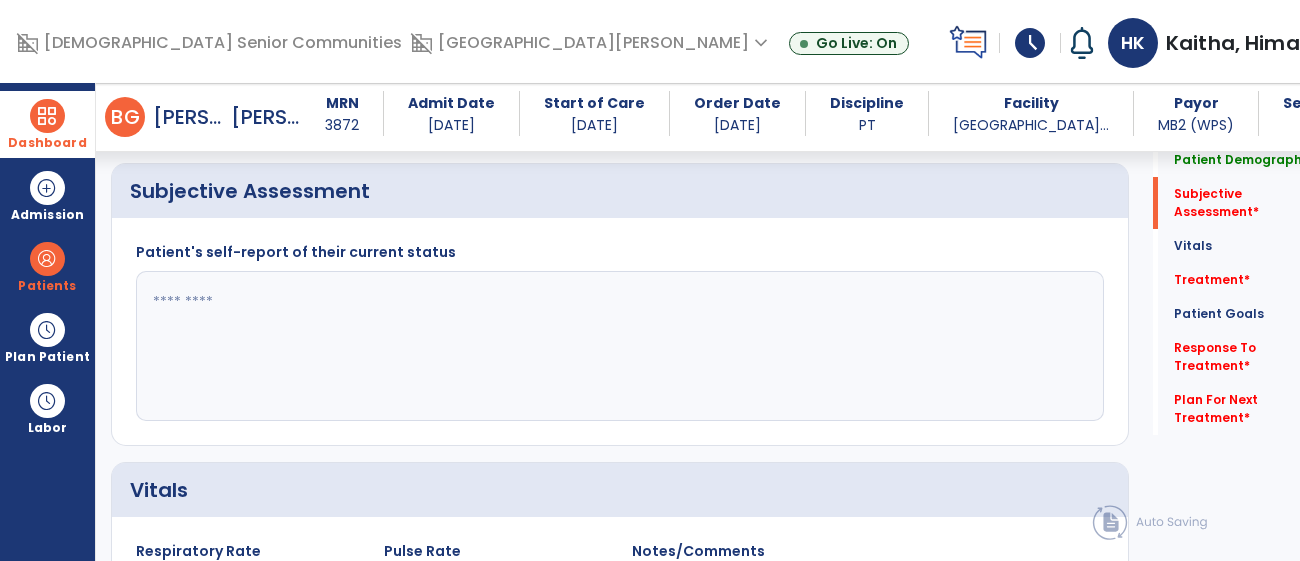 click 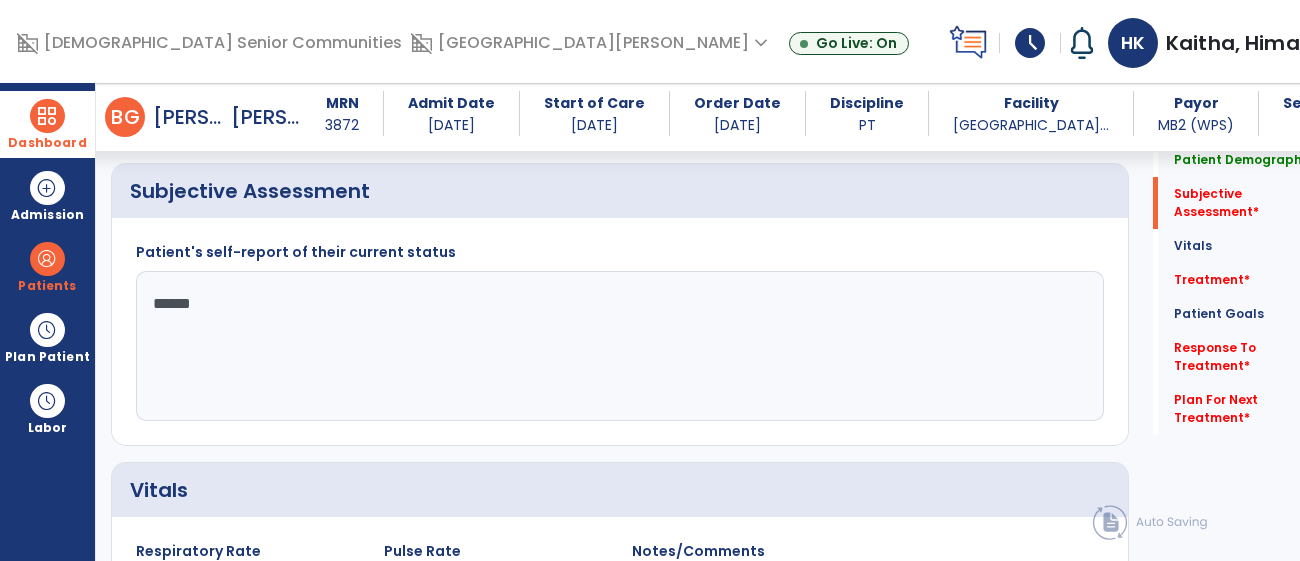 type on "*******" 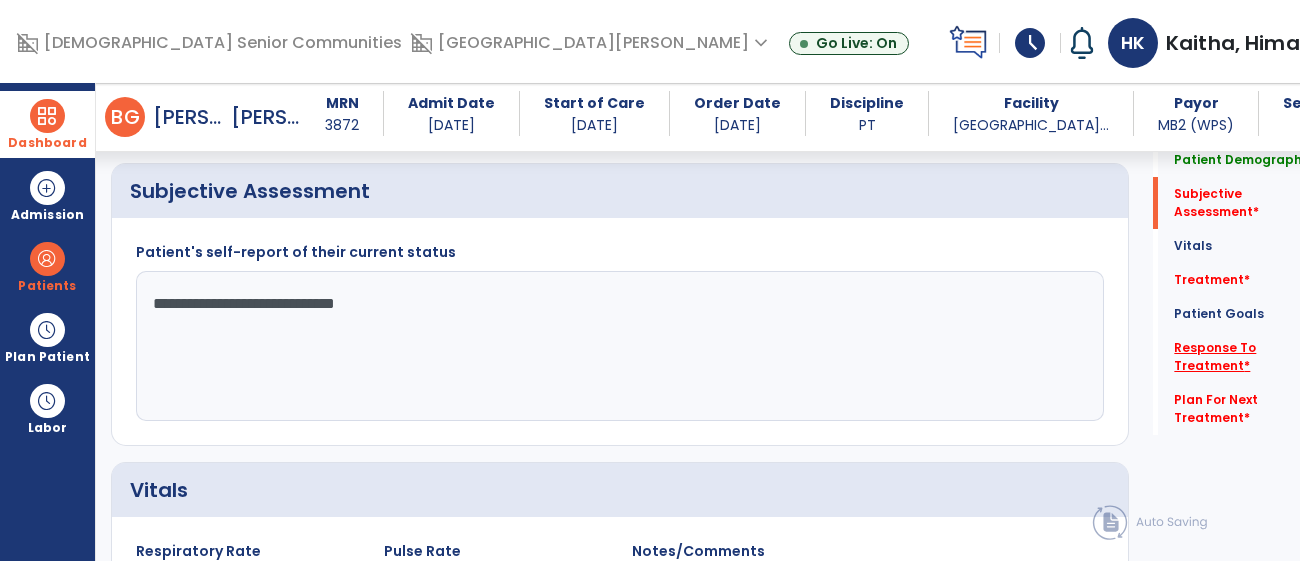 type on "**********" 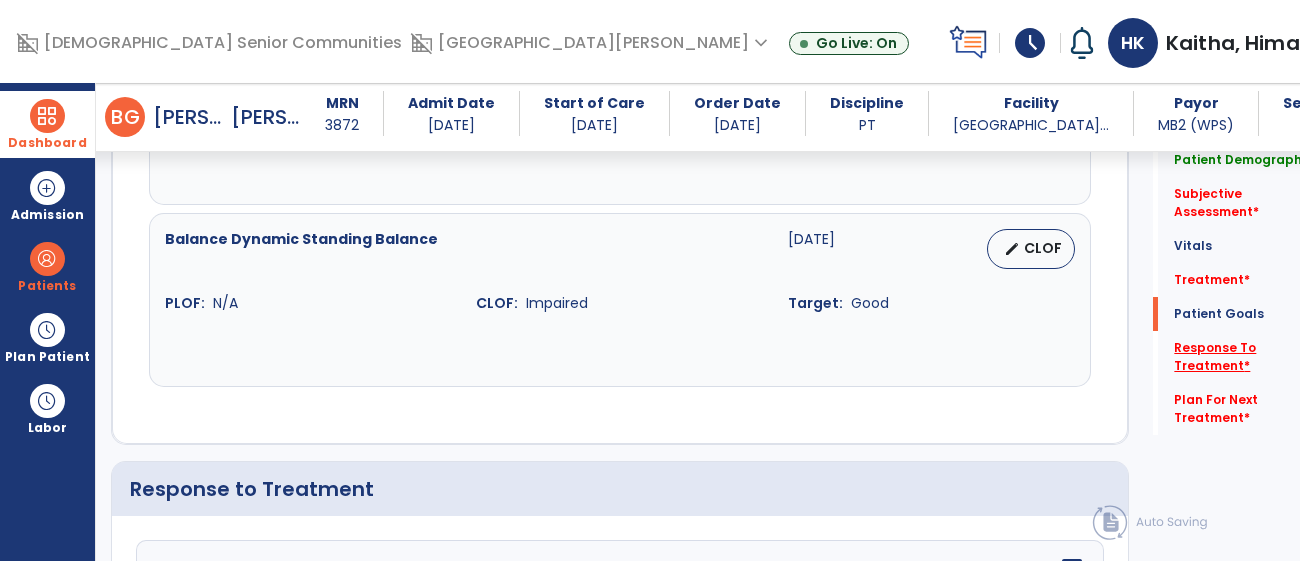 scroll, scrollTop: 2255, scrollLeft: 0, axis: vertical 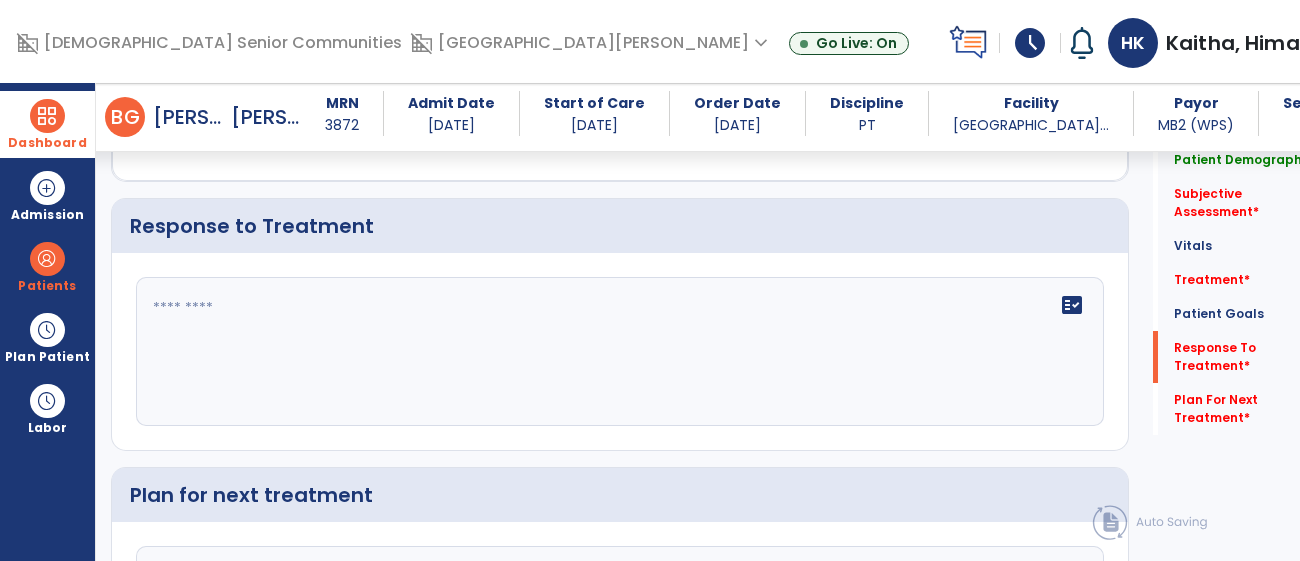 click on "fact_check" 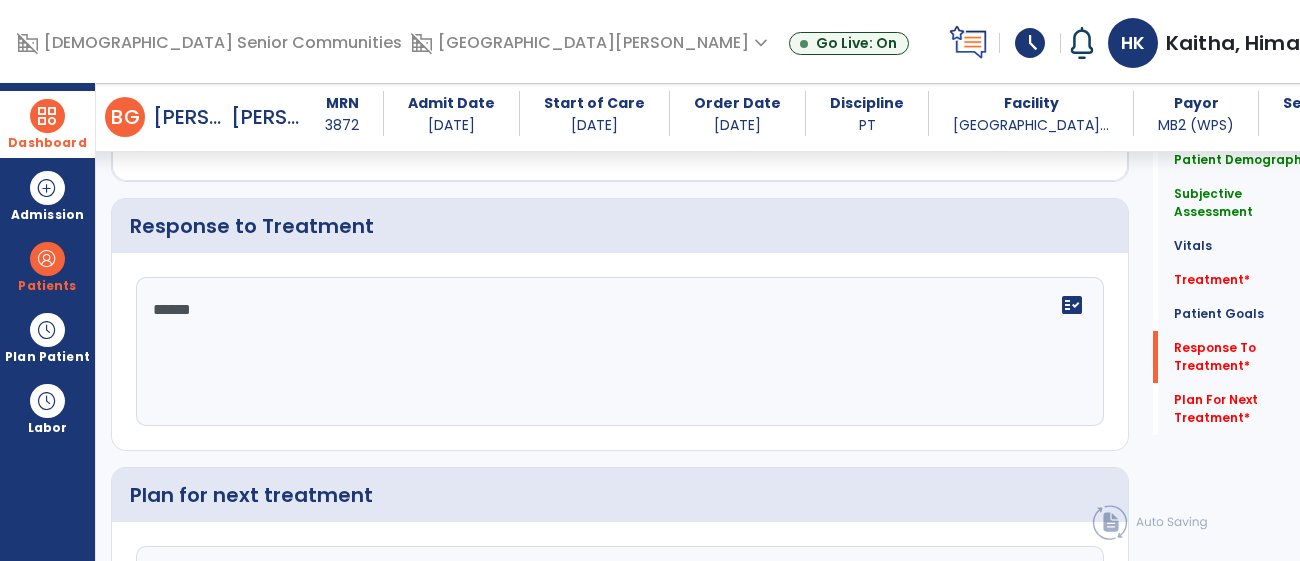 type on "*******" 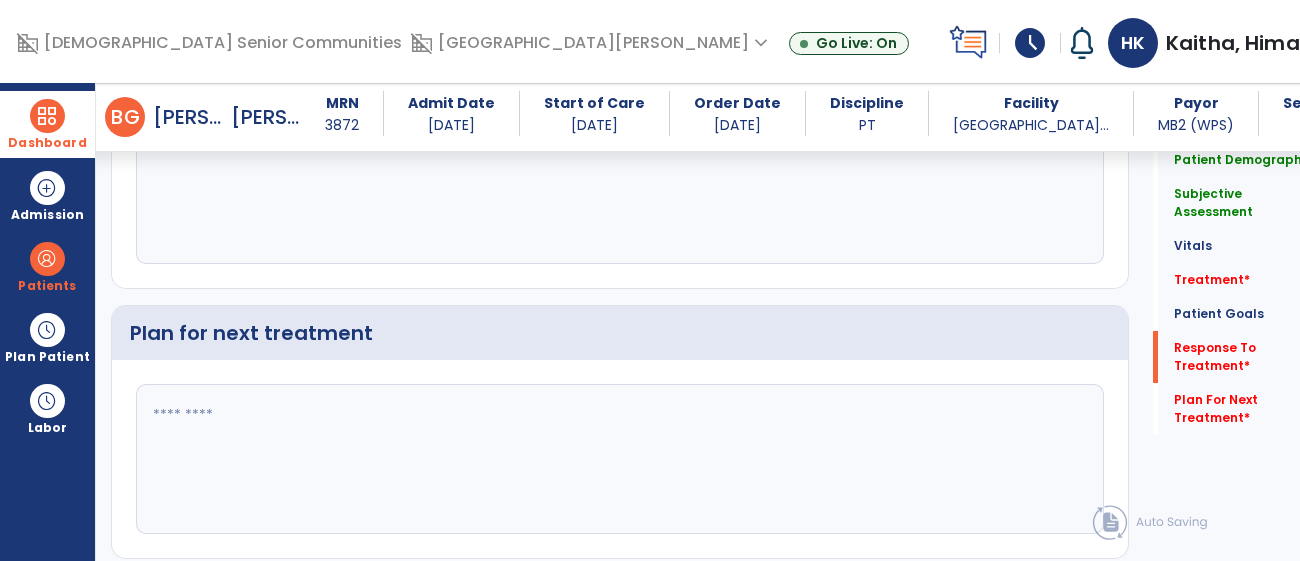 scroll, scrollTop: 2418, scrollLeft: 0, axis: vertical 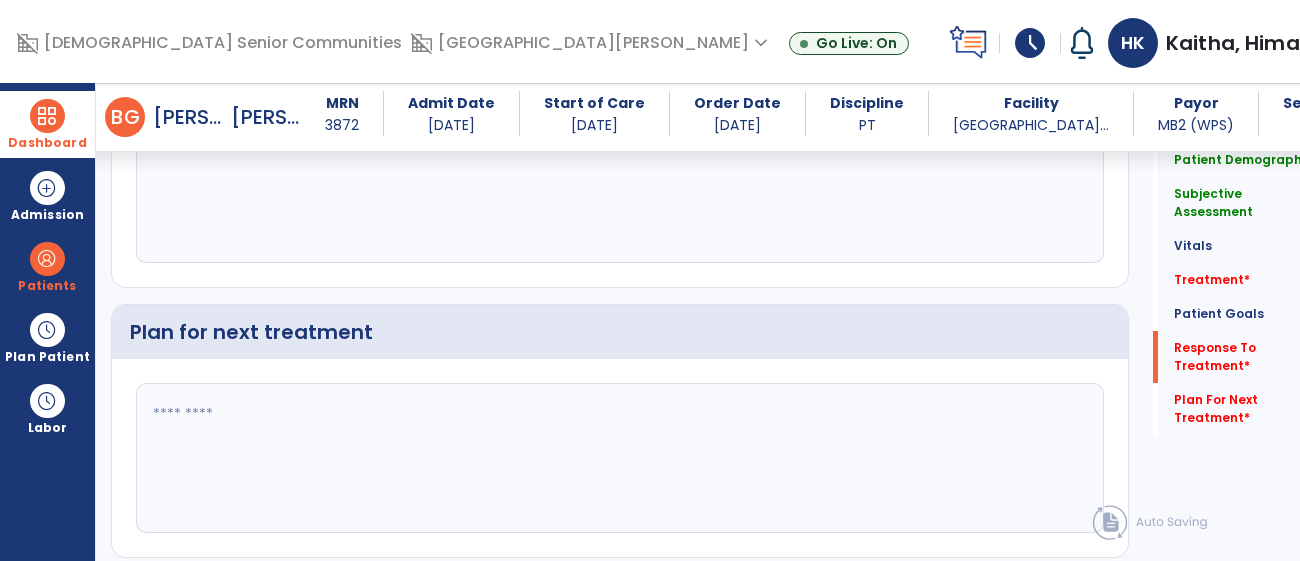 type on "**********" 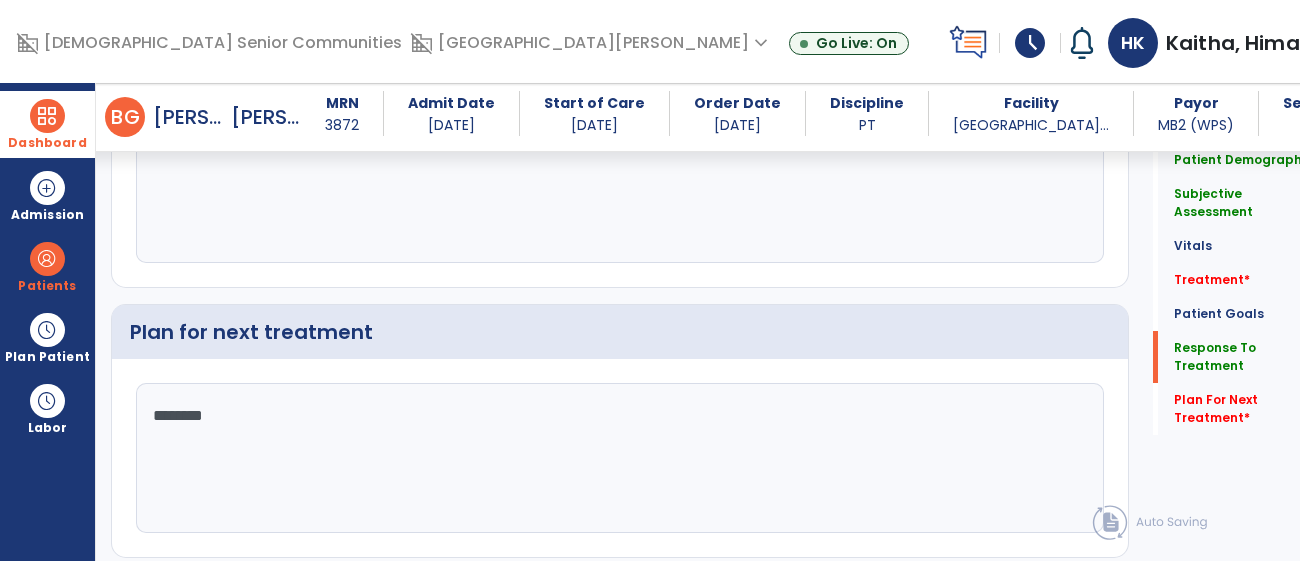 type on "*********" 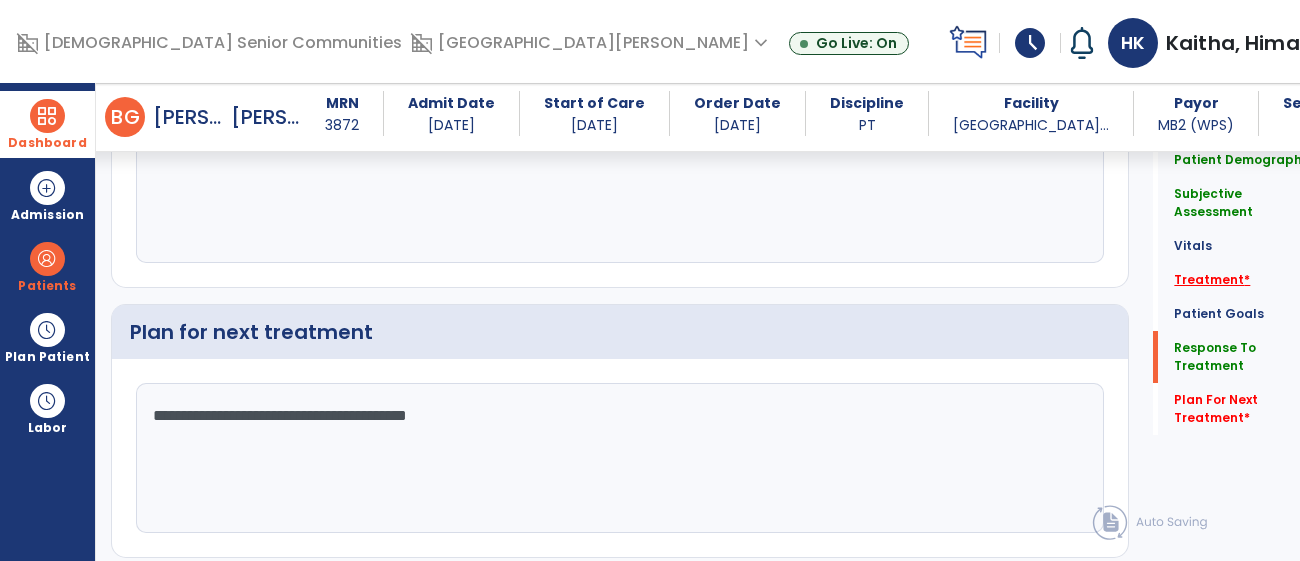 type on "**********" 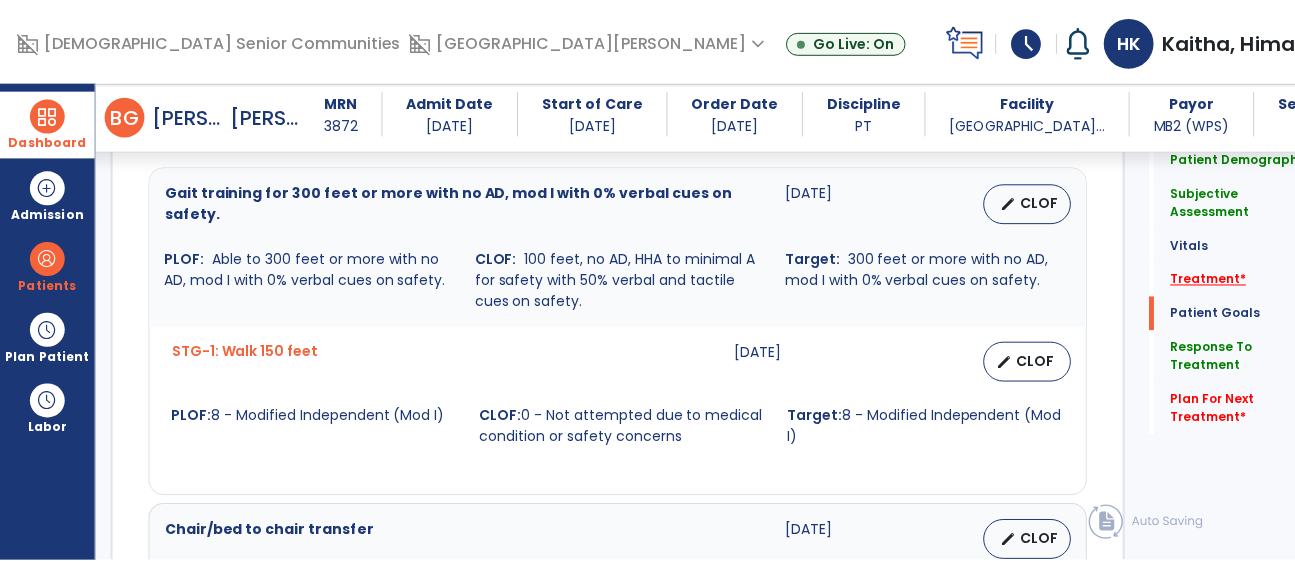 scroll, scrollTop: 1093, scrollLeft: 0, axis: vertical 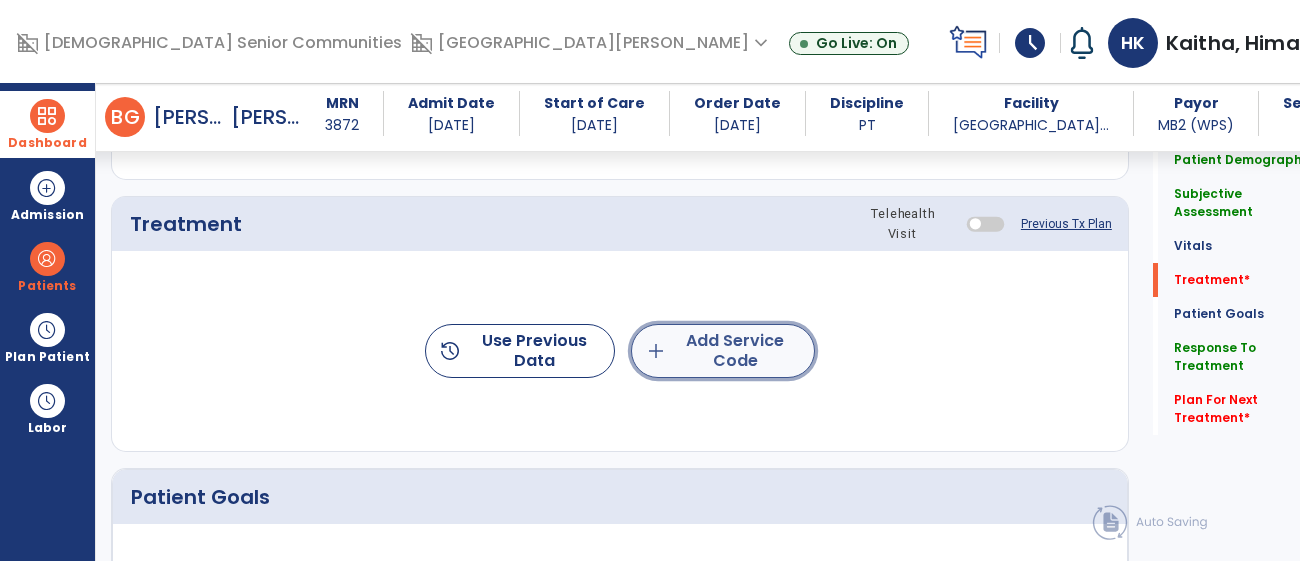 click on "add  Add Service Code" 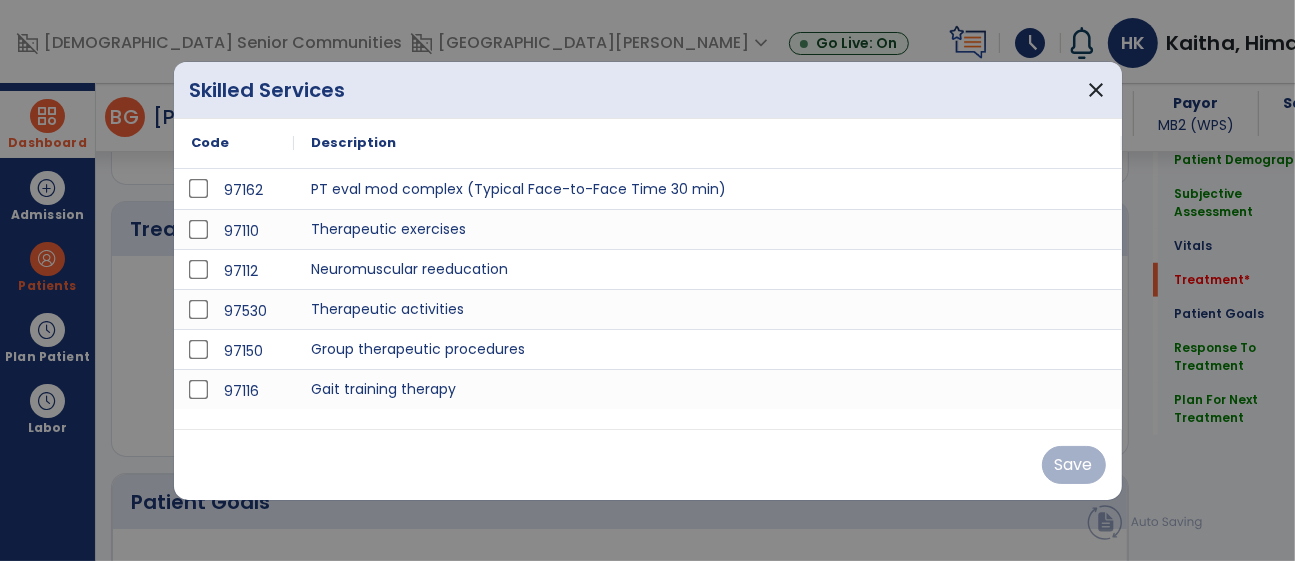 scroll, scrollTop: 1093, scrollLeft: 0, axis: vertical 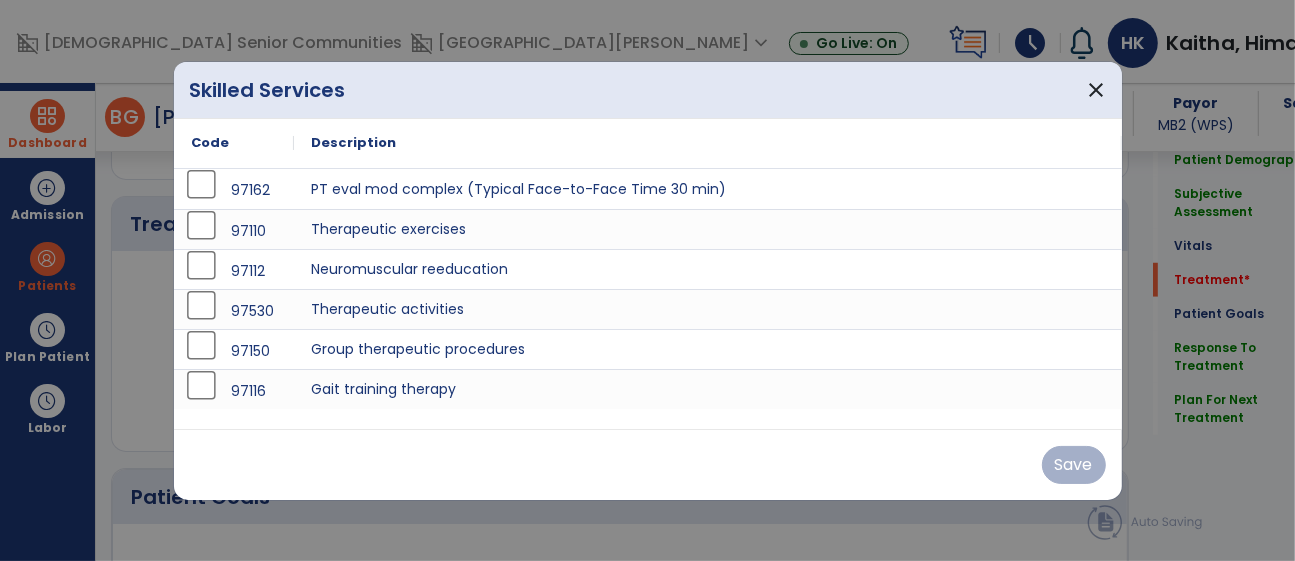 click on "97530" at bounding box center [234, 311] 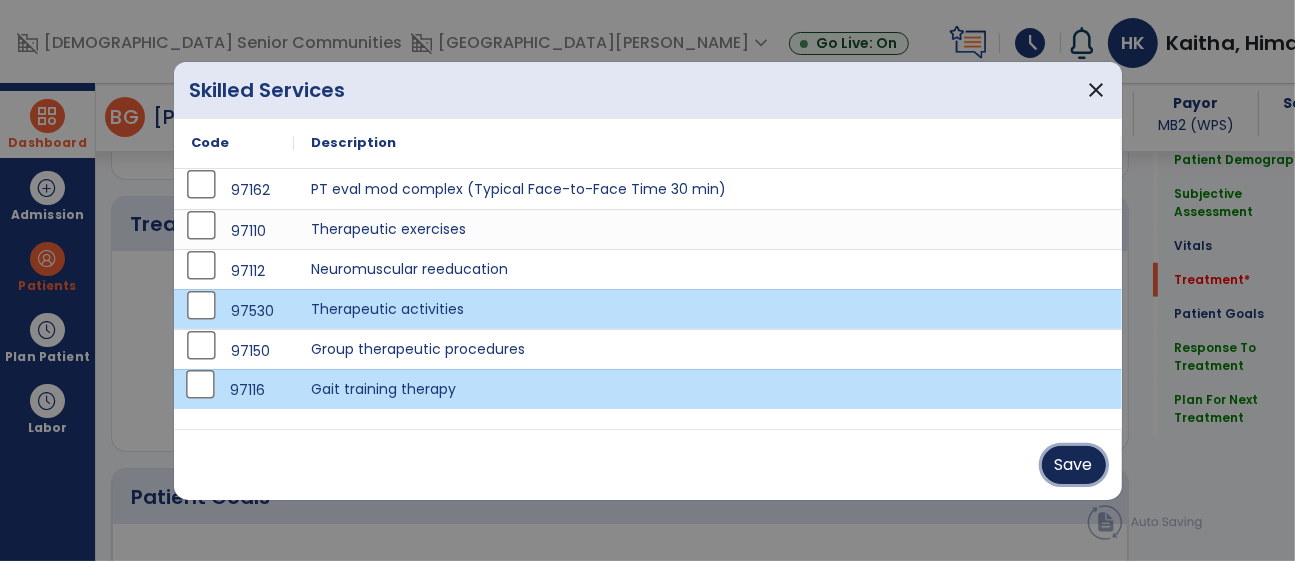 click on "Save" at bounding box center (1074, 465) 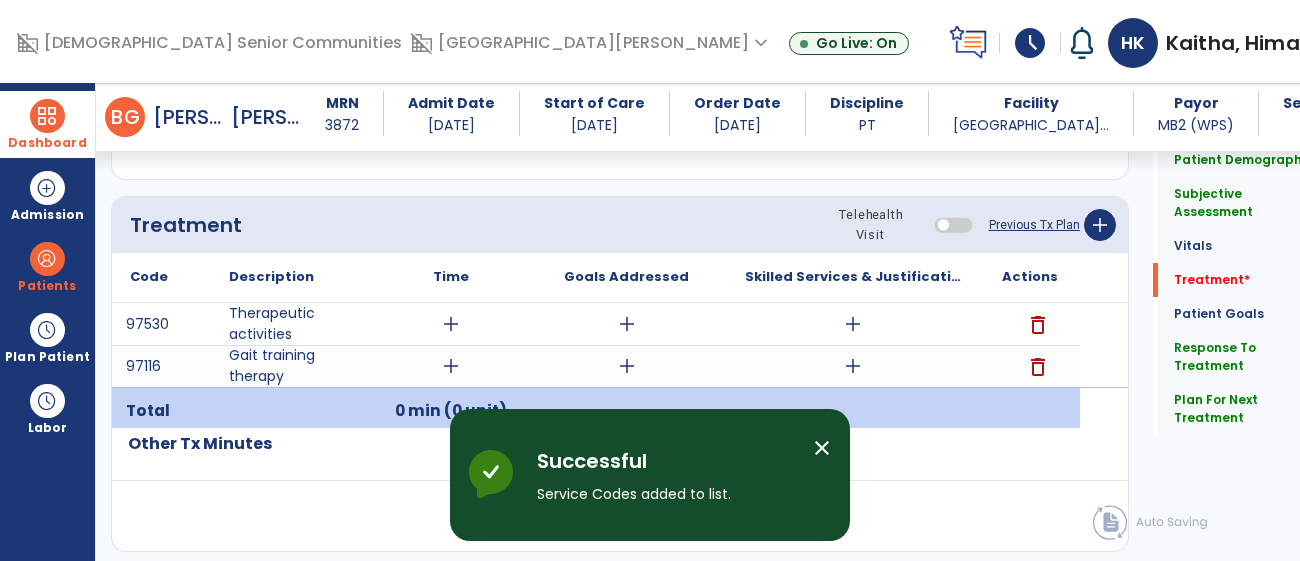 click on "add" at bounding box center [451, 324] 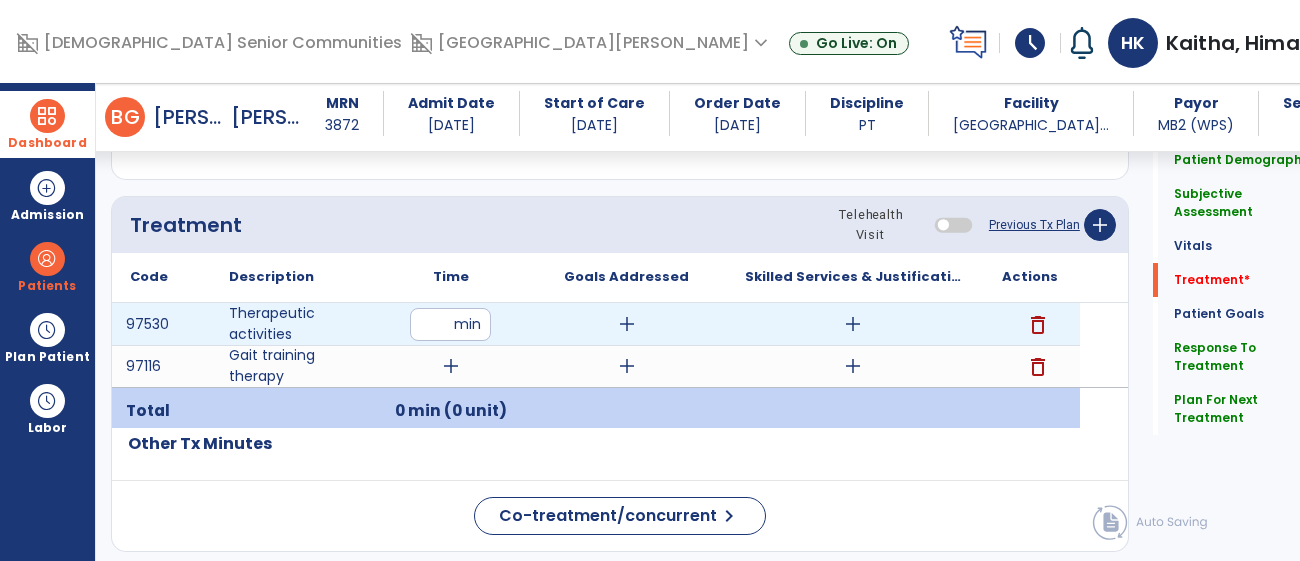 type on "**" 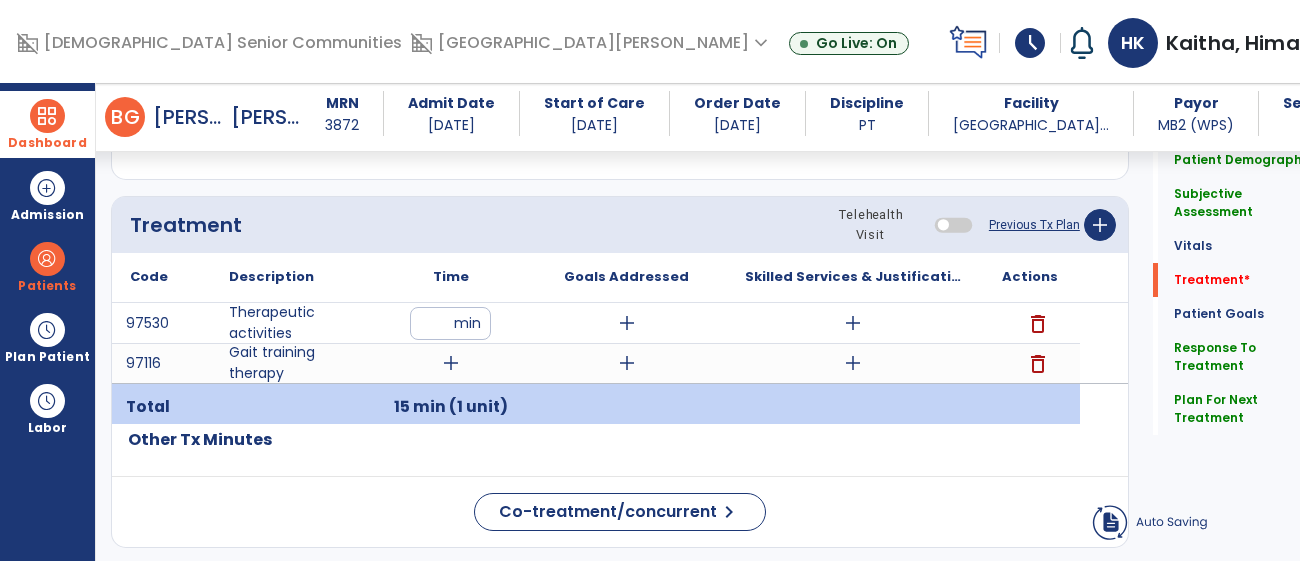 click on "add" at bounding box center [451, 363] 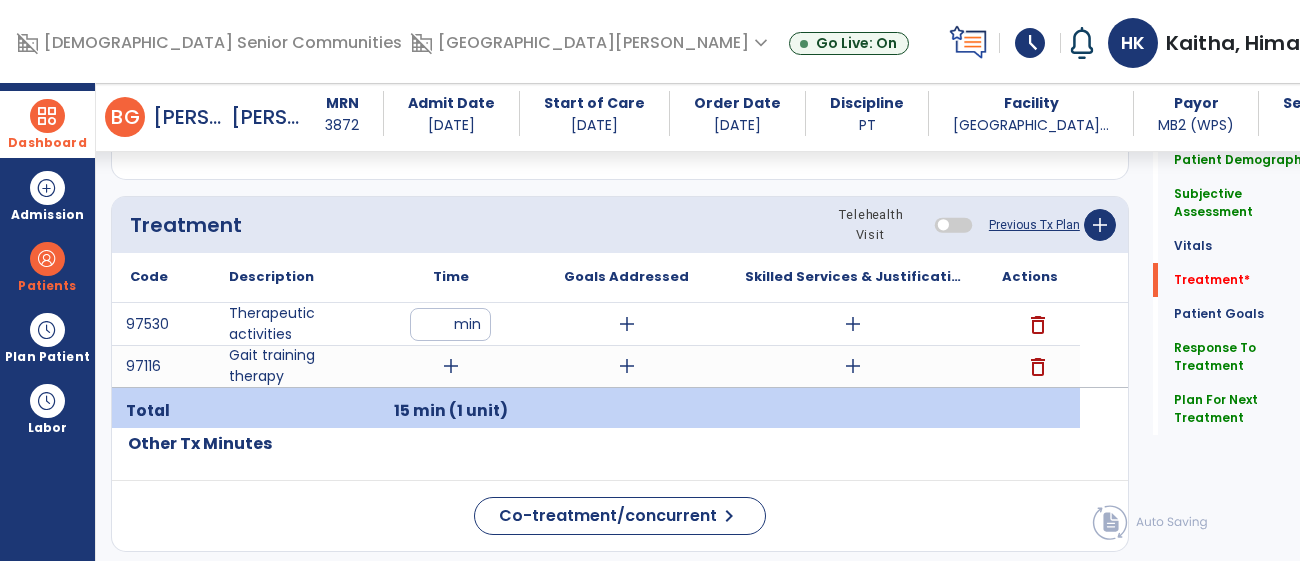 click on "add" at bounding box center [451, 366] 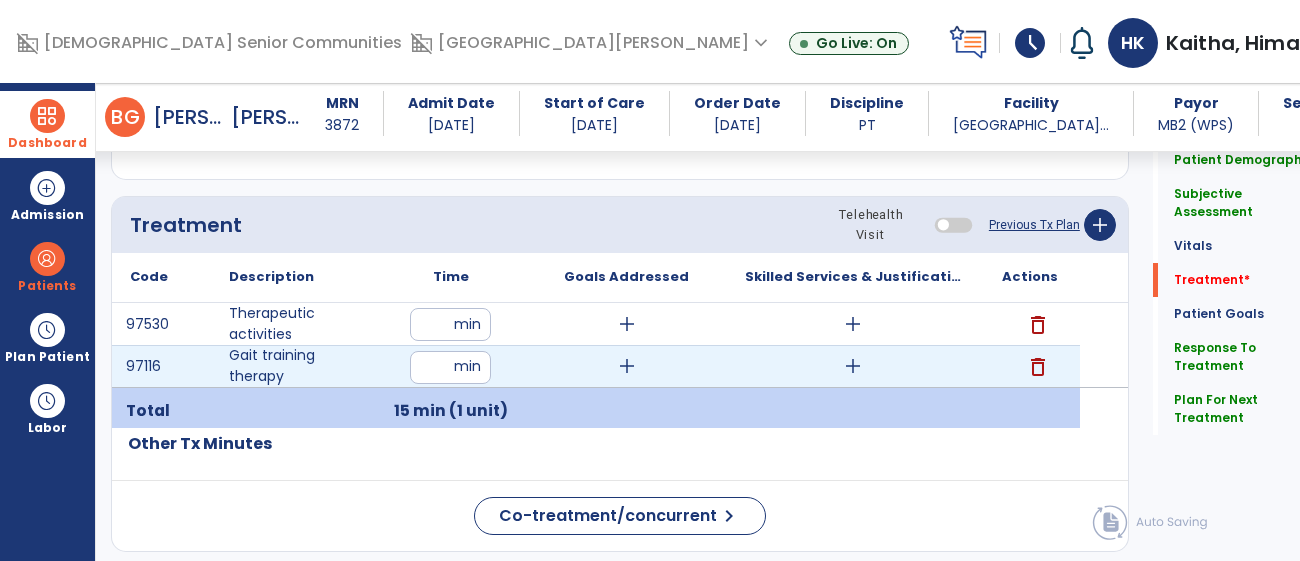 type on "**" 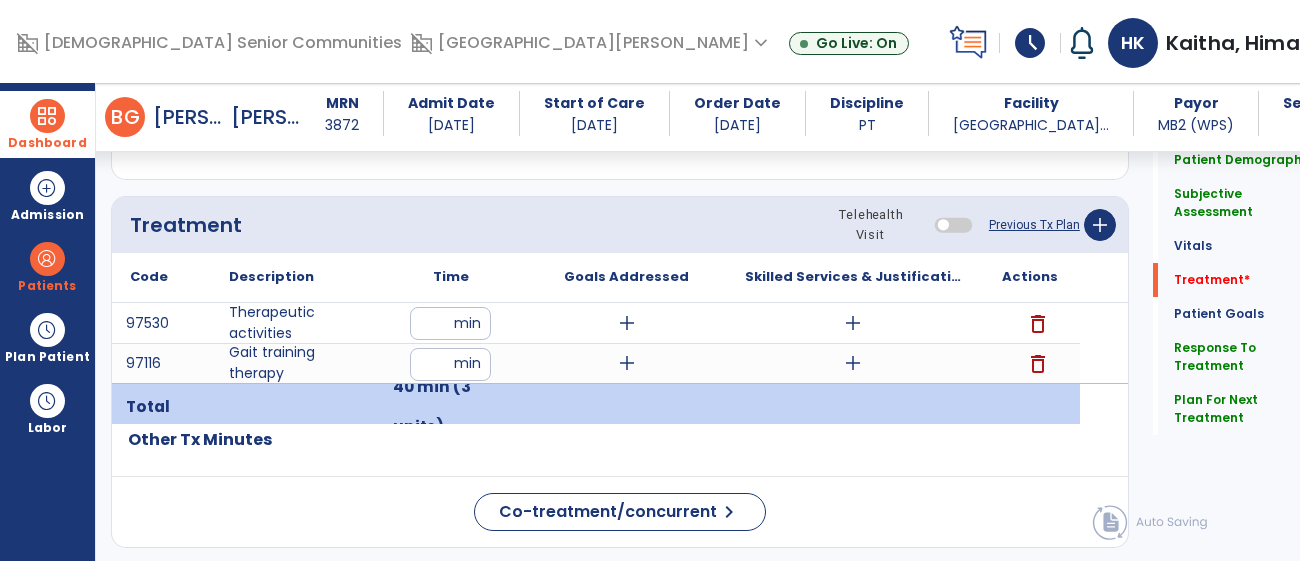 click on "add" at bounding box center (627, 363) 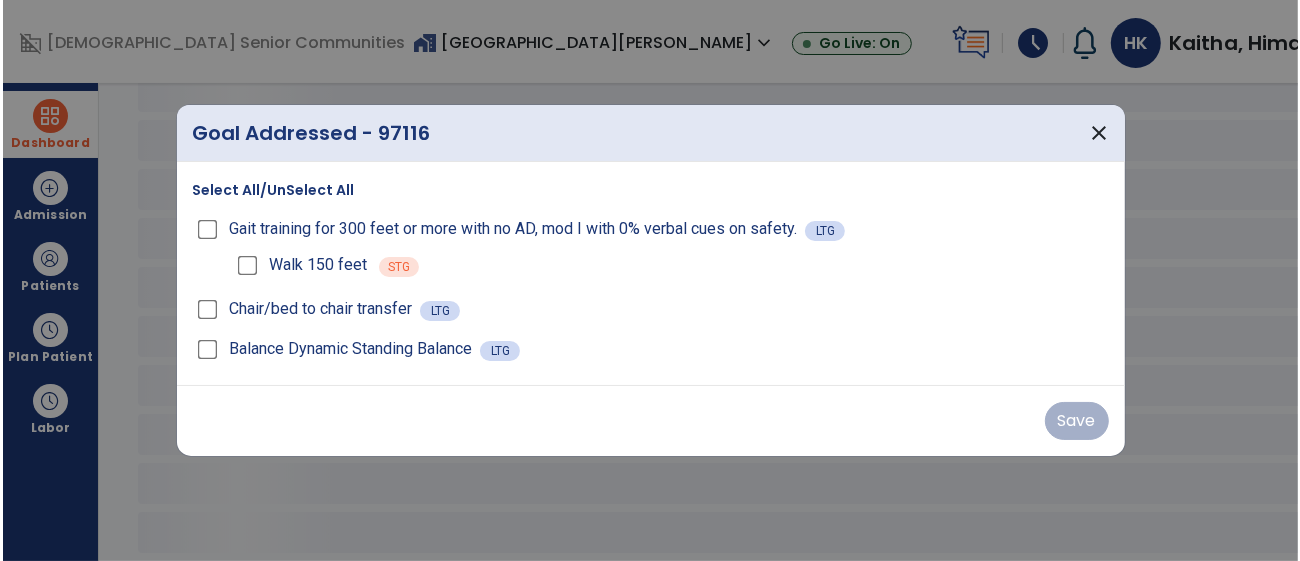scroll, scrollTop: 123, scrollLeft: 0, axis: vertical 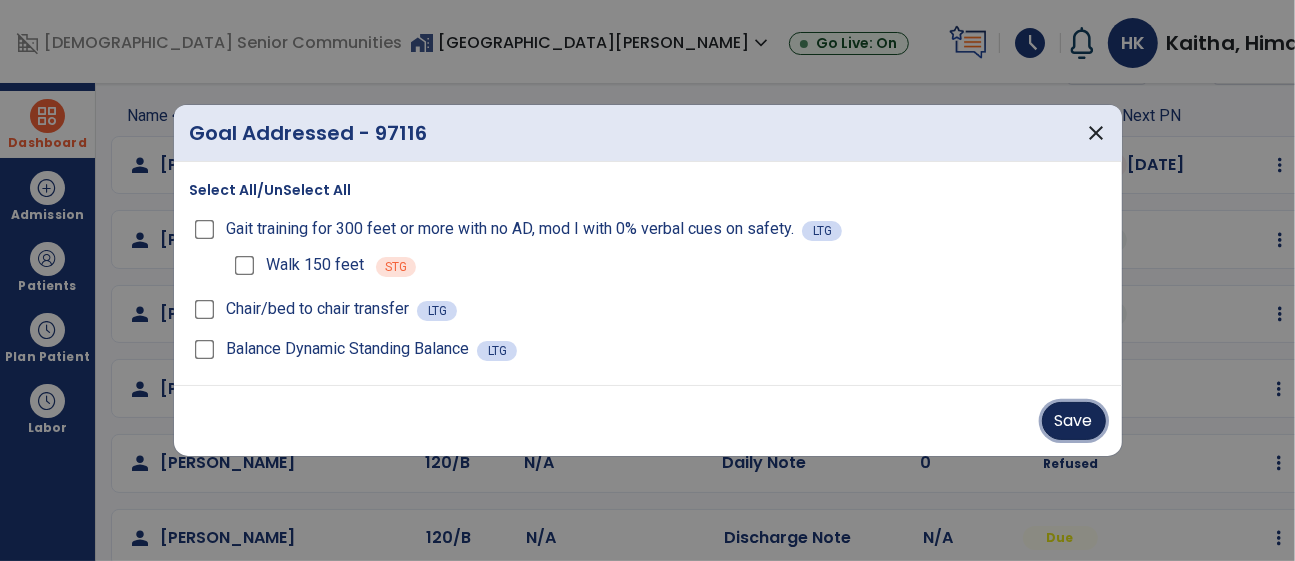 click on "Save" at bounding box center [1074, 421] 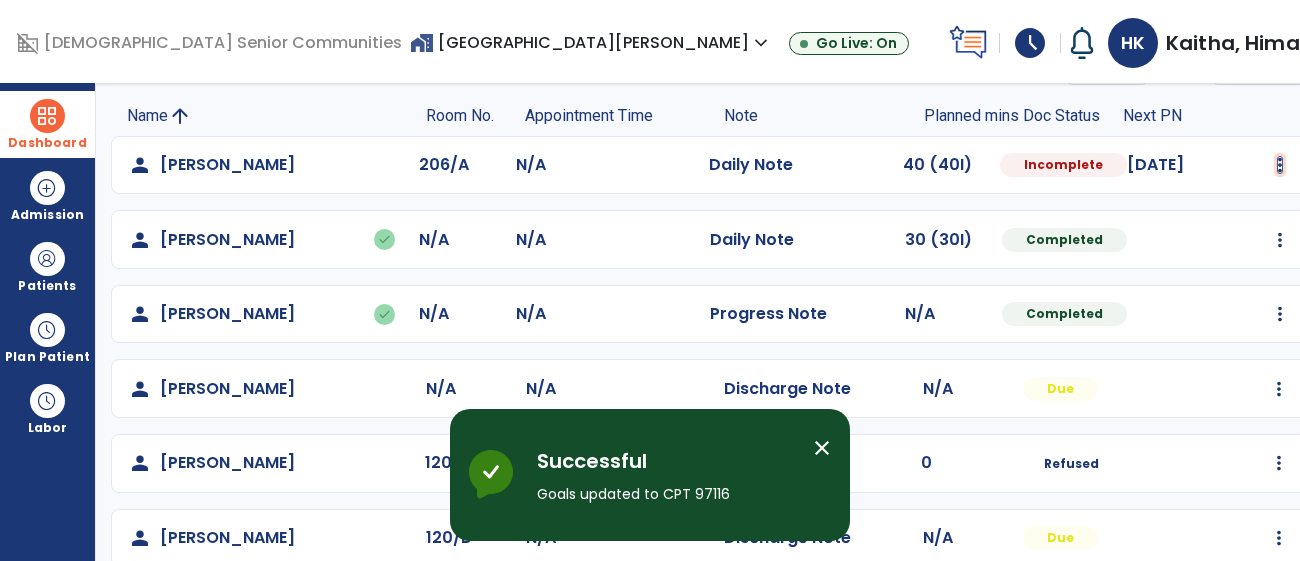 click at bounding box center (1280, 165) 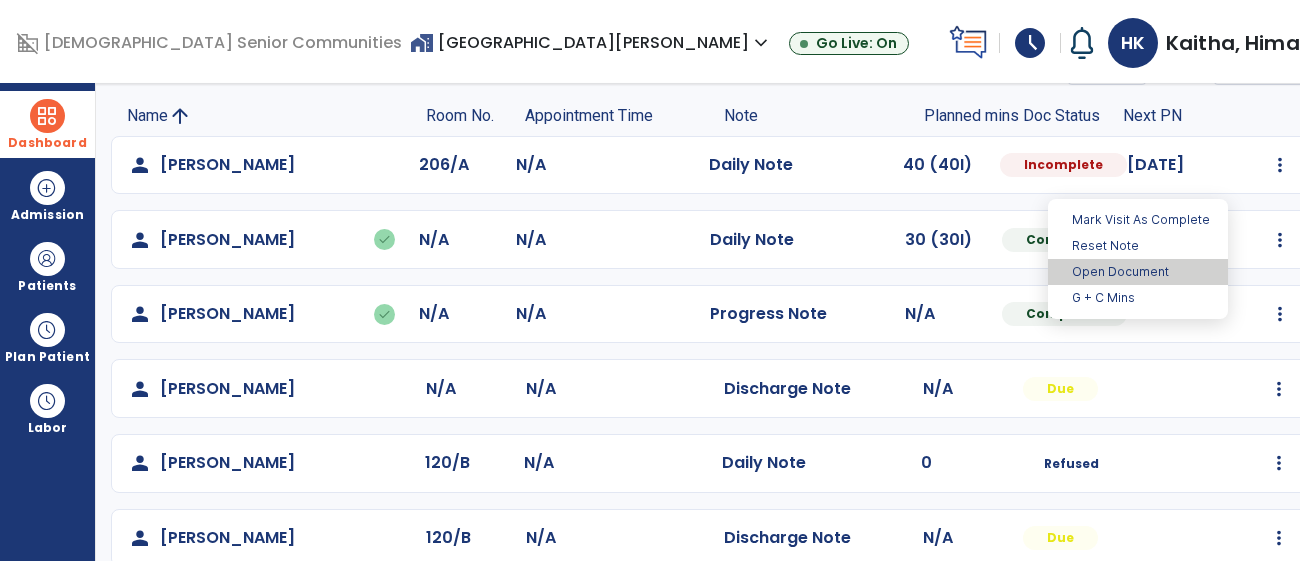 click on "Open Document" at bounding box center (1138, 272) 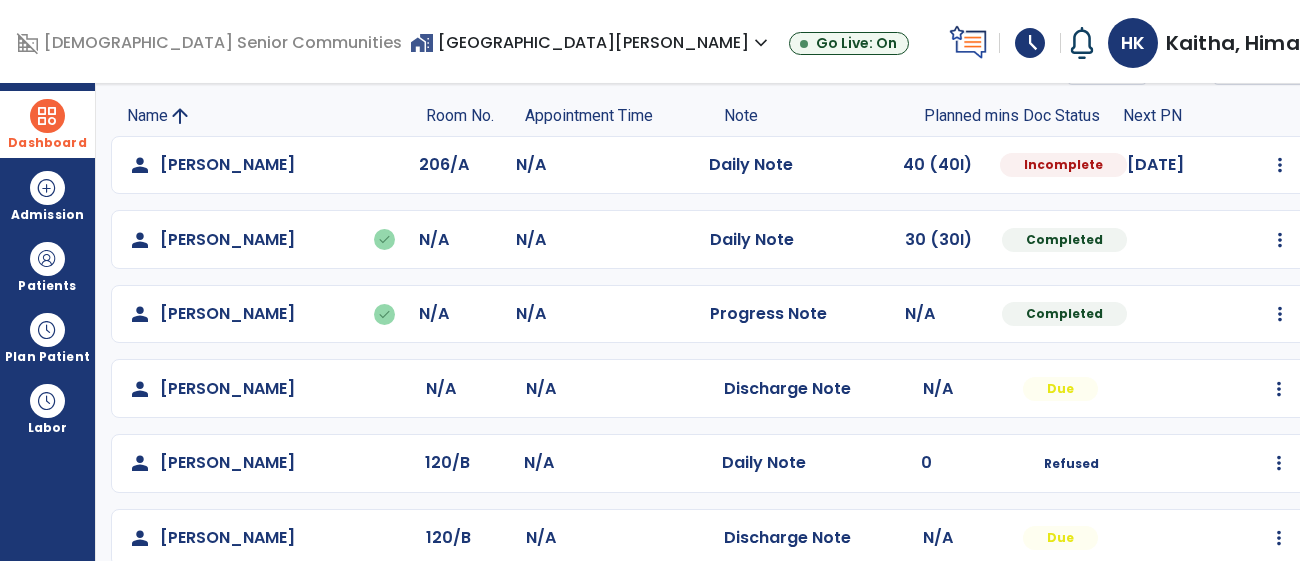 select on "*" 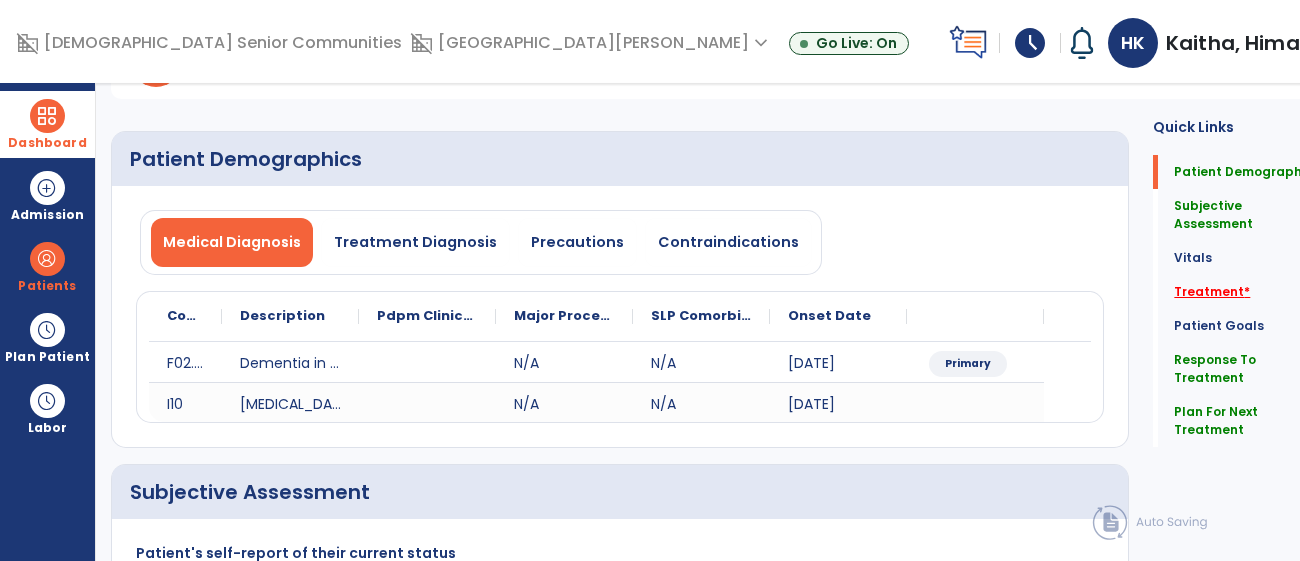 click on "Treatment   *" 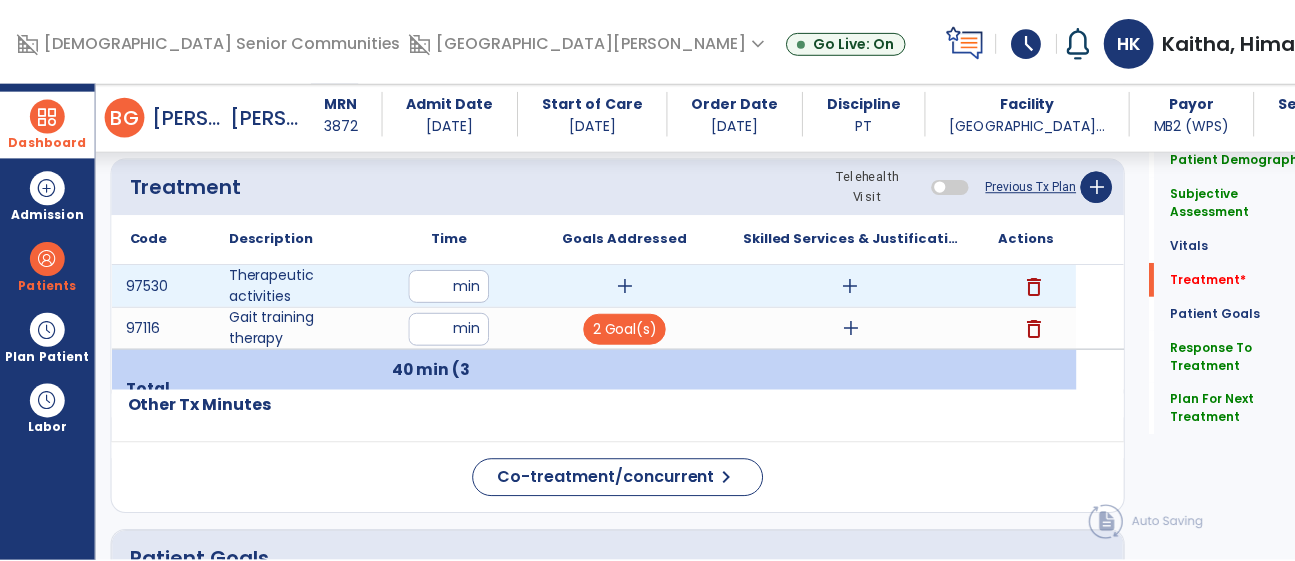 scroll, scrollTop: 1162, scrollLeft: 0, axis: vertical 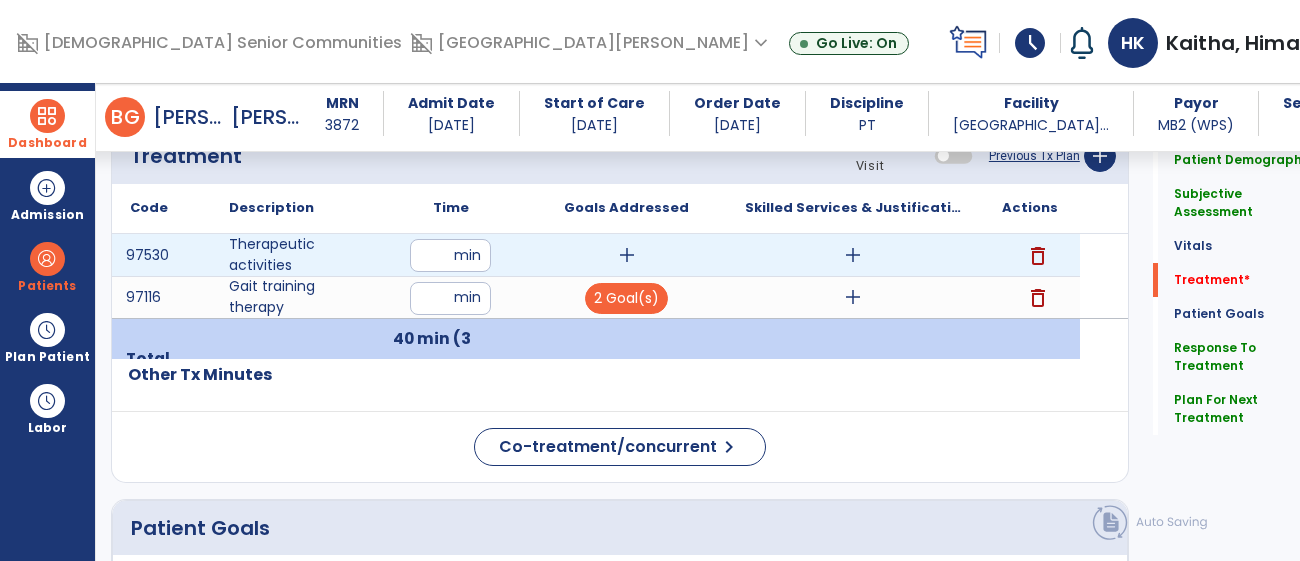 click on "add" at bounding box center (627, 255) 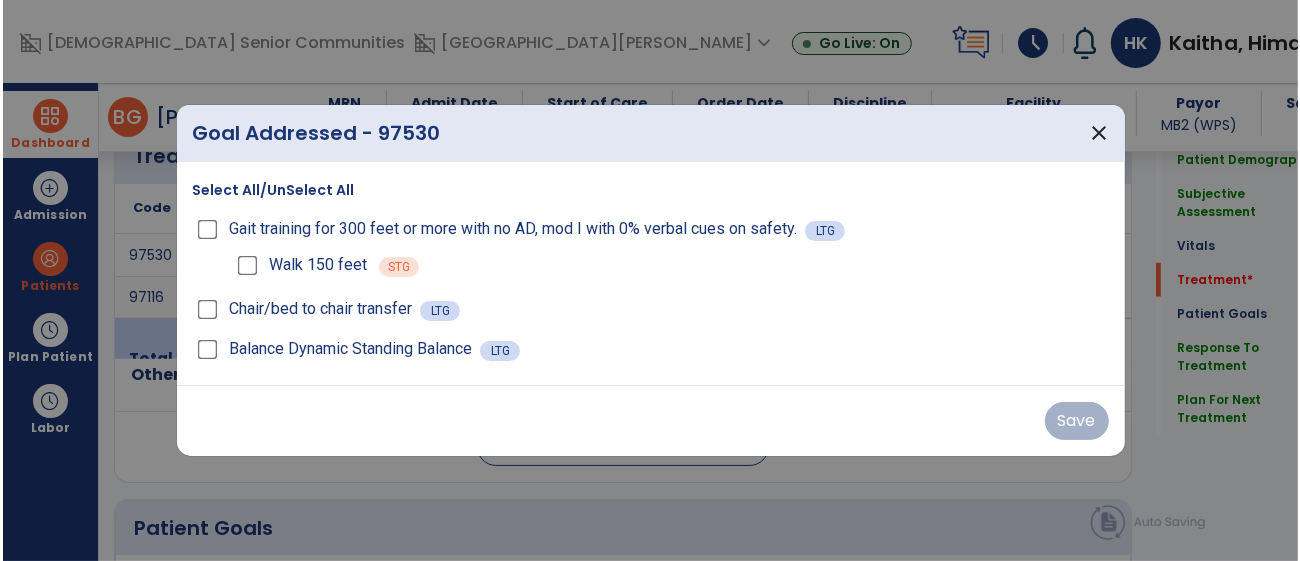 scroll, scrollTop: 1162, scrollLeft: 0, axis: vertical 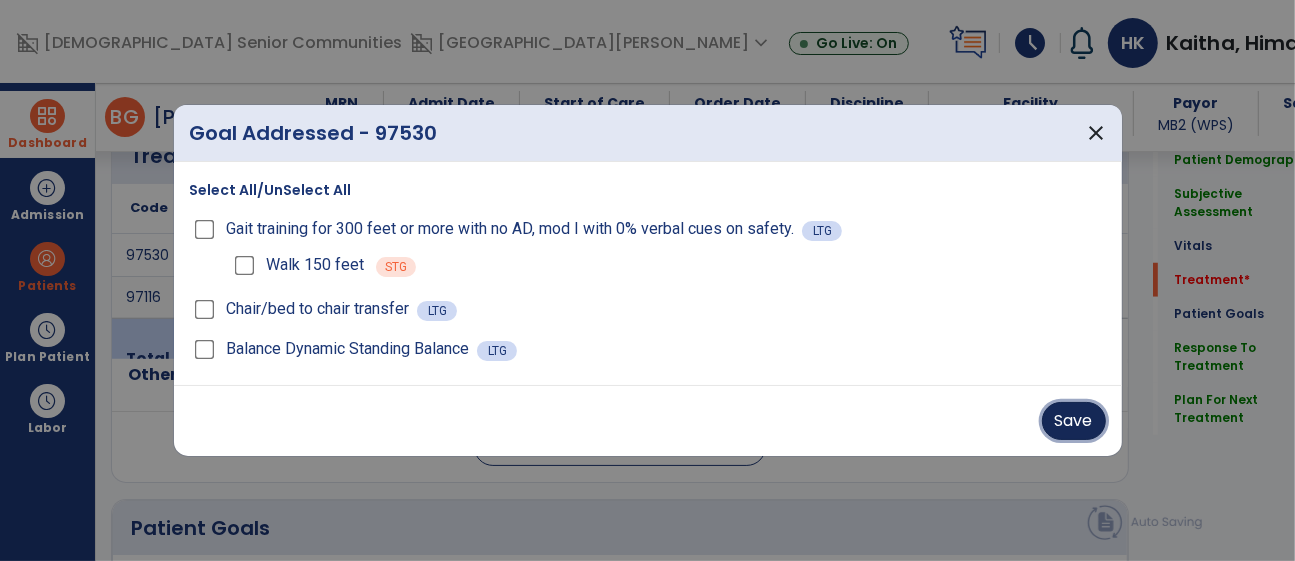 click on "Save" at bounding box center (1074, 421) 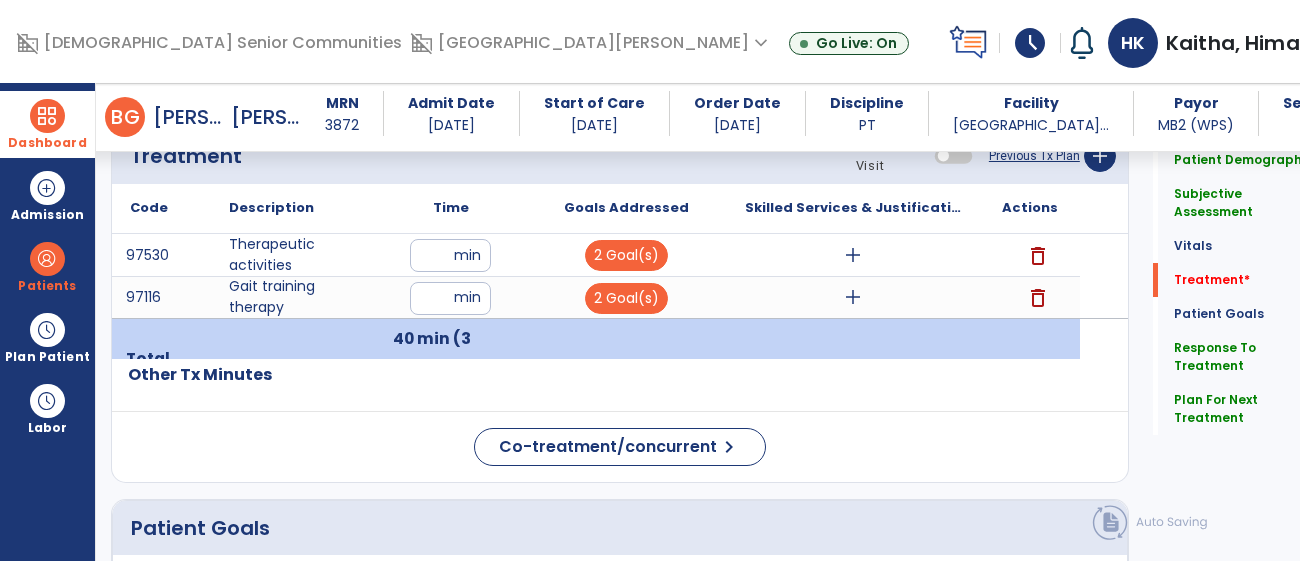click at bounding box center (47, 116) 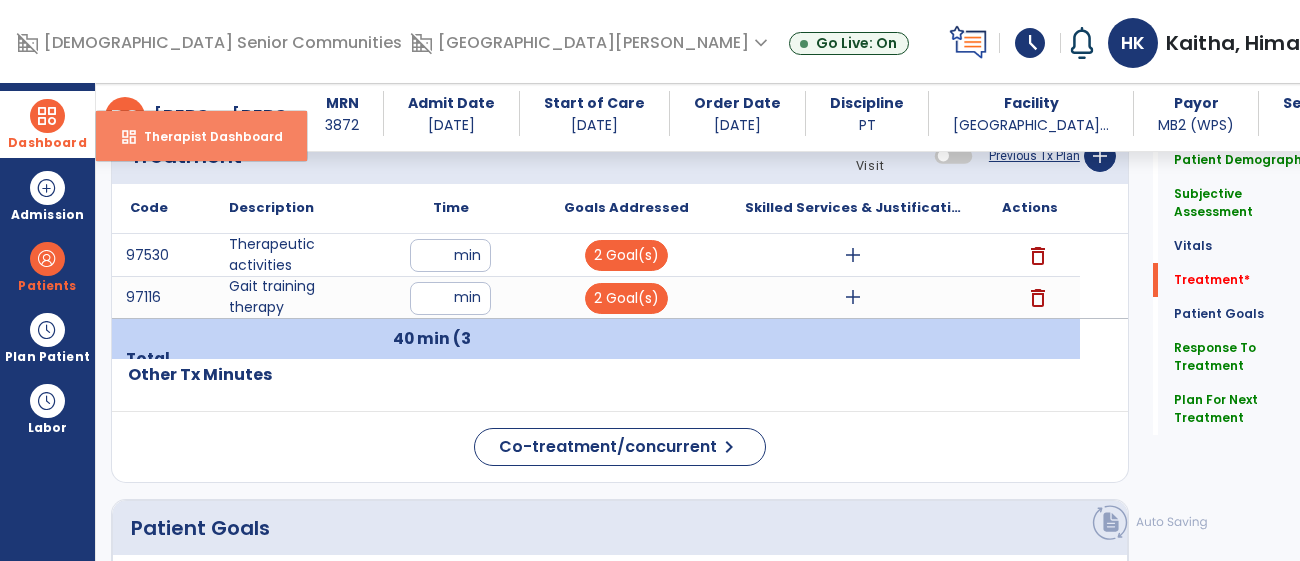 click on "dashboard  Therapist Dashboard" at bounding box center [201, 136] 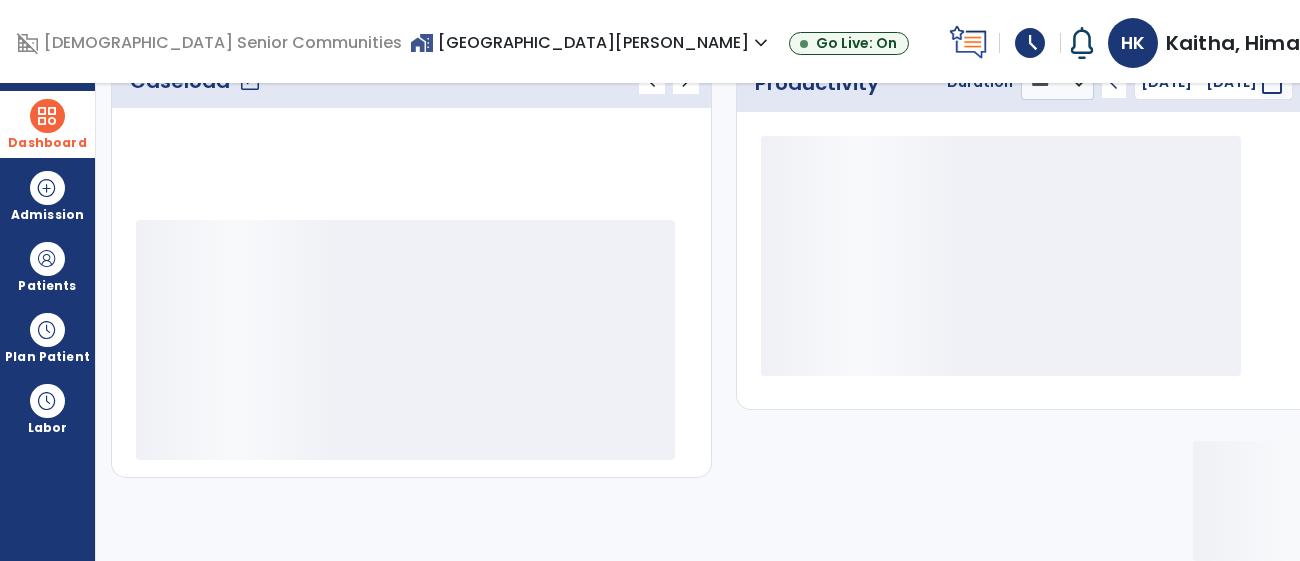 scroll, scrollTop: 315, scrollLeft: 0, axis: vertical 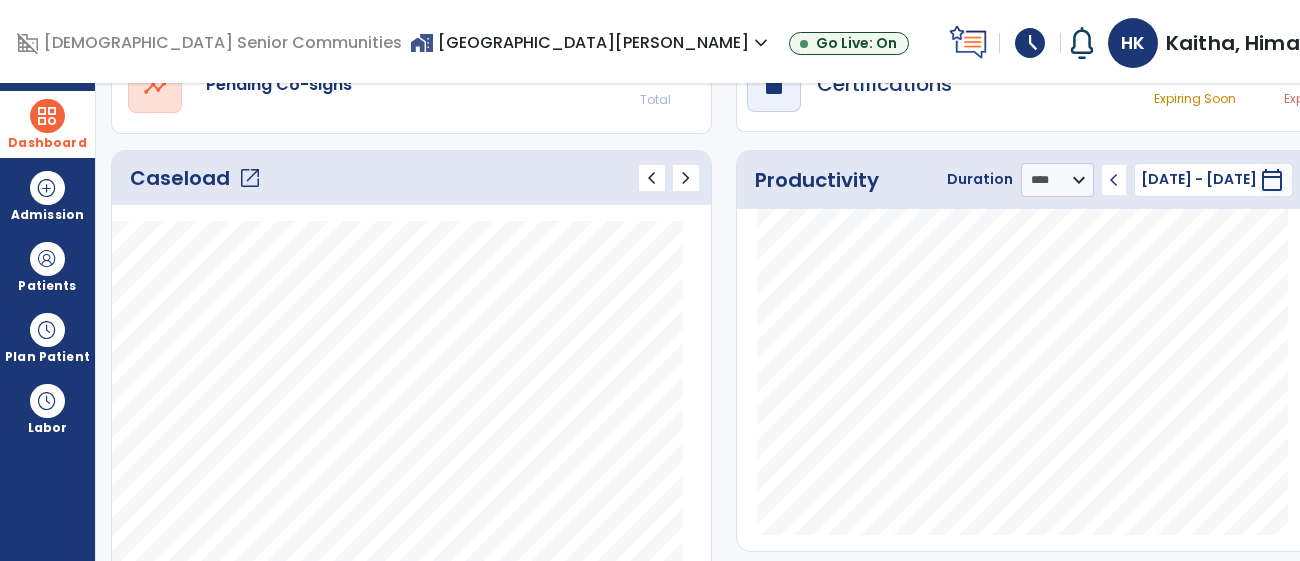 click on "open_in_new" 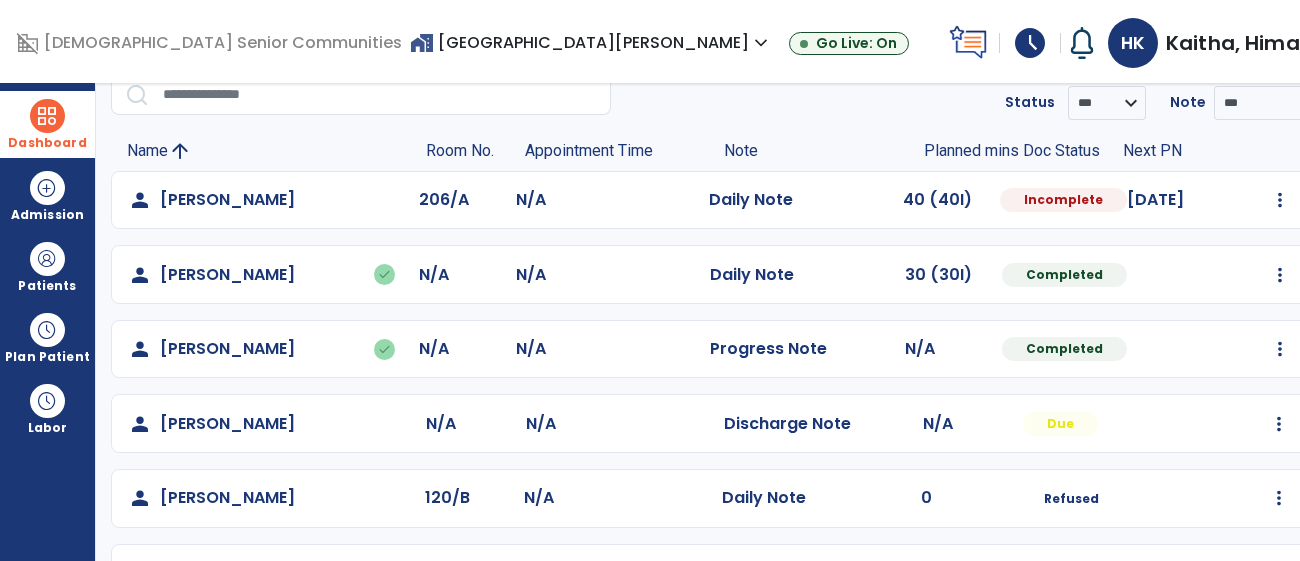scroll, scrollTop: 0, scrollLeft: 0, axis: both 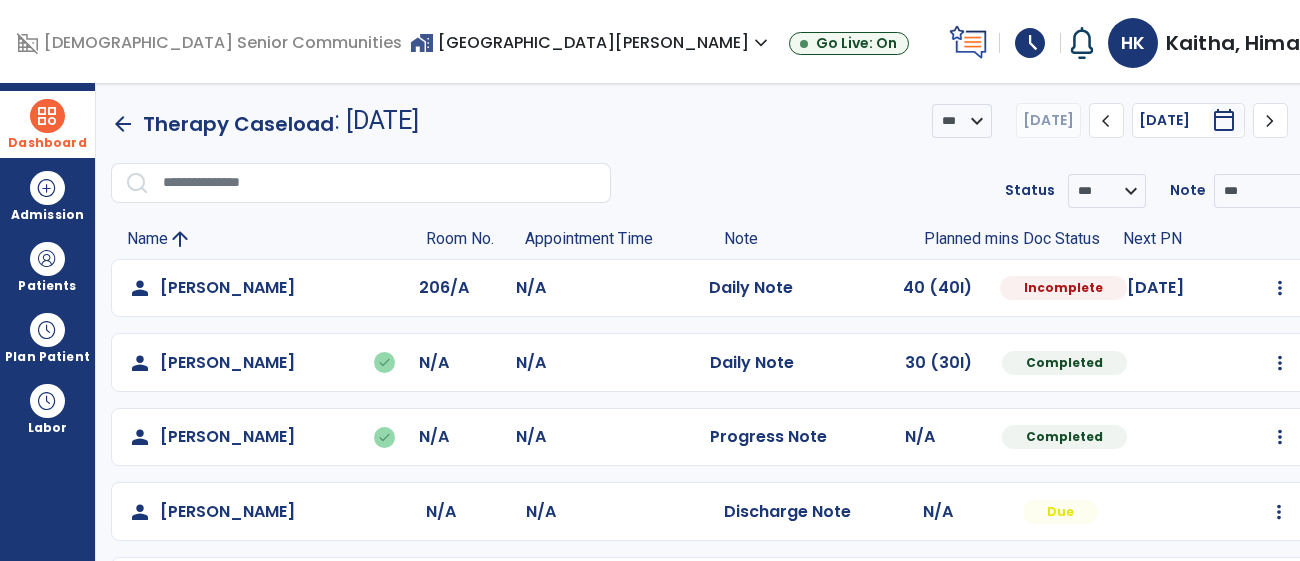 click on "home_work   [GEOGRAPHIC_DATA][PERSON_NAME]   expand_more" at bounding box center [591, 42] 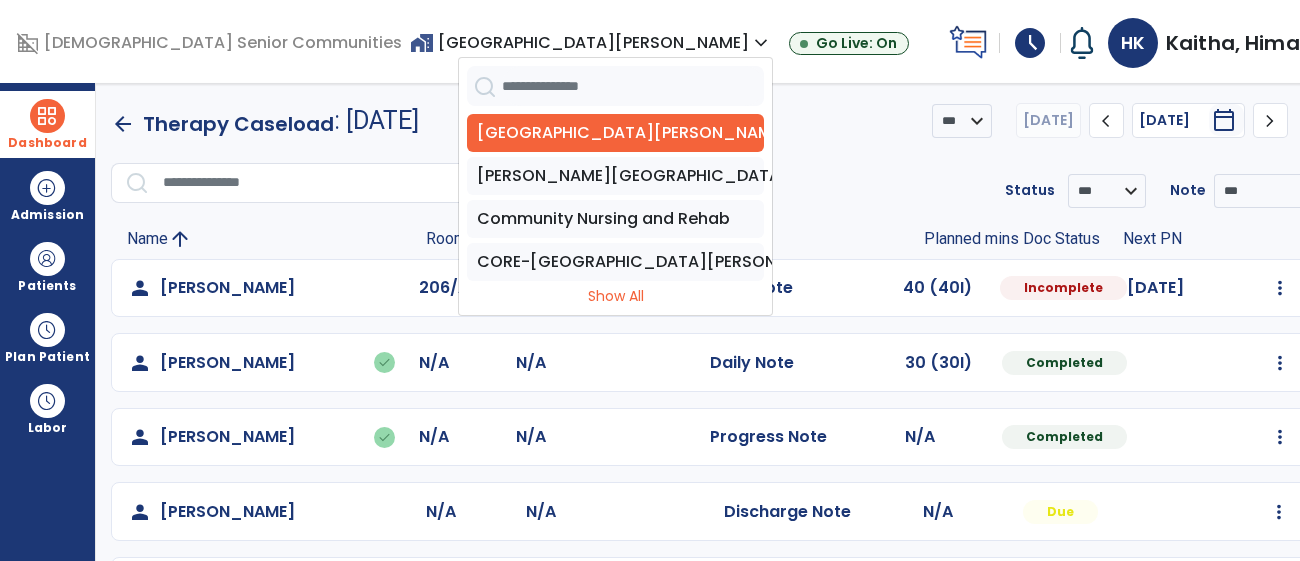 click on "chevron_right" 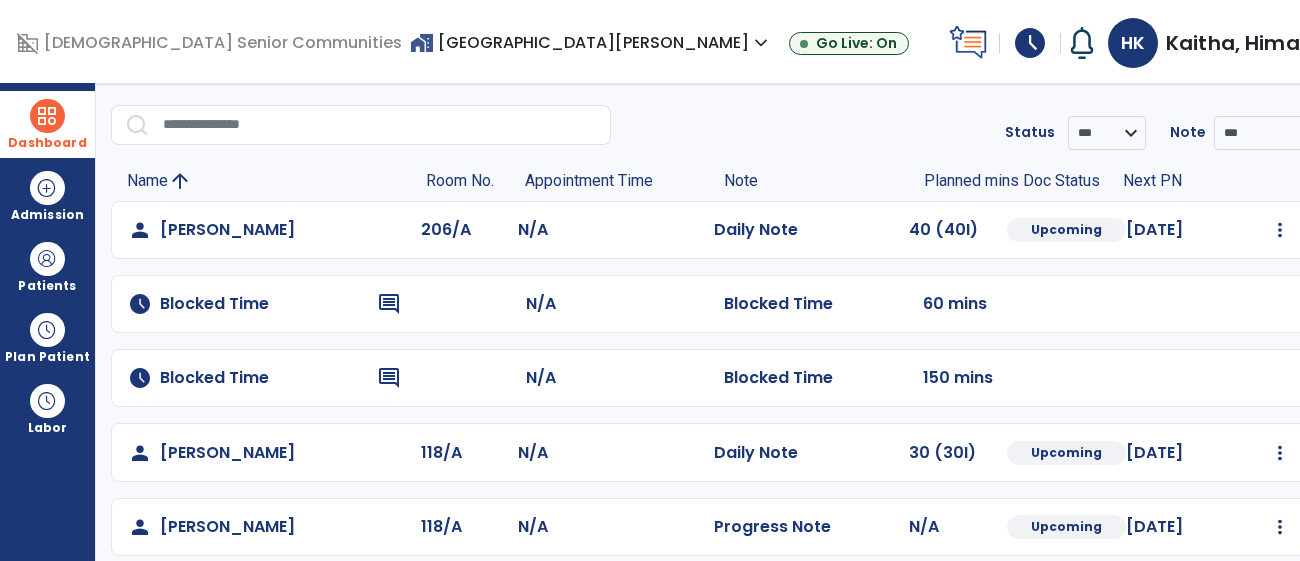 scroll, scrollTop: 59, scrollLeft: 0, axis: vertical 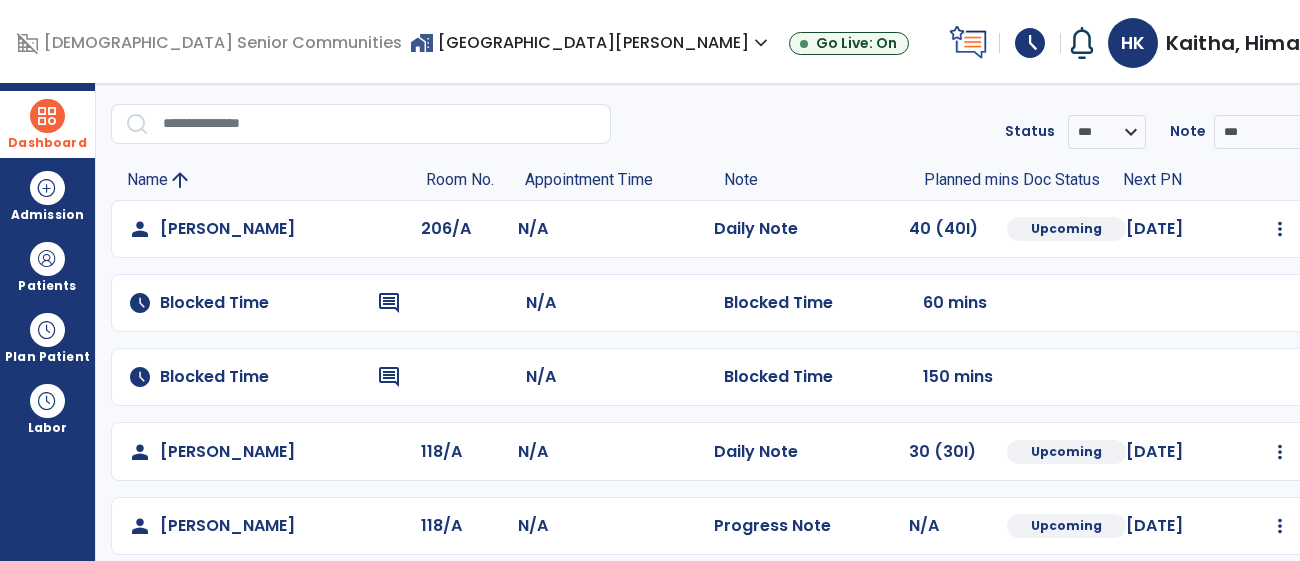 click on "comment" 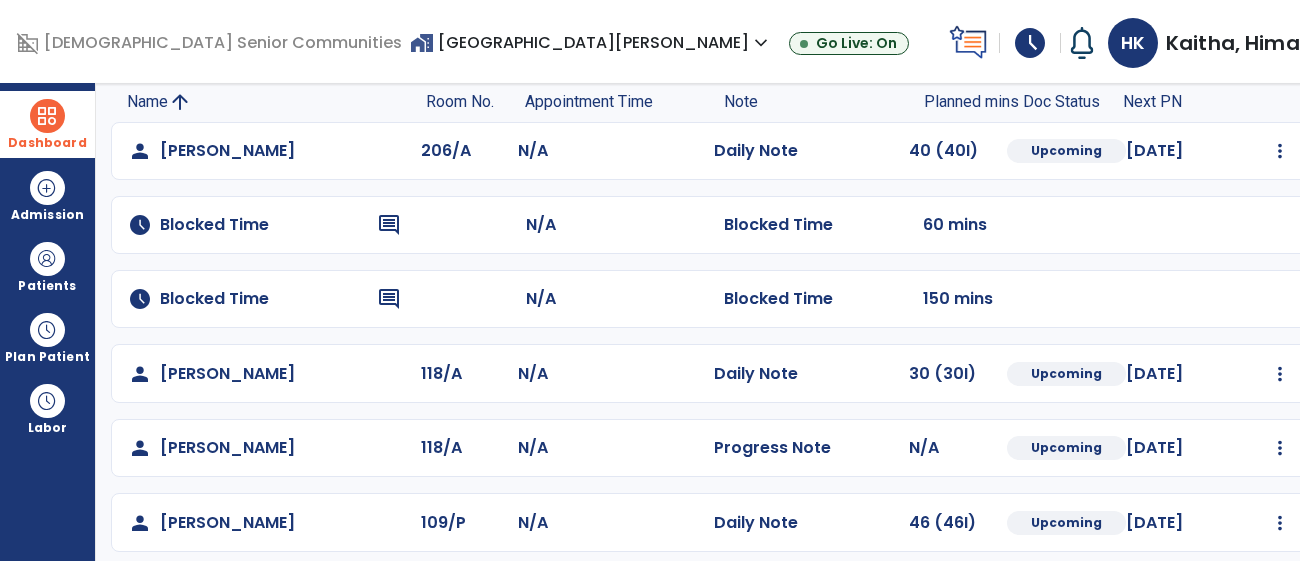 scroll, scrollTop: 136, scrollLeft: 0, axis: vertical 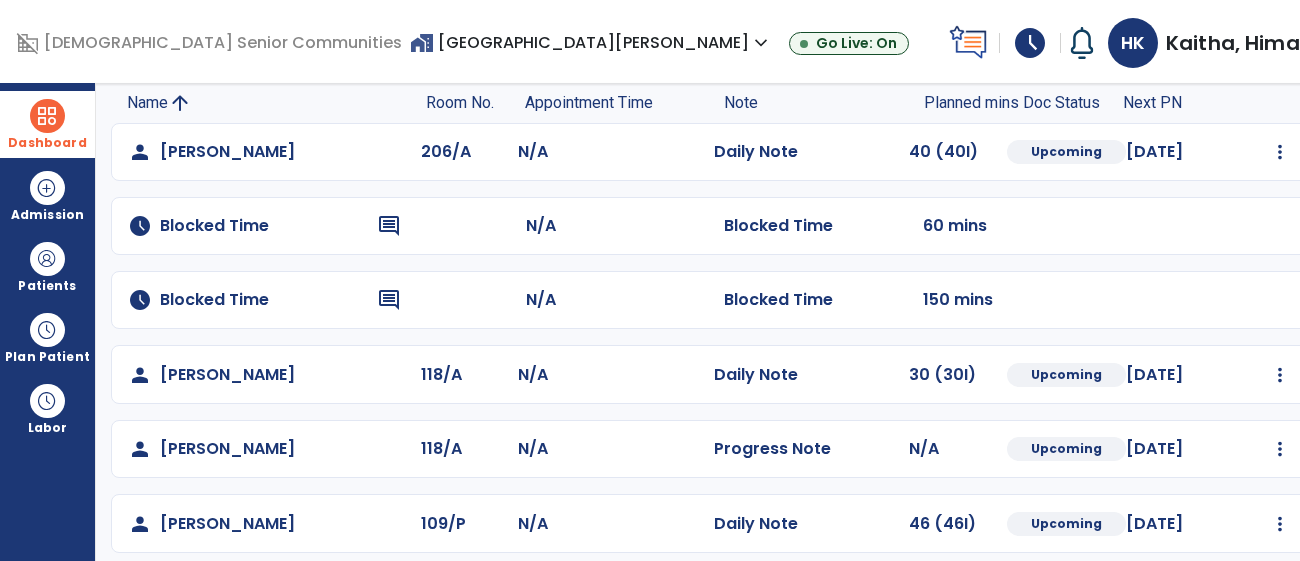 click on "schedule   Blocked Time  comment" 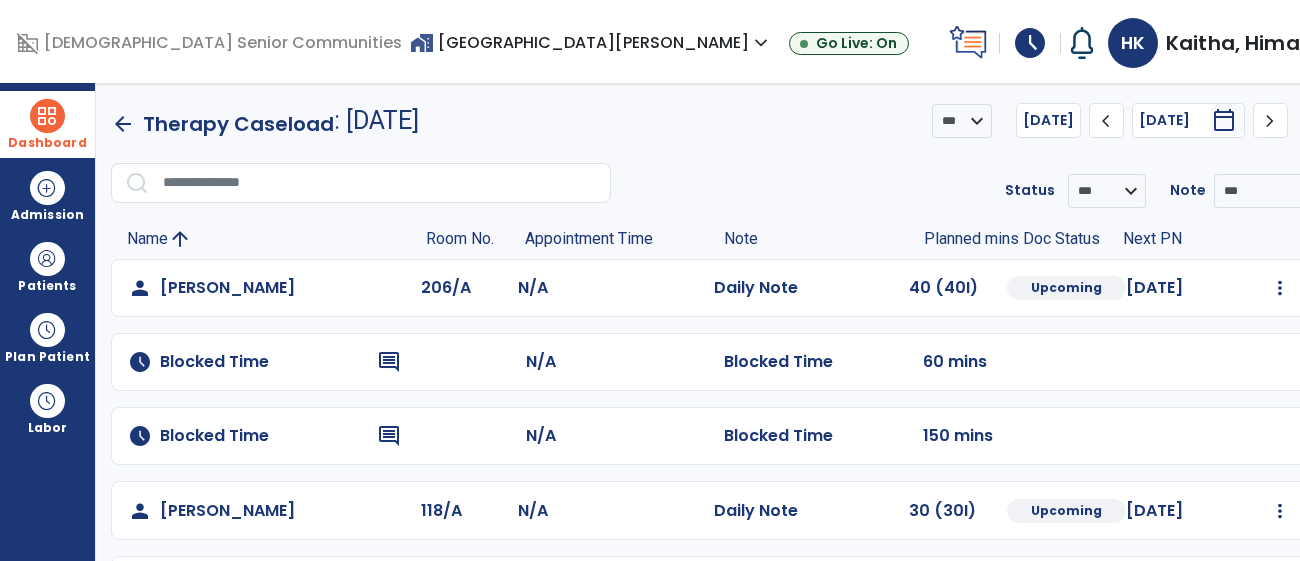 scroll, scrollTop: 1, scrollLeft: 0, axis: vertical 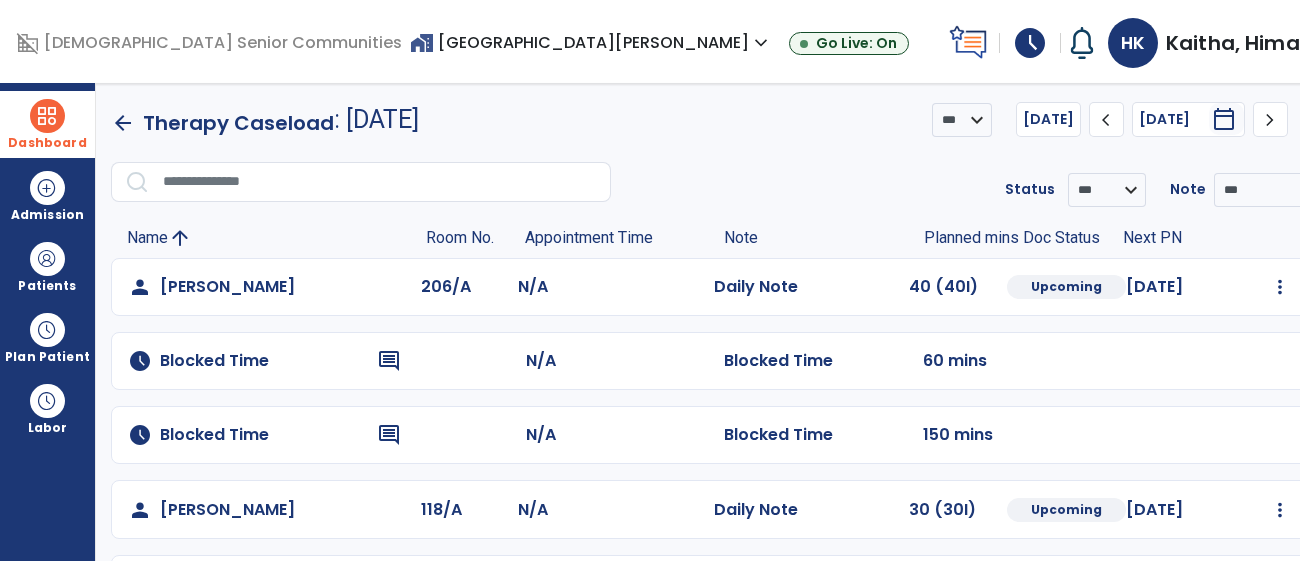 click on "menu" at bounding box center (1321, 120) 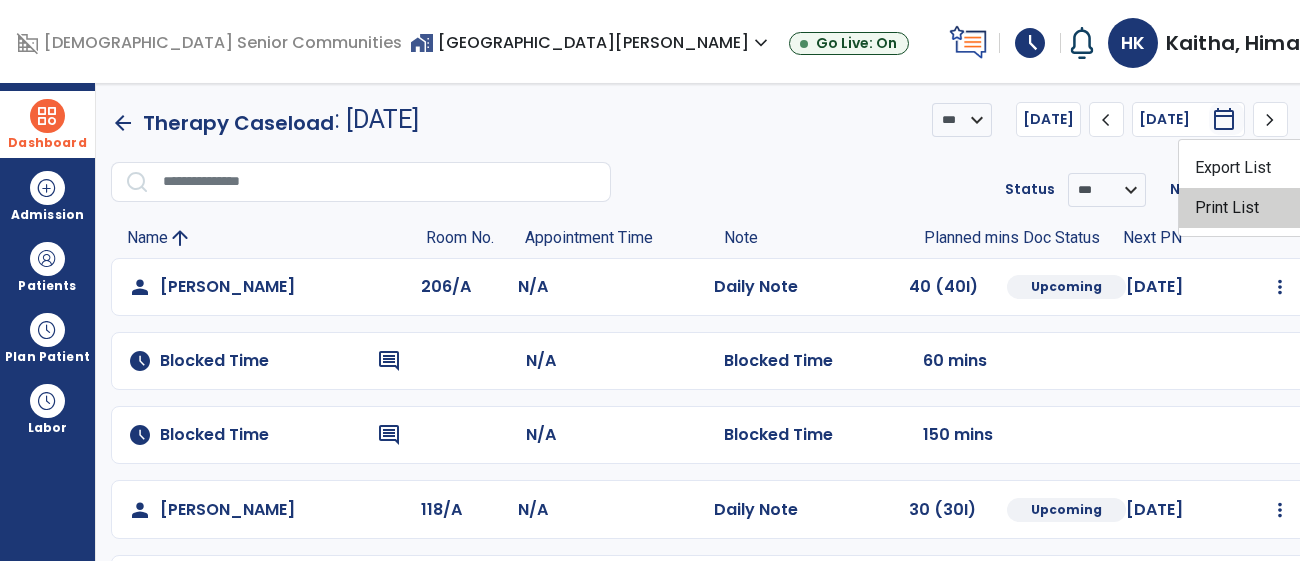 click on "Print List" 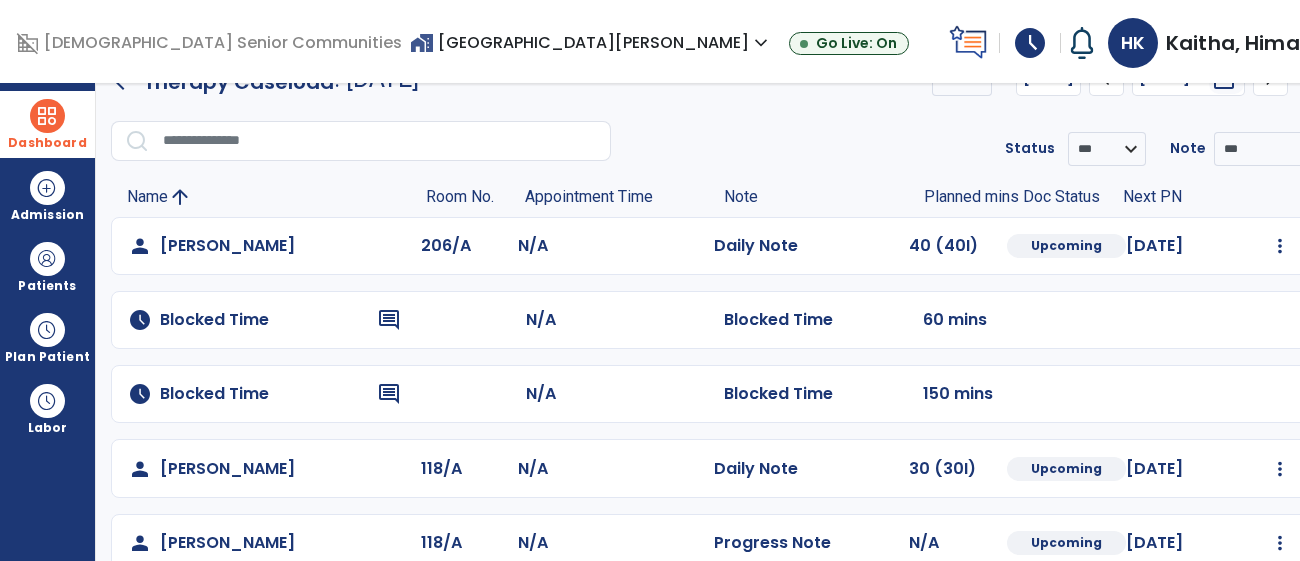 scroll, scrollTop: 0, scrollLeft: 0, axis: both 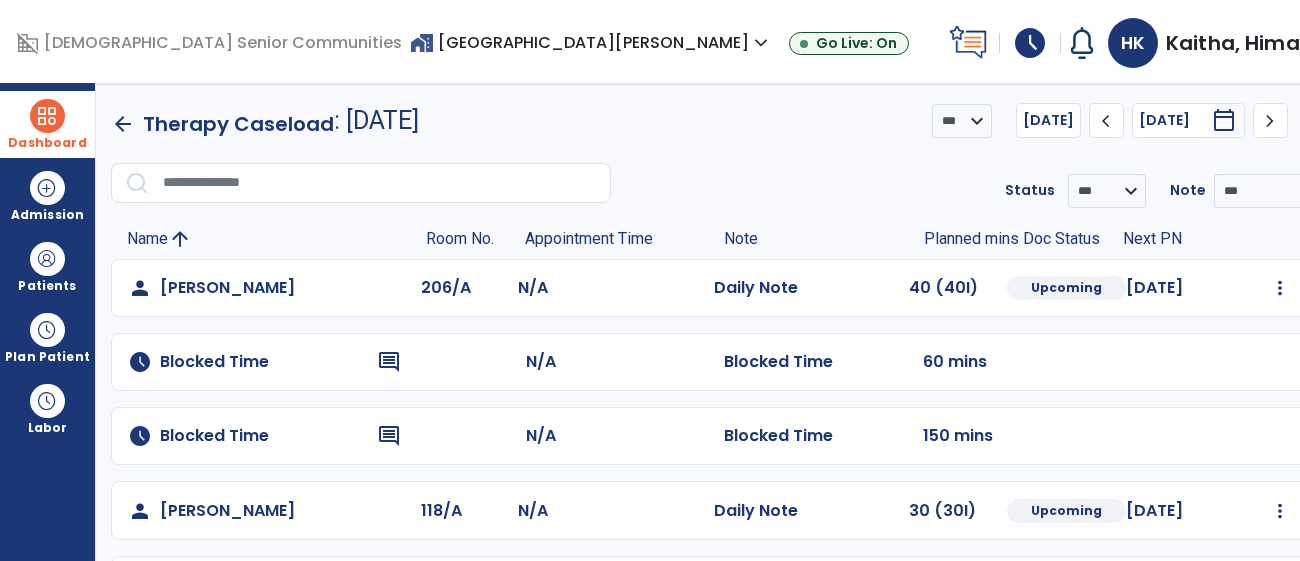 click on "home_work   [GEOGRAPHIC_DATA][PERSON_NAME]   expand_more" at bounding box center (591, 42) 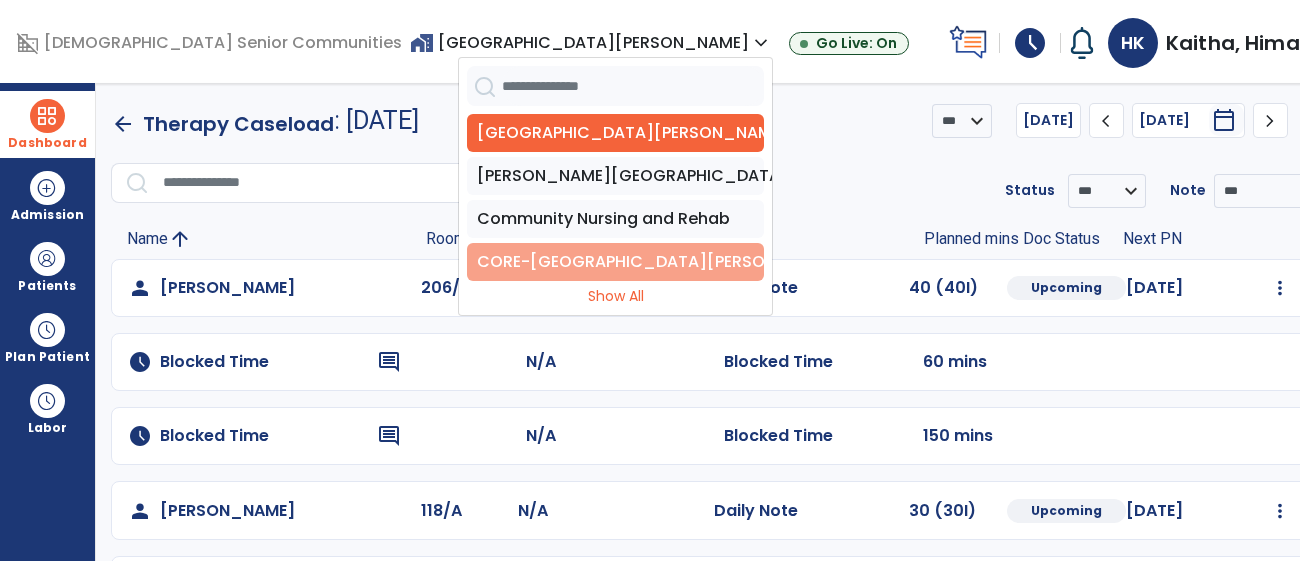 click on "CORE-[GEOGRAPHIC_DATA][PERSON_NAME]" at bounding box center [615, 262] 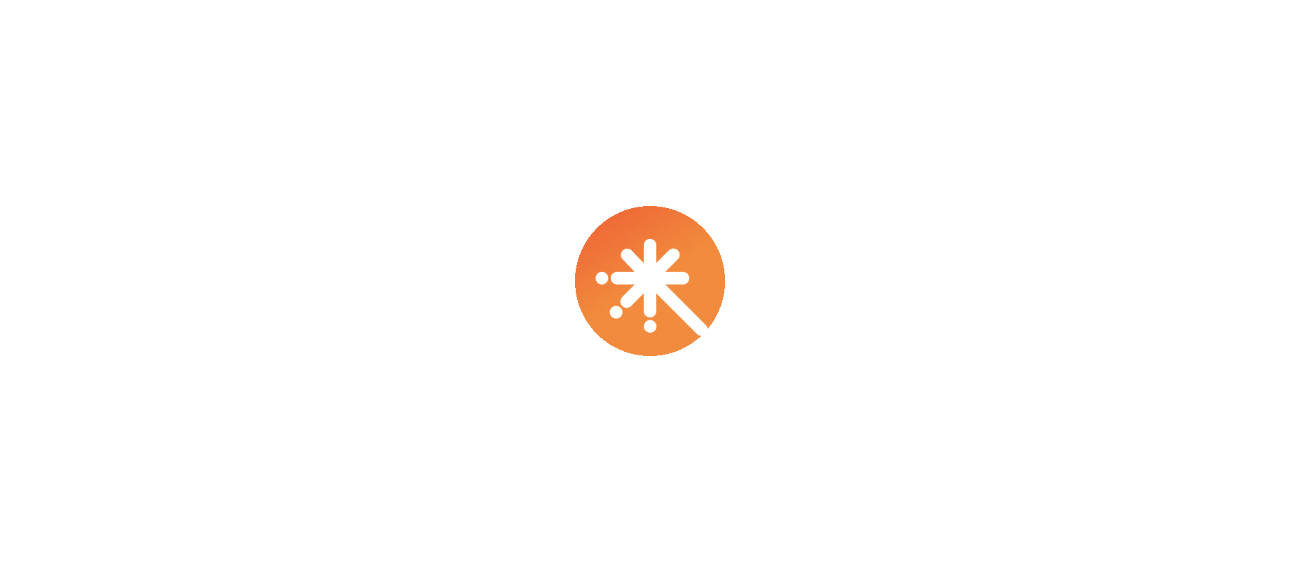 scroll, scrollTop: 0, scrollLeft: 0, axis: both 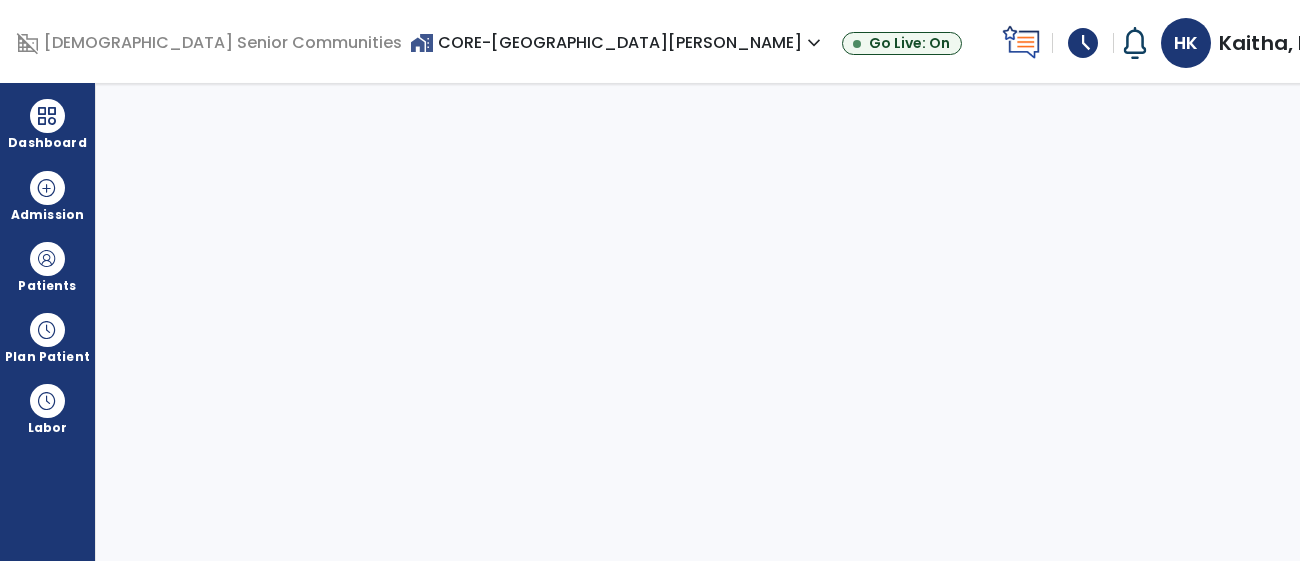 select on "****" 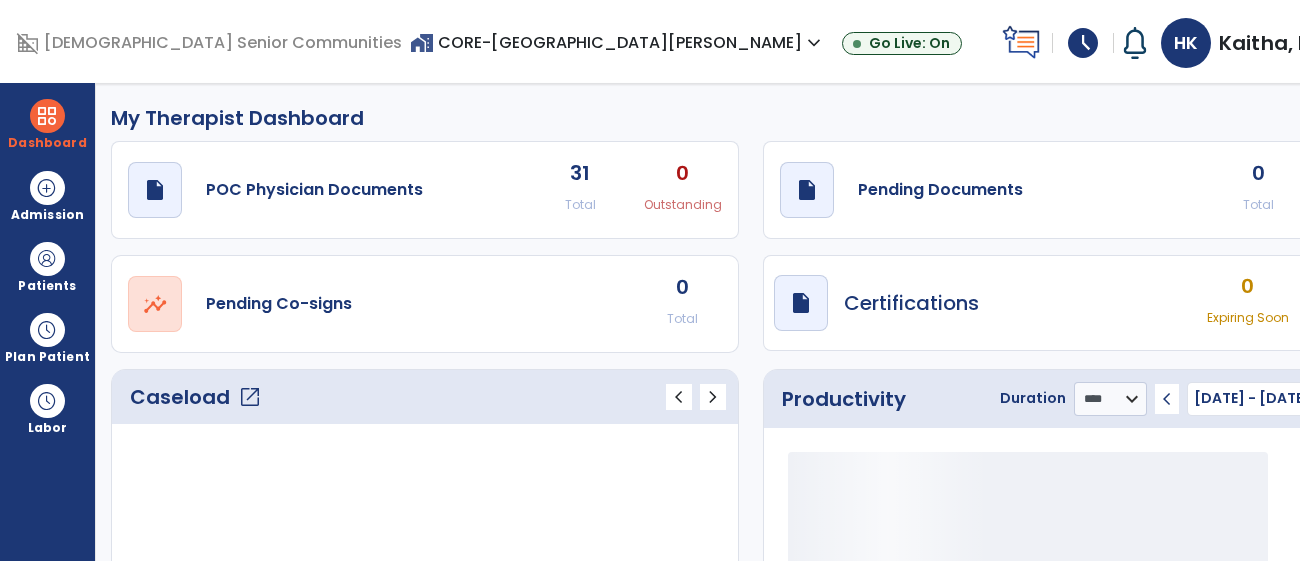 click on "open_in_new" 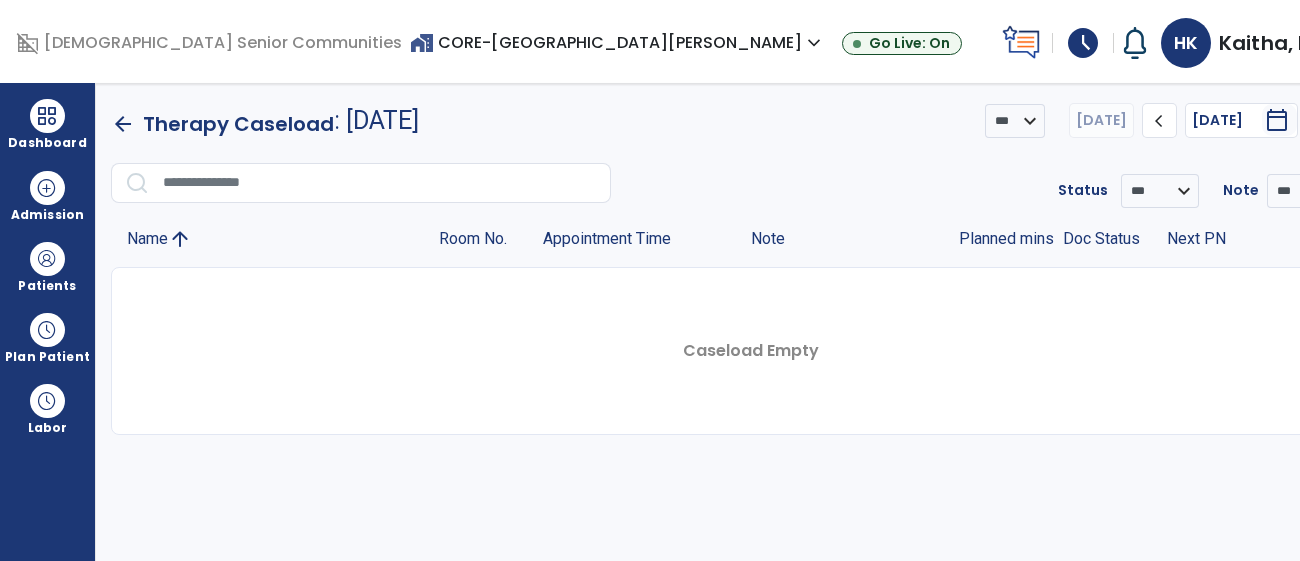 click on "chevron_right" 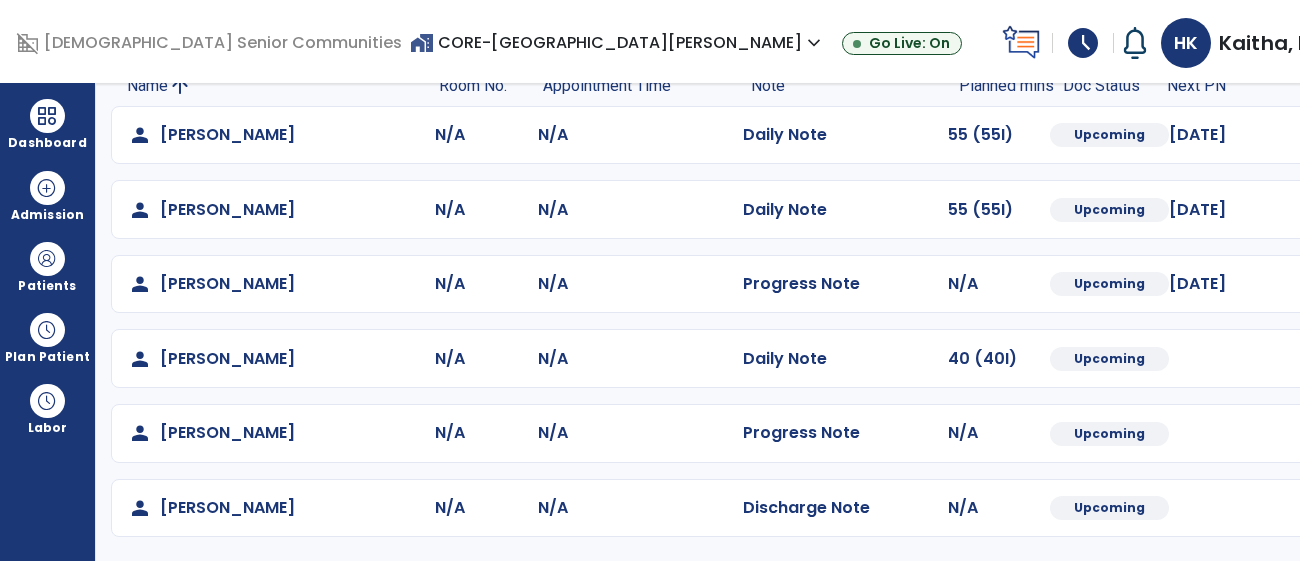 scroll, scrollTop: 0, scrollLeft: 0, axis: both 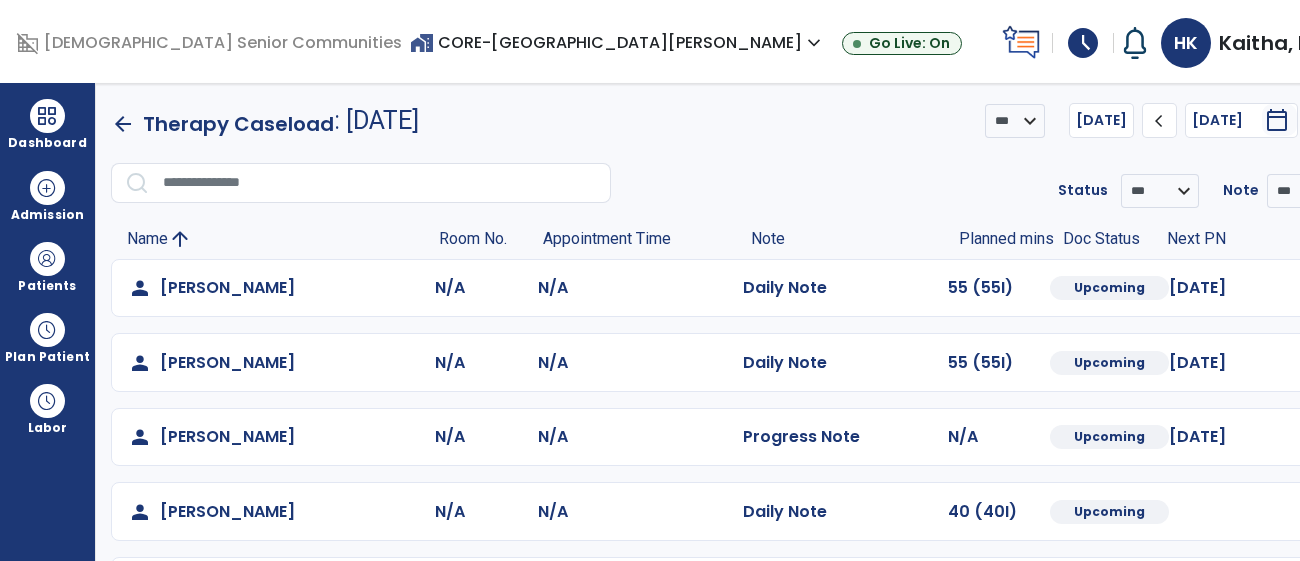 click on "expand_more" at bounding box center [814, 43] 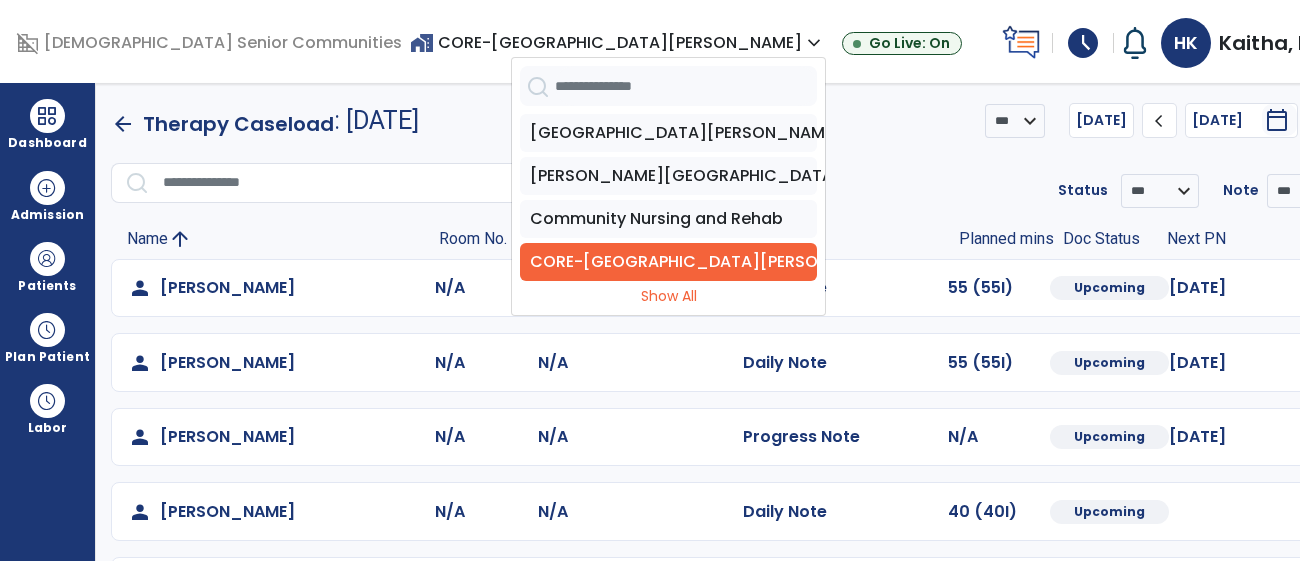 click on "**********" 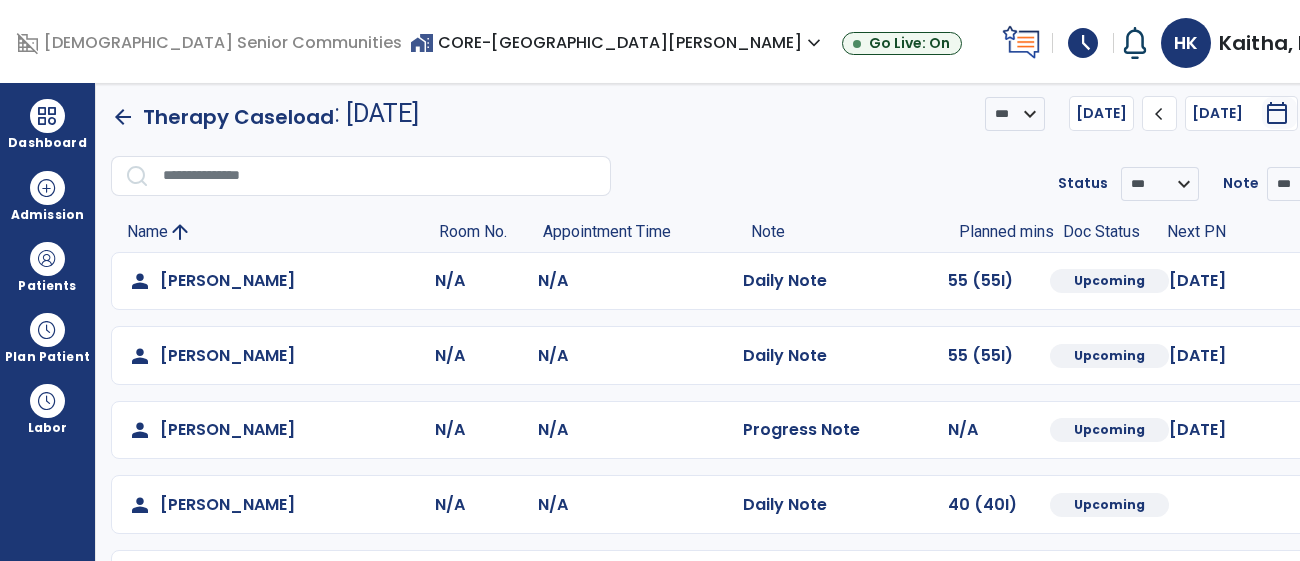 scroll, scrollTop: 0, scrollLeft: 0, axis: both 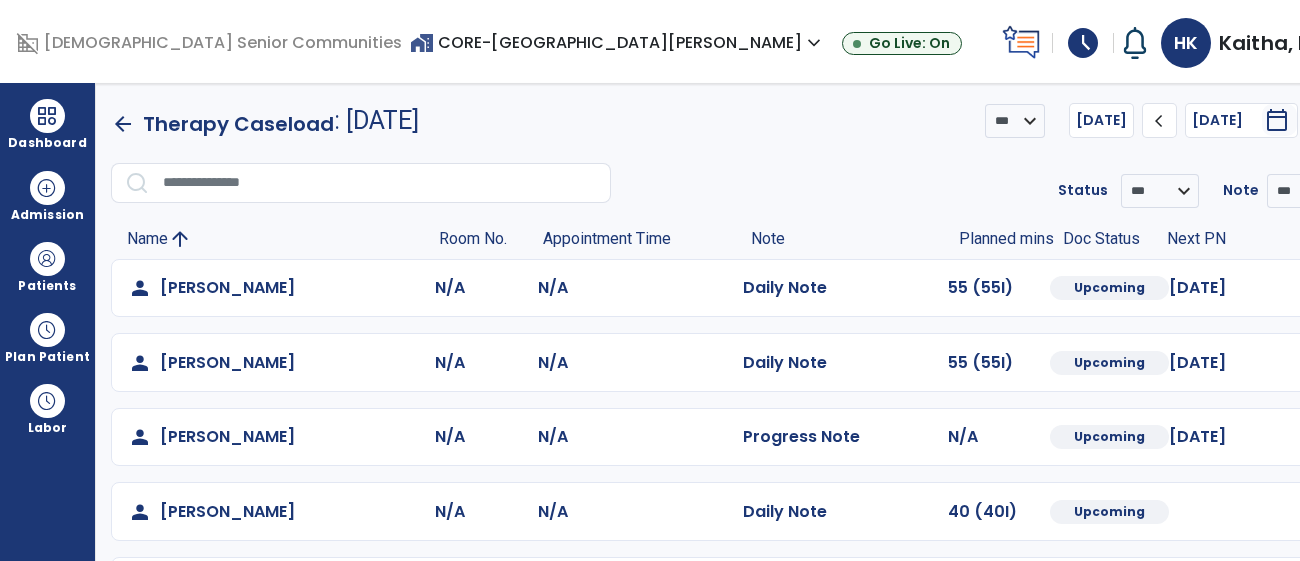 click on "home_work   CORE-Allisonville Meadows   expand_more" at bounding box center [618, 42] 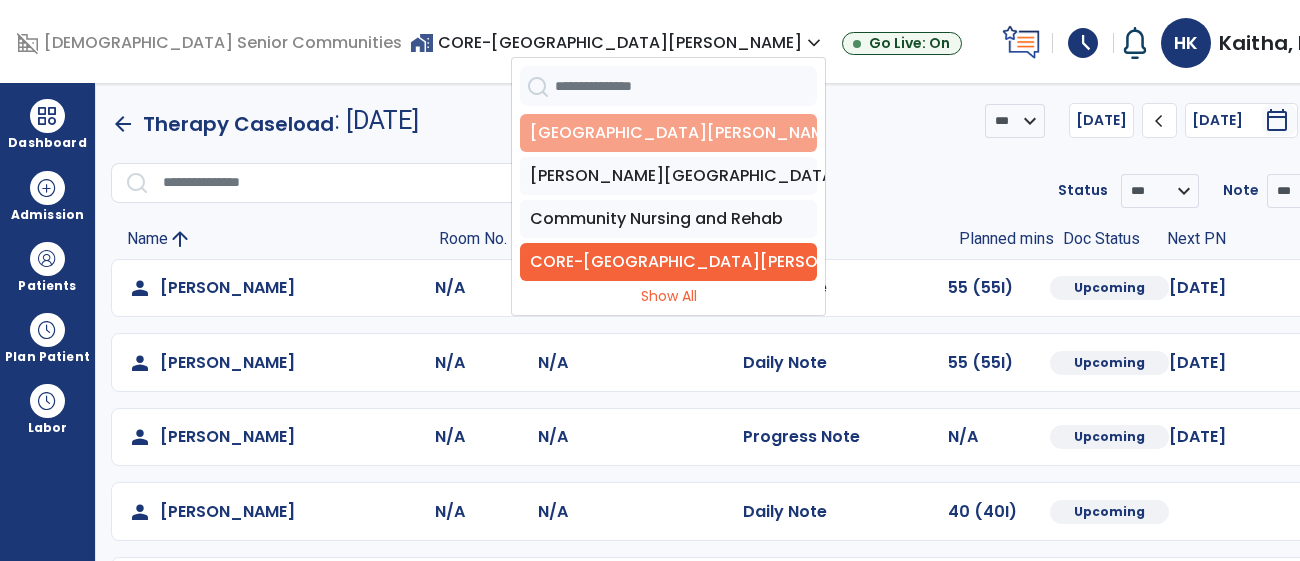 click on "[GEOGRAPHIC_DATA][PERSON_NAME]" at bounding box center (668, 133) 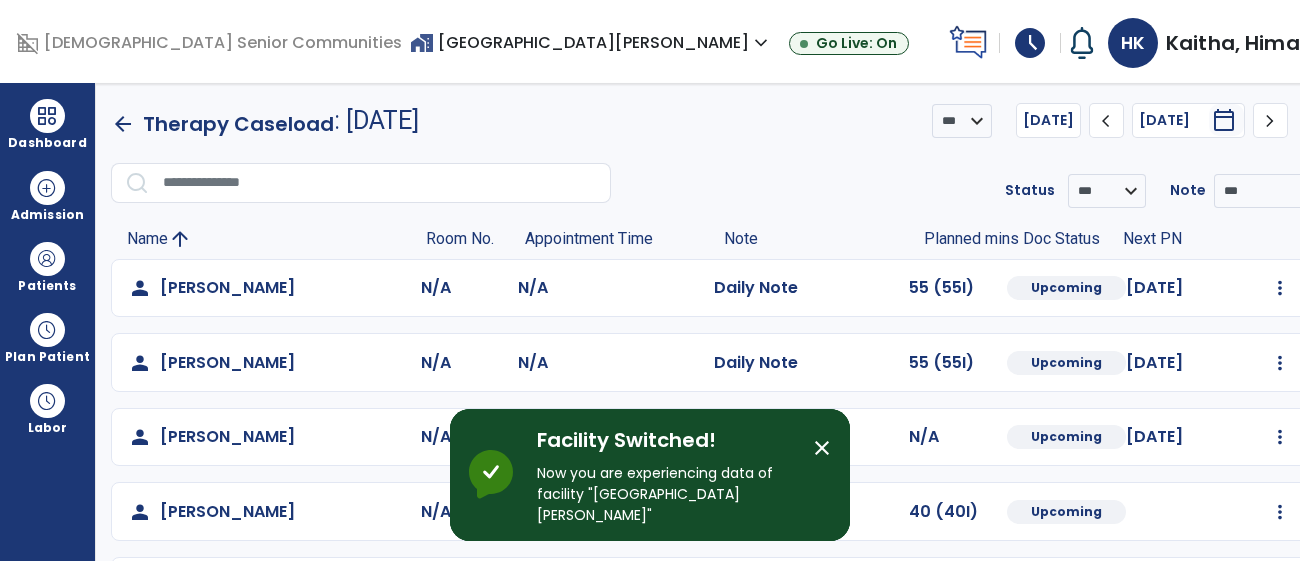 click on "close" at bounding box center [822, 448] 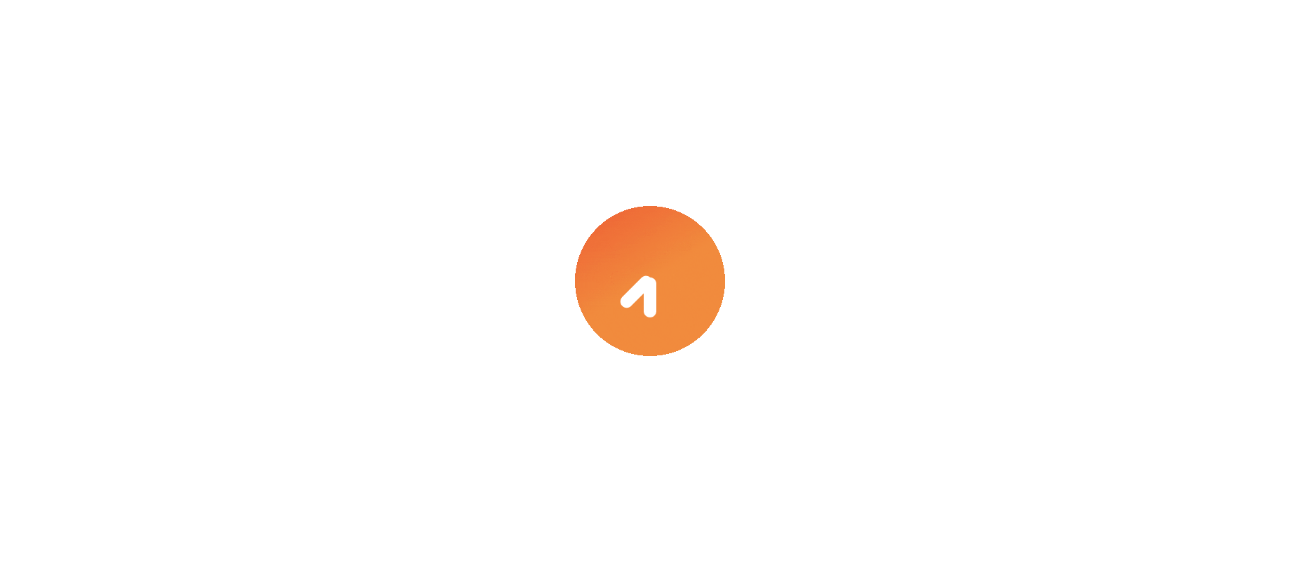 scroll, scrollTop: 0, scrollLeft: 0, axis: both 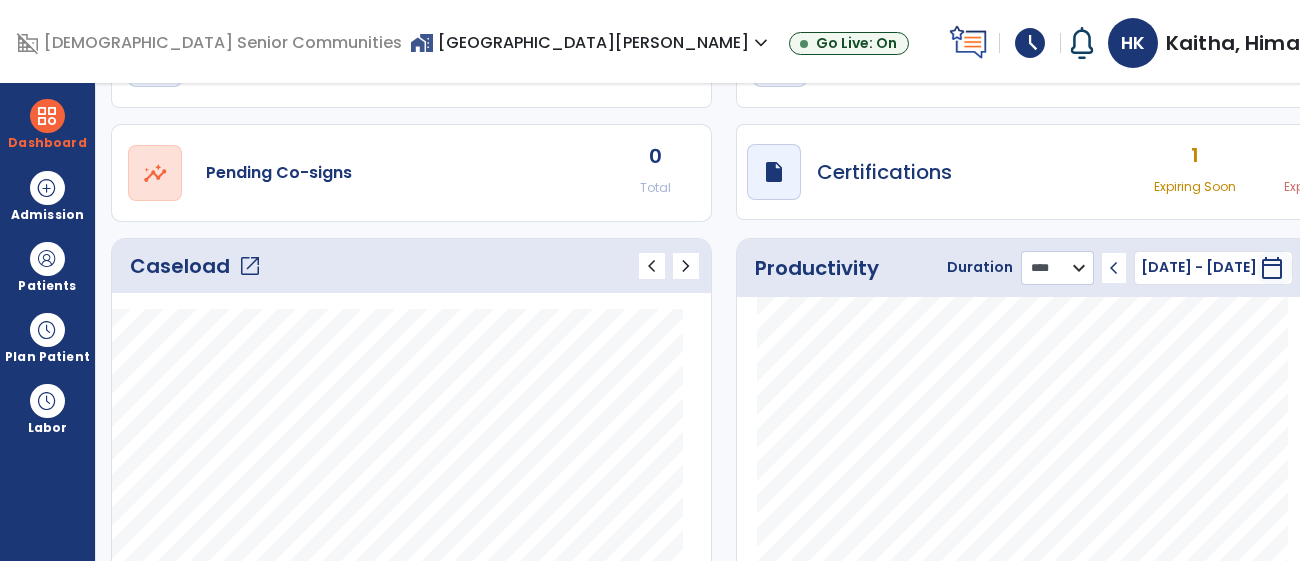 click on "******** **** ***" 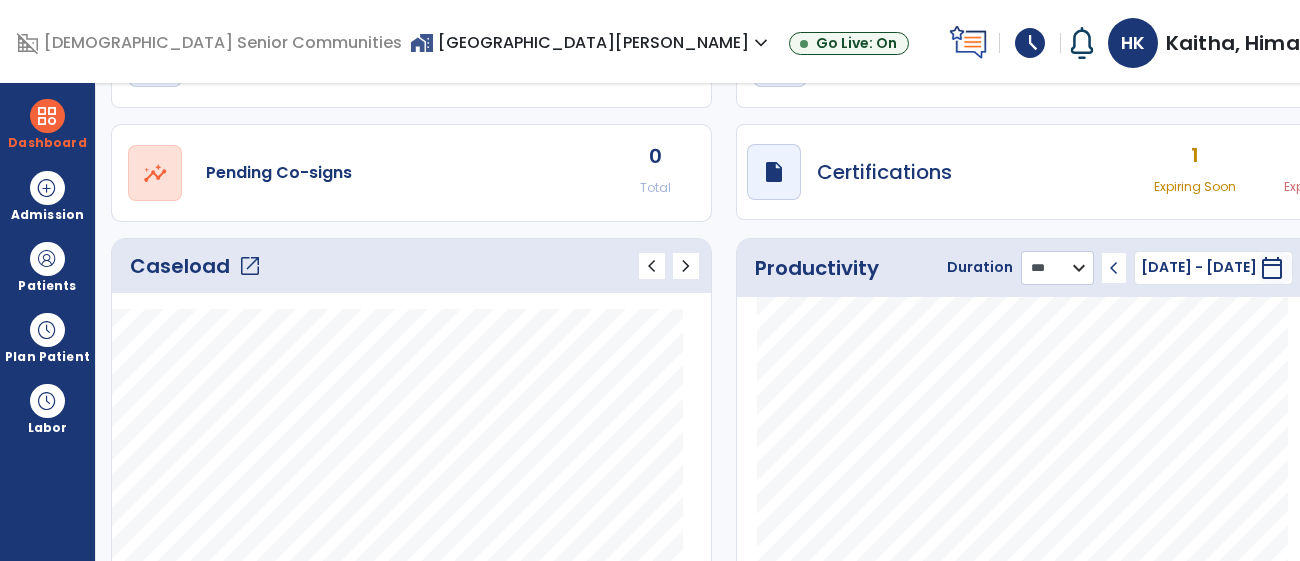 click on "******** **** ***" 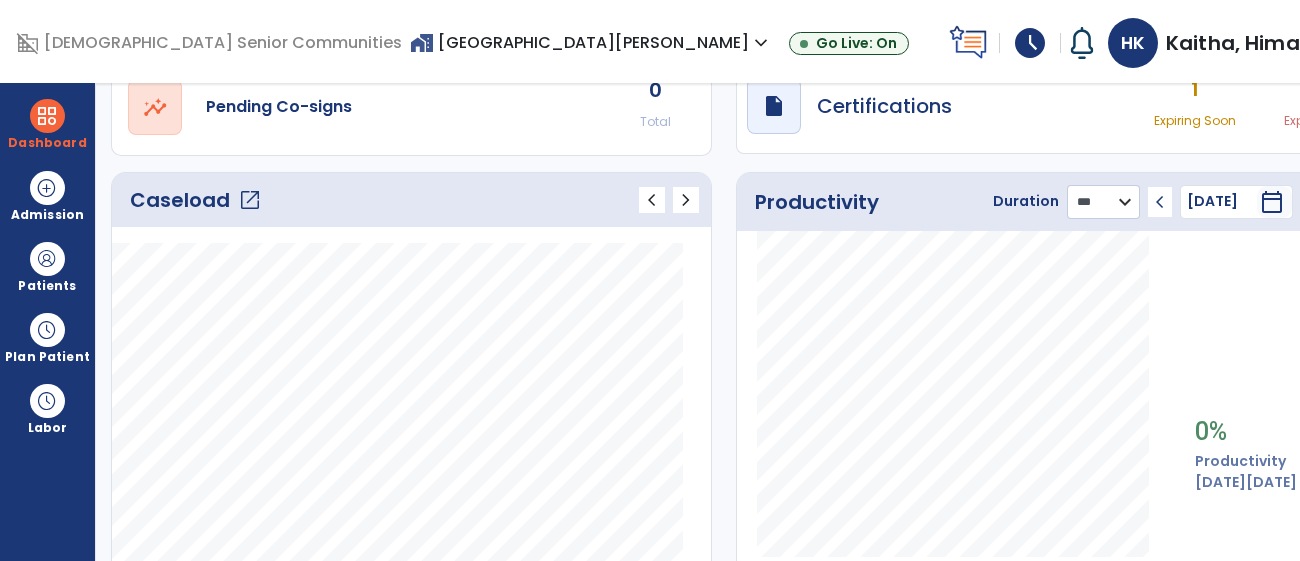 scroll, scrollTop: 198, scrollLeft: 0, axis: vertical 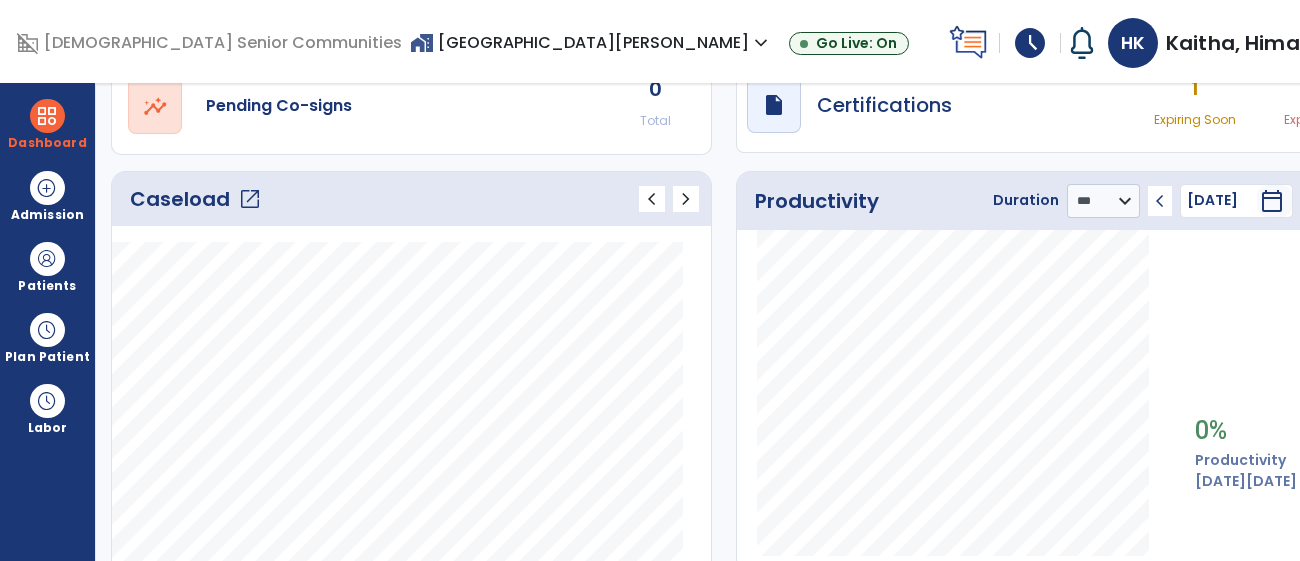 click on "chevron_left" 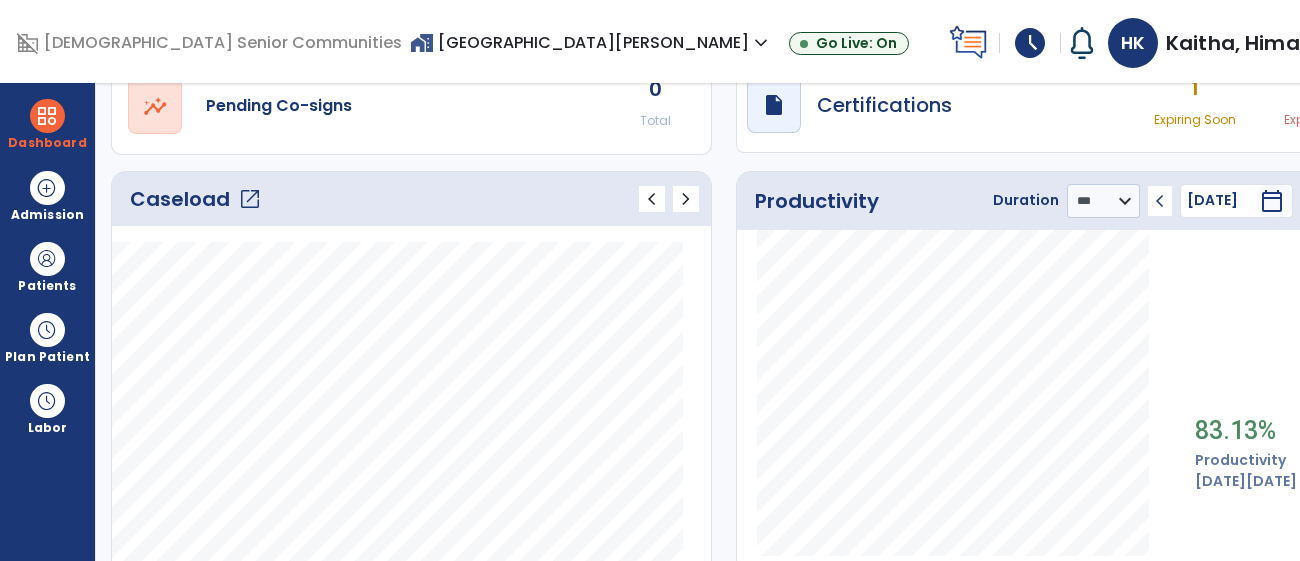 click on "chevron_left" 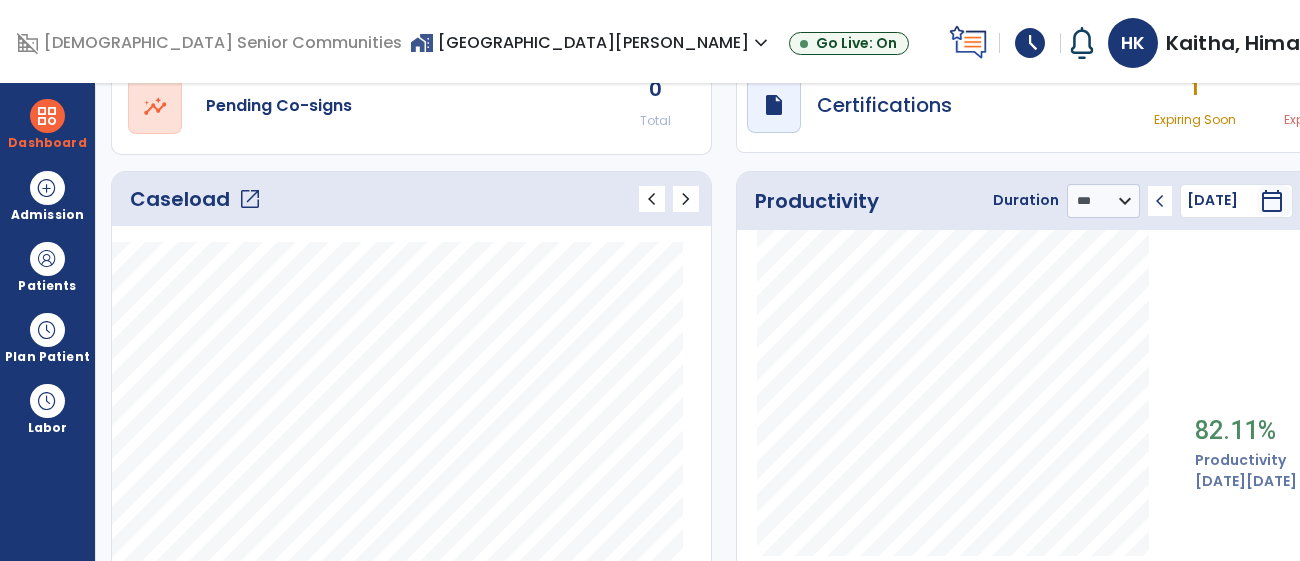 click on "chevron_left" 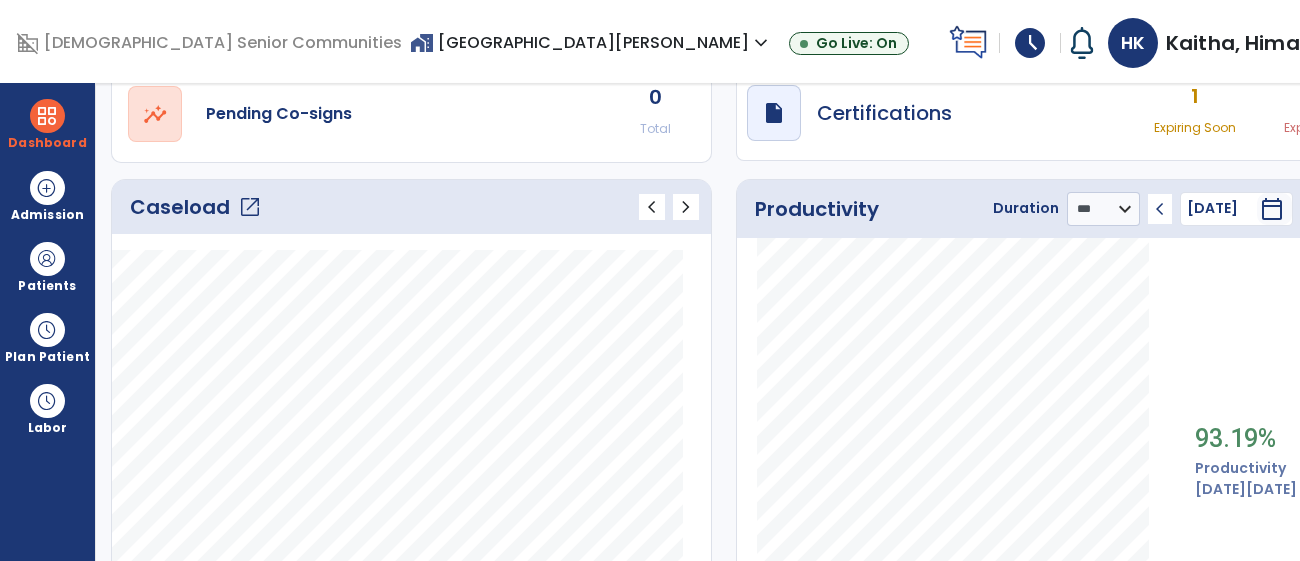 scroll, scrollTop: 189, scrollLeft: 0, axis: vertical 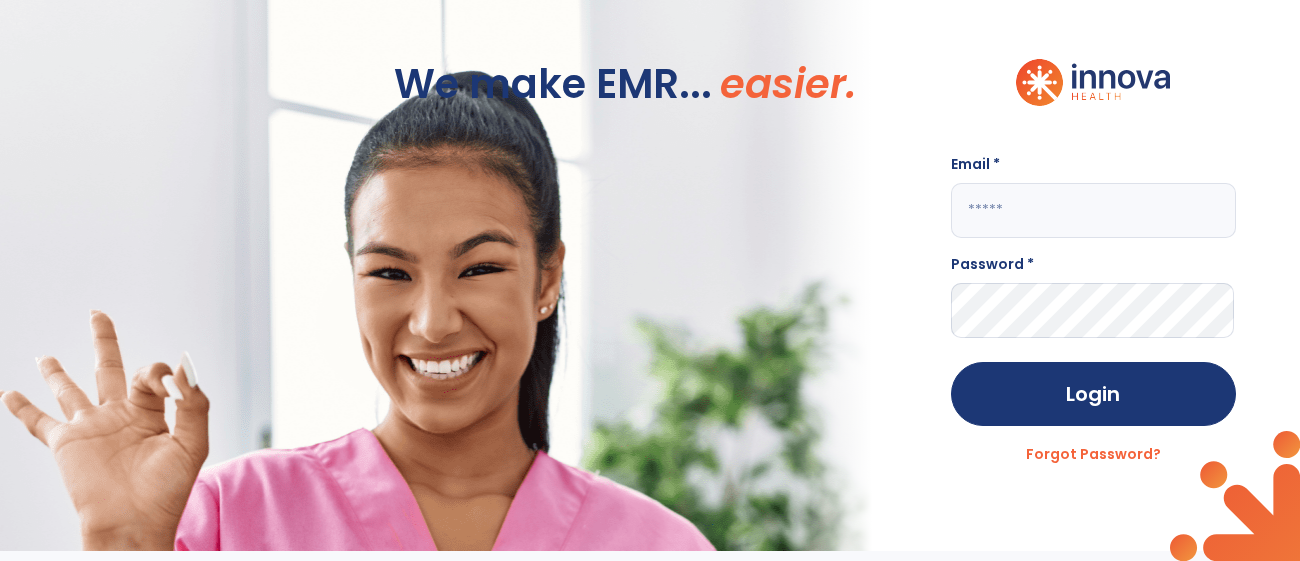 click 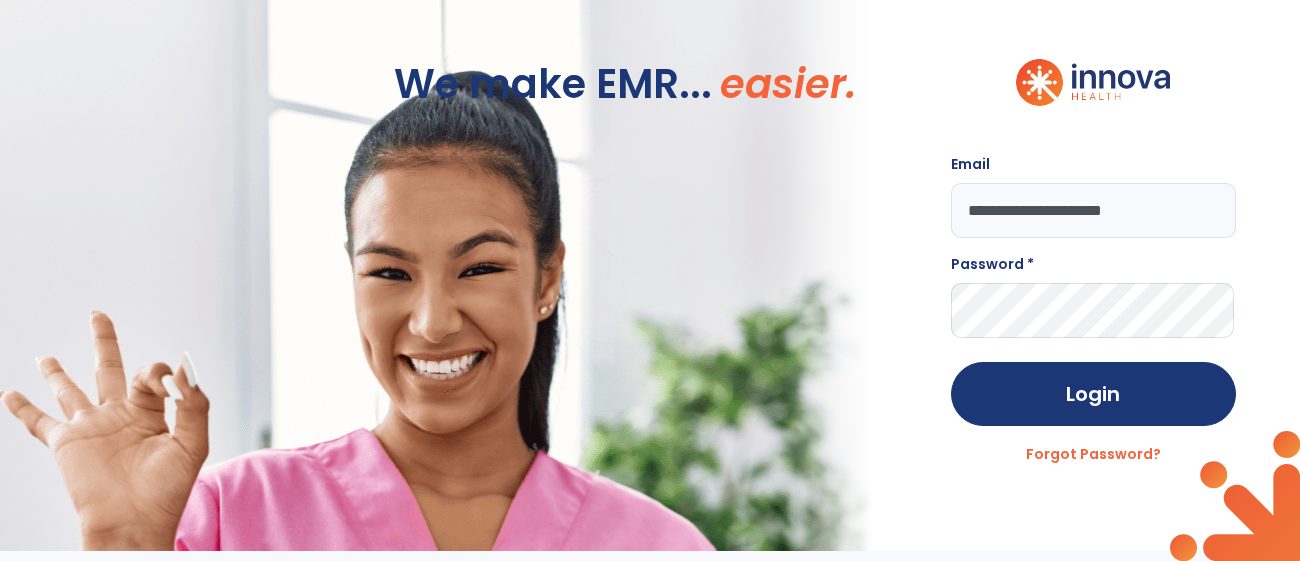 type on "**********" 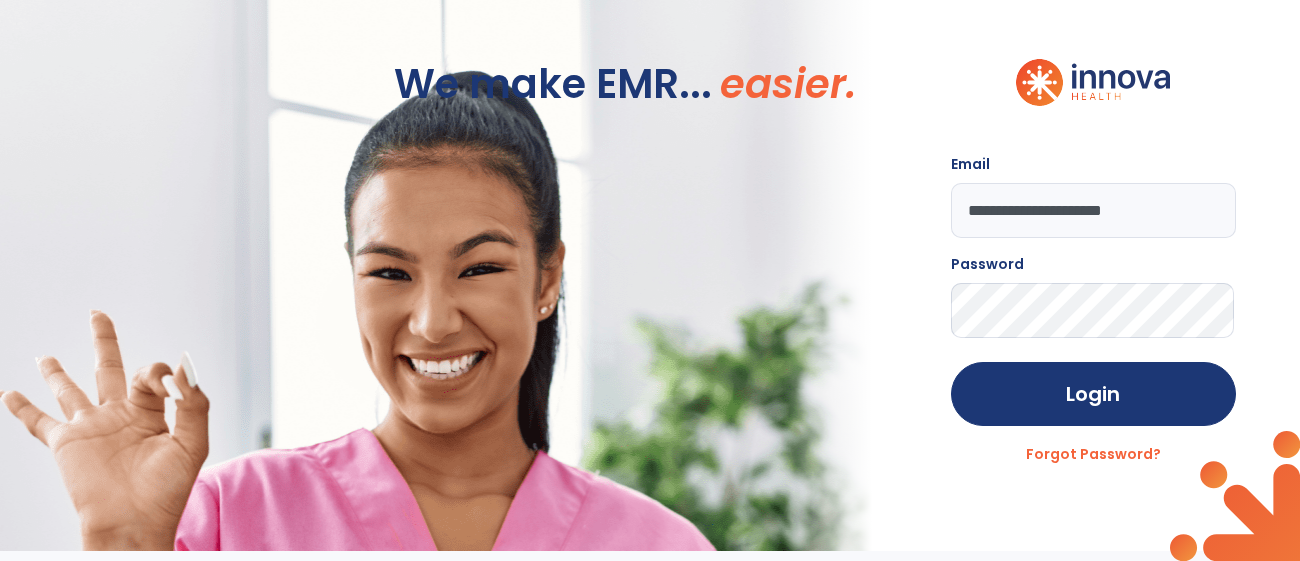 click on "Login" 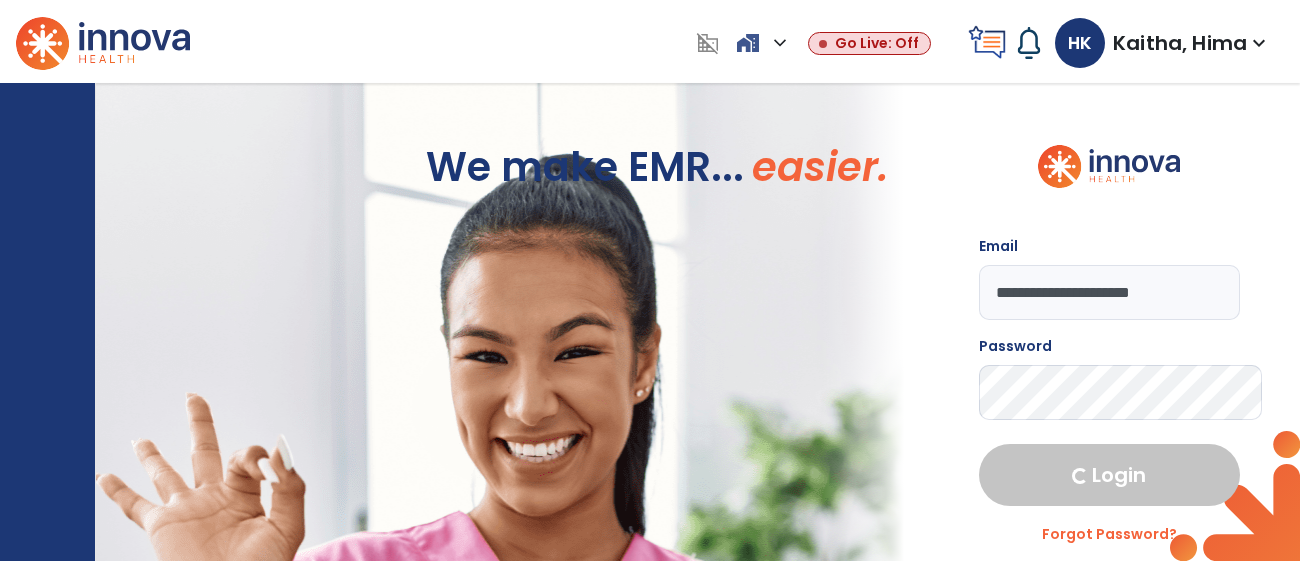 select on "****" 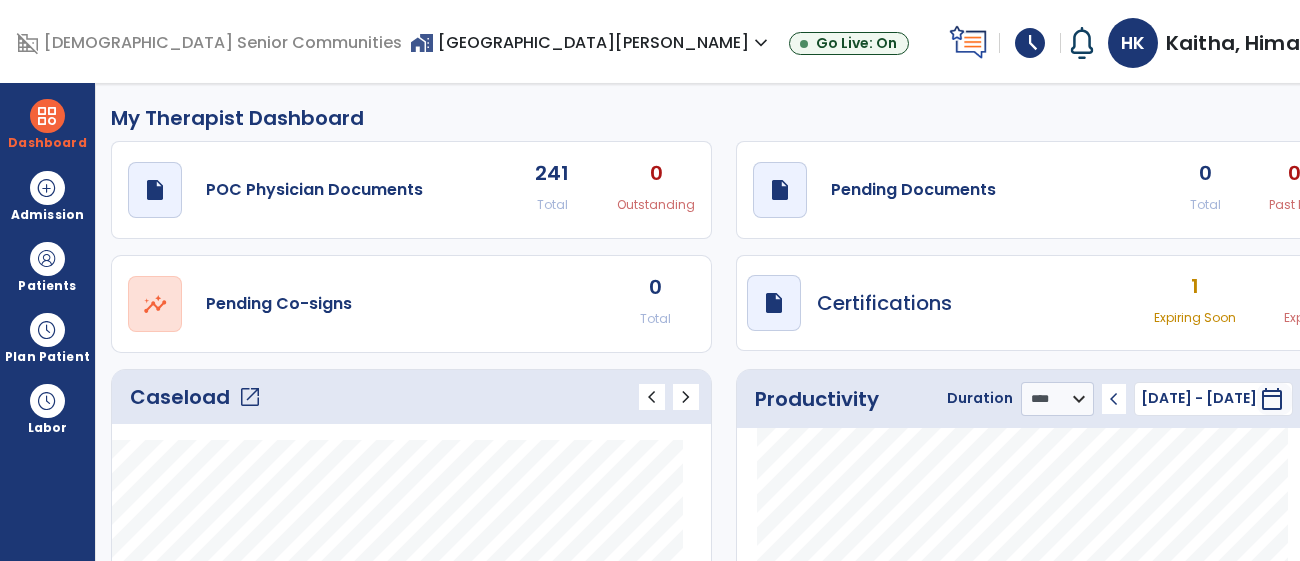 click on "Caseload   open_in_new" 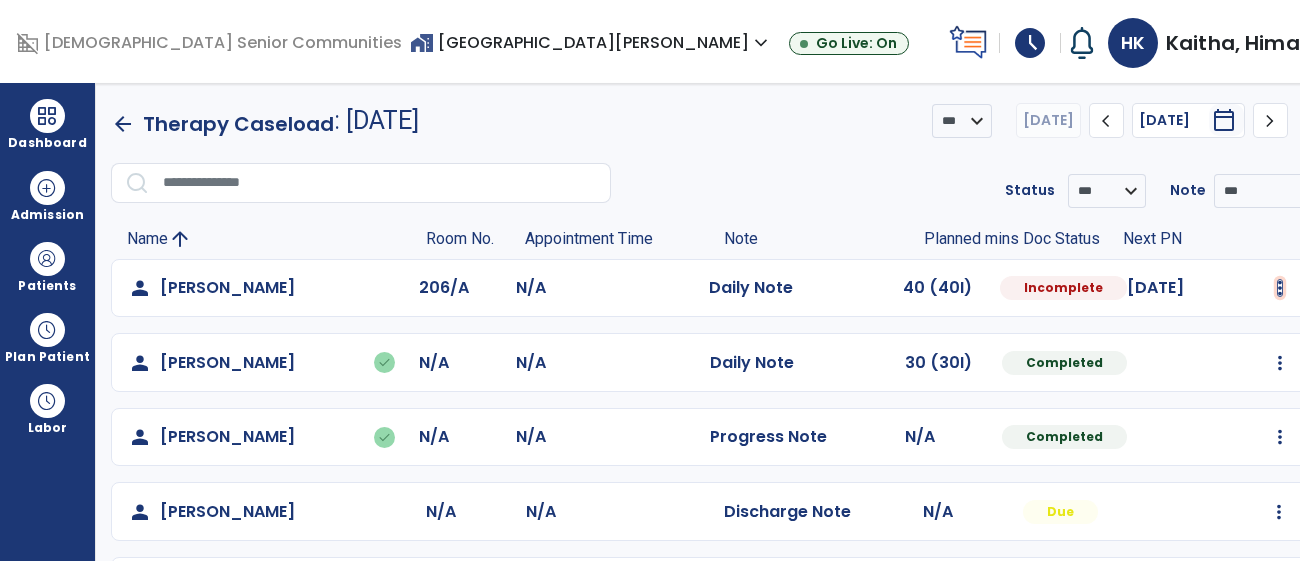 click at bounding box center [1280, 288] 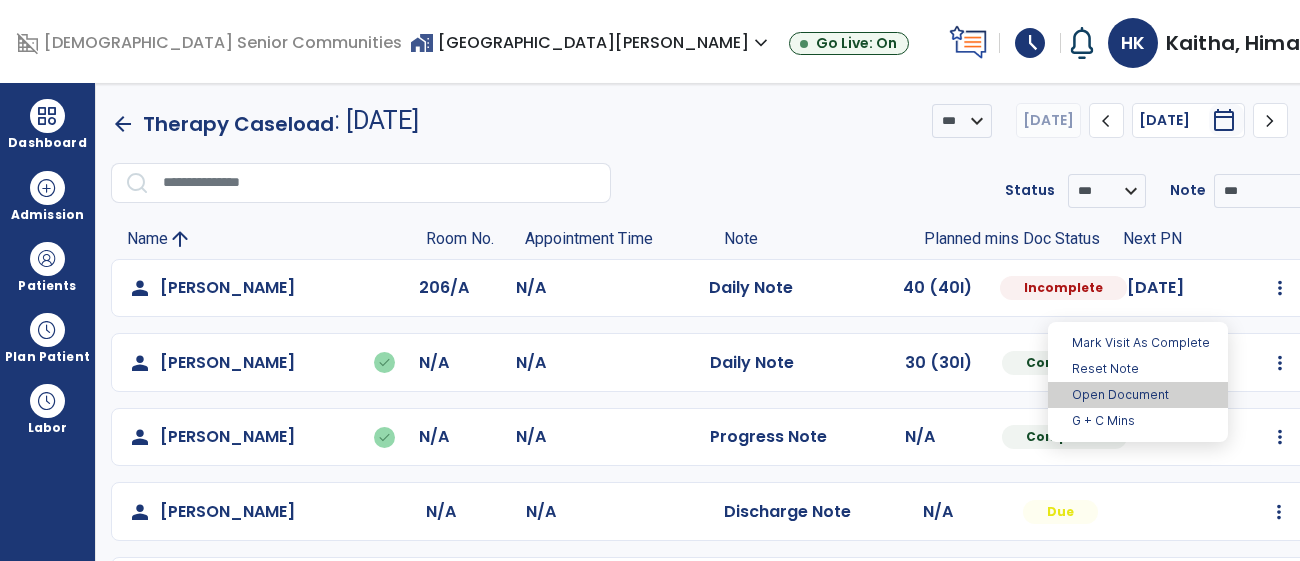 click on "Open Document" at bounding box center [1138, 395] 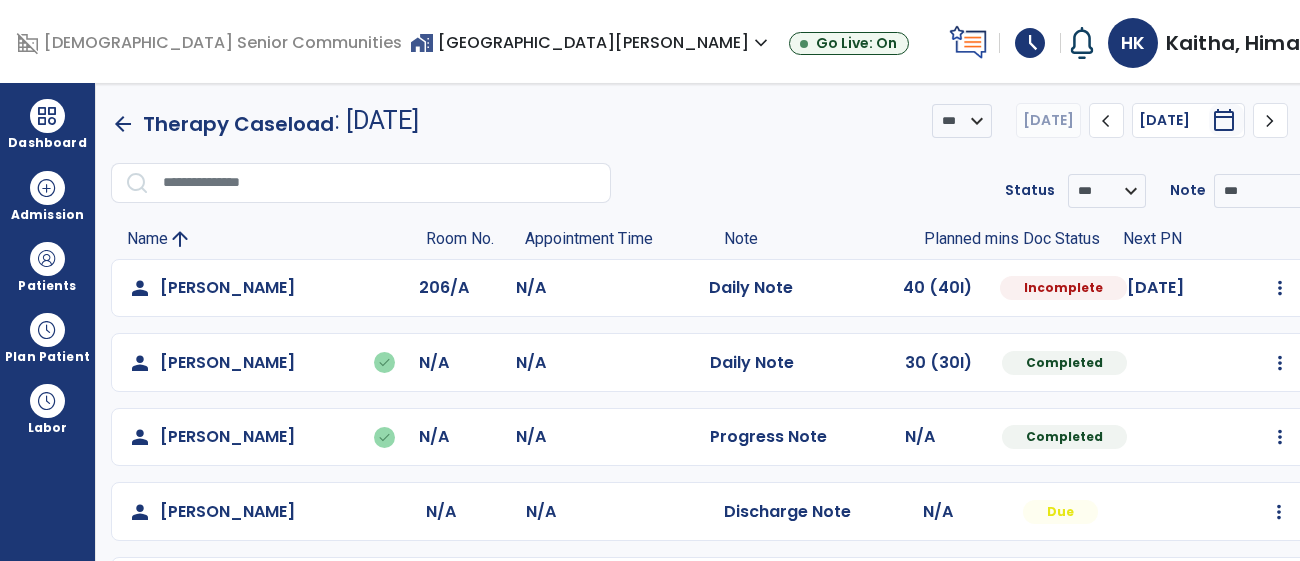 select on "*" 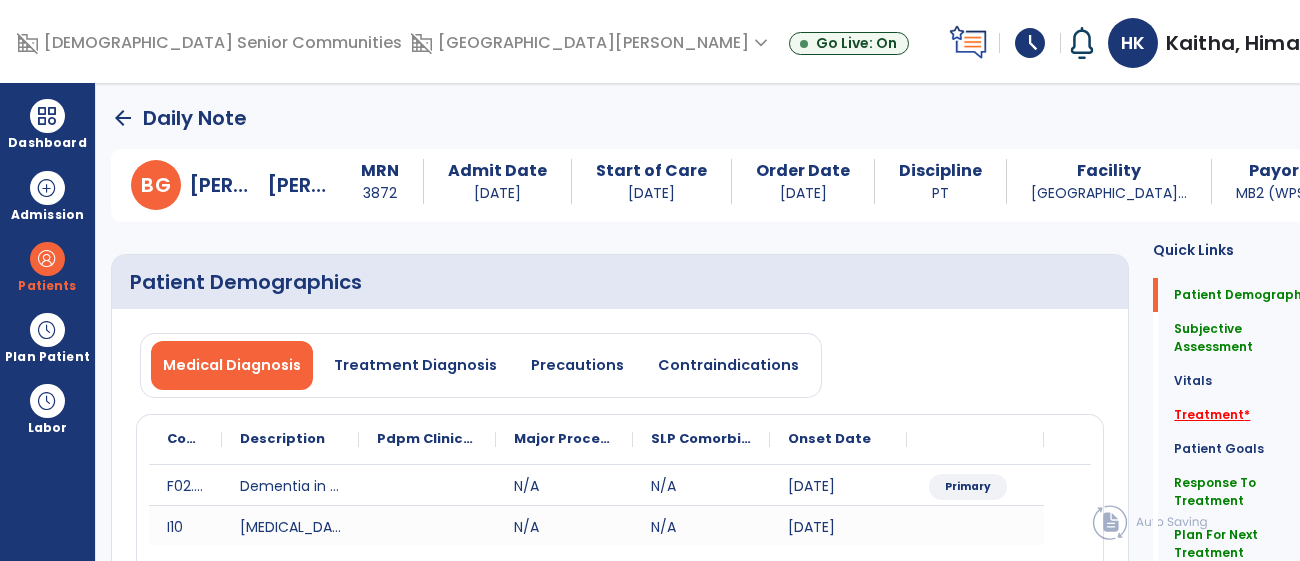 click on "Treatment   *" 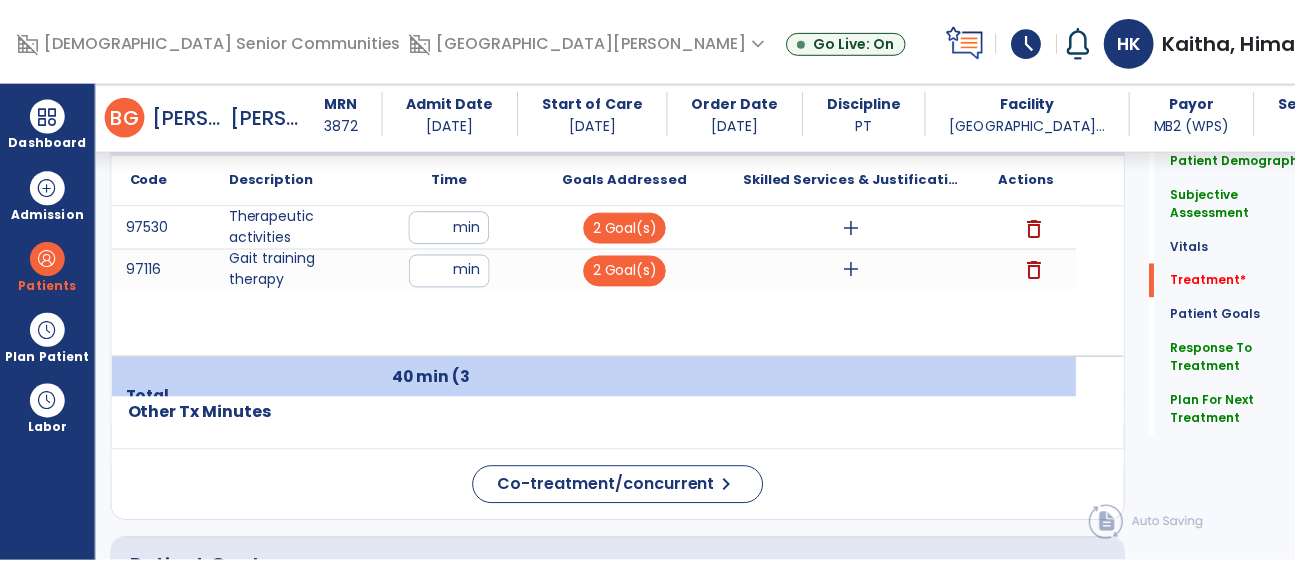 scroll, scrollTop: 1264, scrollLeft: 0, axis: vertical 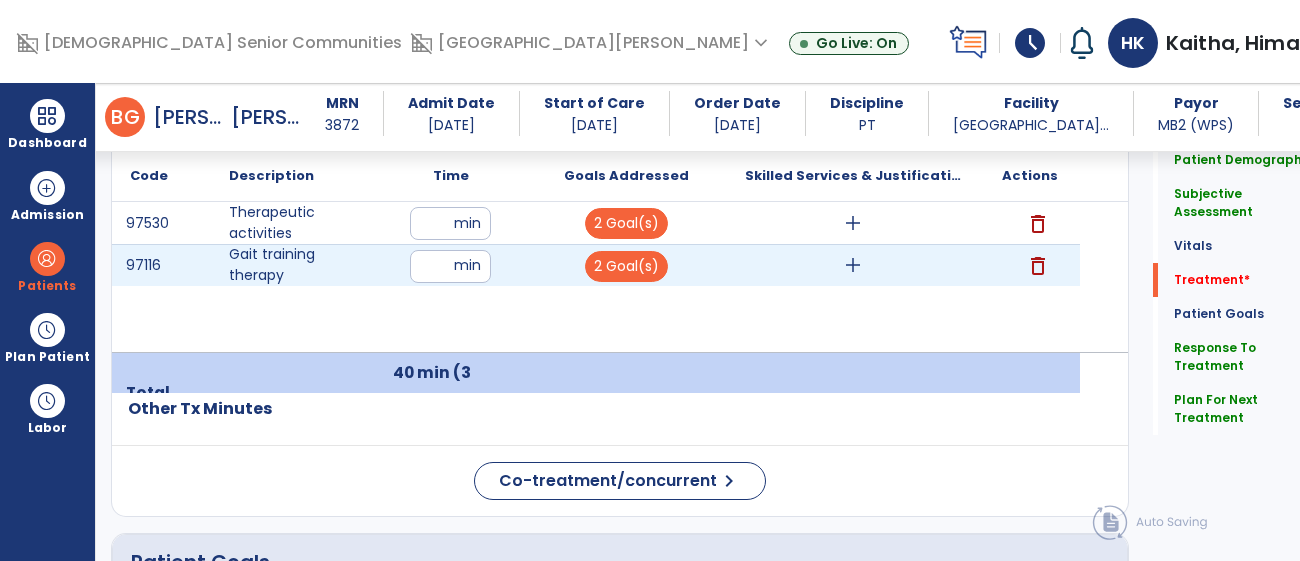 click on "add" at bounding box center [853, 265] 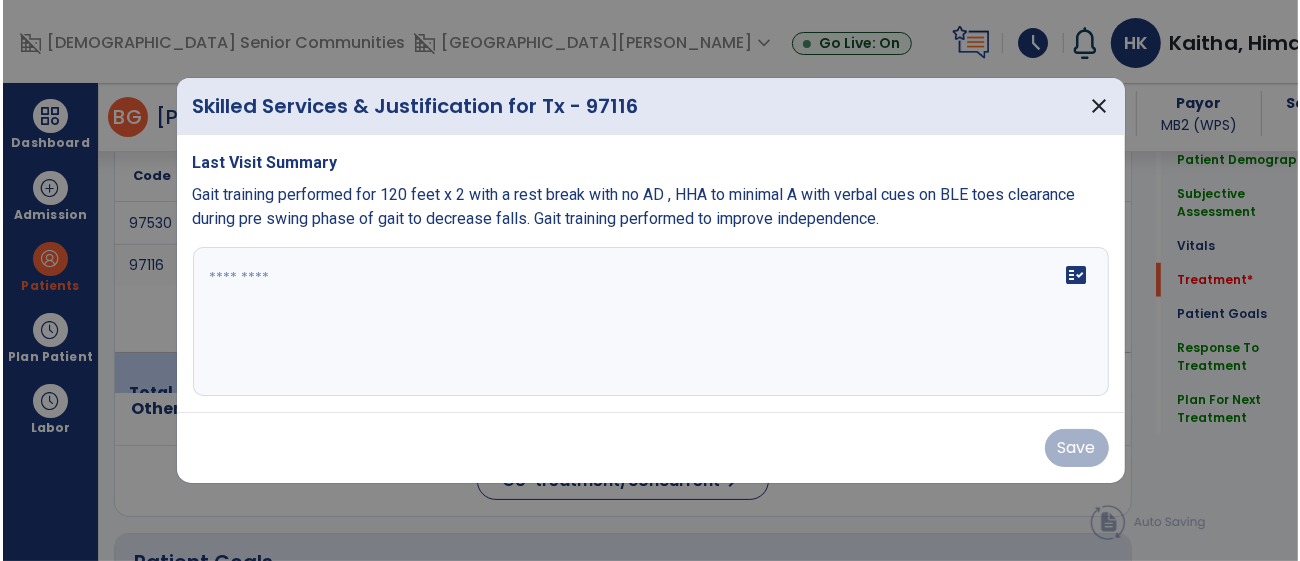 scroll, scrollTop: 1264, scrollLeft: 0, axis: vertical 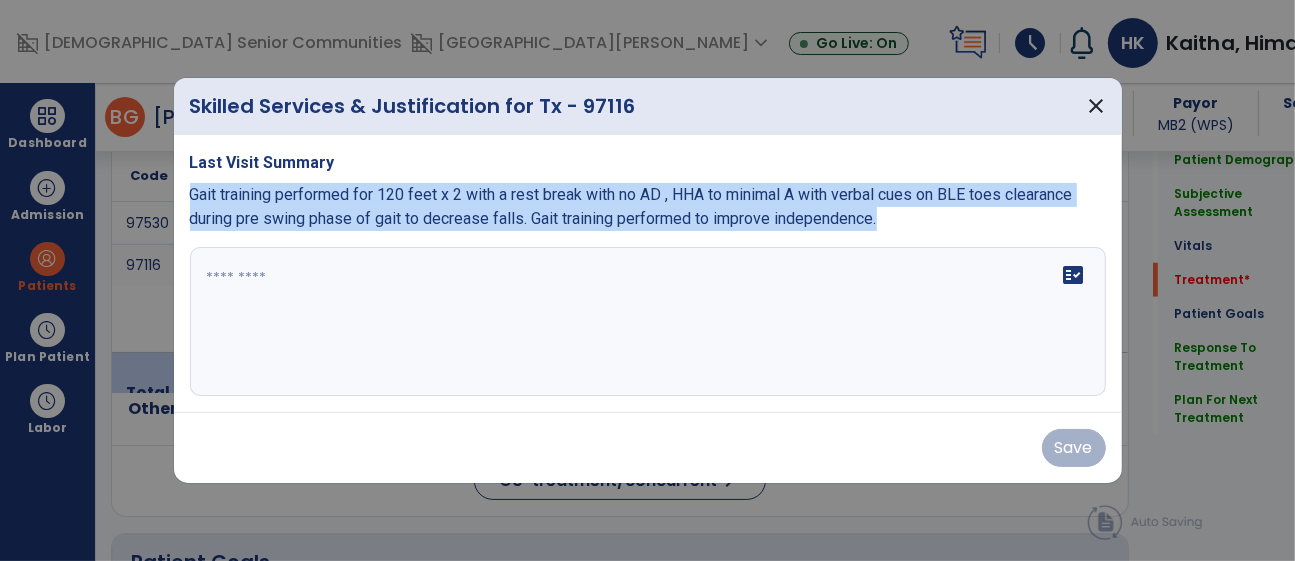 drag, startPoint x: 898, startPoint y: 224, endPoint x: 177, endPoint y: 191, distance: 721.7548 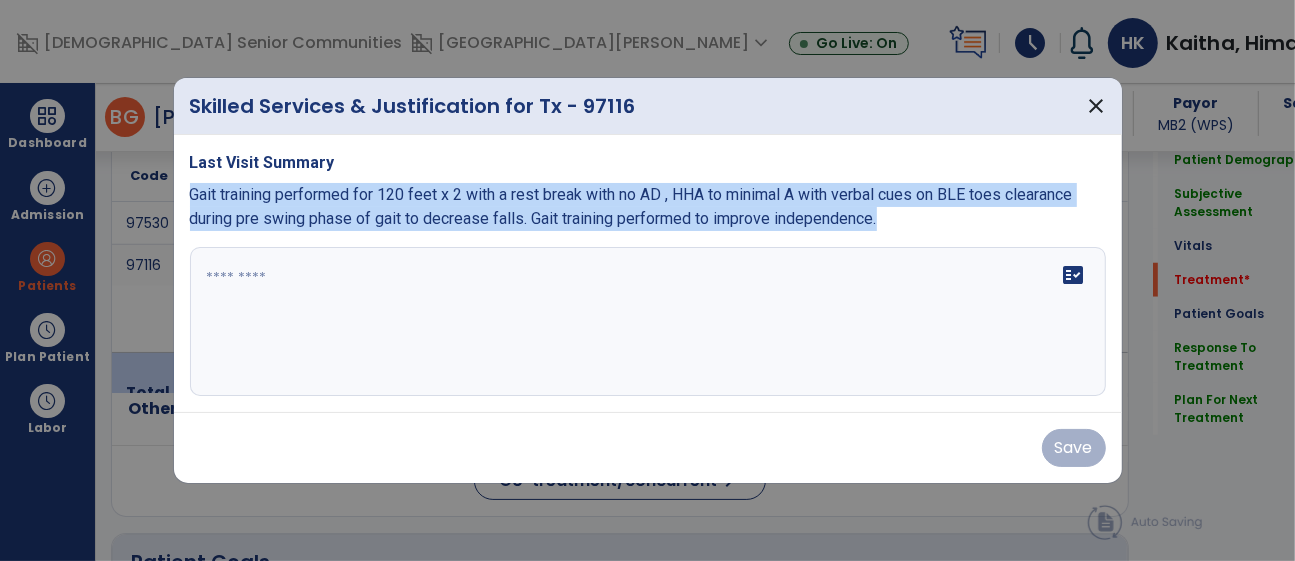 click on "Last Visit Summary Gait training performed for 120 feet  x 2 with a rest break with no AD , HHA to minimal A  with verbal cues on BLE toes clearance  during pre swing phase of gait to decrease falls. Gait training performed to improve independence.      fact_check" at bounding box center (648, 274) 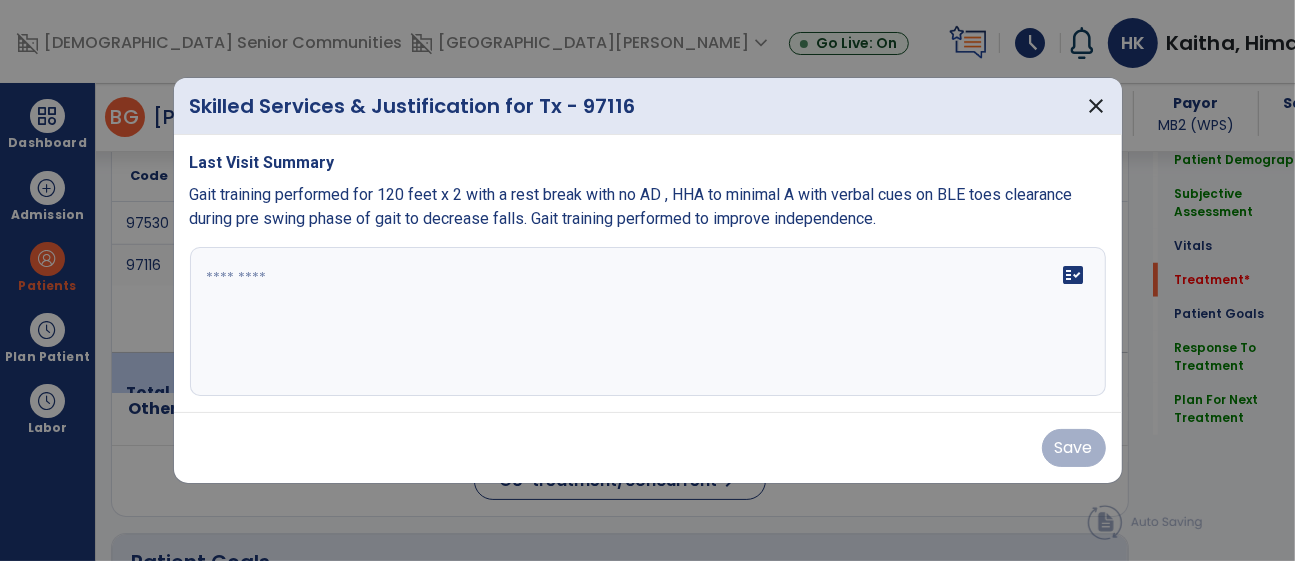 click on "fact_check" at bounding box center (648, 322) 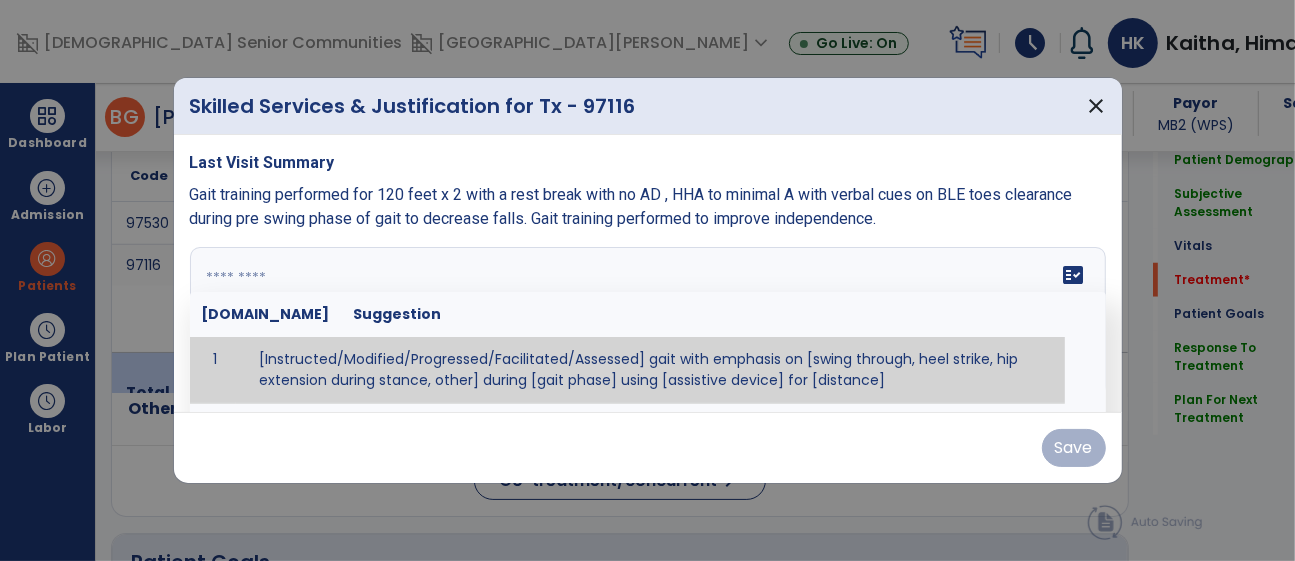drag, startPoint x: 366, startPoint y: 283, endPoint x: 382, endPoint y: 274, distance: 18.35756 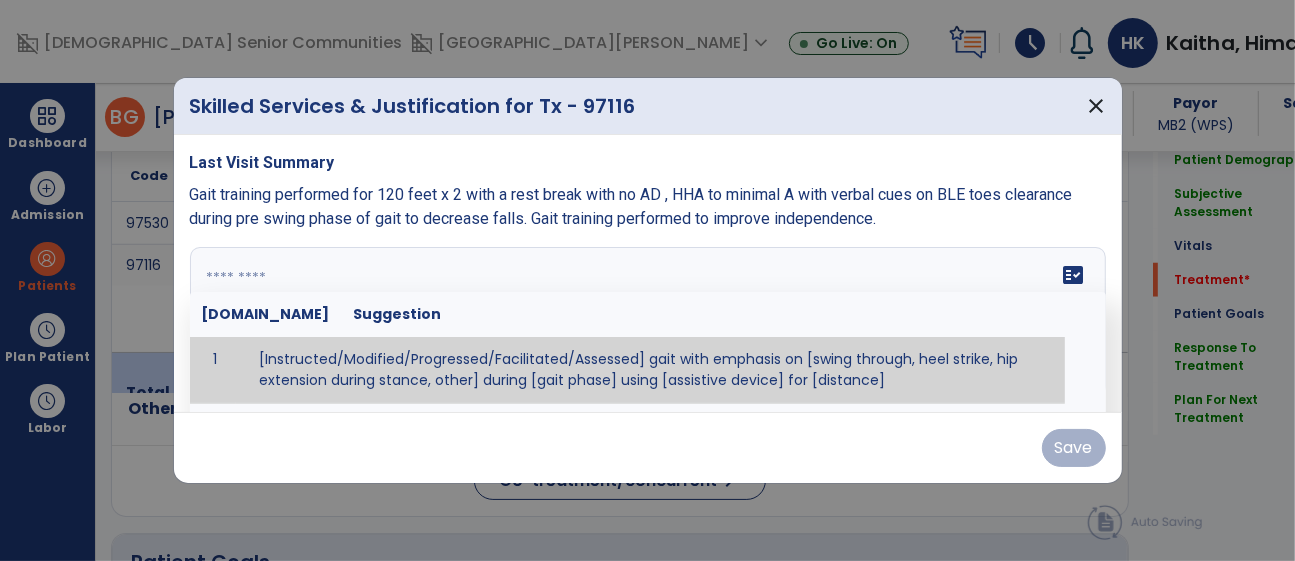 click at bounding box center [648, 322] 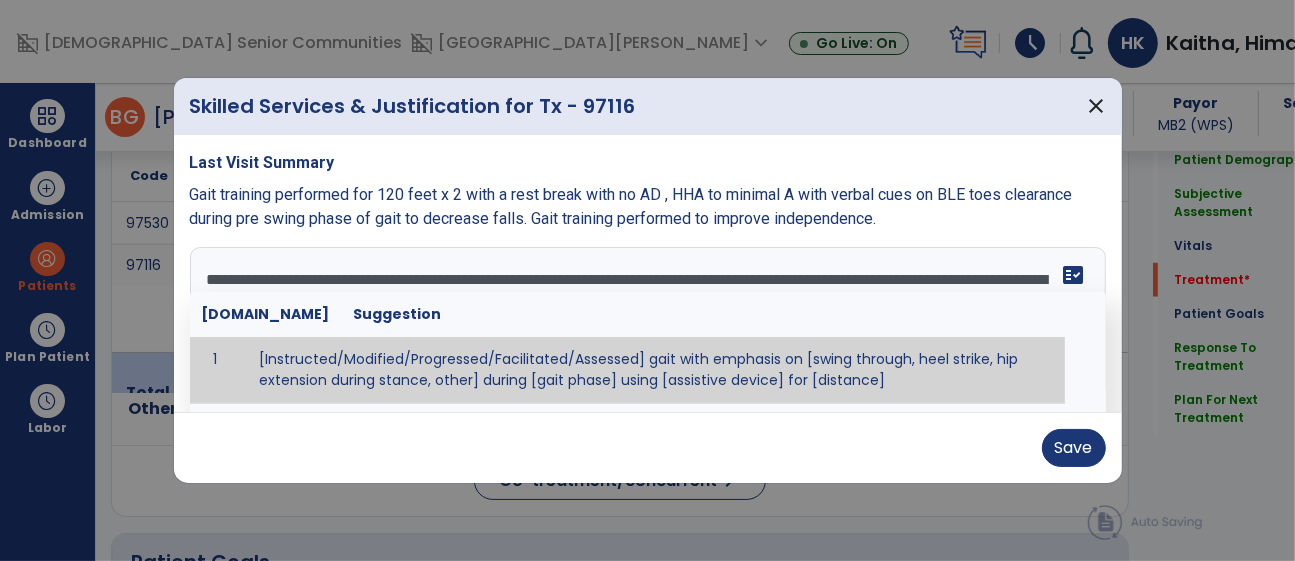 click on "**********" at bounding box center [648, 274] 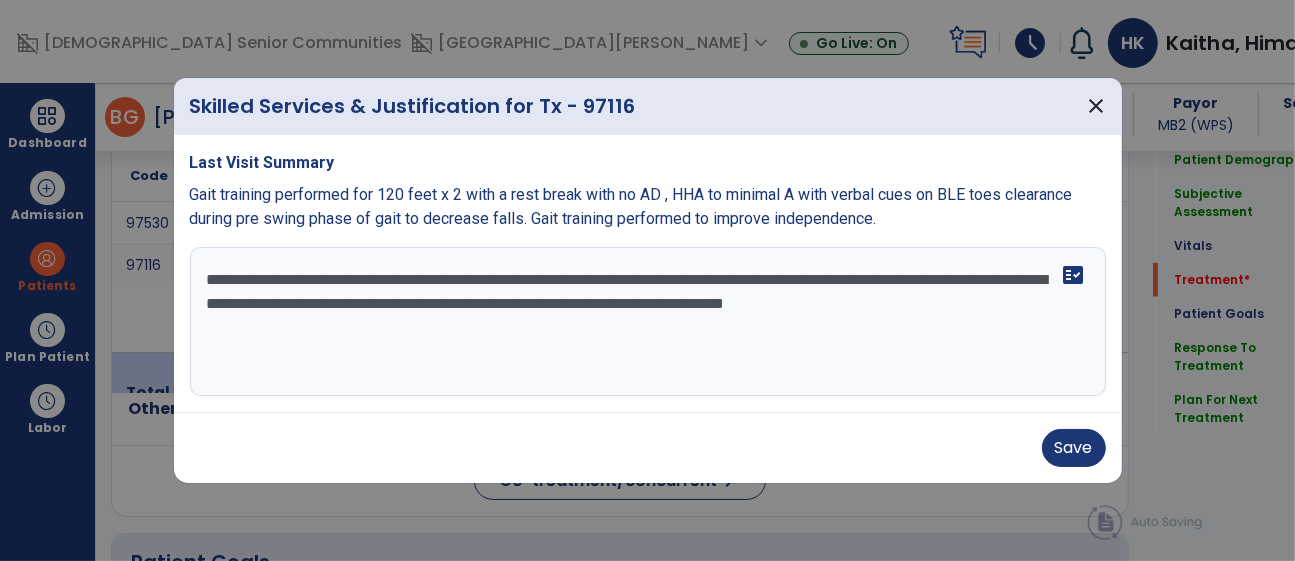 click on "**********" at bounding box center [648, 322] 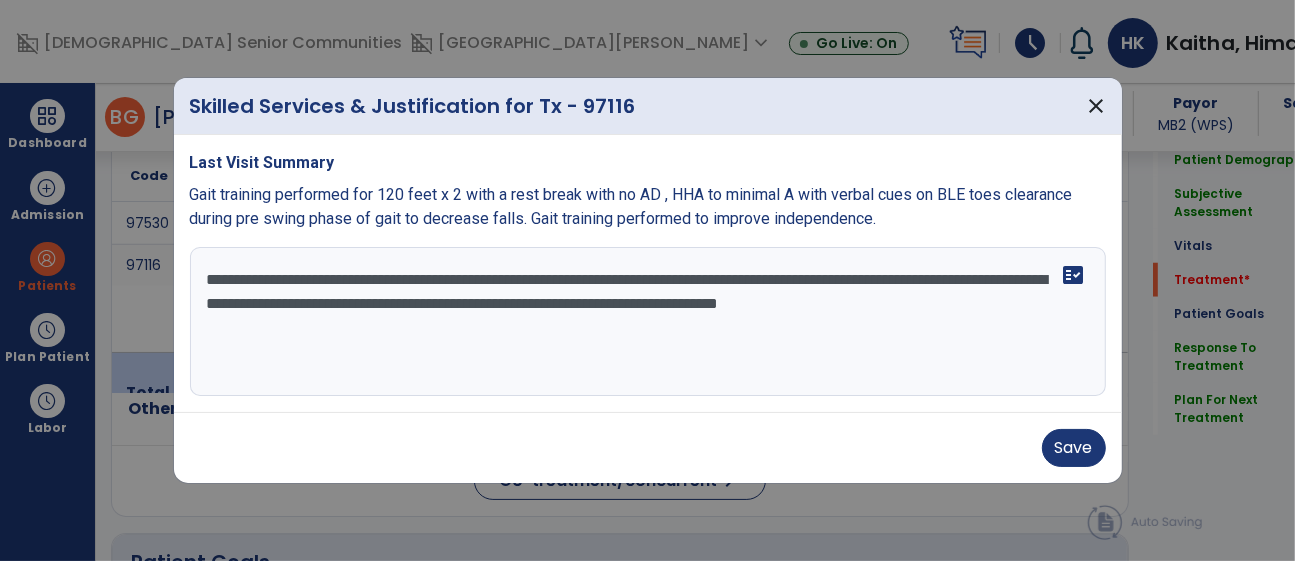 type on "**********" 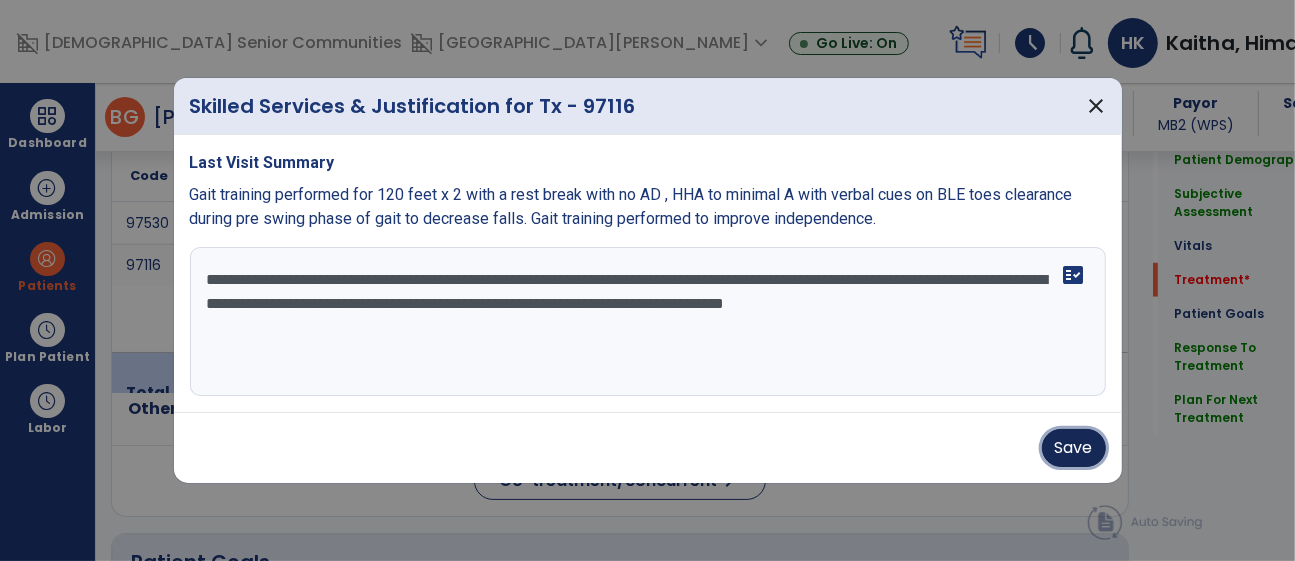 click on "Save" at bounding box center (1074, 448) 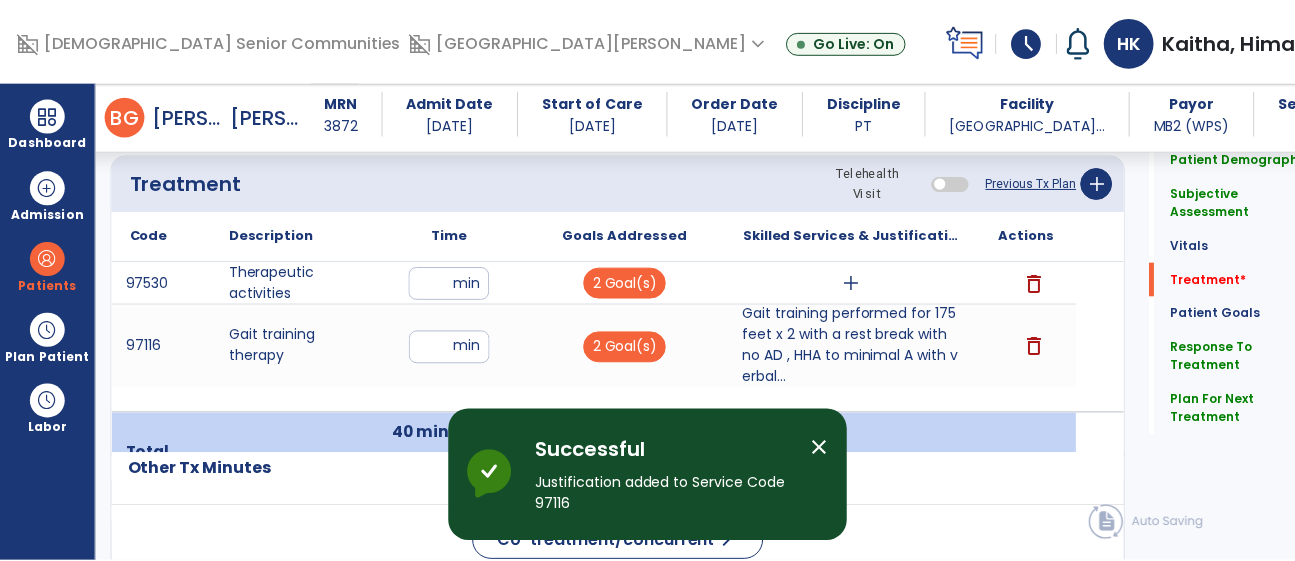 scroll, scrollTop: 1187, scrollLeft: 0, axis: vertical 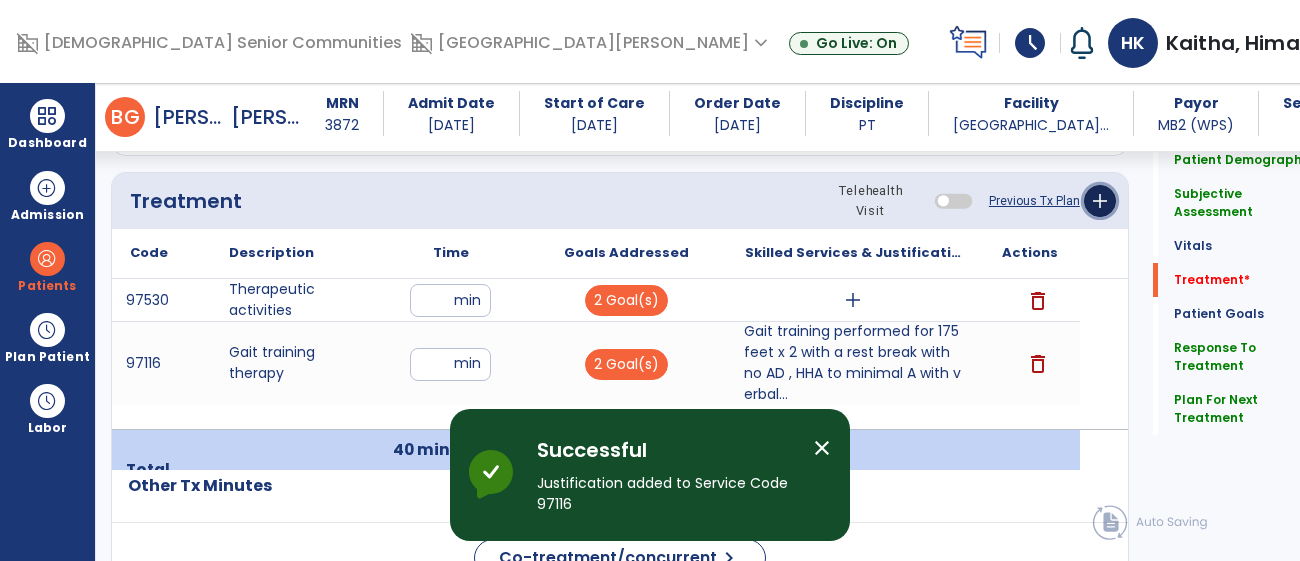 click on "add" 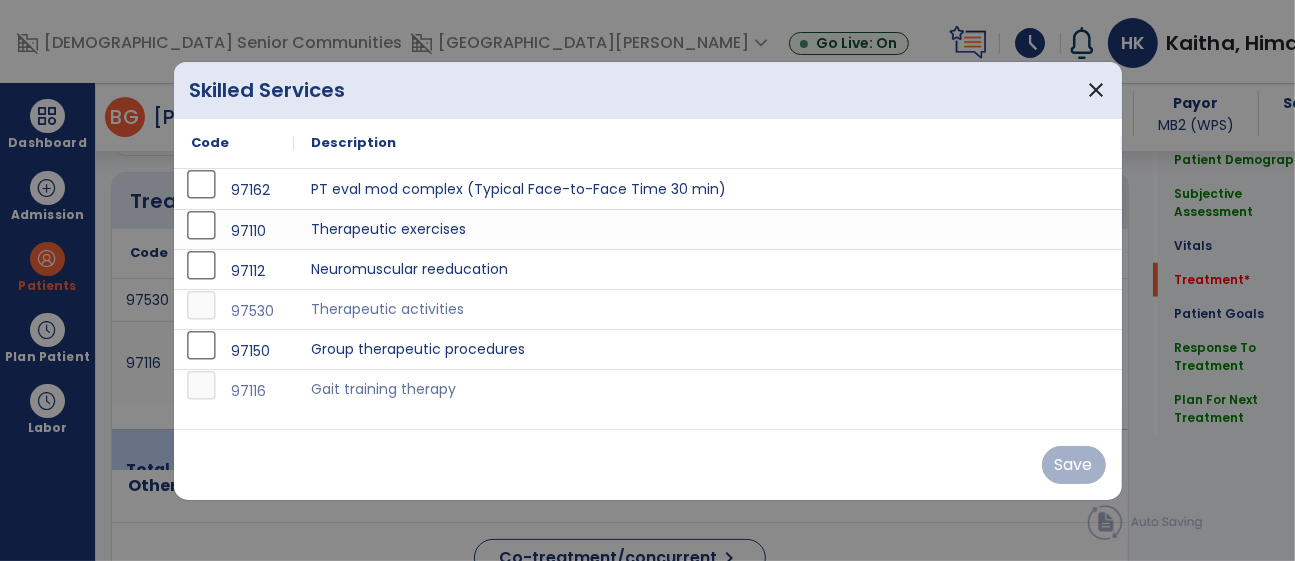 scroll, scrollTop: 1187, scrollLeft: 0, axis: vertical 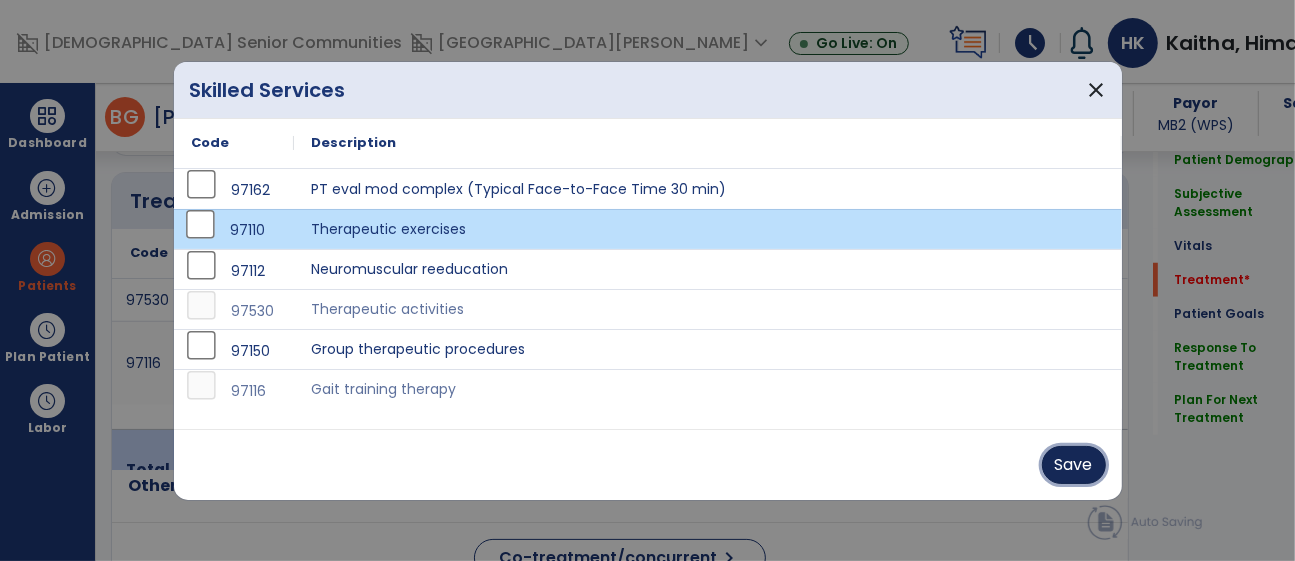 click on "Save" at bounding box center (1074, 465) 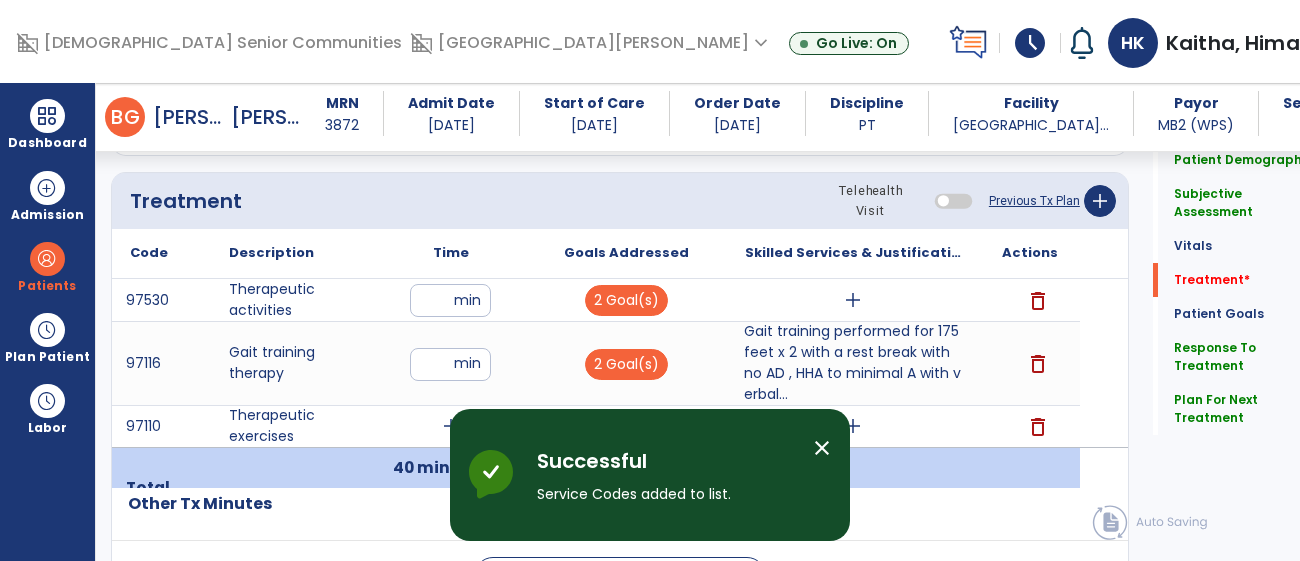 click on "close" at bounding box center (822, 448) 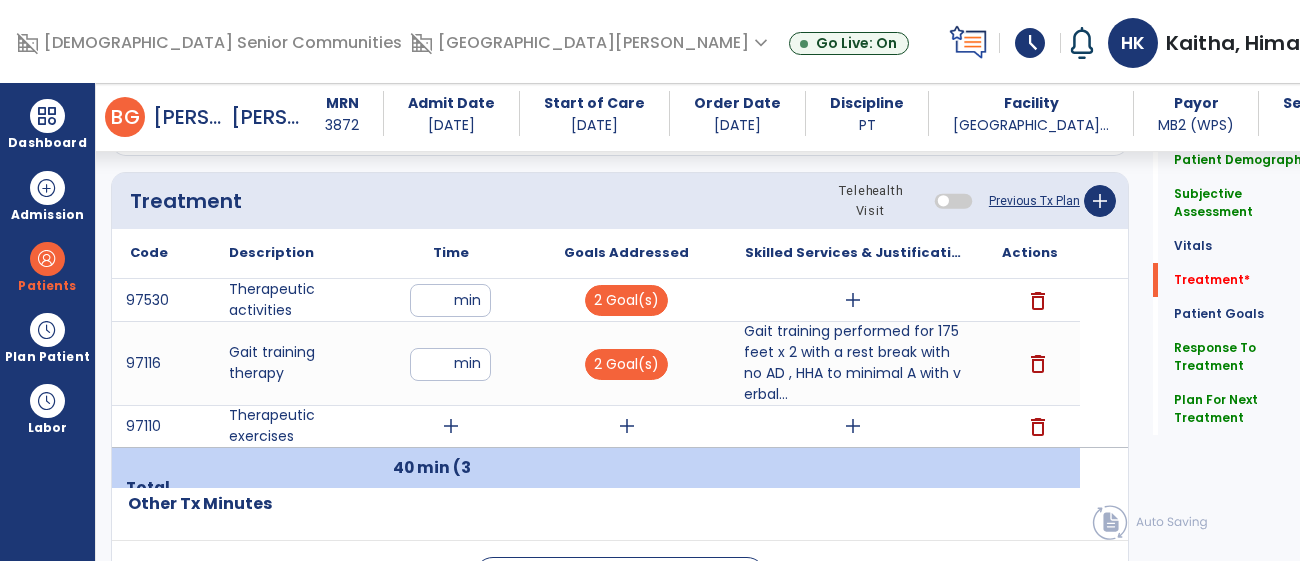 click on "add" at bounding box center [451, 426] 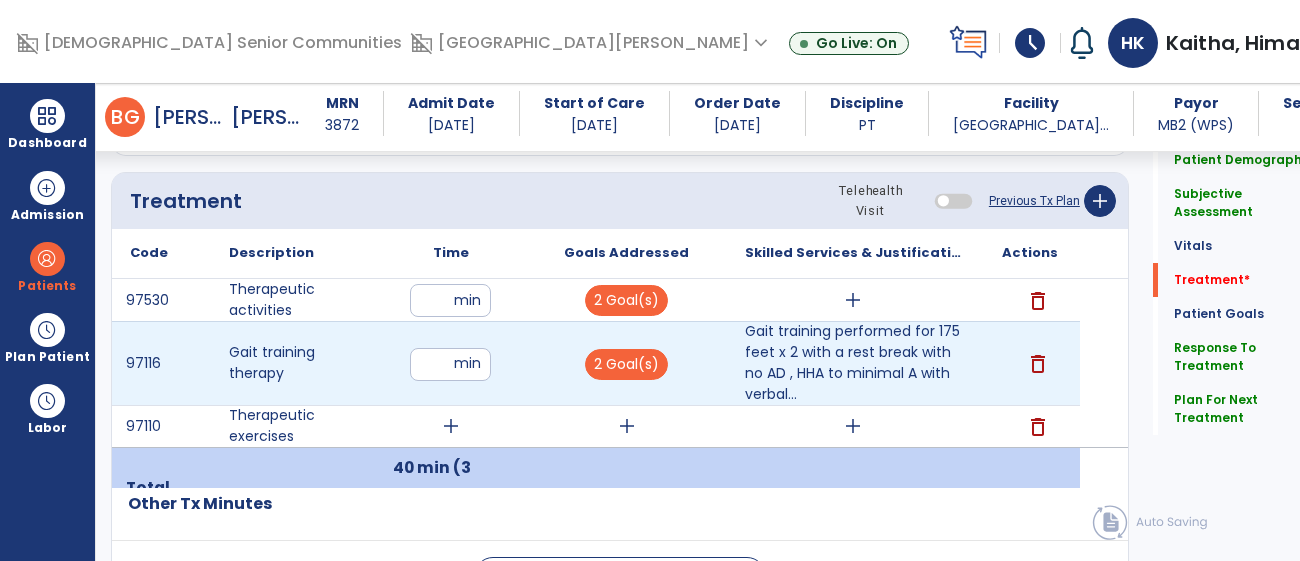 type on "**" 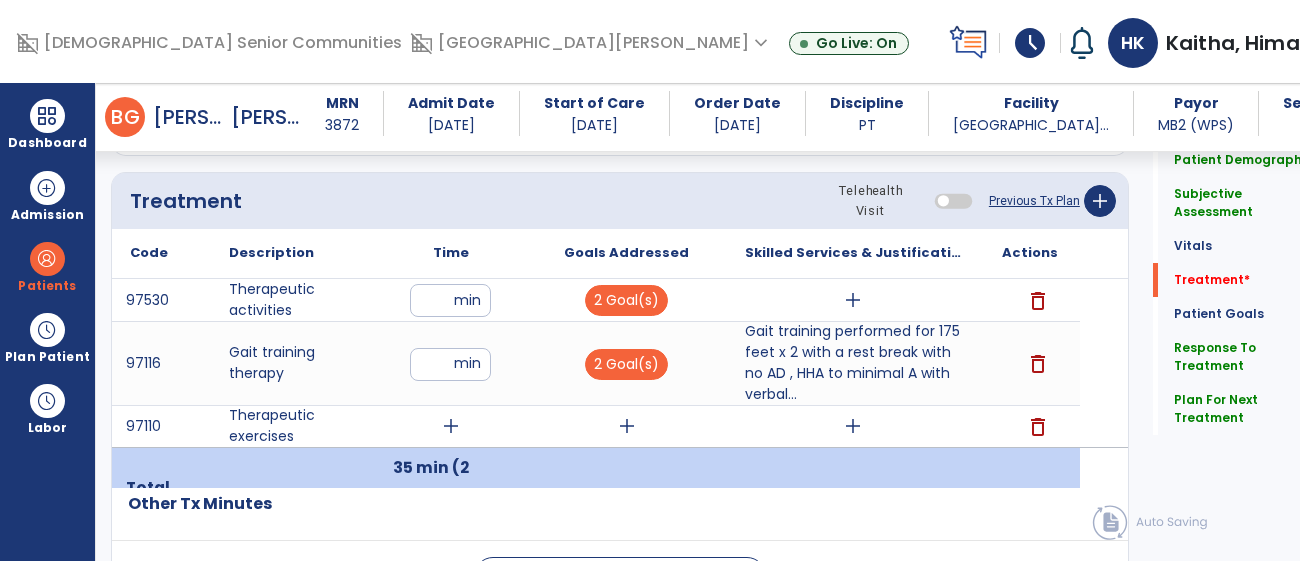 click on "add" at bounding box center [451, 426] 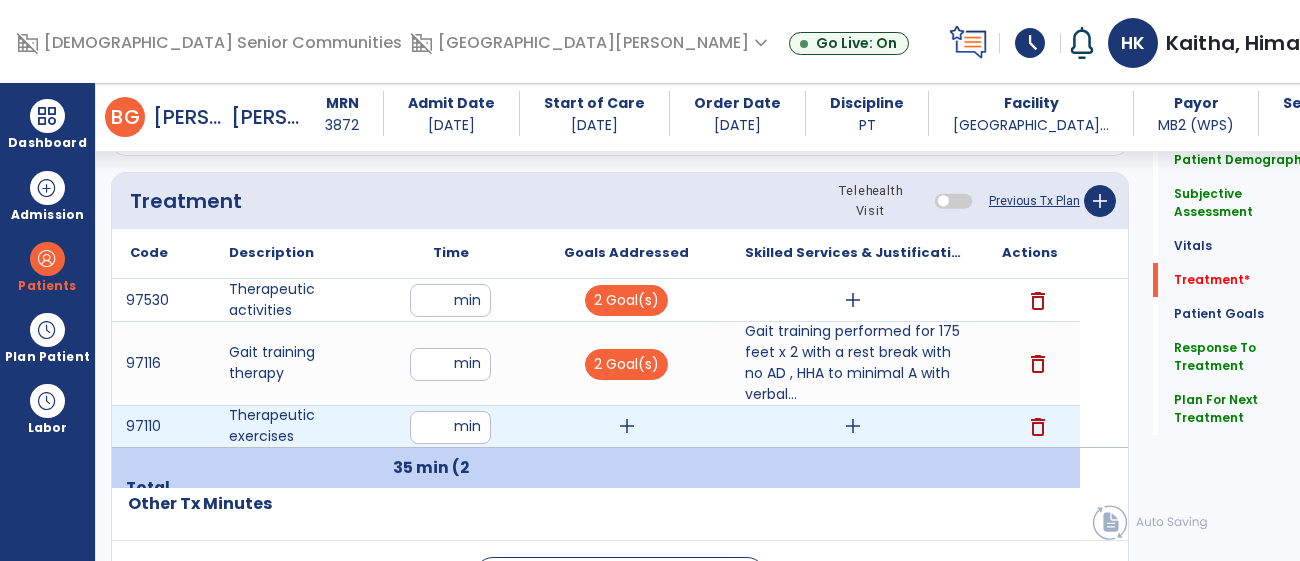 type on "*" 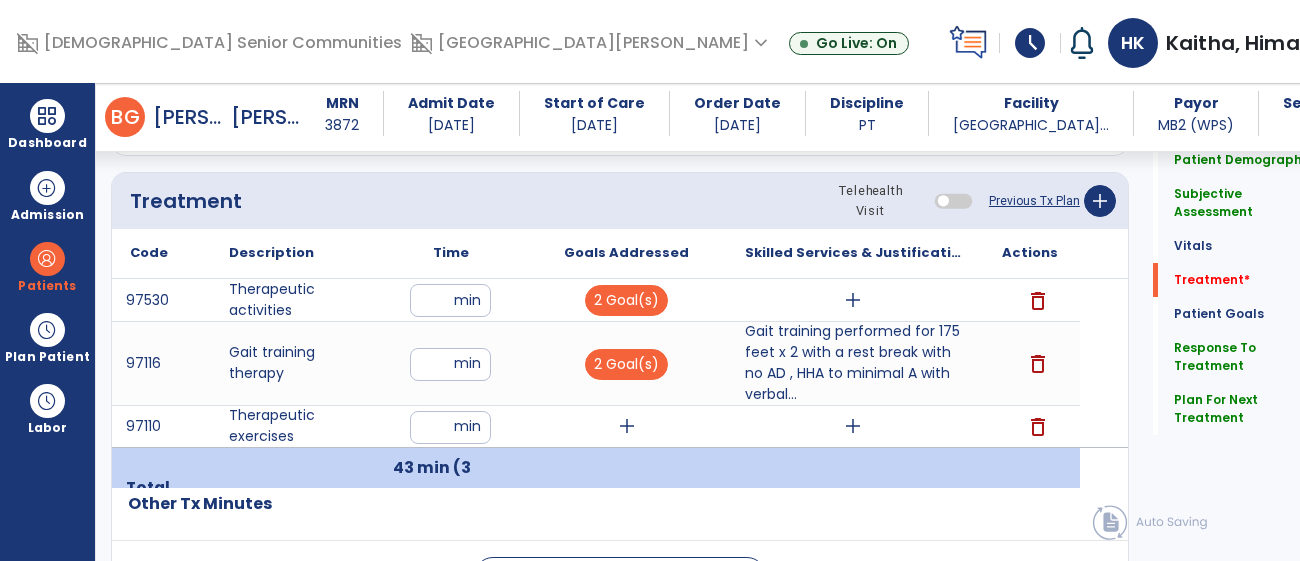click on "**" at bounding box center (450, 364) 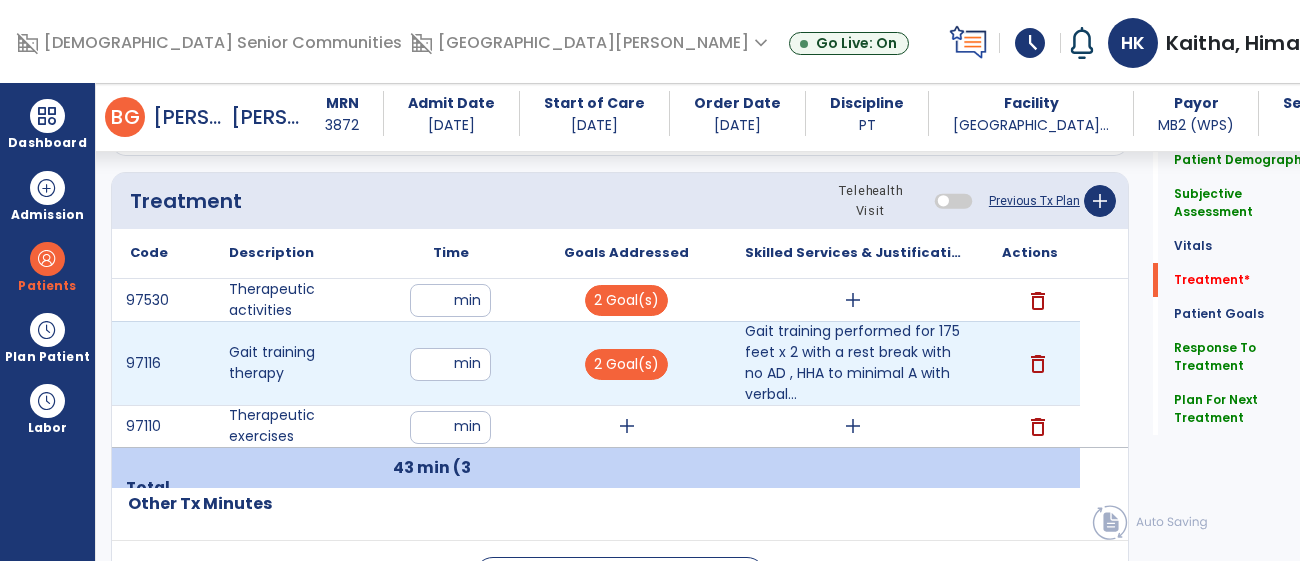 type on "*" 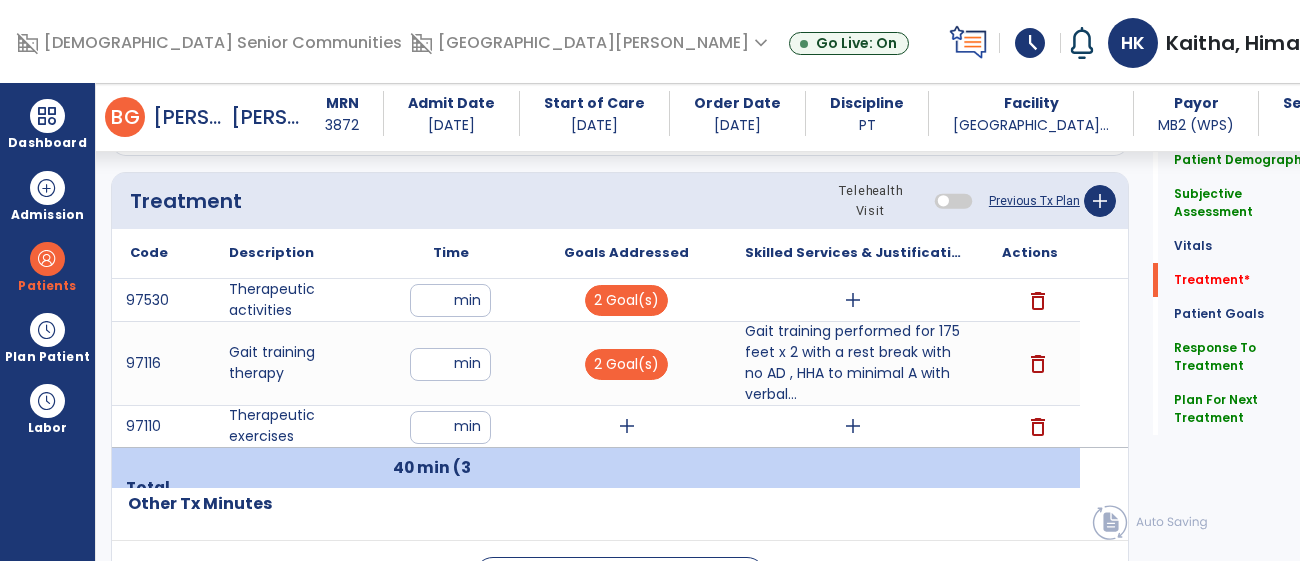 click on "**" at bounding box center (450, 300) 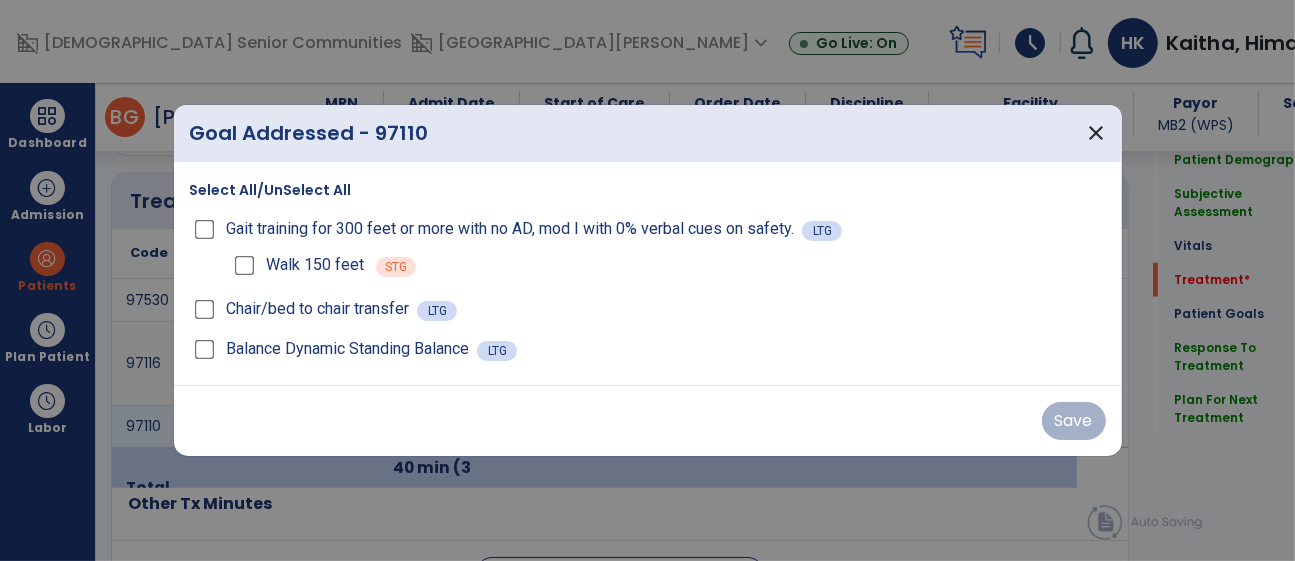 scroll, scrollTop: 1187, scrollLeft: 0, axis: vertical 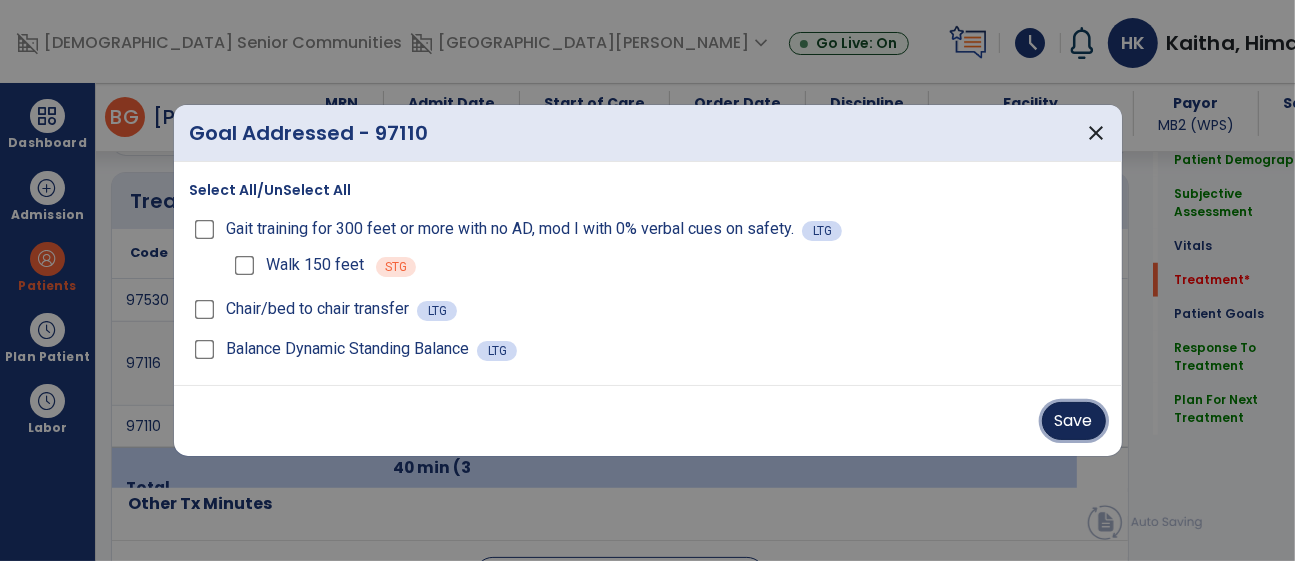 click on "Save" at bounding box center [1074, 421] 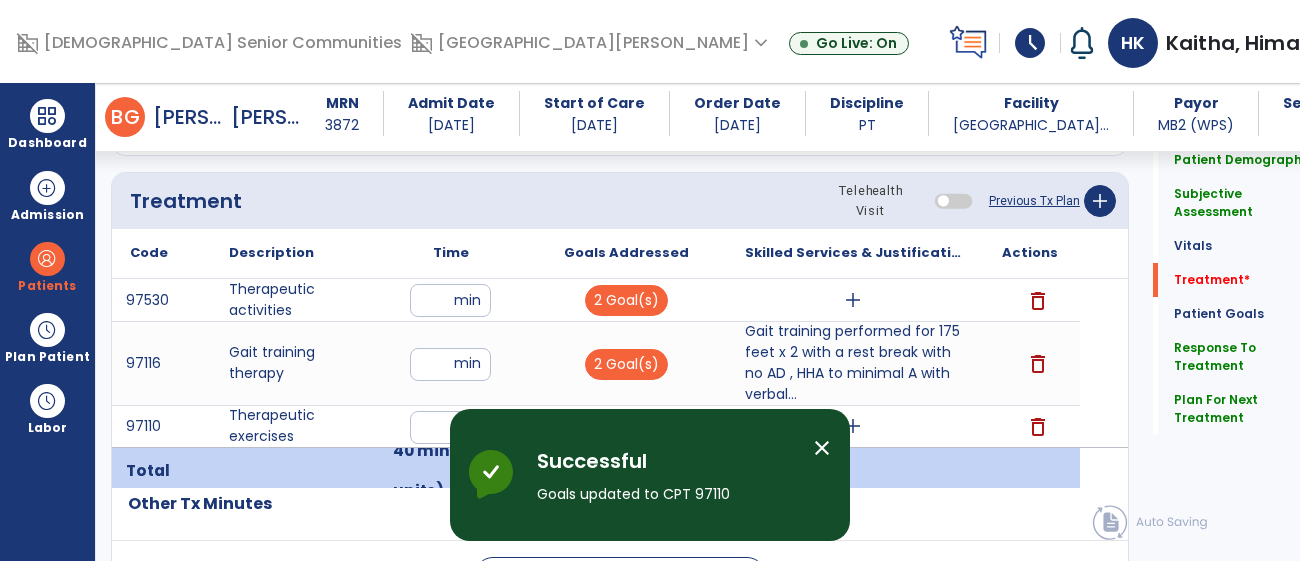 click on "close" at bounding box center [822, 448] 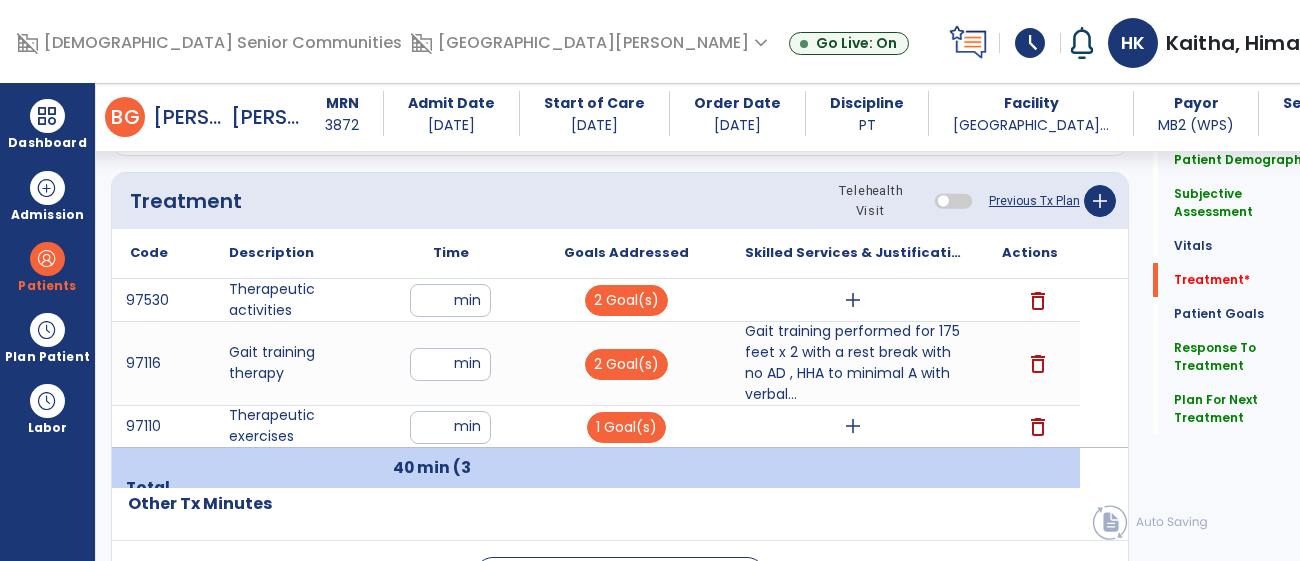 click on "add" at bounding box center [853, 426] 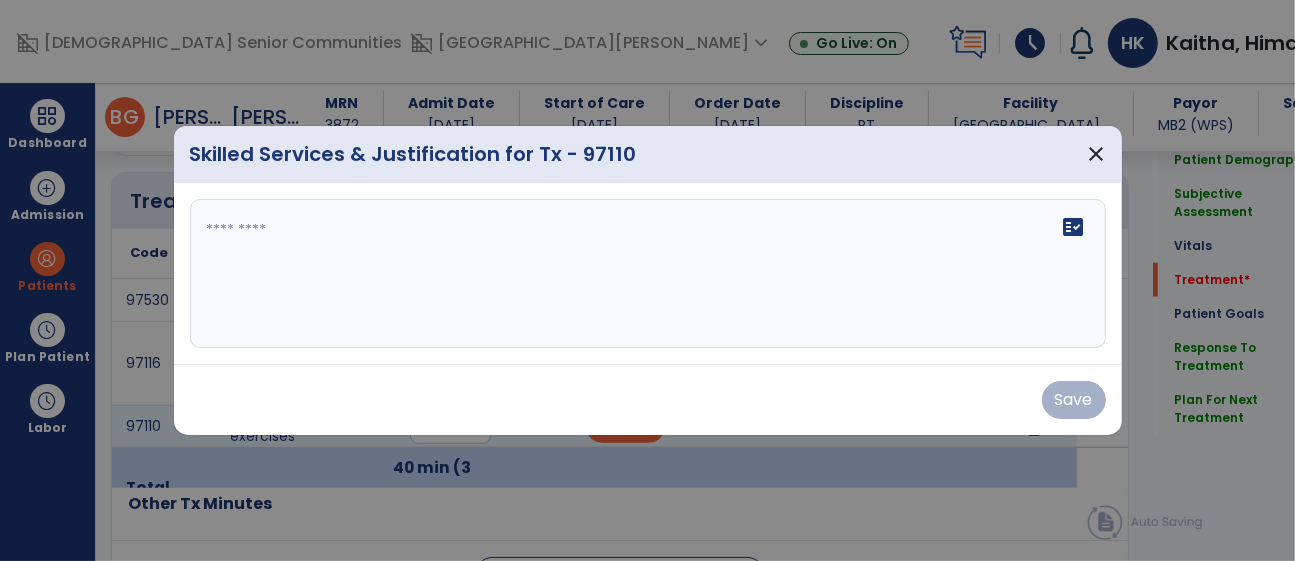 scroll, scrollTop: 1187, scrollLeft: 0, axis: vertical 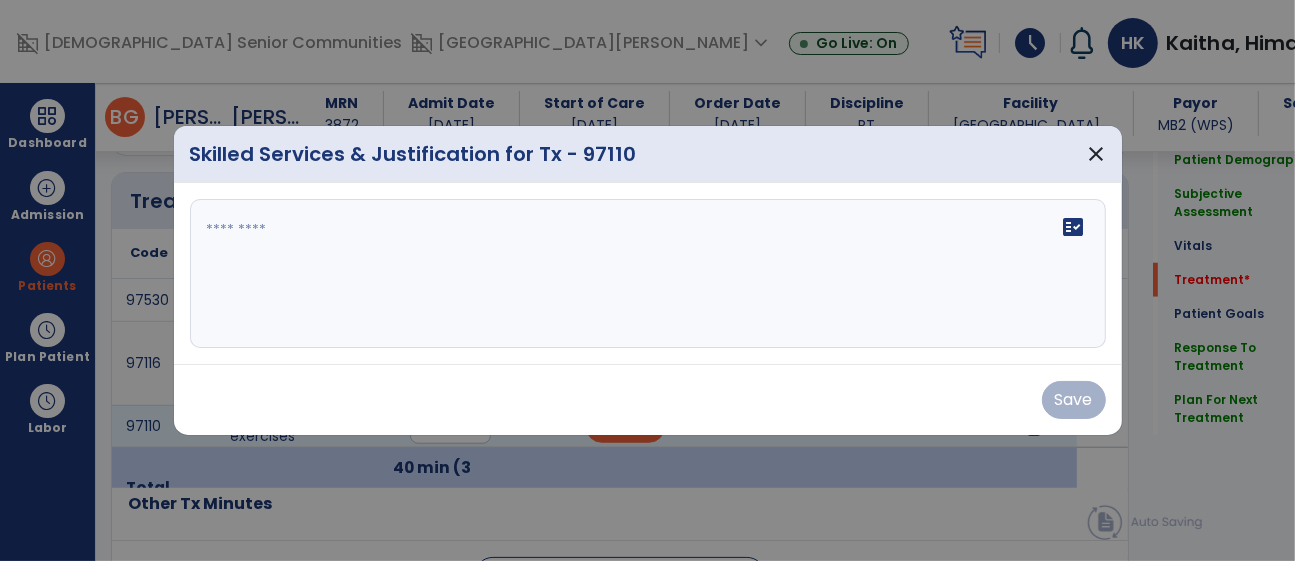 click on "fact_check" at bounding box center (648, 274) 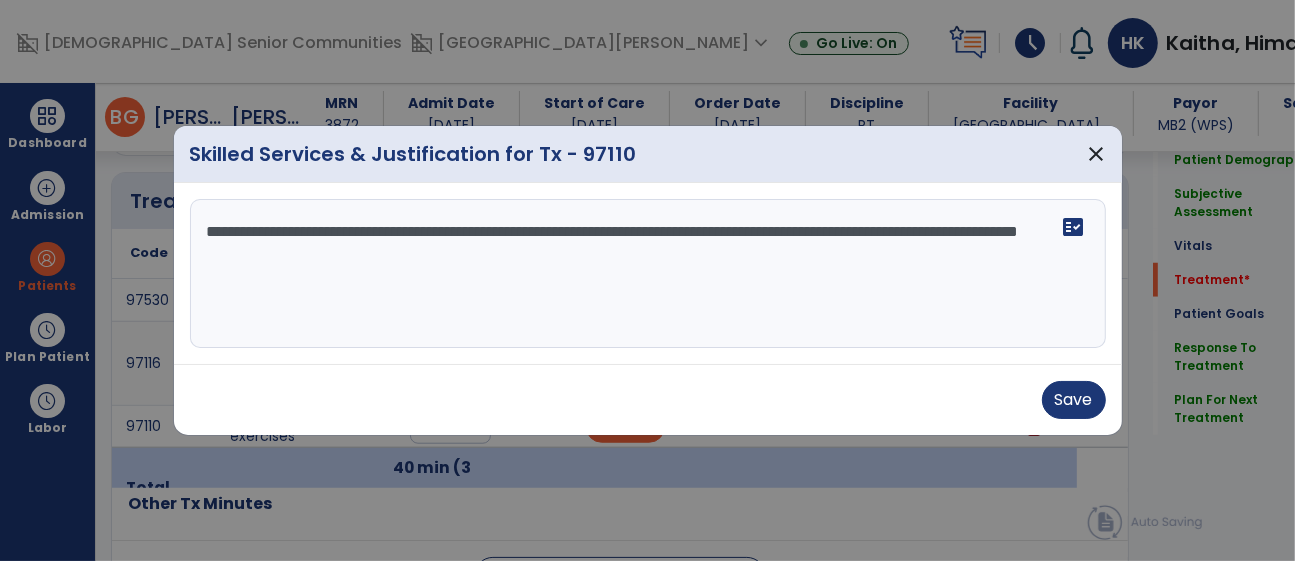 click on "**********" at bounding box center [648, 274] 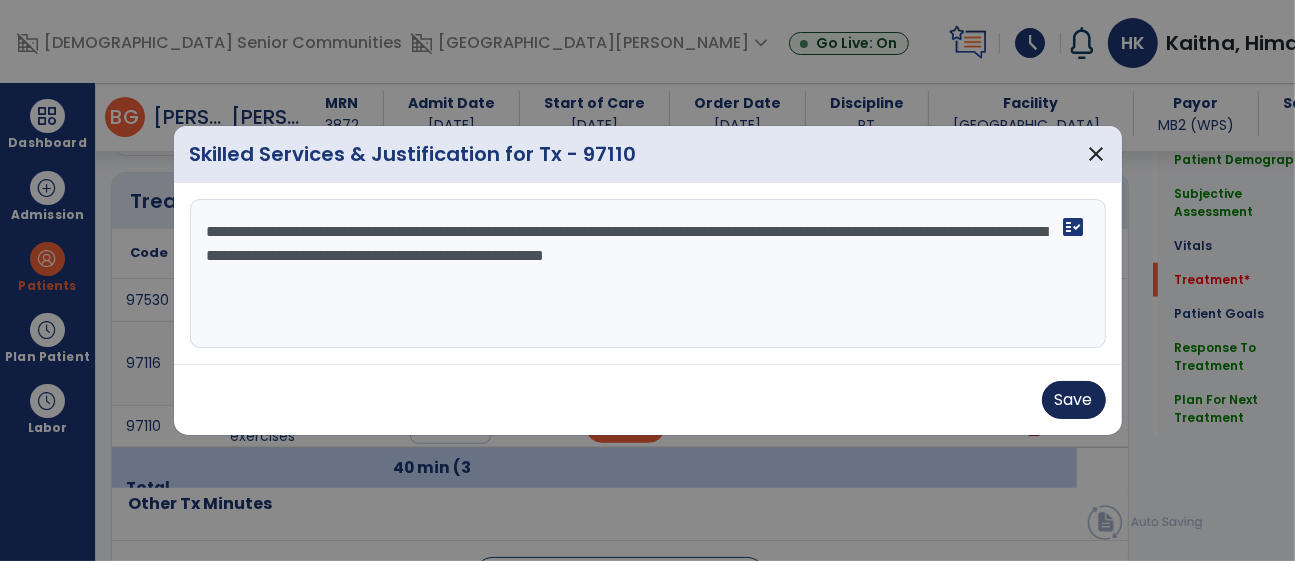 type on "**********" 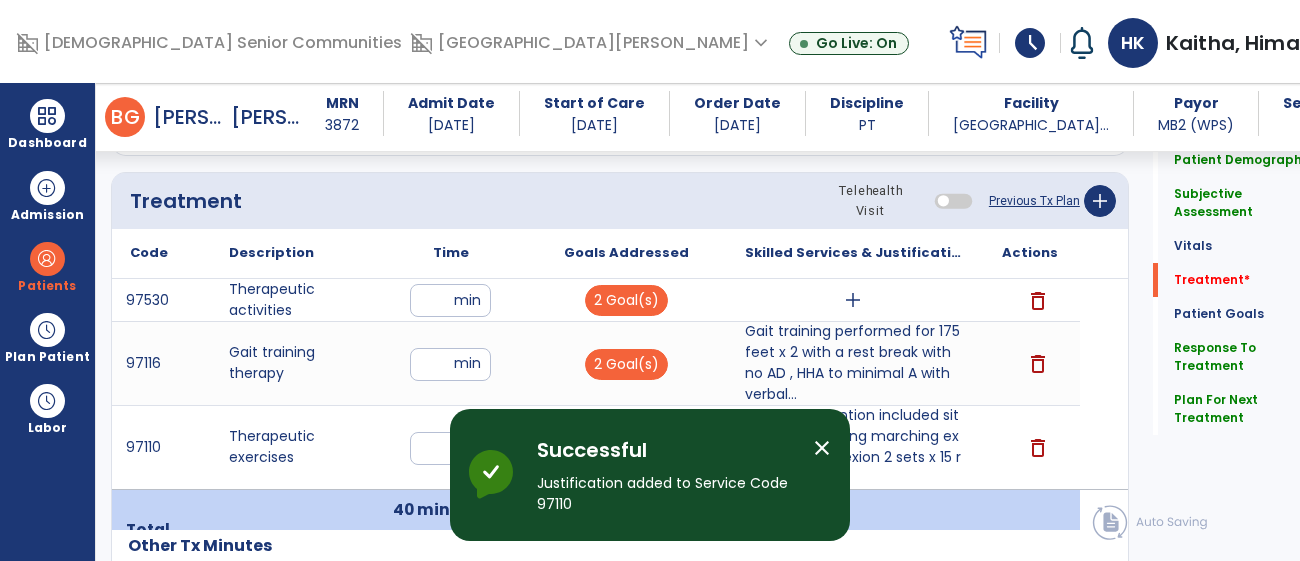 click on "close" at bounding box center (822, 448) 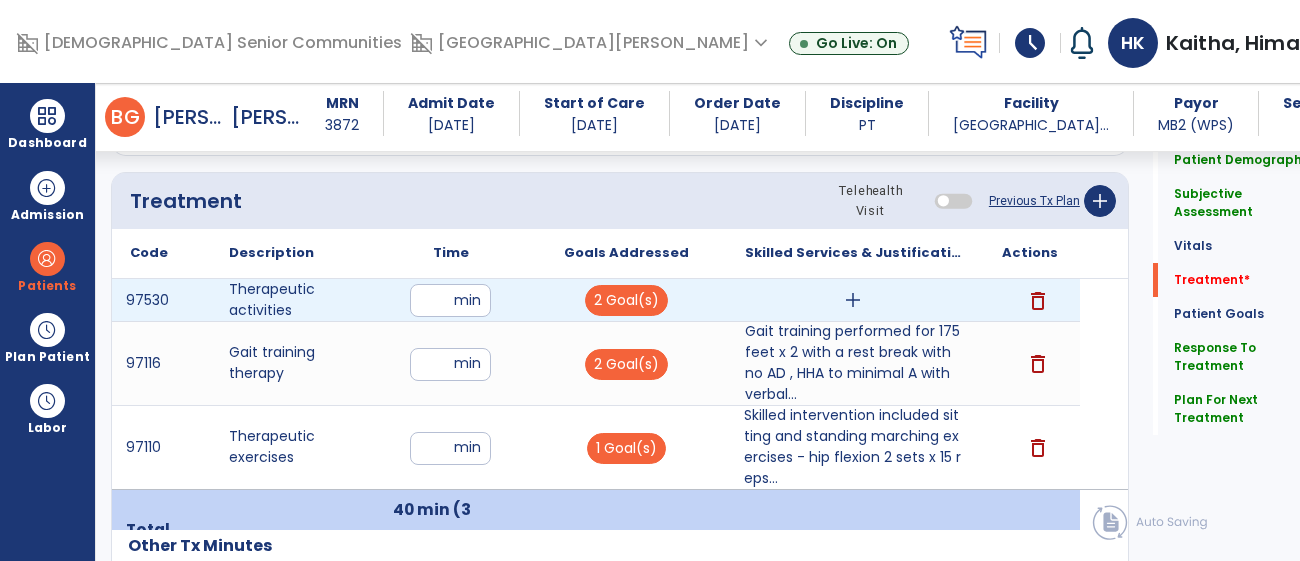 click on "add" at bounding box center (853, 300) 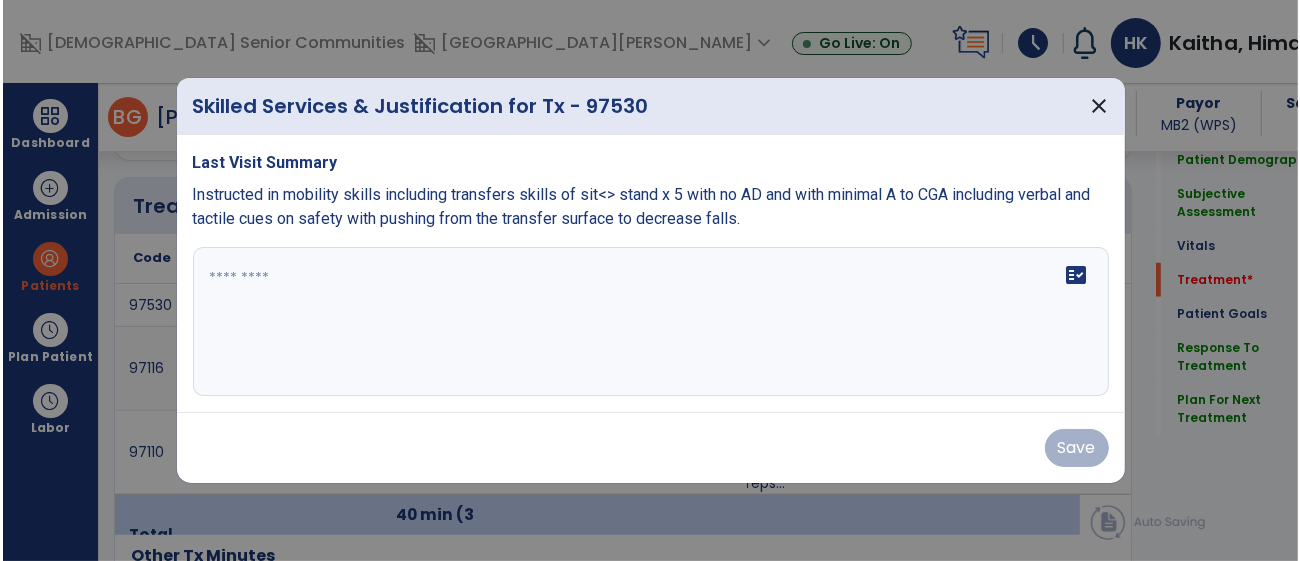 scroll, scrollTop: 1187, scrollLeft: 0, axis: vertical 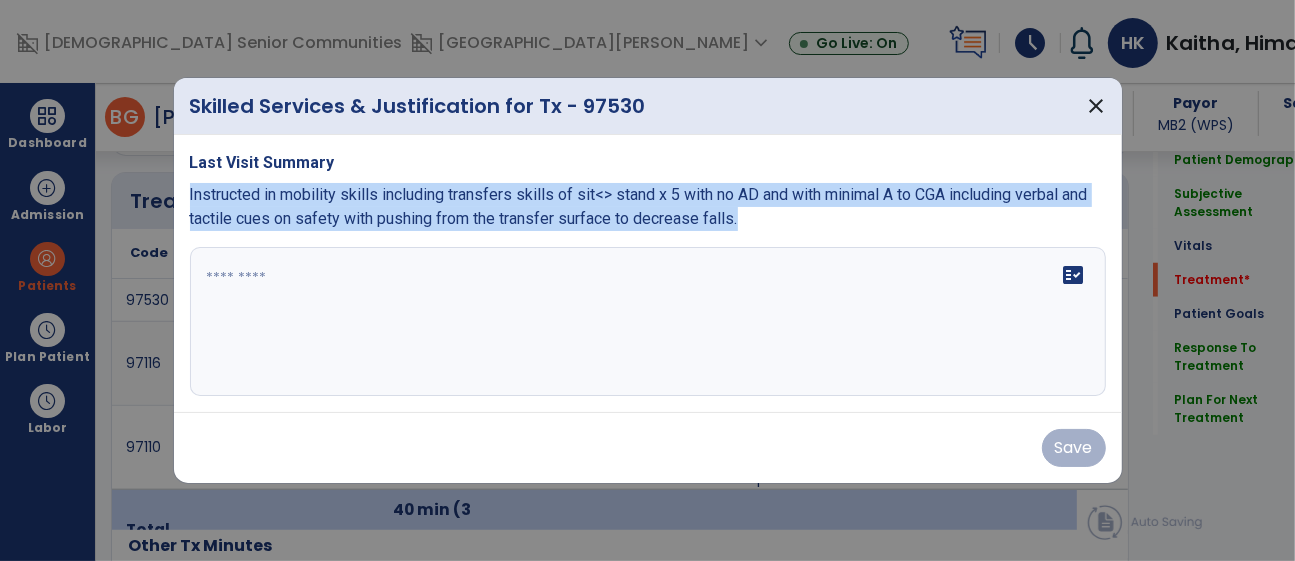 drag, startPoint x: 753, startPoint y: 217, endPoint x: 187, endPoint y: 199, distance: 566.28613 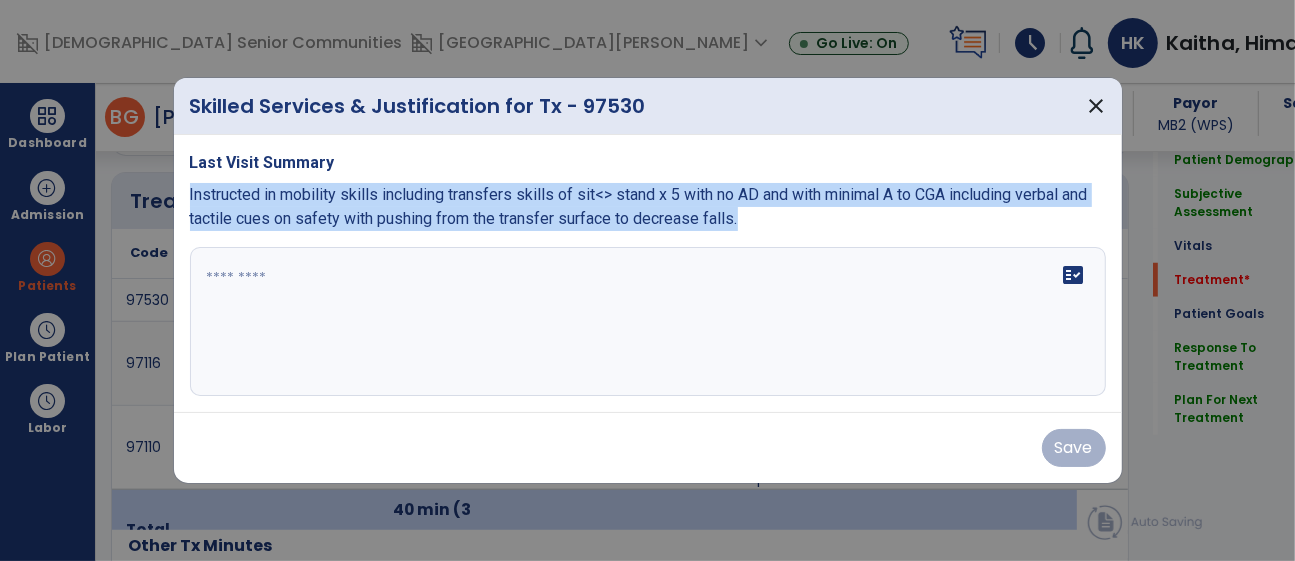 click on "Last Visit Summary Instructed  in mobility skills including transfers skills of sit<> stand x 5   with no AD and with minimal A to CGA including verbal and tactile cues on  safety with pushing from the transfer surface  to decrease falls.    fact_check" at bounding box center (648, 274) 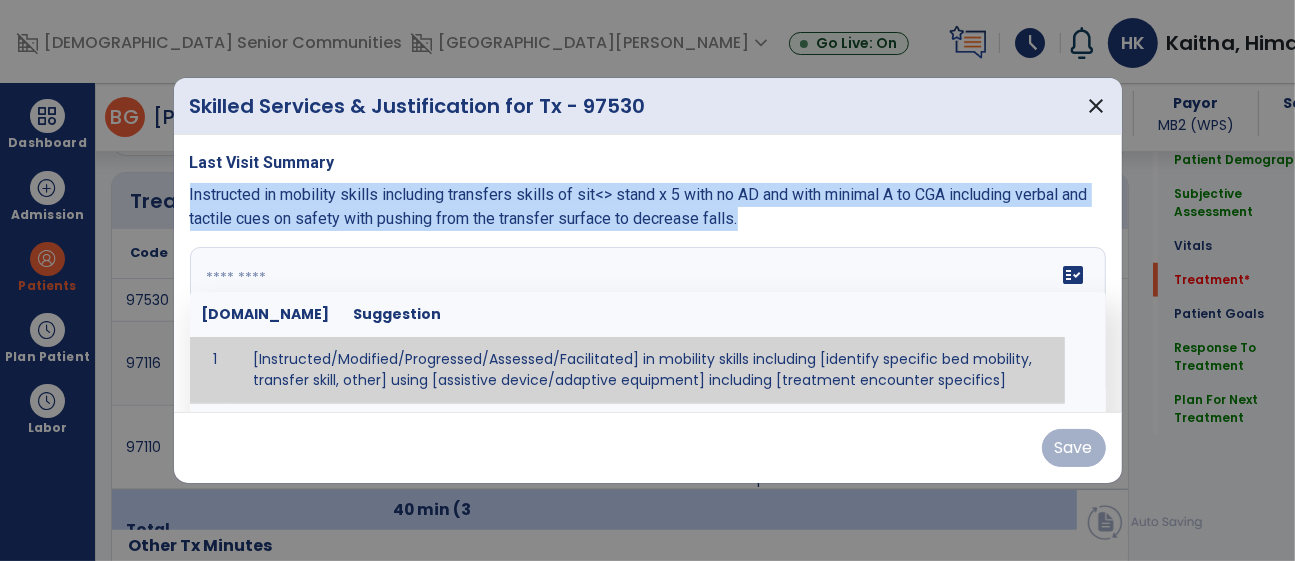drag, startPoint x: 245, startPoint y: 297, endPoint x: 251, endPoint y: 287, distance: 11.661903 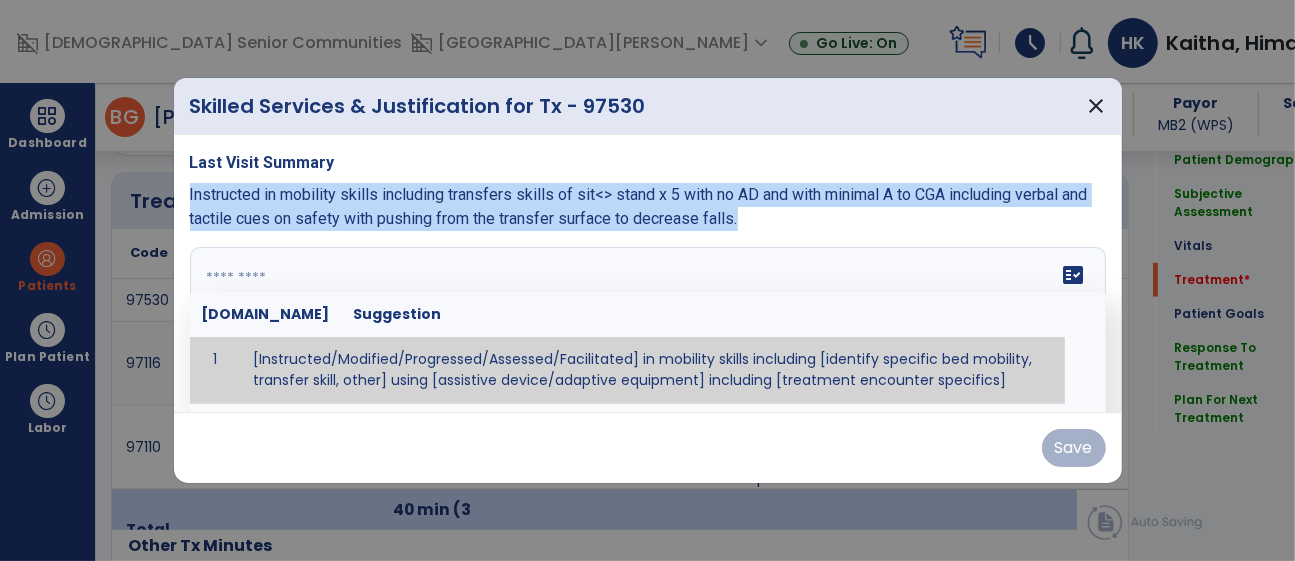 click on "fact_check  Sr.No Suggestion 1 [Instructed/Modified/Progressed/Assessed/Facilitated] in mobility skills including [identify specific bed mobility, transfer skill, other] using [assistive device/adaptive equipment] including [treatment encounter specifics]" at bounding box center [648, 322] 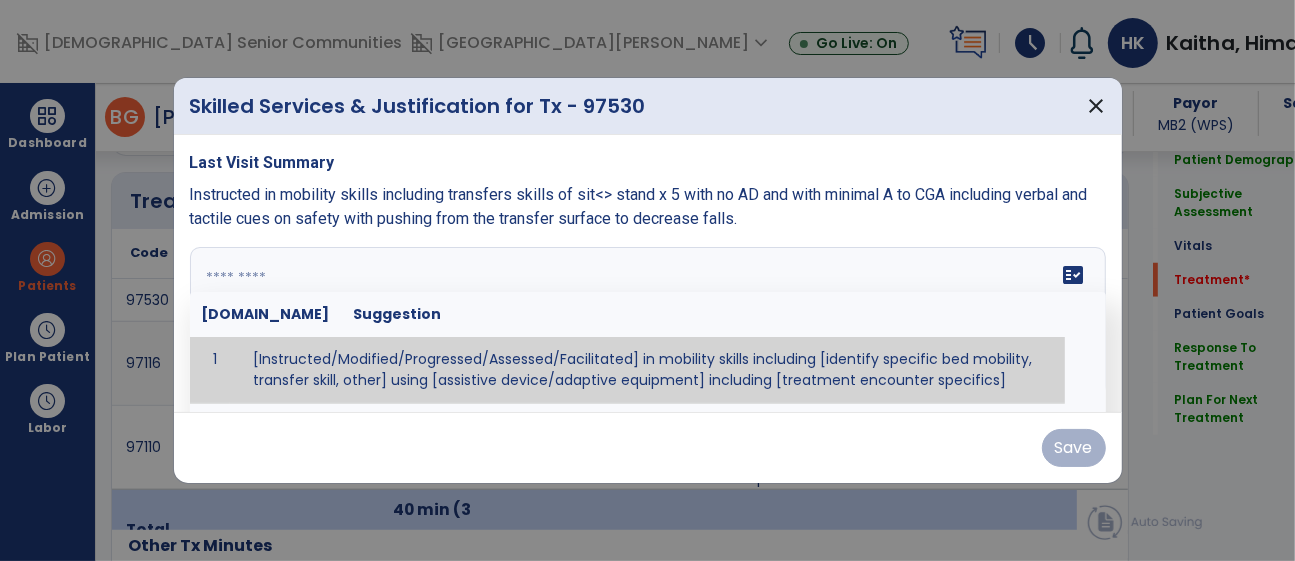 paste on "**********" 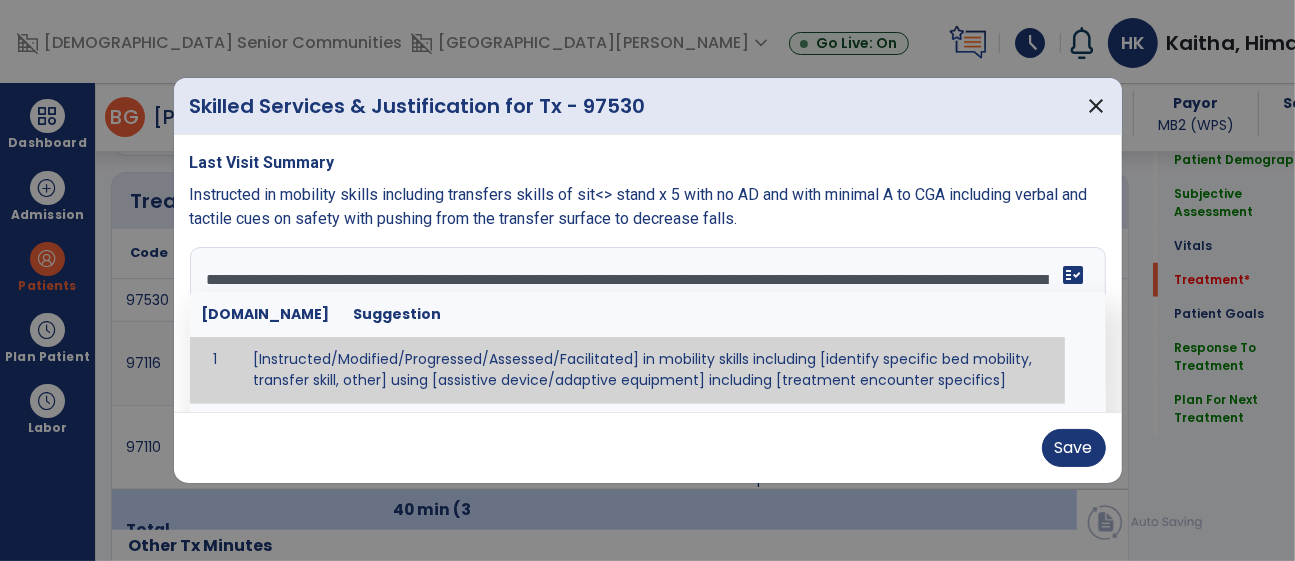 click on "**********" at bounding box center (648, 274) 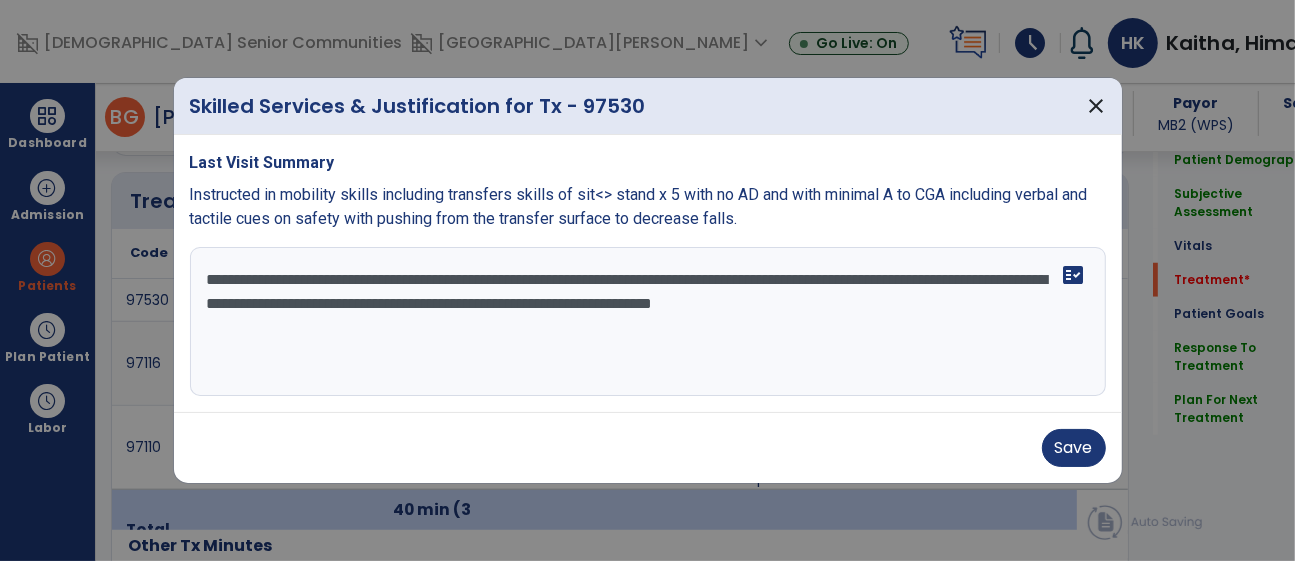 click on "**********" at bounding box center [648, 322] 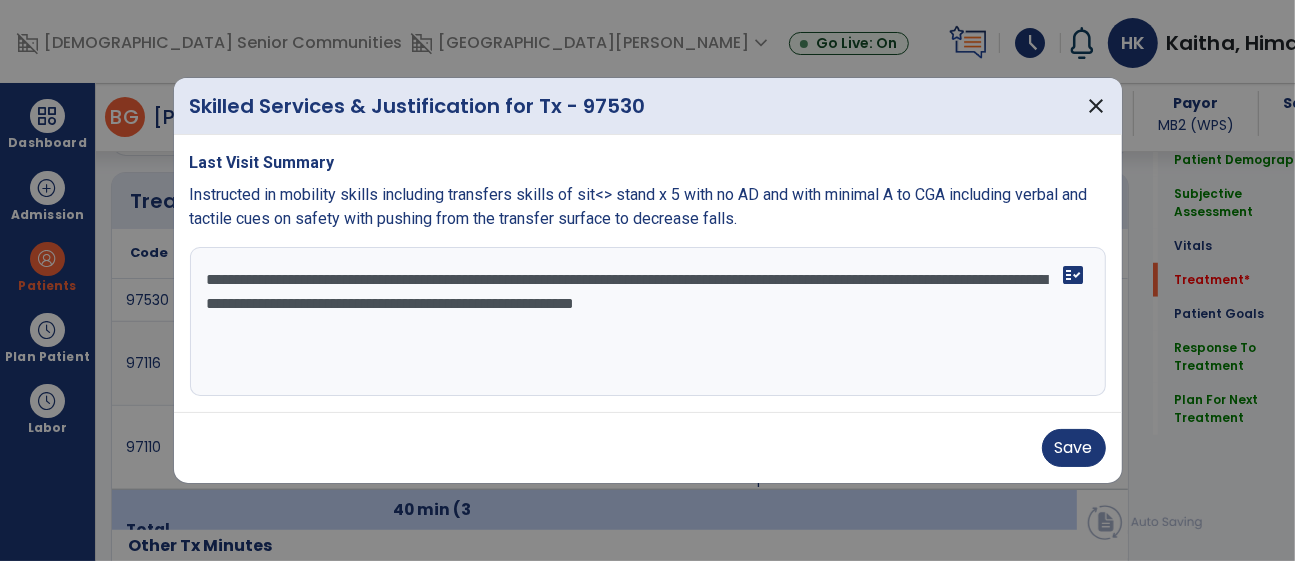 click on "**********" at bounding box center (648, 322) 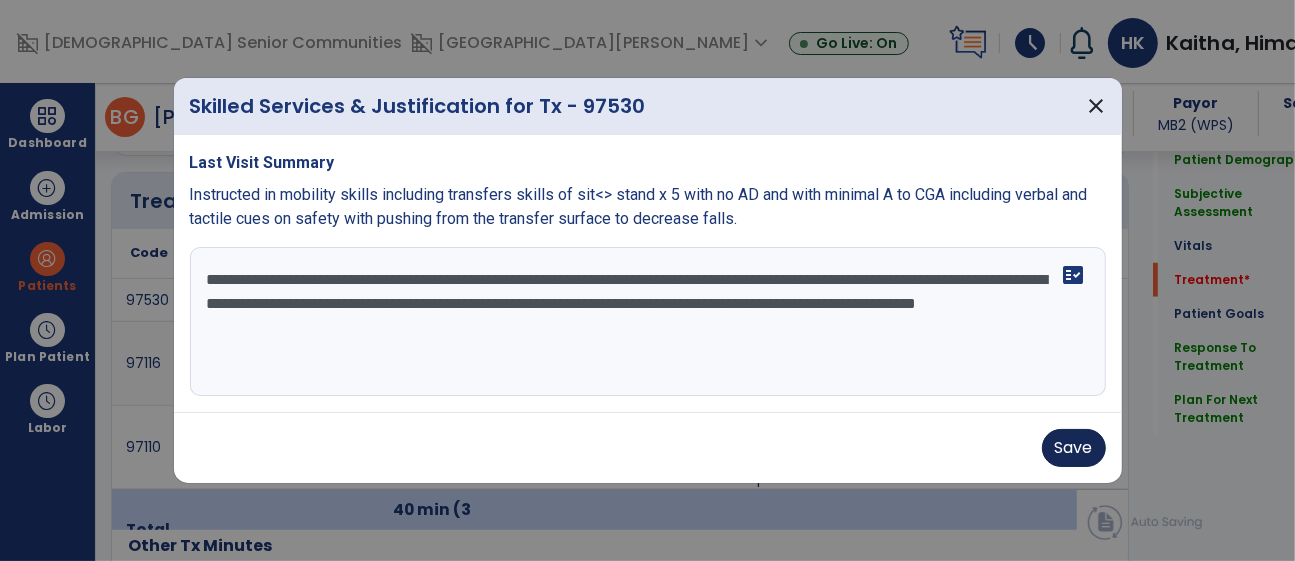 type on "**********" 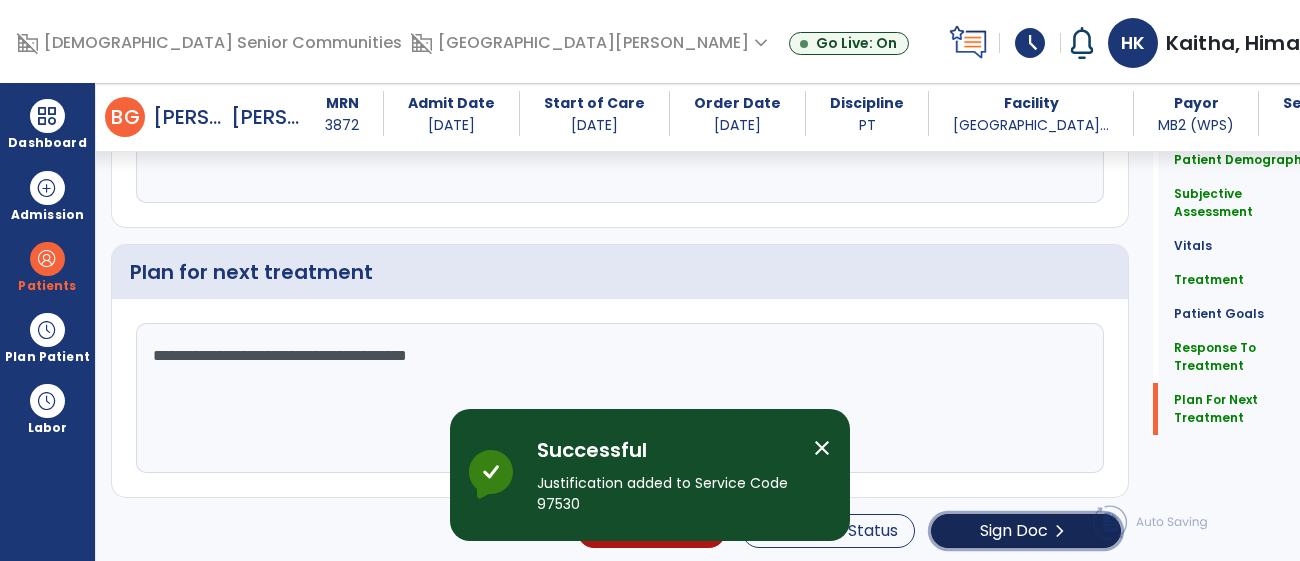 click on "Sign Doc" 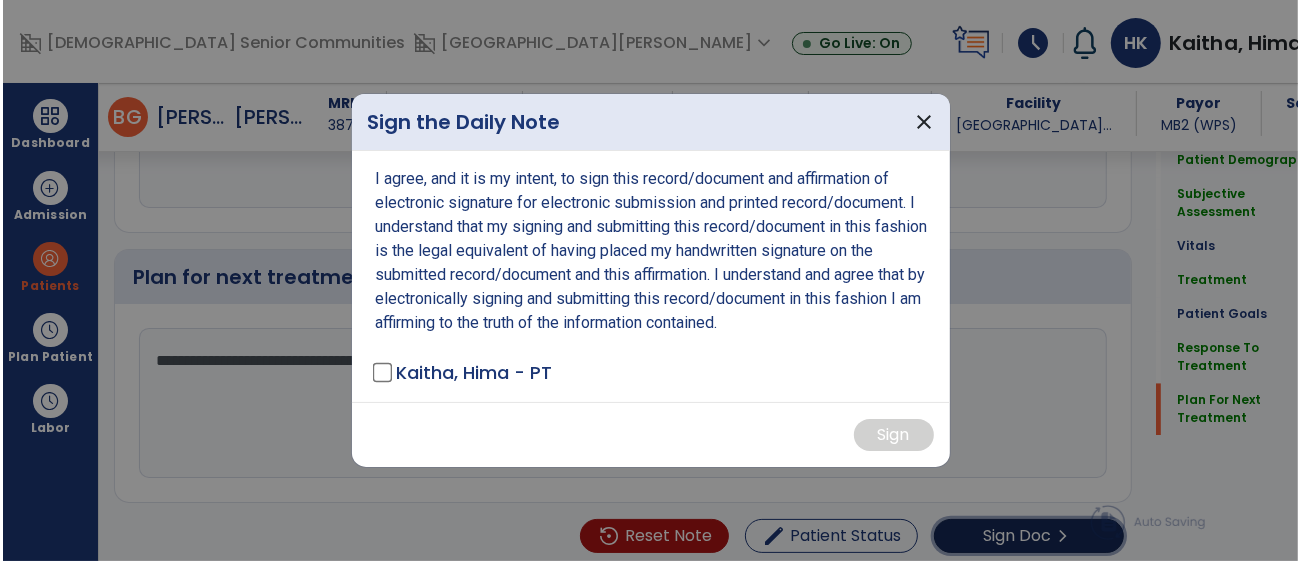 scroll, scrollTop: 2816, scrollLeft: 0, axis: vertical 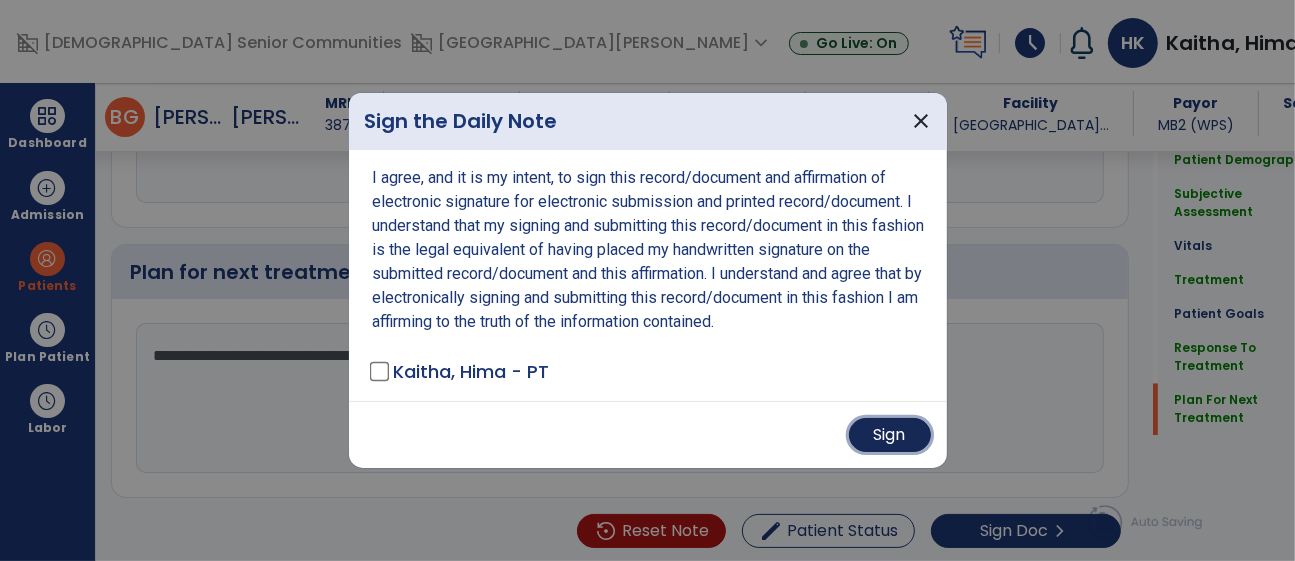 click on "Sign" at bounding box center (890, 435) 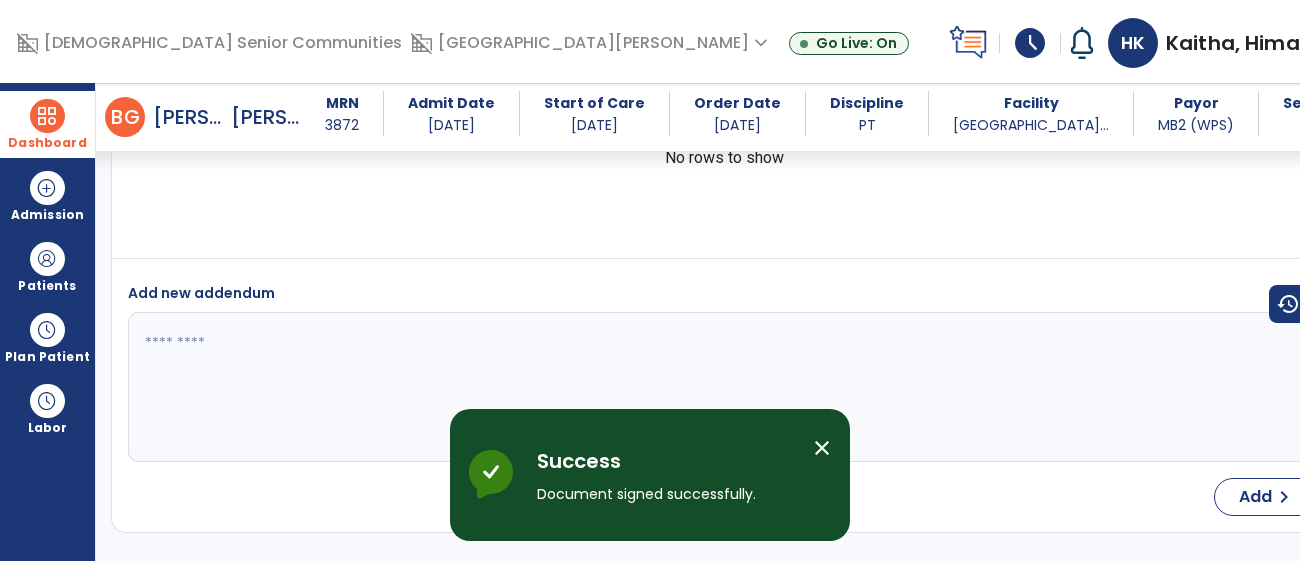 click at bounding box center (47, 116) 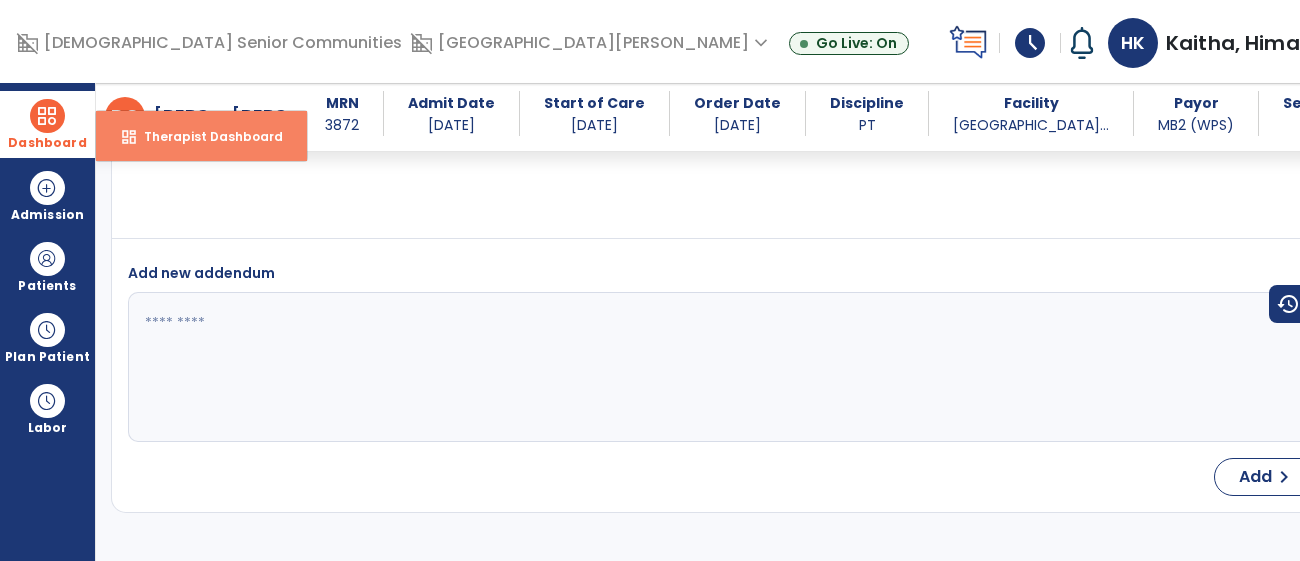 click on "Therapist Dashboard" at bounding box center [205, 136] 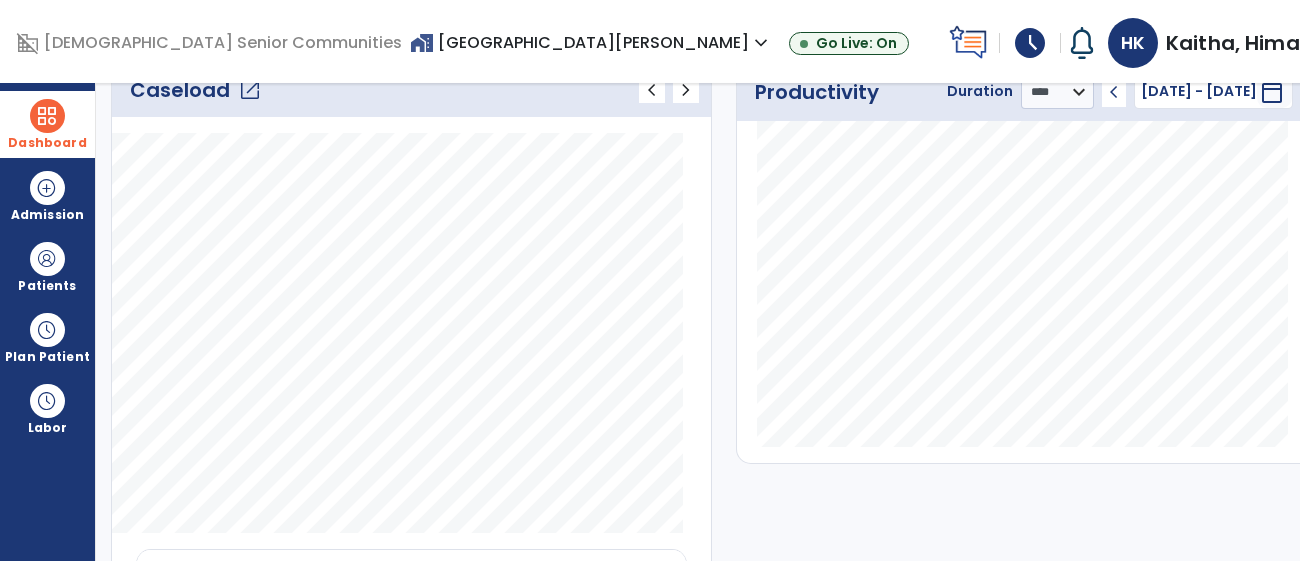scroll, scrollTop: 311, scrollLeft: 0, axis: vertical 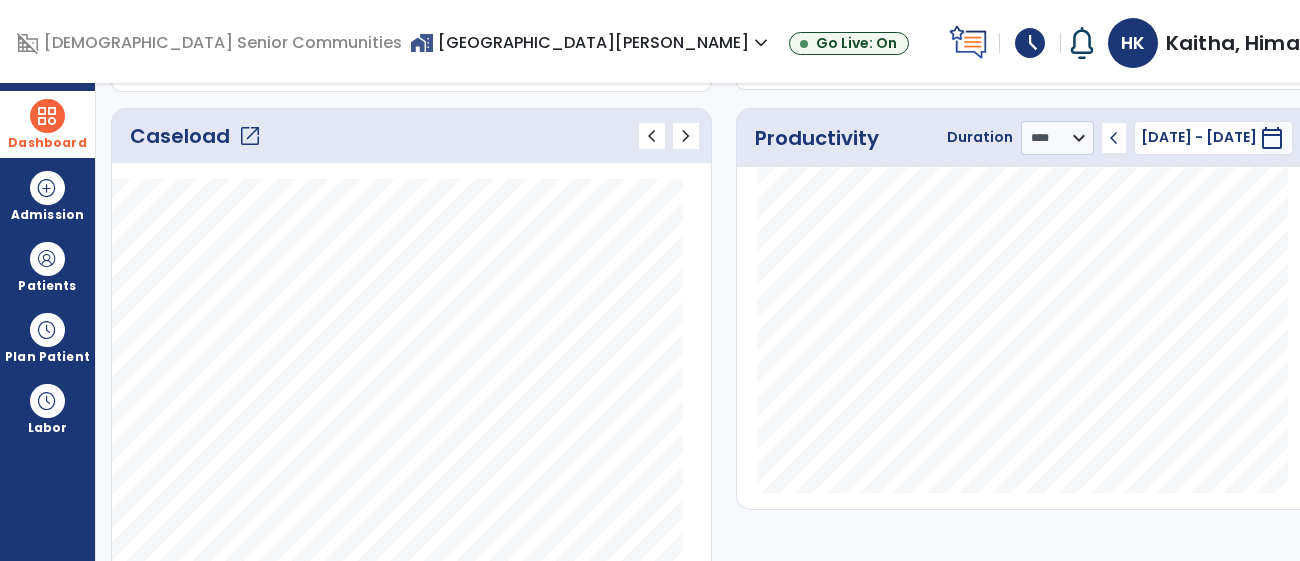 click on "open_in_new" 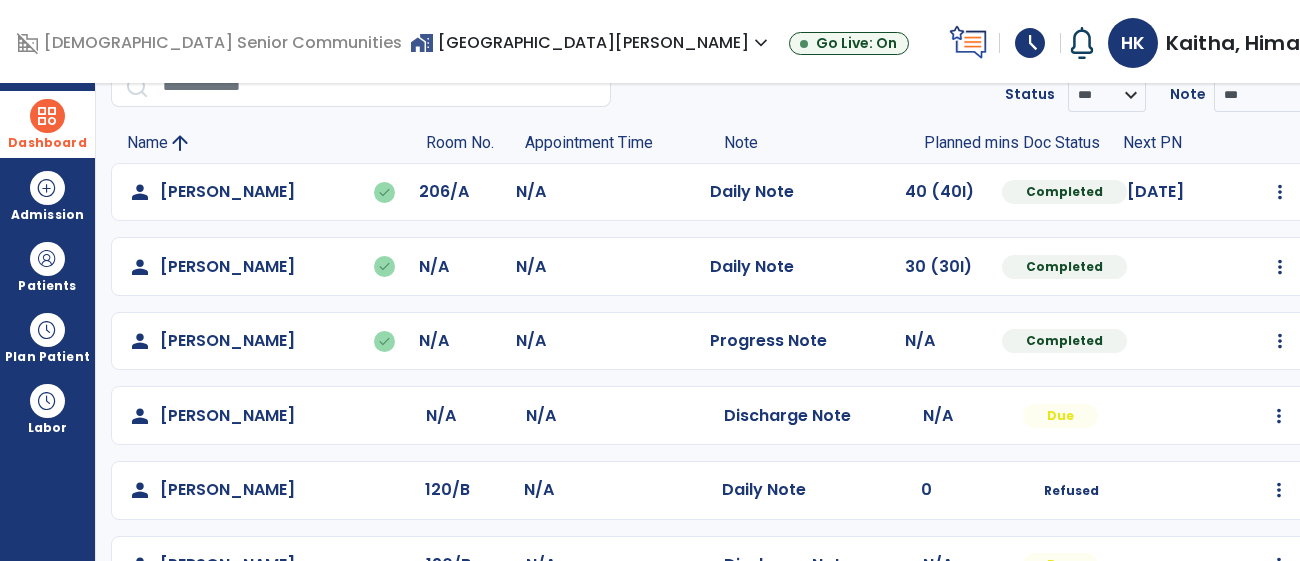 scroll, scrollTop: 0, scrollLeft: 0, axis: both 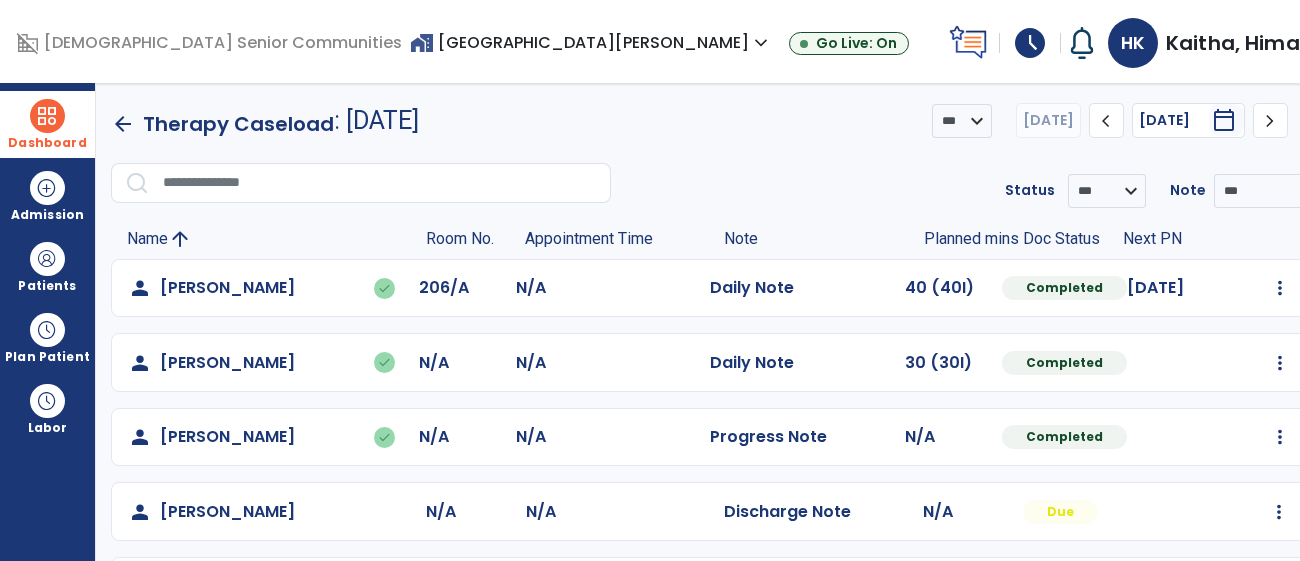 click on "expand_more" at bounding box center [1312, 43] 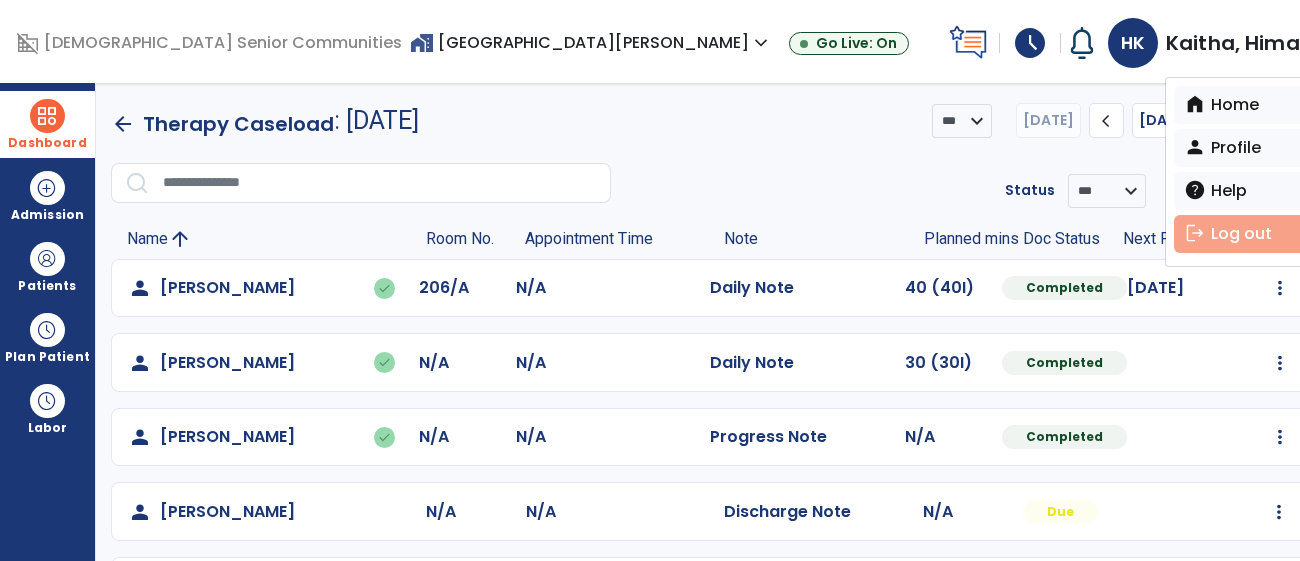 click on "logout   Log out" at bounding box center [1245, 234] 